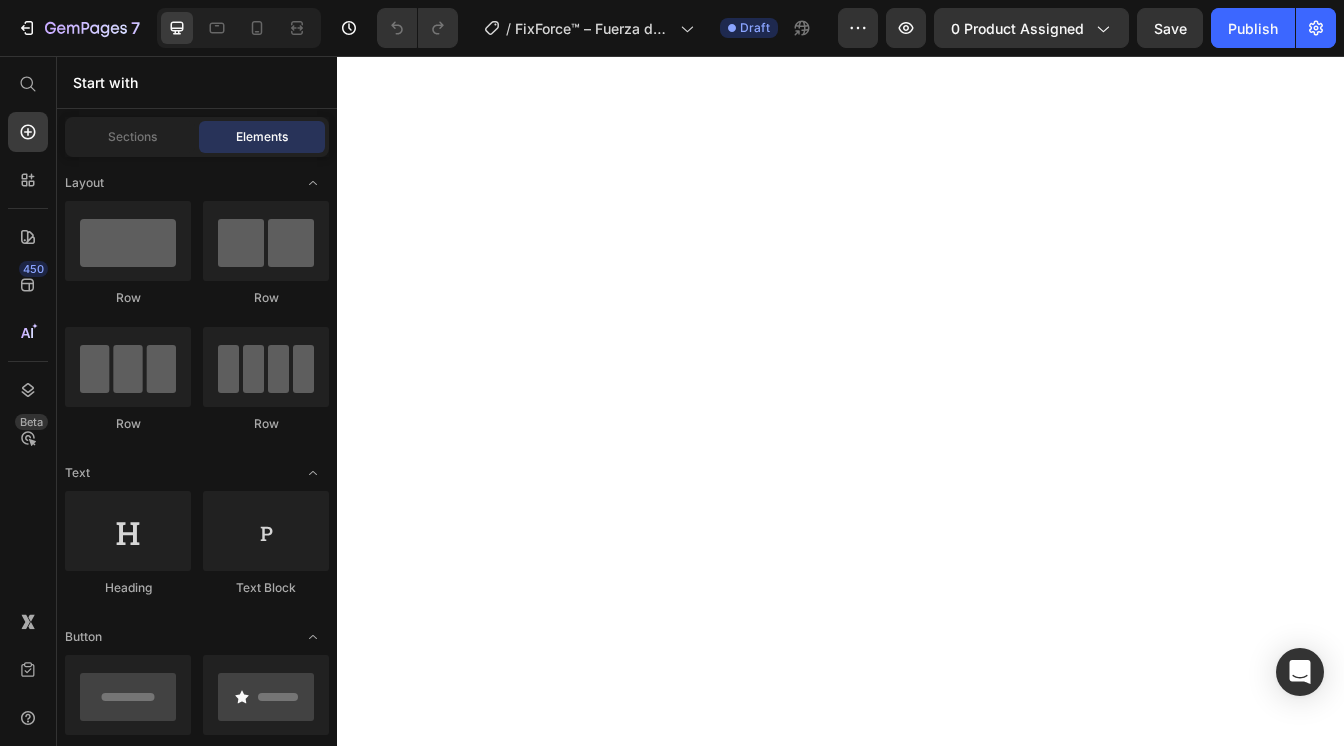 scroll, scrollTop: 0, scrollLeft: 0, axis: both 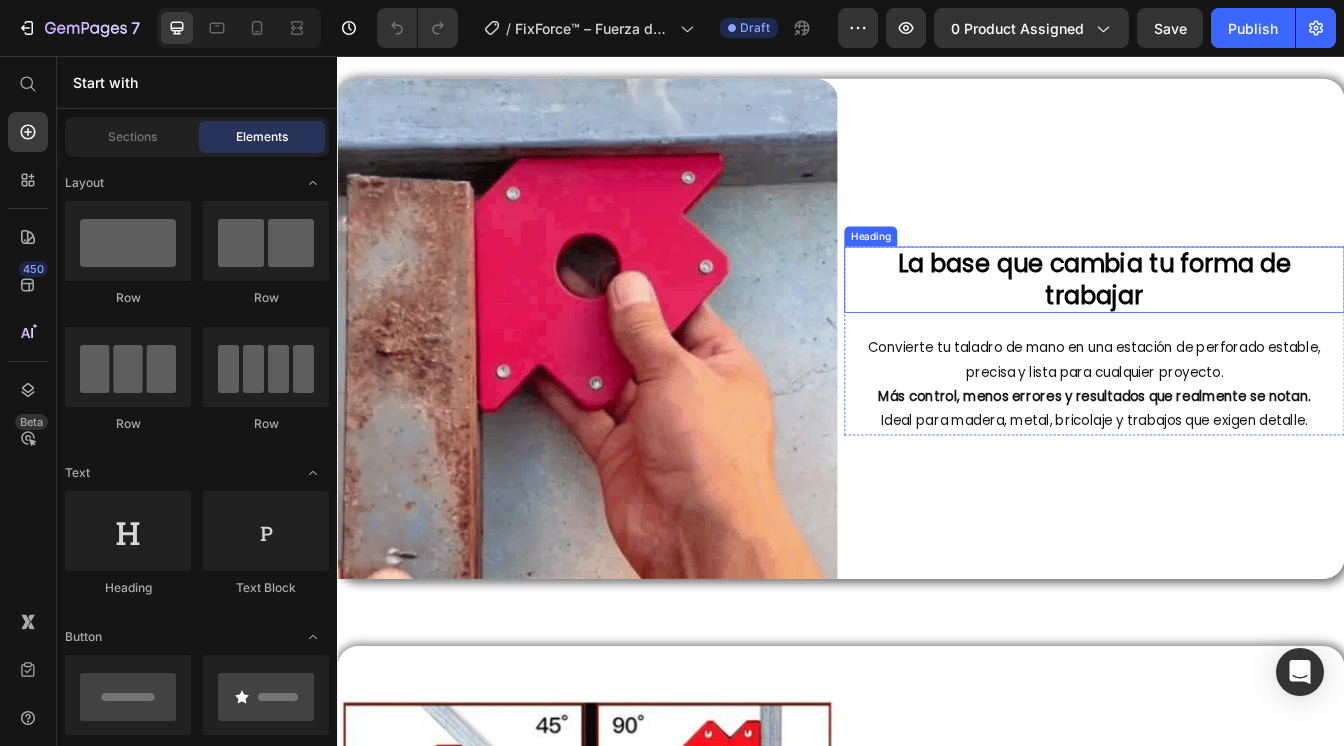 click on "La base que cambia tu forma de trabajar" at bounding box center [1239, 322] 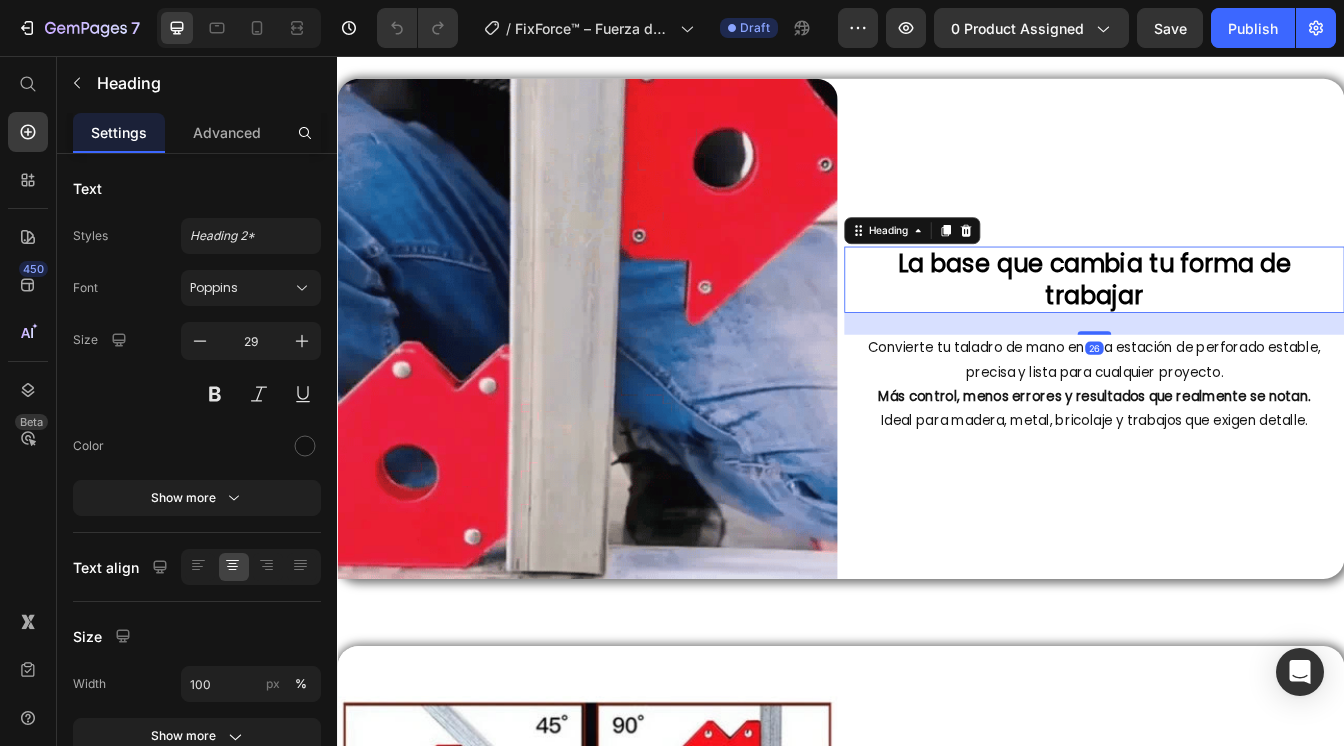 click on "La base que cambia tu forma de trabajar" at bounding box center (1239, 322) 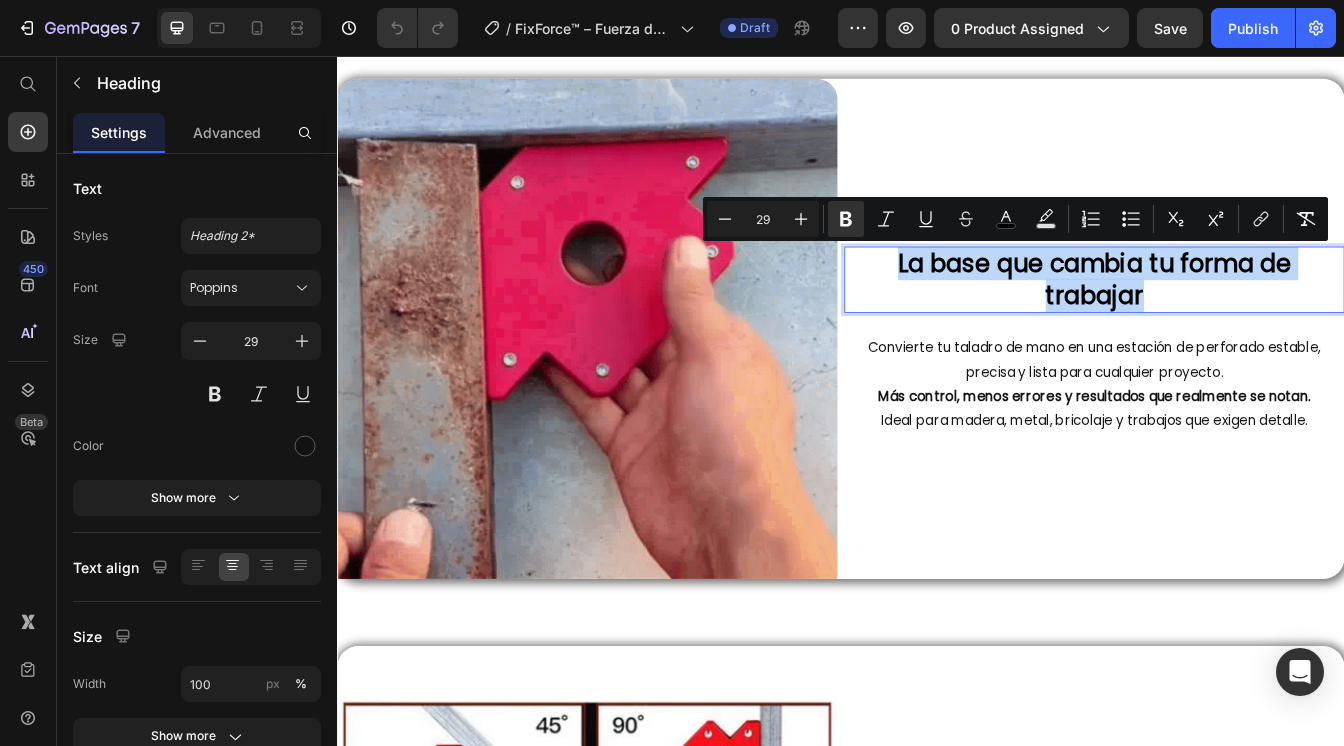 drag, startPoint x: 988, startPoint y: 300, endPoint x: 1326, endPoint y: 345, distance: 340.9824 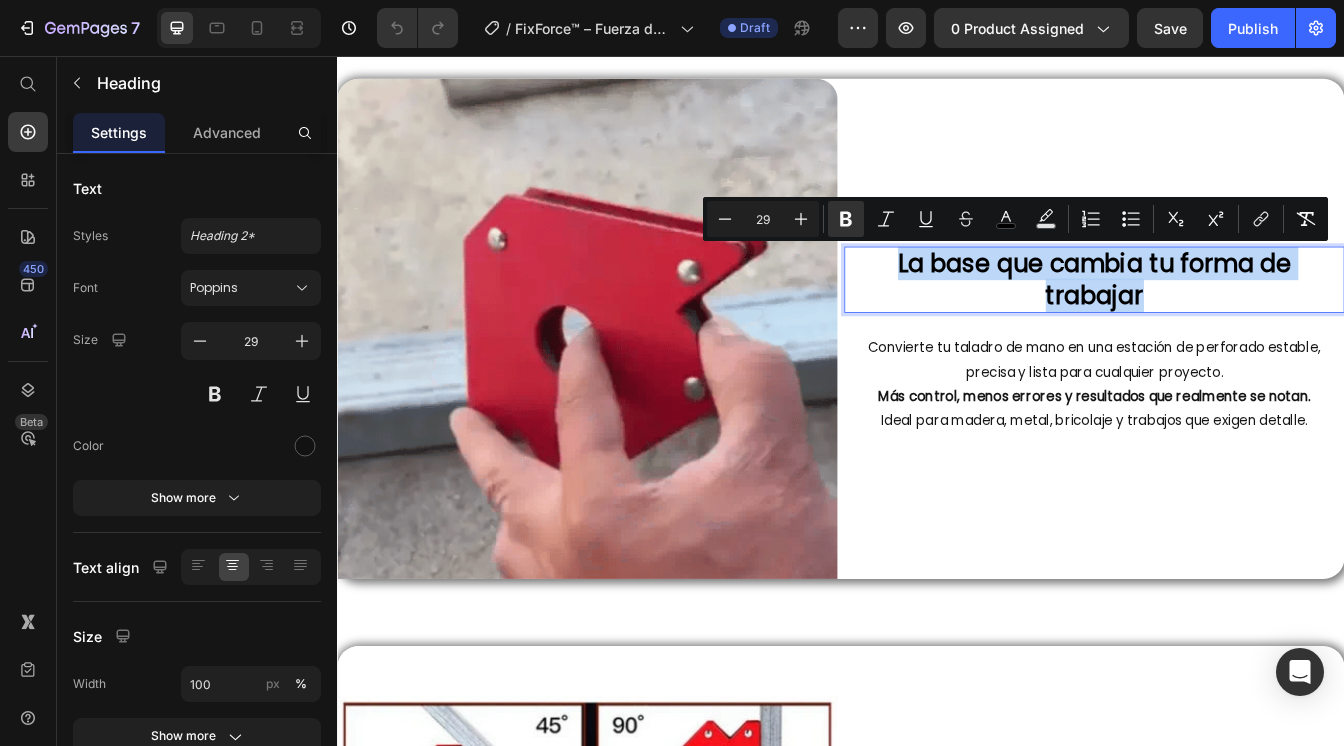 click on "La base que cambia tu forma de trabajar" at bounding box center (1239, 322) 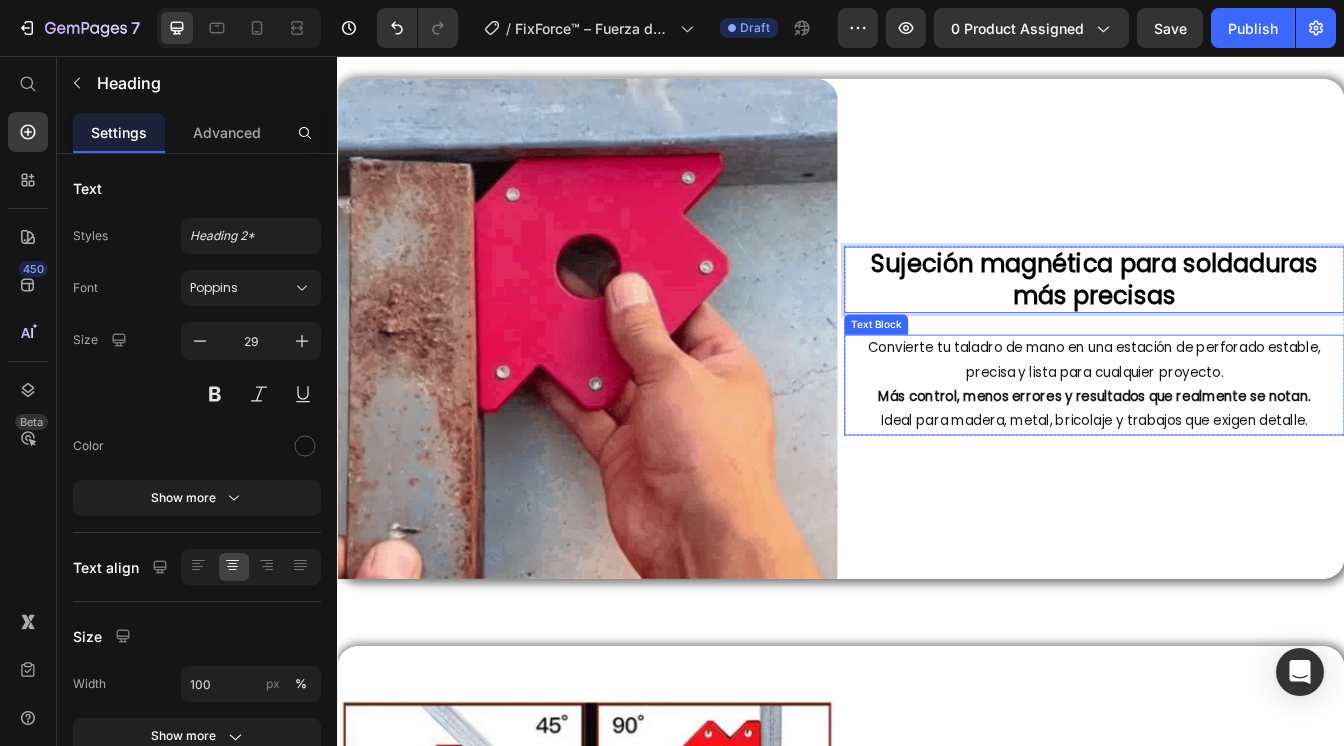 click on "Convierte tu taladro de mano en una estación de perforado estable, precisa y lista para cualquier proyecto. Más control, menos errores y resultados que realmente se notan. Ideal para madera, metal, bricolaje y trabajos que exigen detalle." at bounding box center (1239, 447) 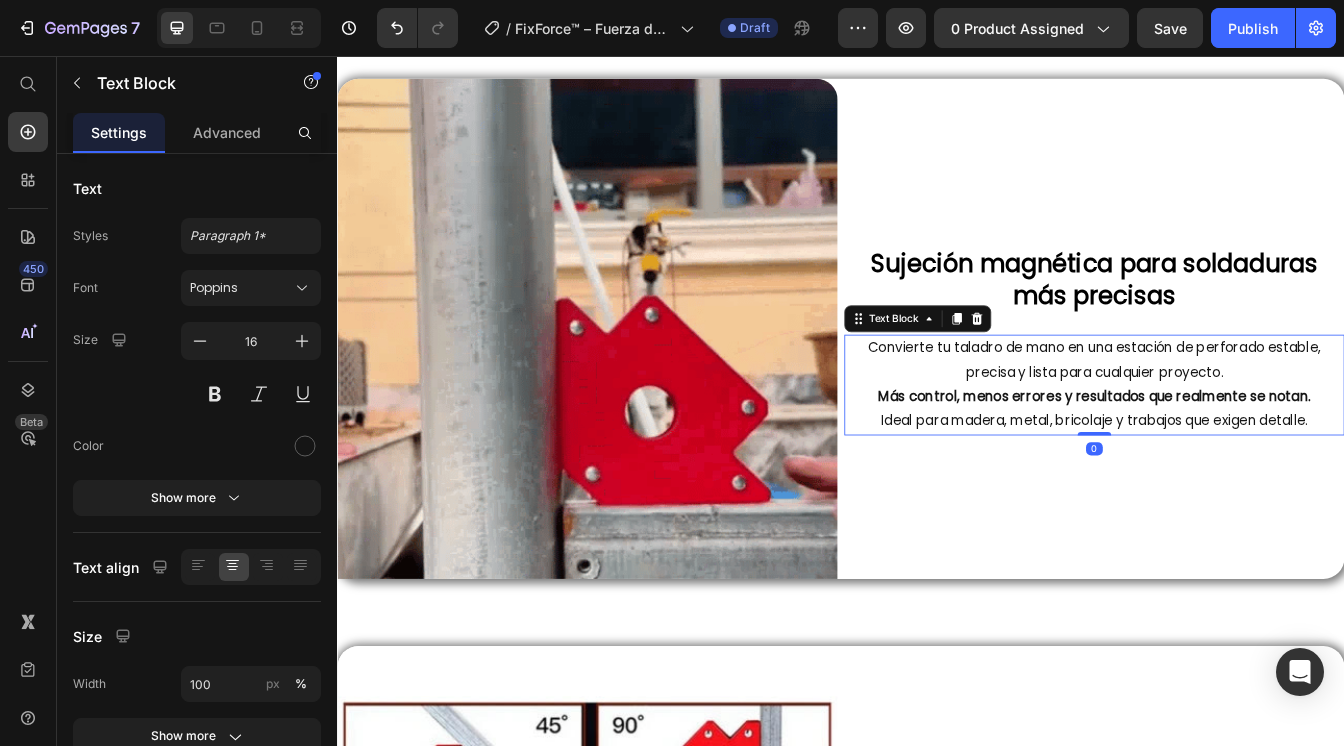 click on "Convierte tu taladro de mano en una estación de perforado estable, precisa y lista para cualquier proyecto. Más control, menos errores y resultados que realmente se notan. Ideal para madera, metal, bricolaje y trabajos que exigen detalle." at bounding box center (1239, 447) 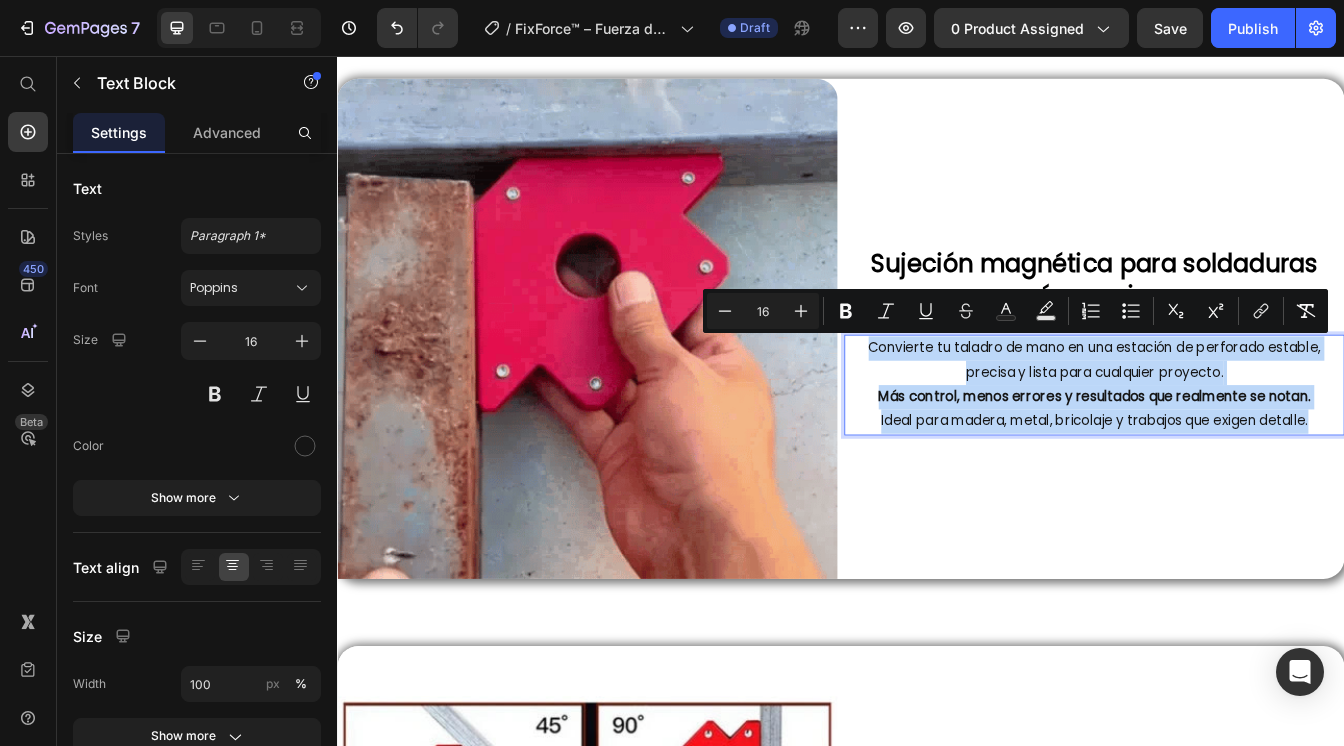 drag, startPoint x: 957, startPoint y: 401, endPoint x: 1566, endPoint y: 490, distance: 615.46893 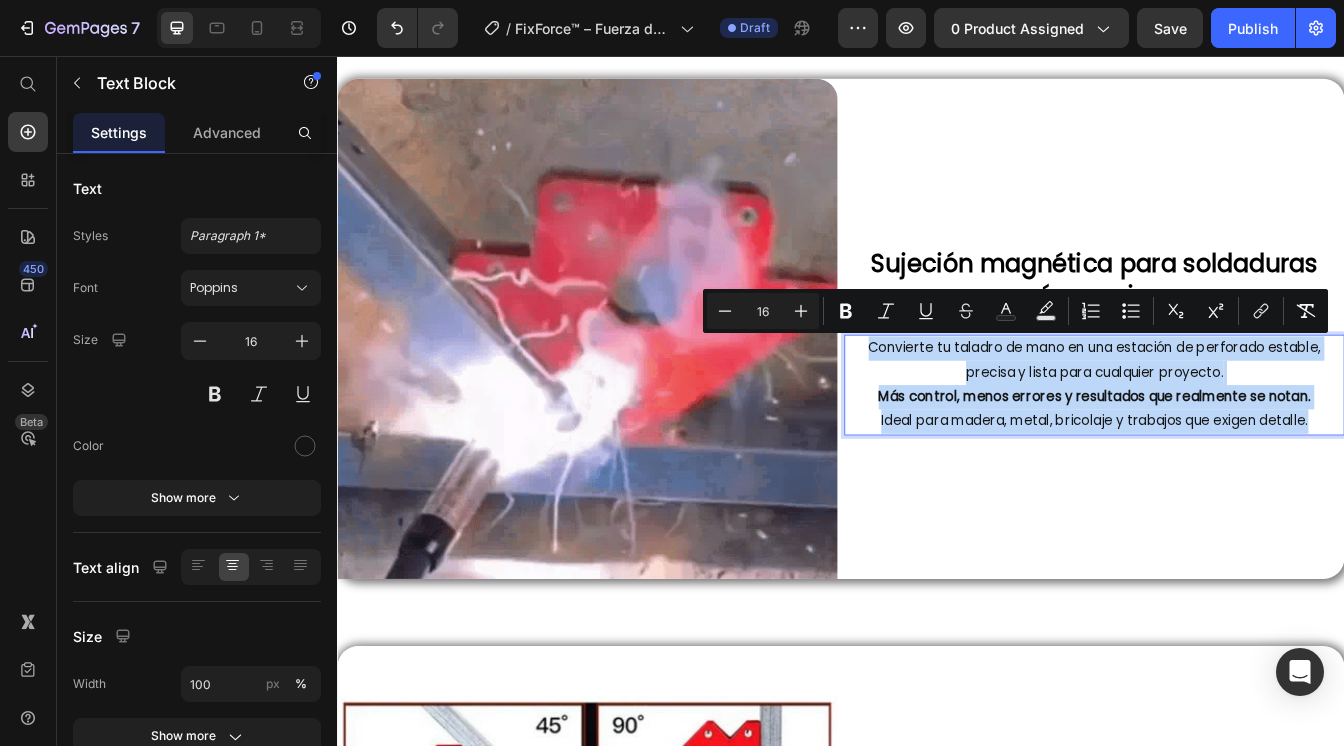 click on "Header
Product Images Me dio precisión, estabilidad y libertad… todo en un solo soporte.   José Pérez ⭐⭐⭐⭐⭐ Text Block MagneGrip™ – Soporte Magnético de Precisión para Soldadura Product Title $89,700 Product Price $128,900 Product Price   ¡Solo por HOY! 30%   Heading Row Row Tu aliado para soldar:  con manos libres y precisión profesional Sujeción magnética potente:  evita que las piezas se muevan al trabajar. Acción inmediata : Solo colócalo sobre la pieza y empieza a trabajar. Item List 🛒 PIDE Y PAGA AL RECIBIR  🔥 Button                           🚛   ENVÍO GRATIS   ✅ Text Block Product Row Section 1 Image ⁠⁠⁠⁠⁠⁠⁠ Sujeción magnética para soldaduras más precisas Heading Convierte tu taladro de mano en una estación de perforado estable, precisa y lista para cualquier proyecto. Más control, menos errores y resultados que realmente se notan. Text Block   0 Row Heading Text Block Row Row Row Section 2 Image" at bounding box center (937, 2559) 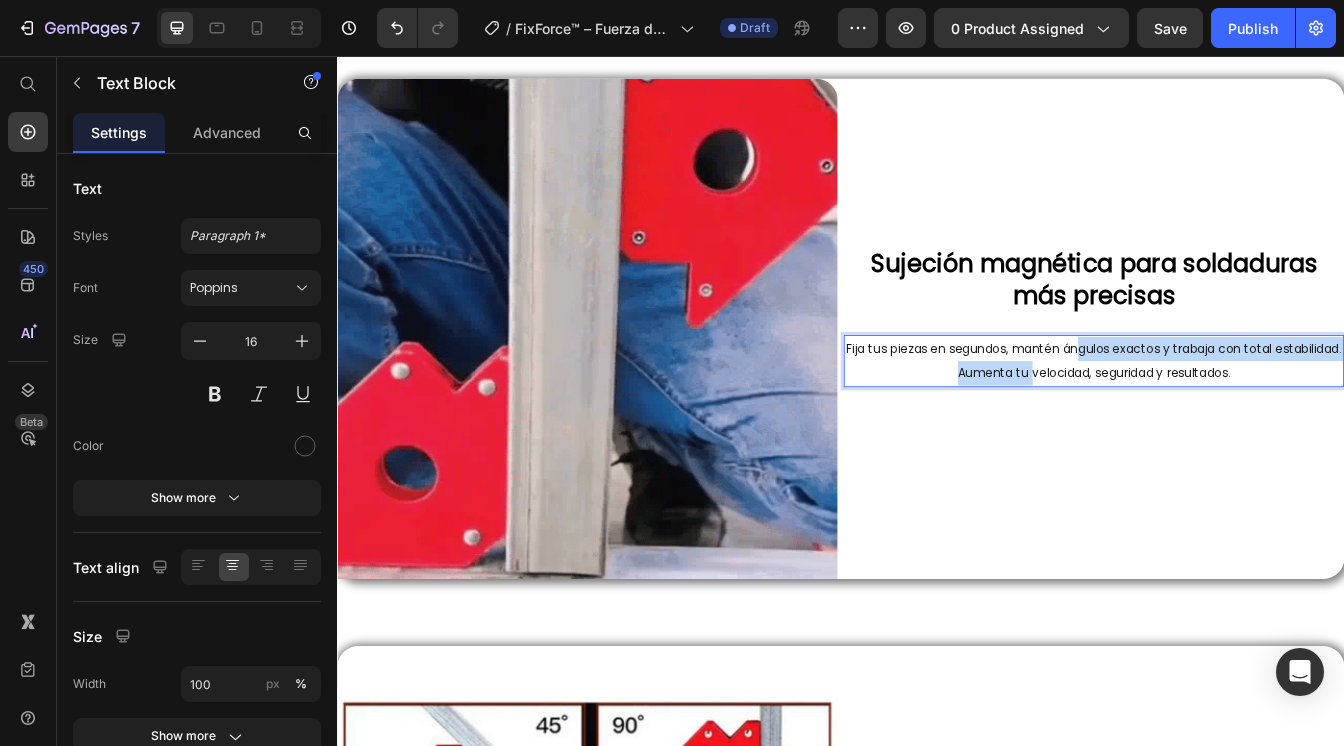 drag, startPoint x: 1251, startPoint y: 408, endPoint x: 1193, endPoint y: 421, distance: 59.439045 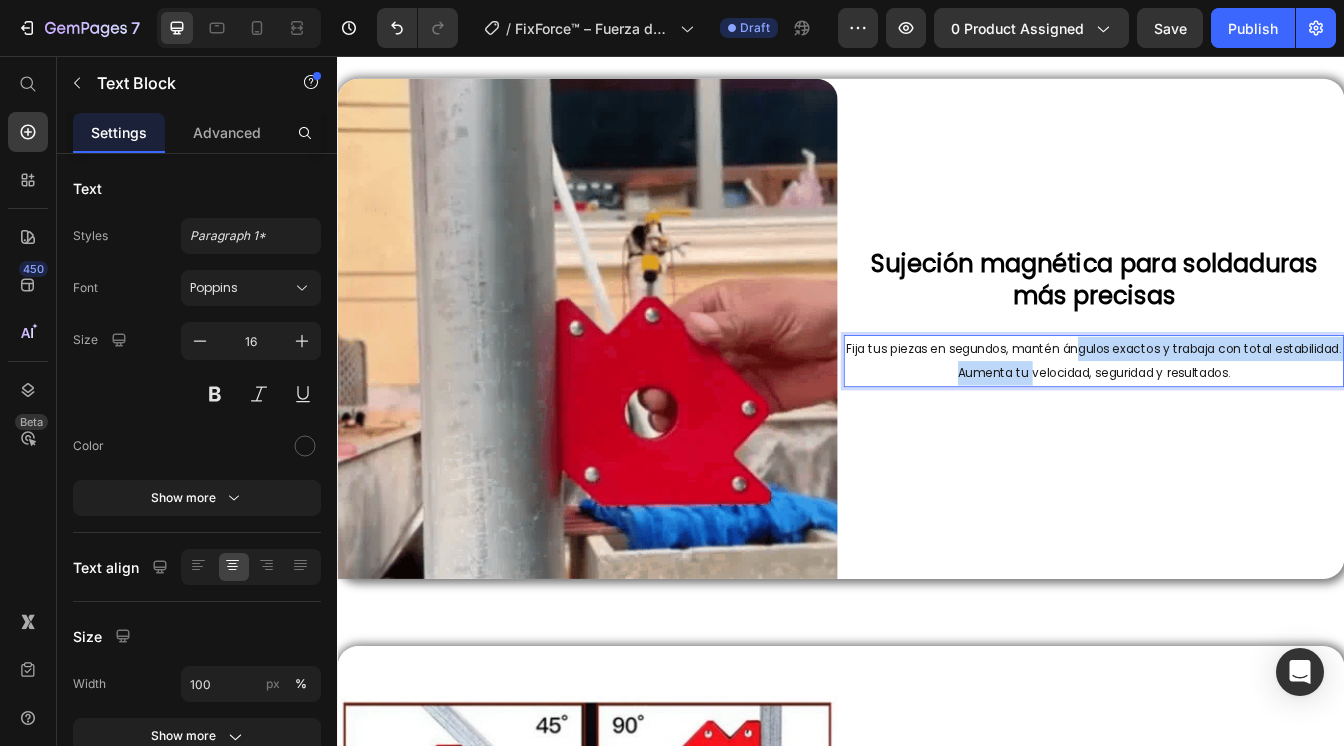 click on "Fija tus piezas en segundos, mantén ángulos exactos y trabaja con total estabilidad. Aumenta tu velocidad, seguridad y resultados." at bounding box center [1239, 419] 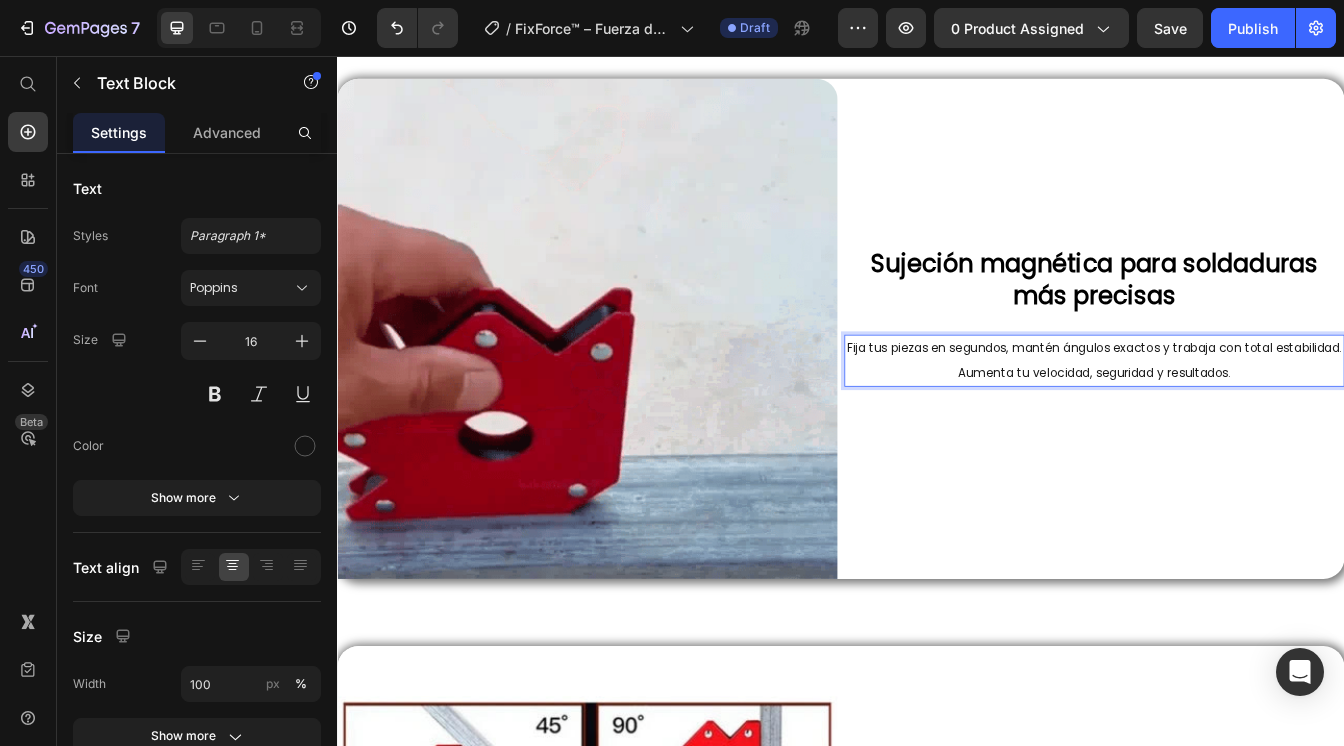 click on "Fija tus piezas en segundos, mantén ángulos exactos y trabaja con total estabilidad. Aumenta tu velocidad, seguridad y resultados." at bounding box center (1239, 419) 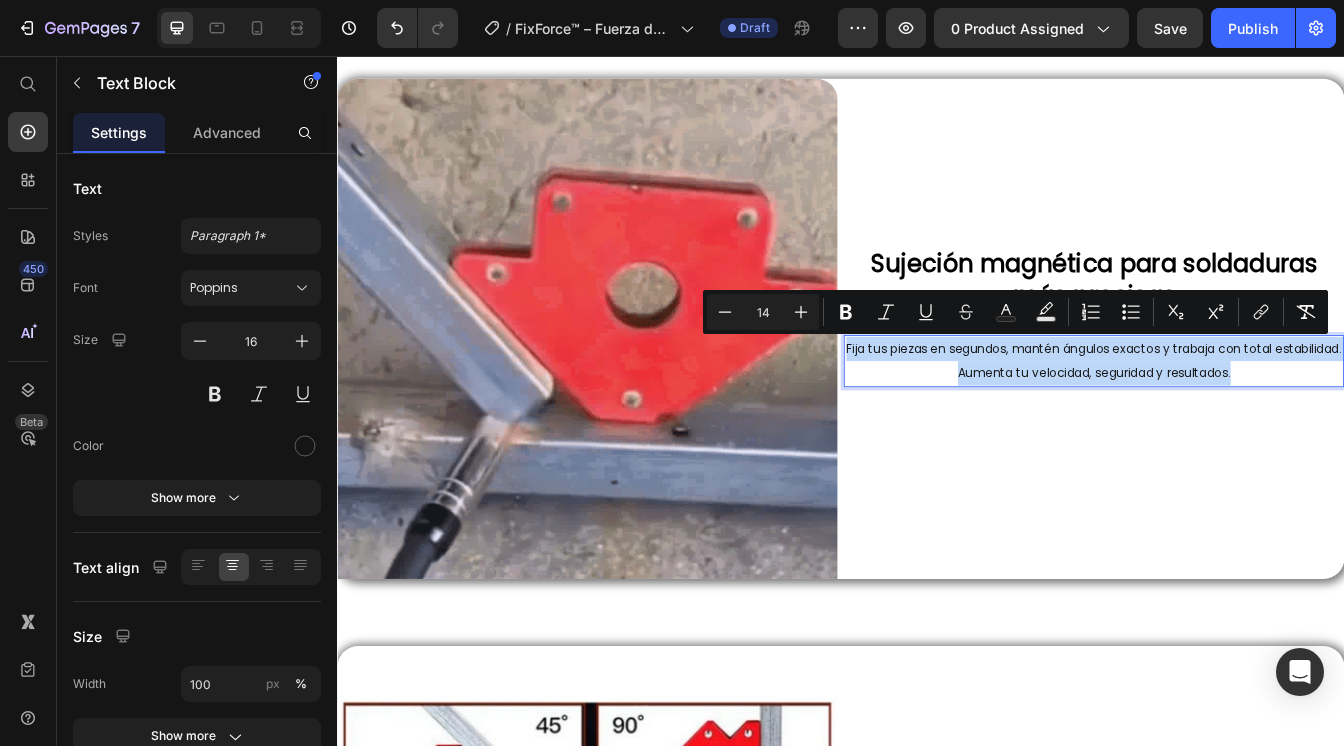 drag, startPoint x: 973, startPoint y: 402, endPoint x: 1494, endPoint y: 425, distance: 521.50745 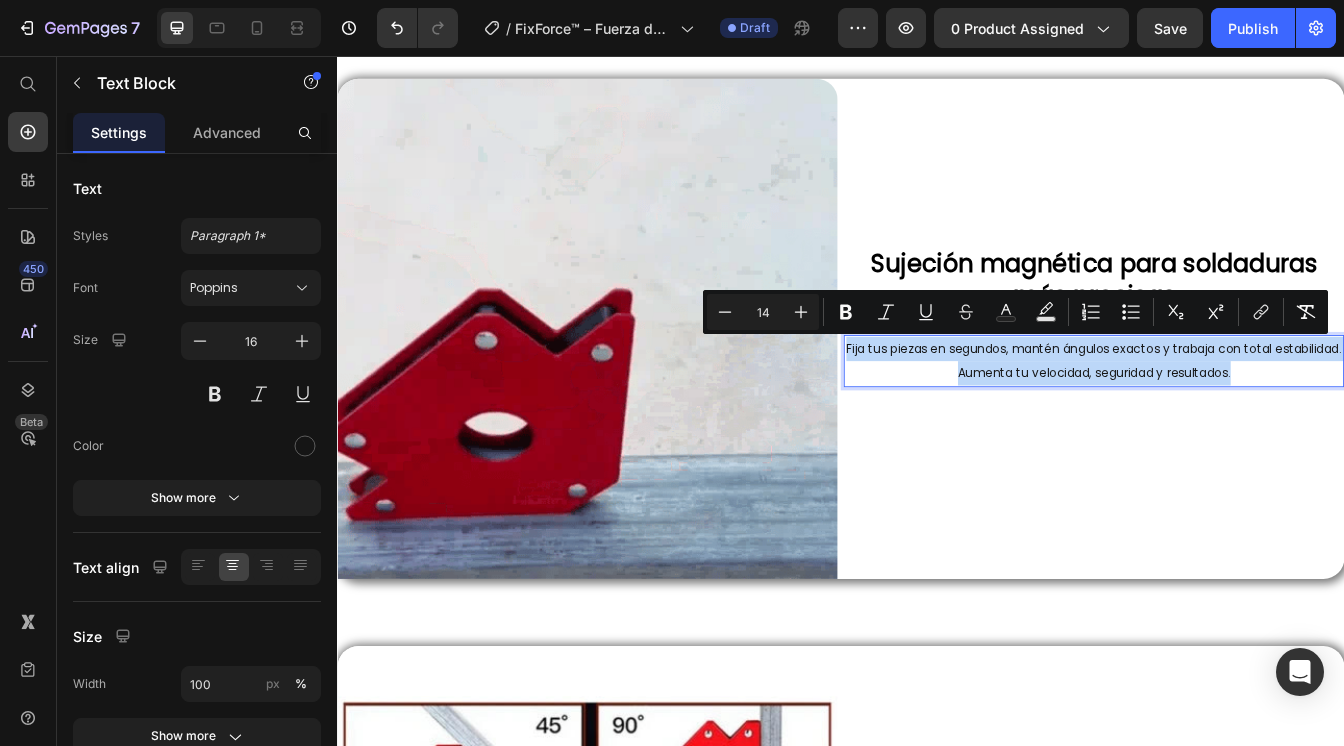 click on "Fija tus piezas en segundos, mantén ángulos exactos y trabaja con total estabilidad. Aumenta tu velocidad, seguridad y resultados." at bounding box center [1239, 419] 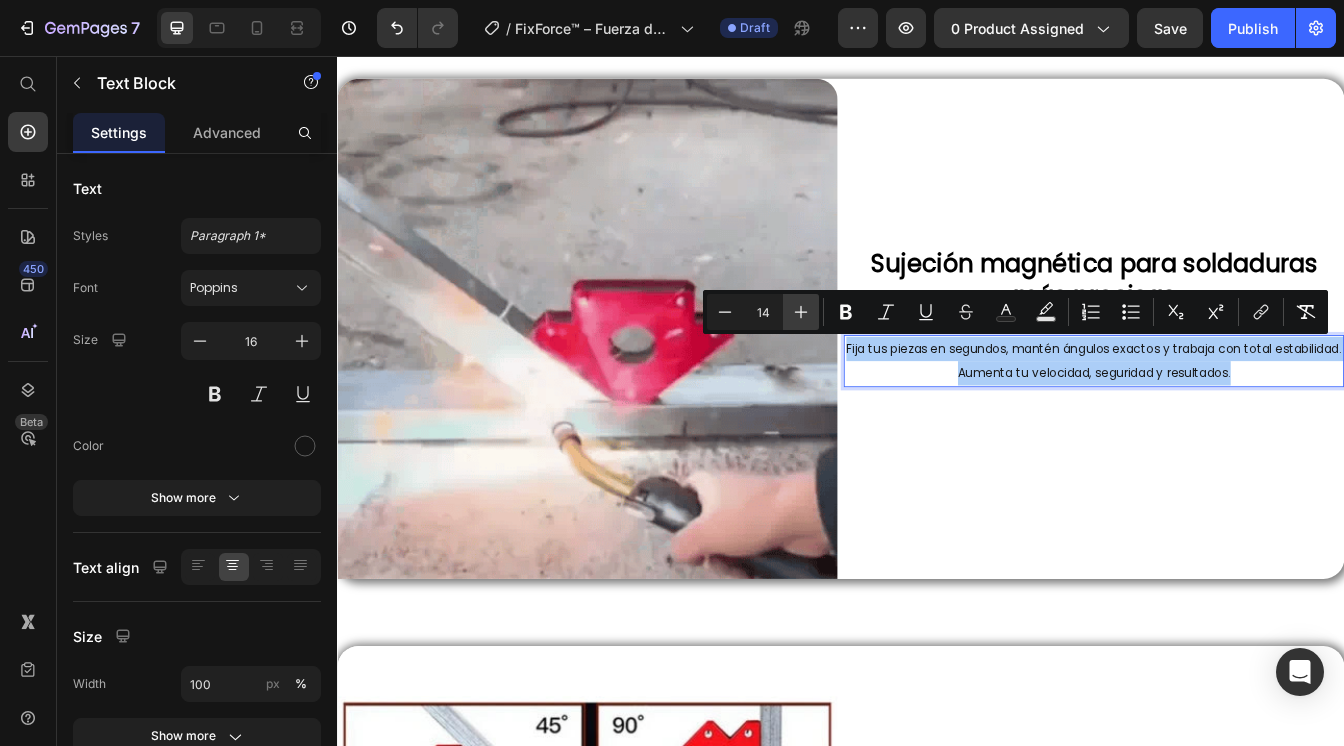 click 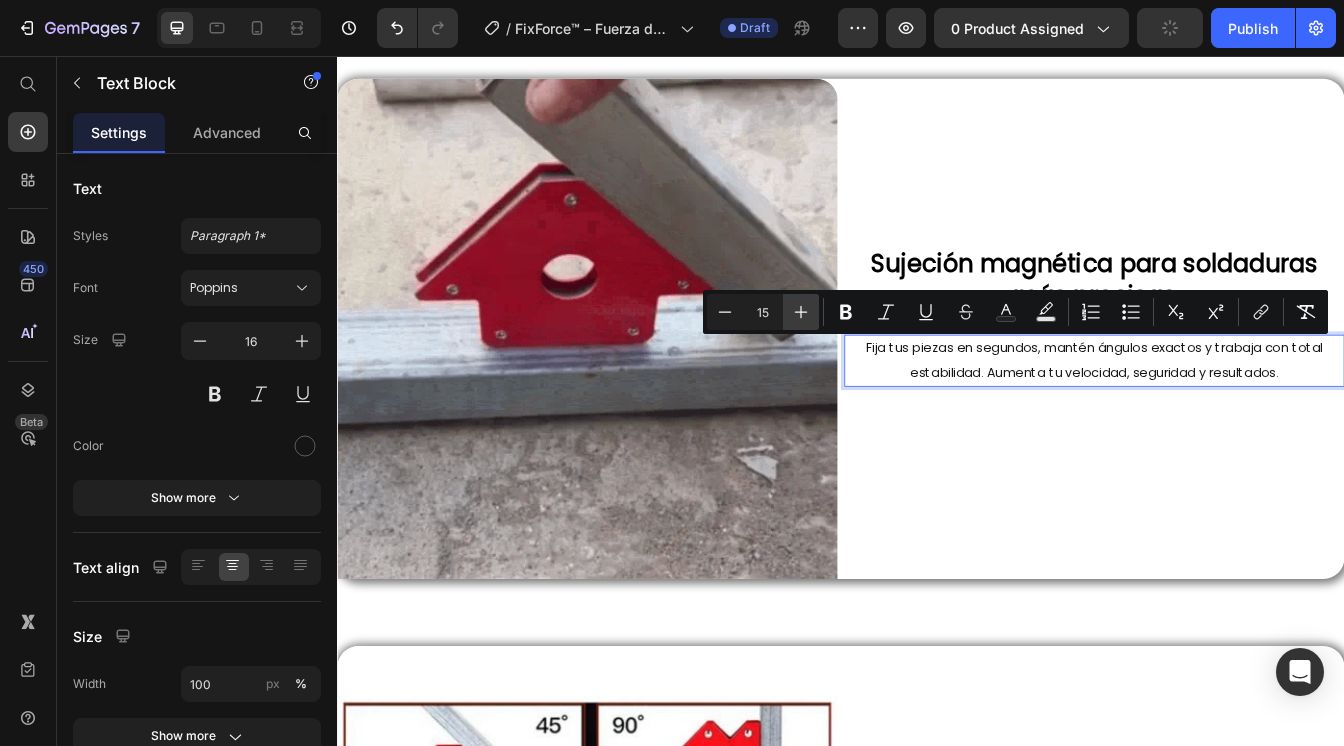 click 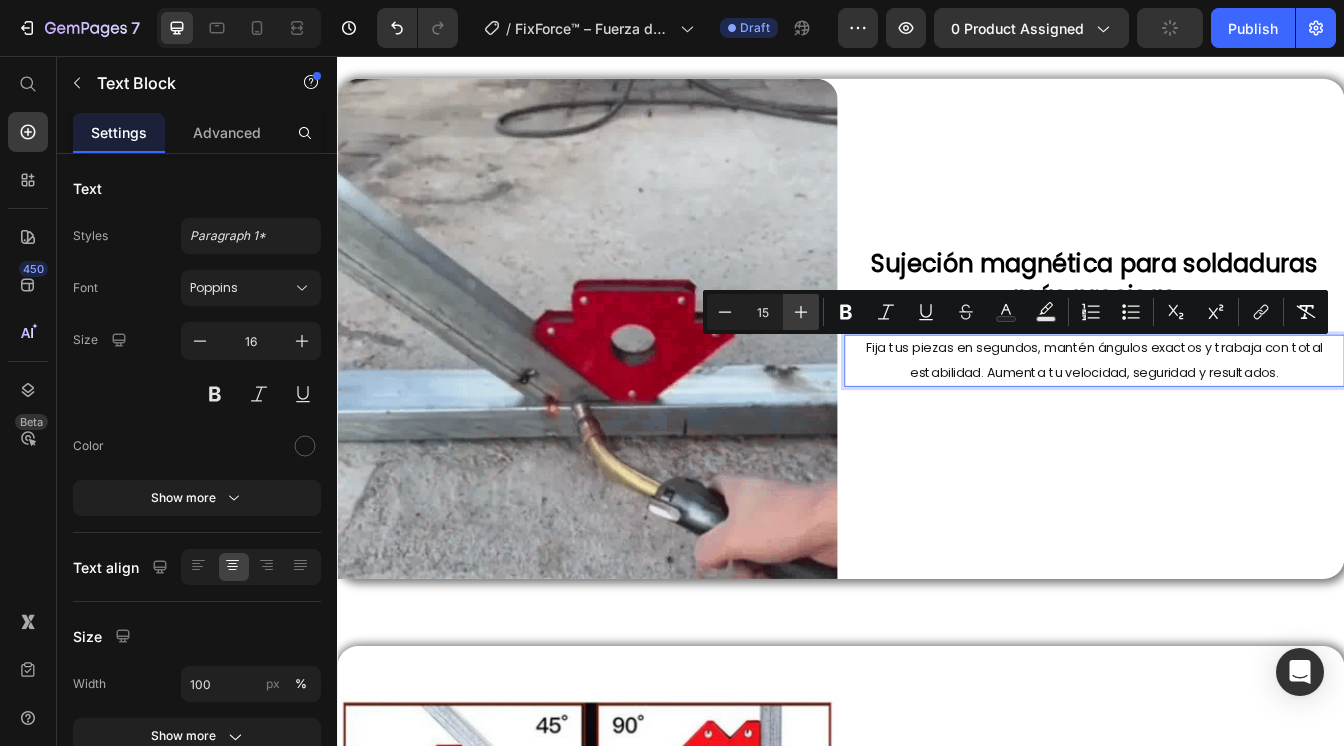 type on "16" 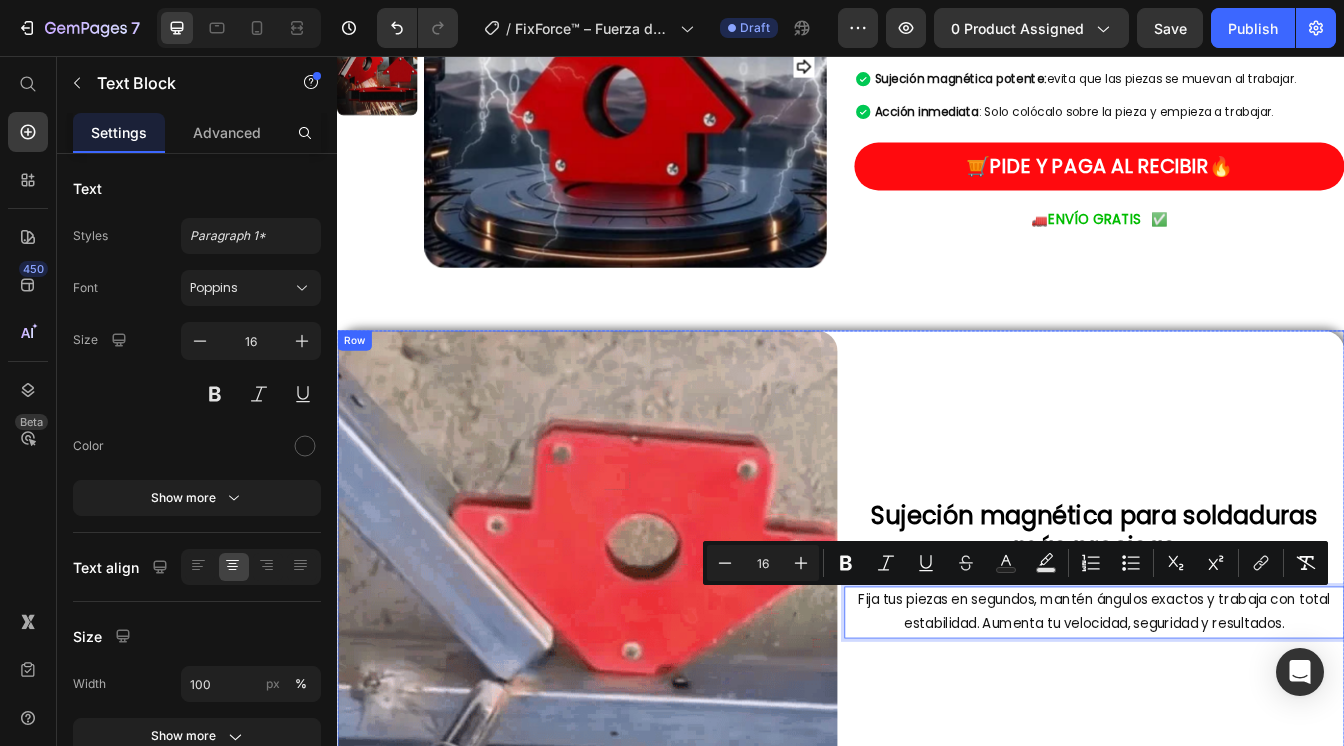 scroll, scrollTop: 0, scrollLeft: 0, axis: both 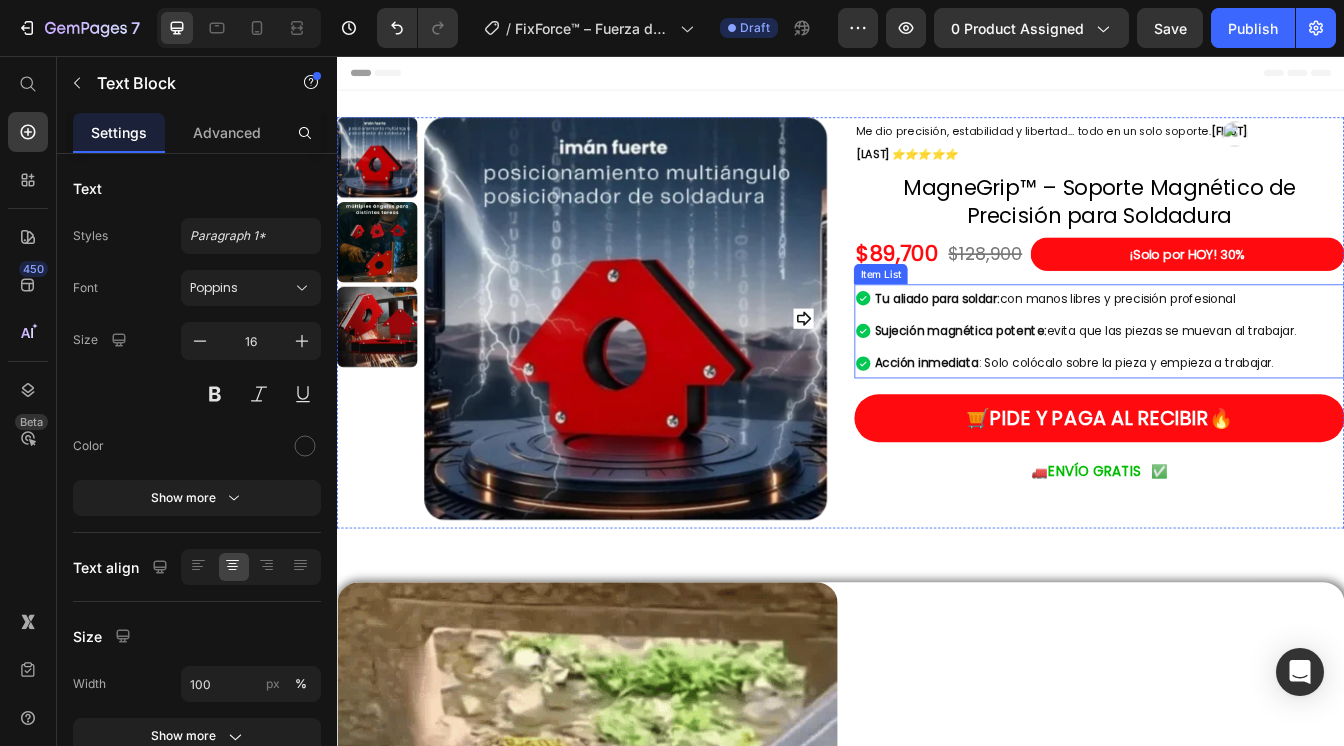 click on "Tu aliado para soldar:  con manos libres y precisión profesional" at bounding box center (1228, 345) 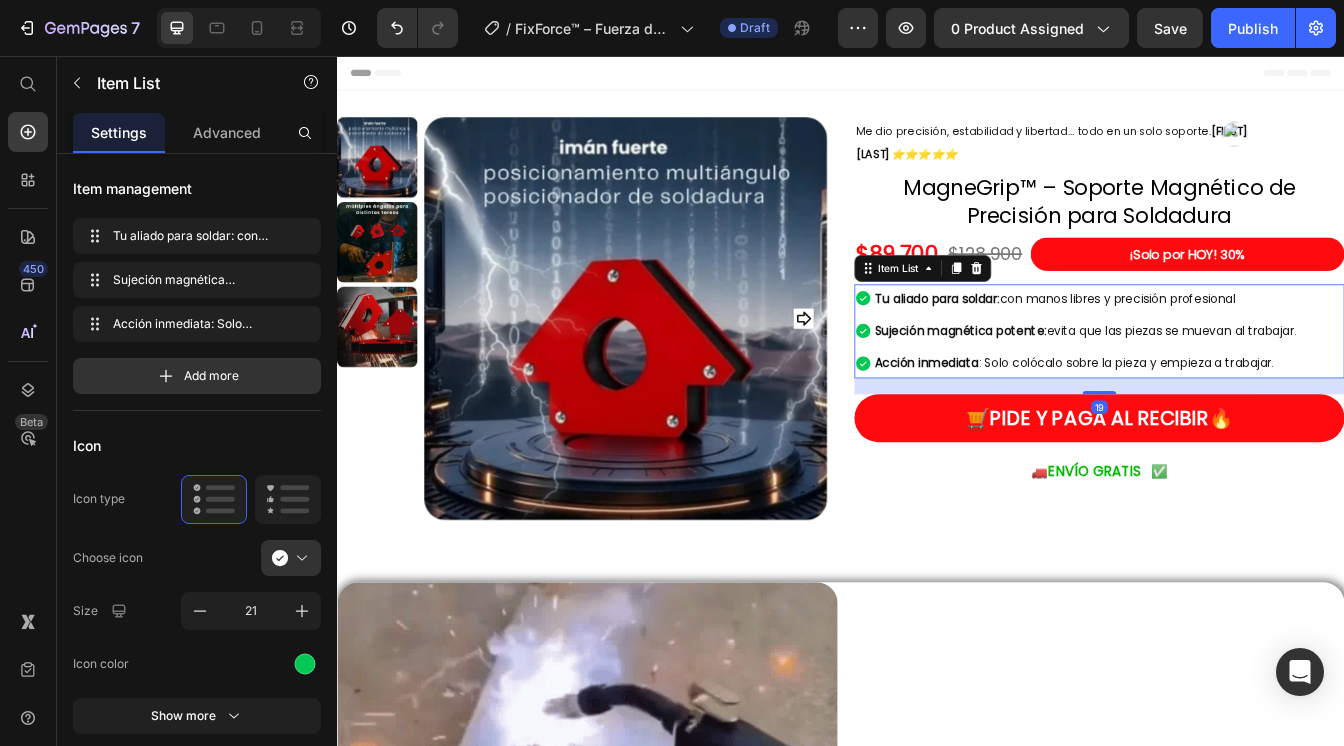 click on "Tu aliado para soldar:  con manos libres y precisión profesional" at bounding box center [1228, 345] 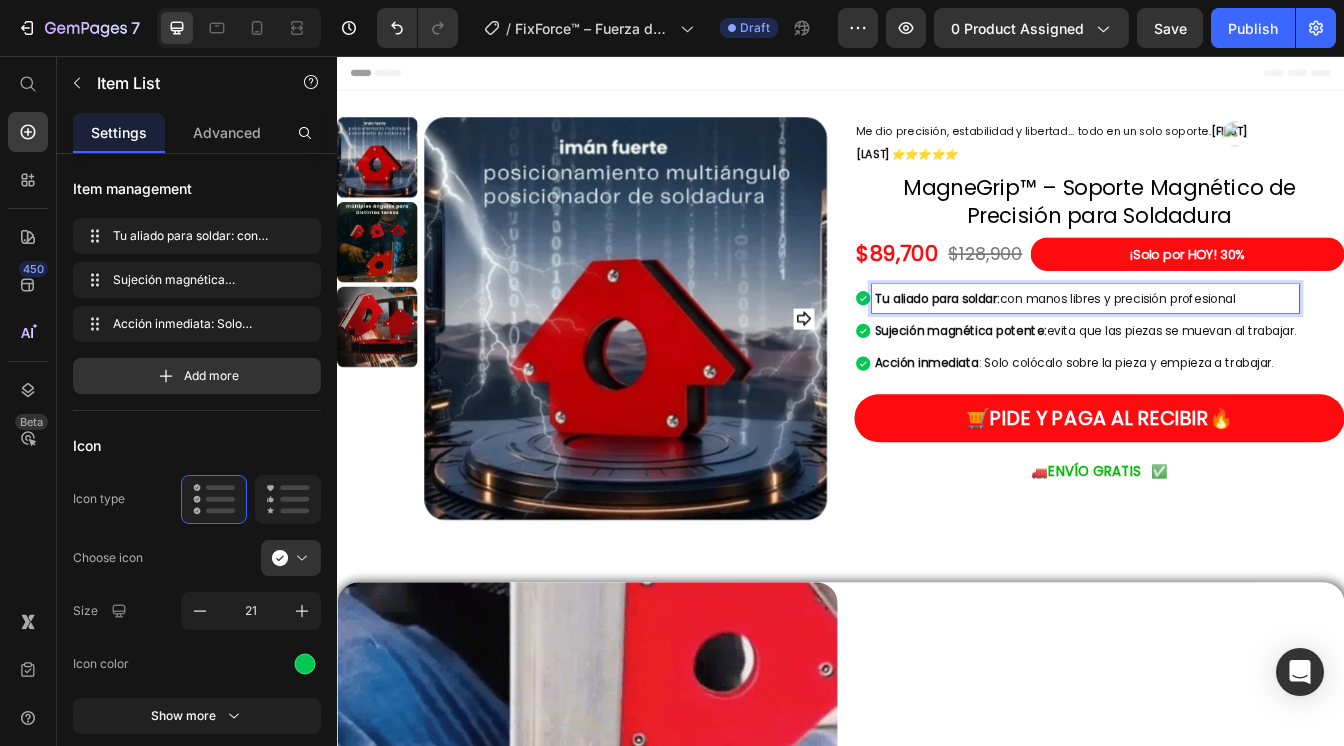 click on "Tu aliado para soldar:  con manos libres y precisión profesional" at bounding box center (1228, 345) 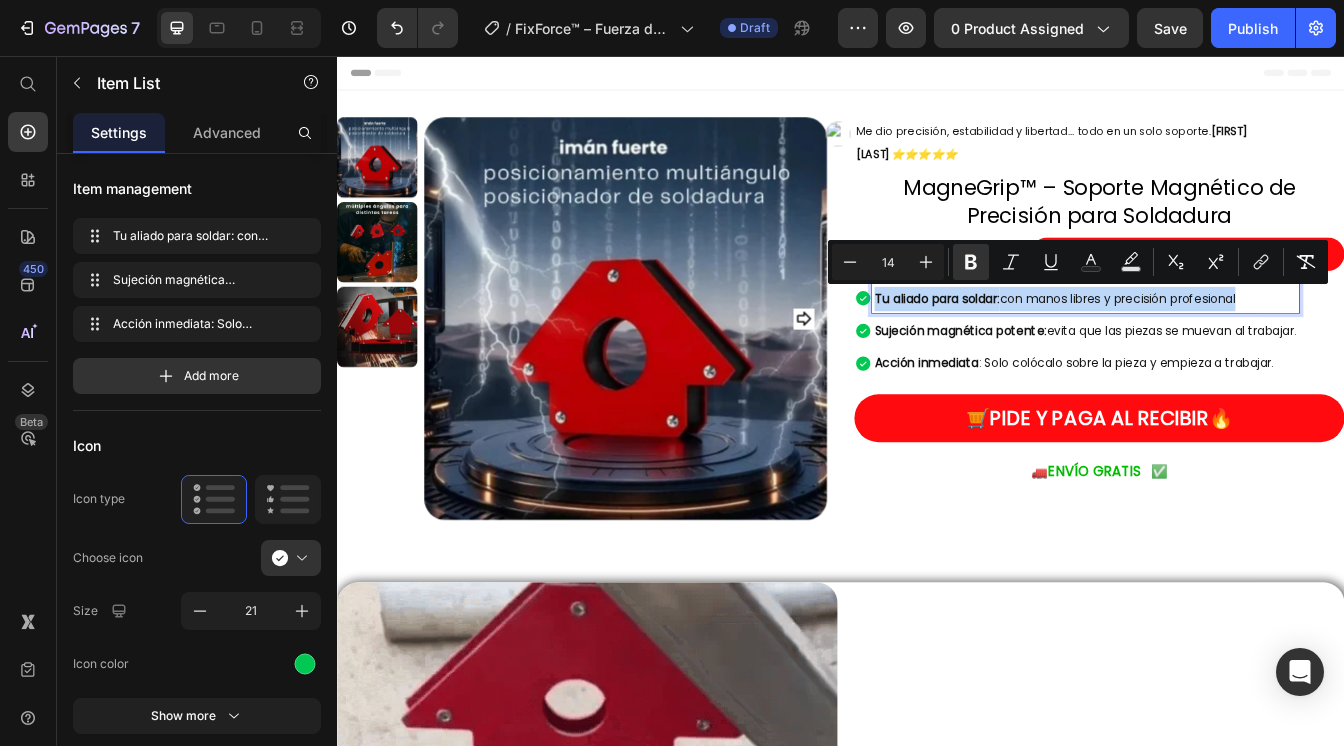 drag, startPoint x: 1428, startPoint y: 350, endPoint x: 960, endPoint y: 367, distance: 468.30865 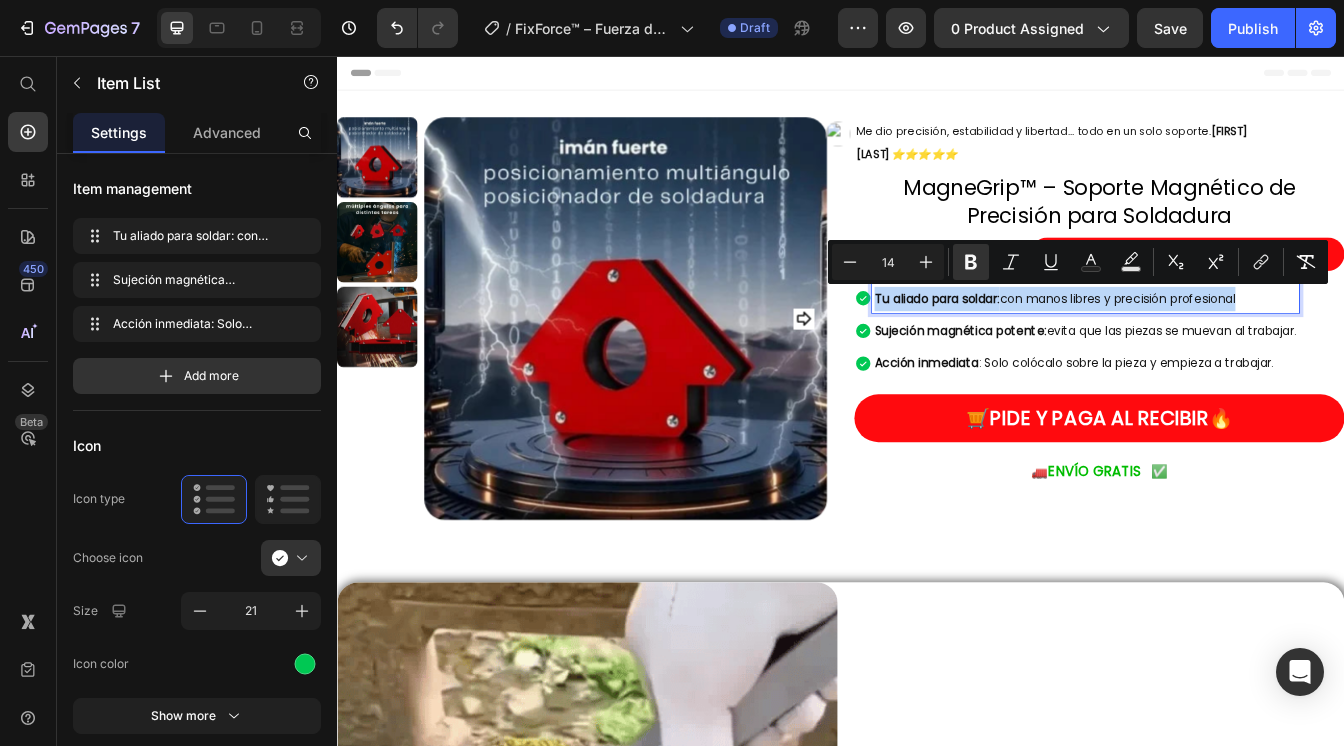 click on "Tu aliado para soldar:  con manos libres y precisión profesional Sujeción magnética potente:  evita que las piezas se muevan al trabajar. Acción inmediata : Solo colócalo sobre la pieza y empieza a trabajar." at bounding box center [1218, 384] 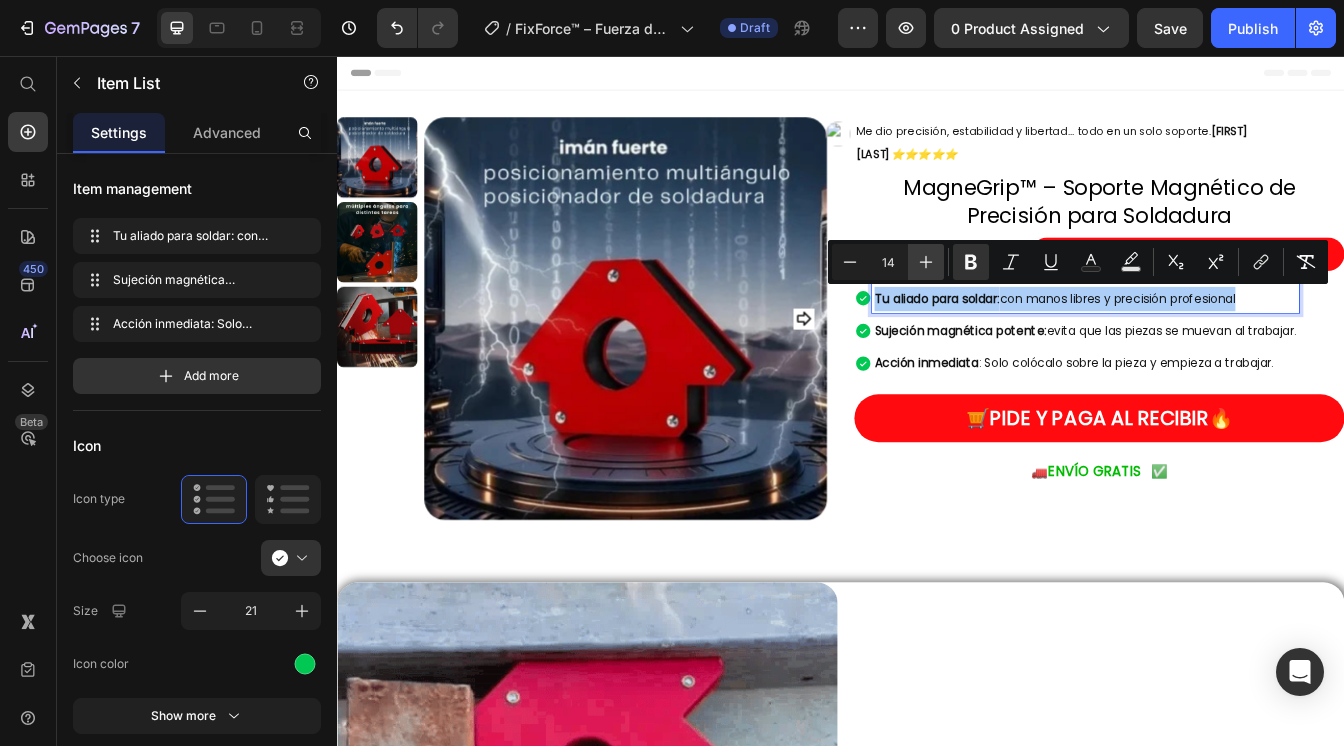click 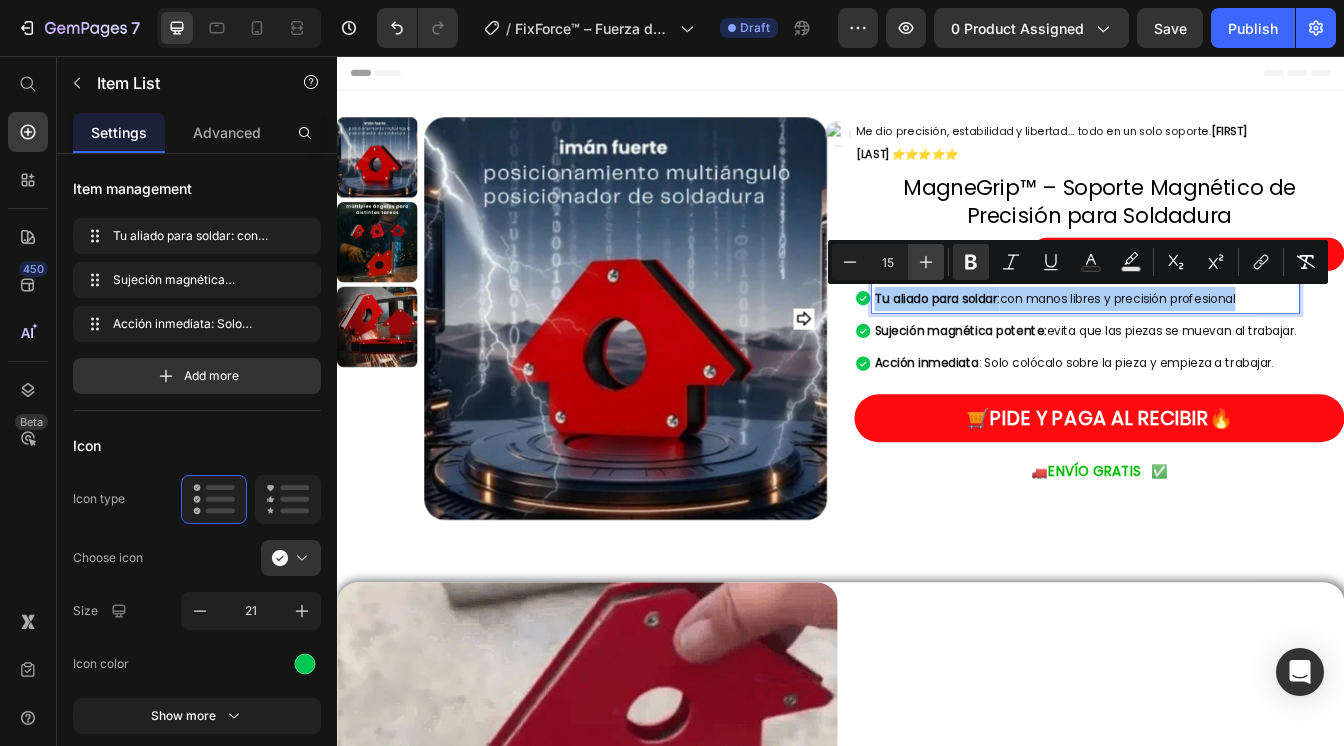 click 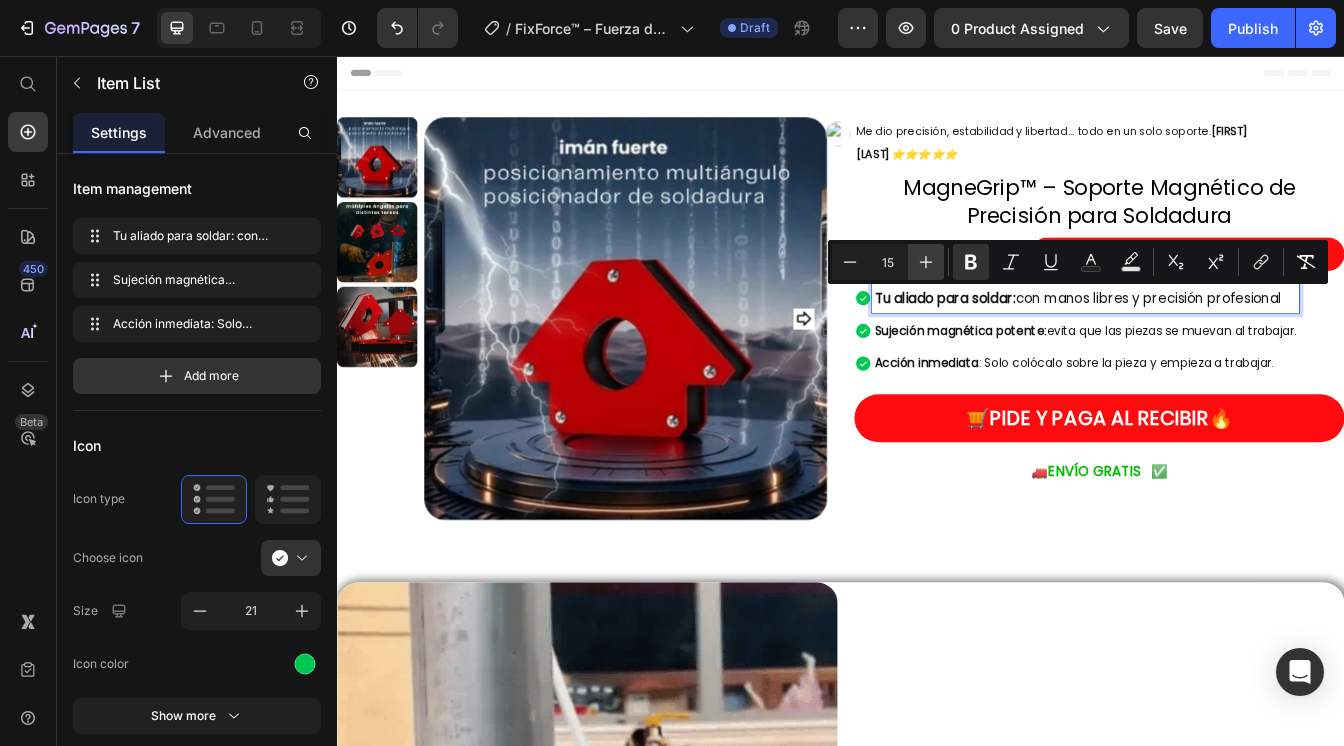 type on "16" 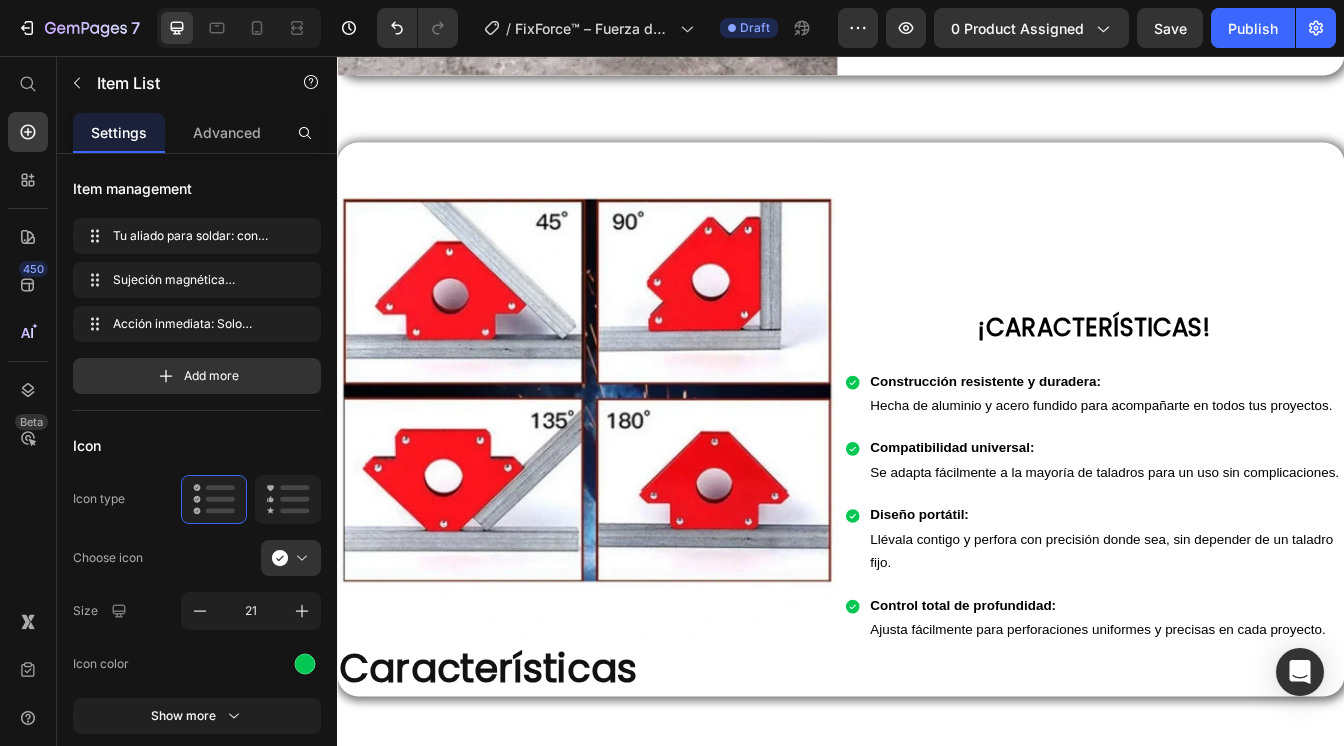 scroll, scrollTop: 1300, scrollLeft: 0, axis: vertical 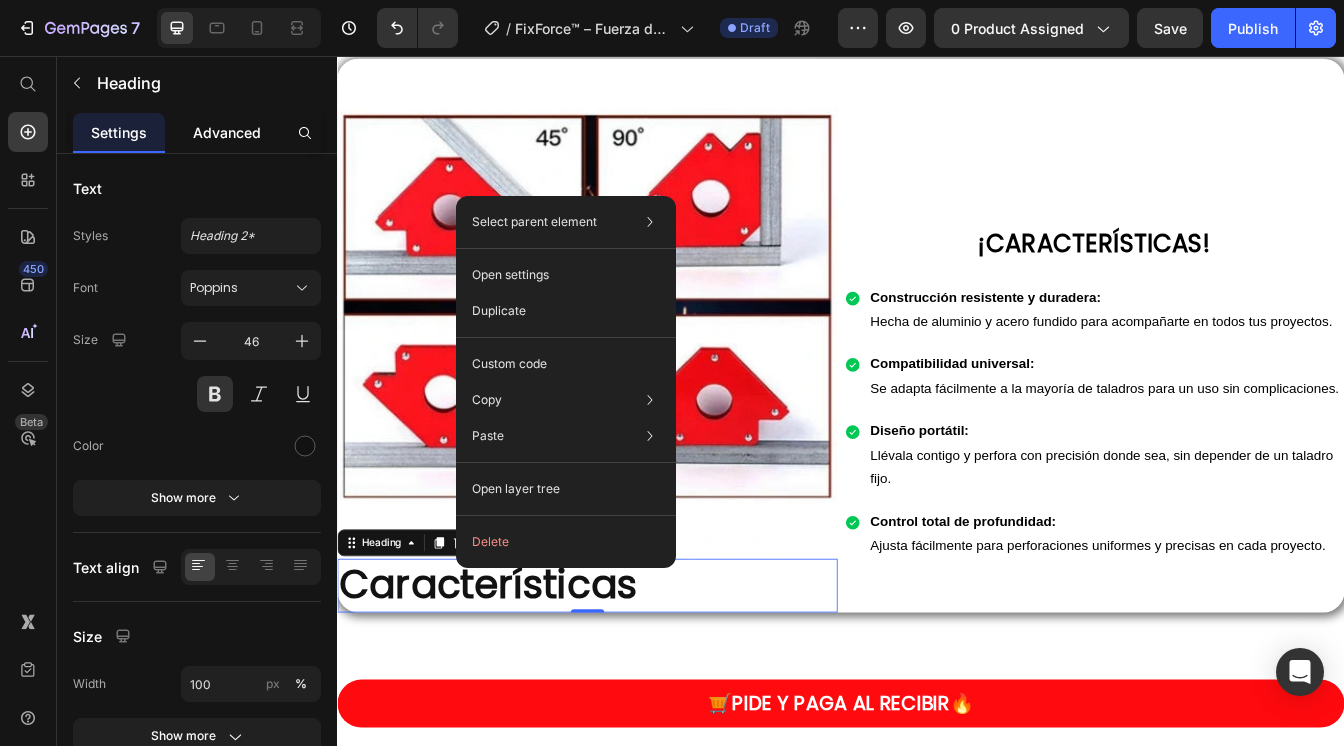 click on "Advanced" at bounding box center [227, 132] 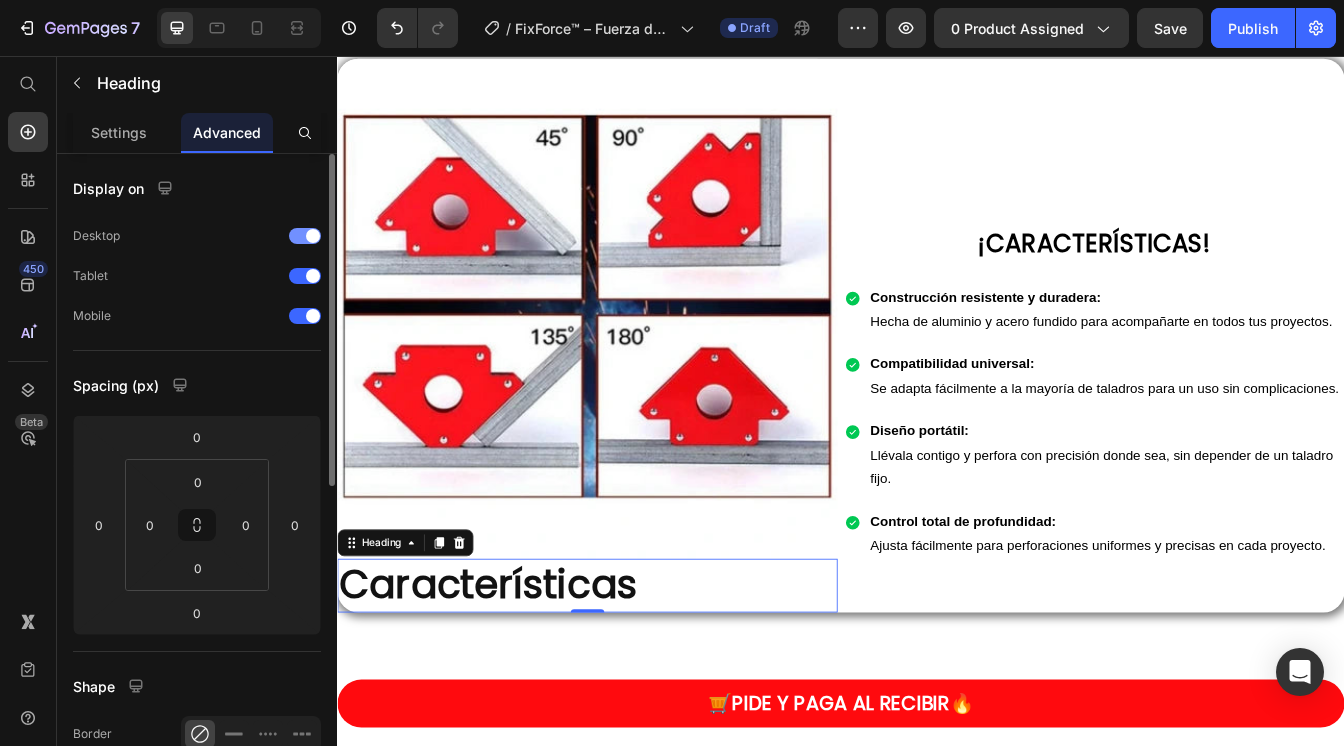 click on "Desktop" at bounding box center (197, 236) 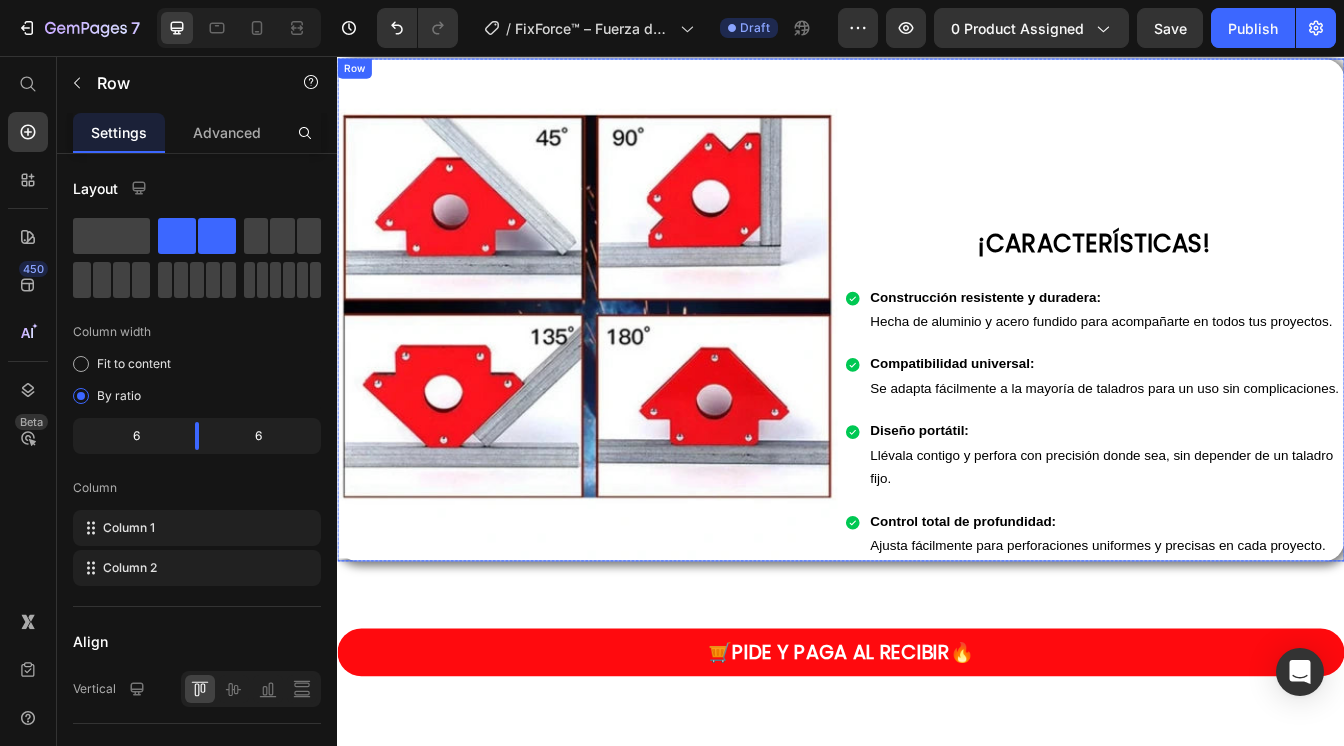 click on "Image Características Heading   0" at bounding box center (635, 358) 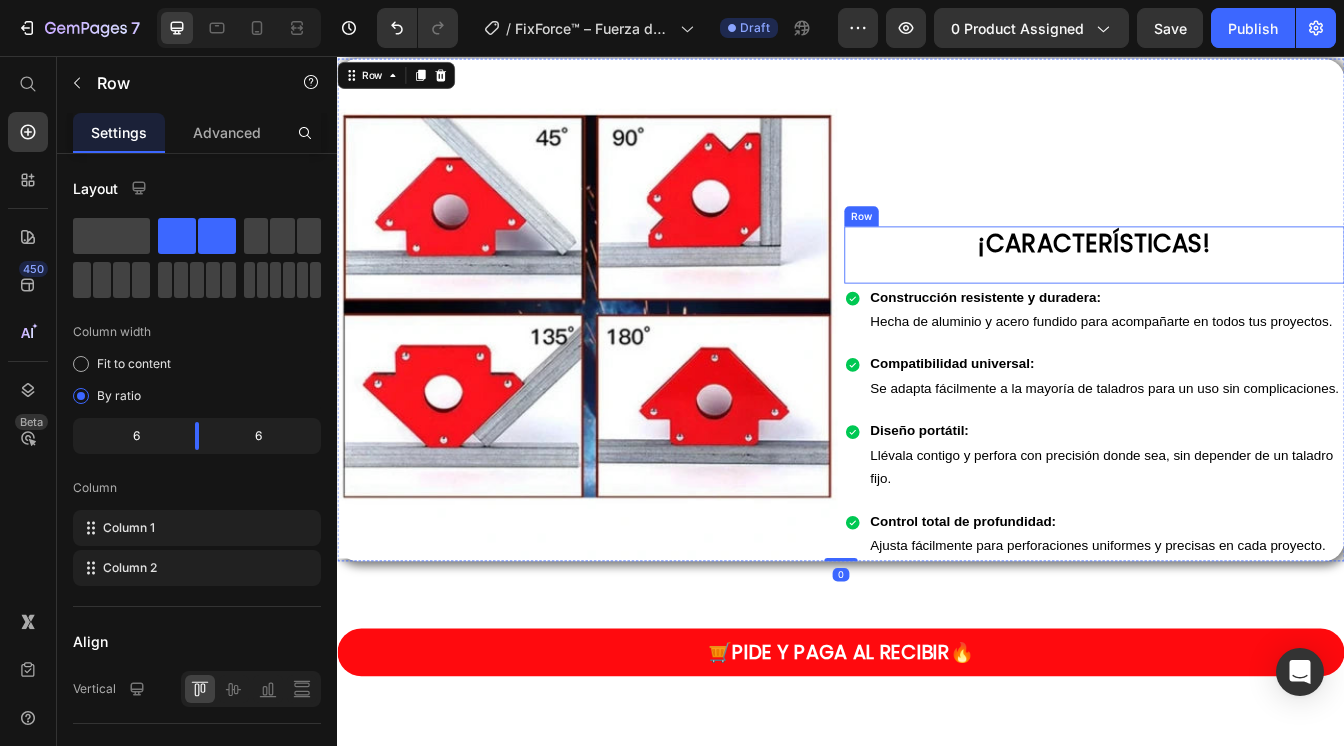 click on "¡CARACTERÍSTICAS!" at bounding box center (1239, 280) 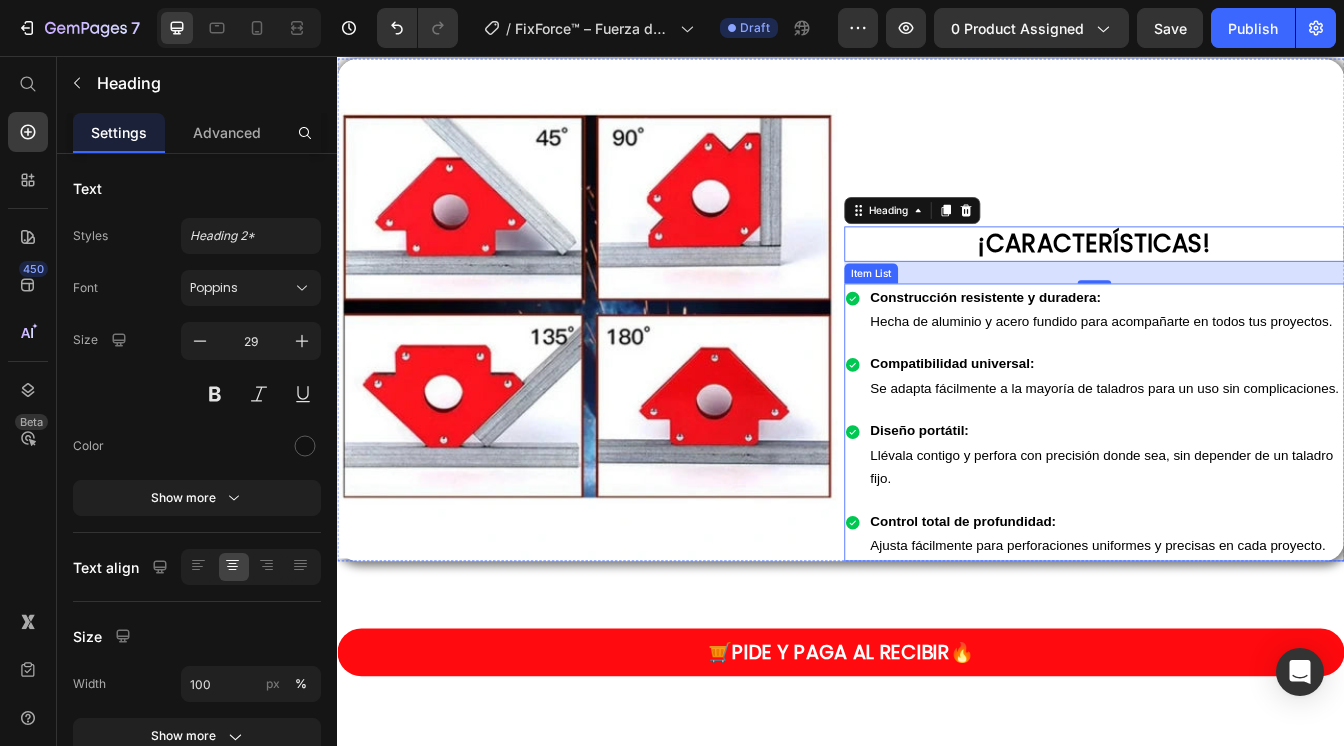 click on "Hecha de aluminio y acero fundido para acompañarte en todos tus proyectos." at bounding box center [1247, 372] 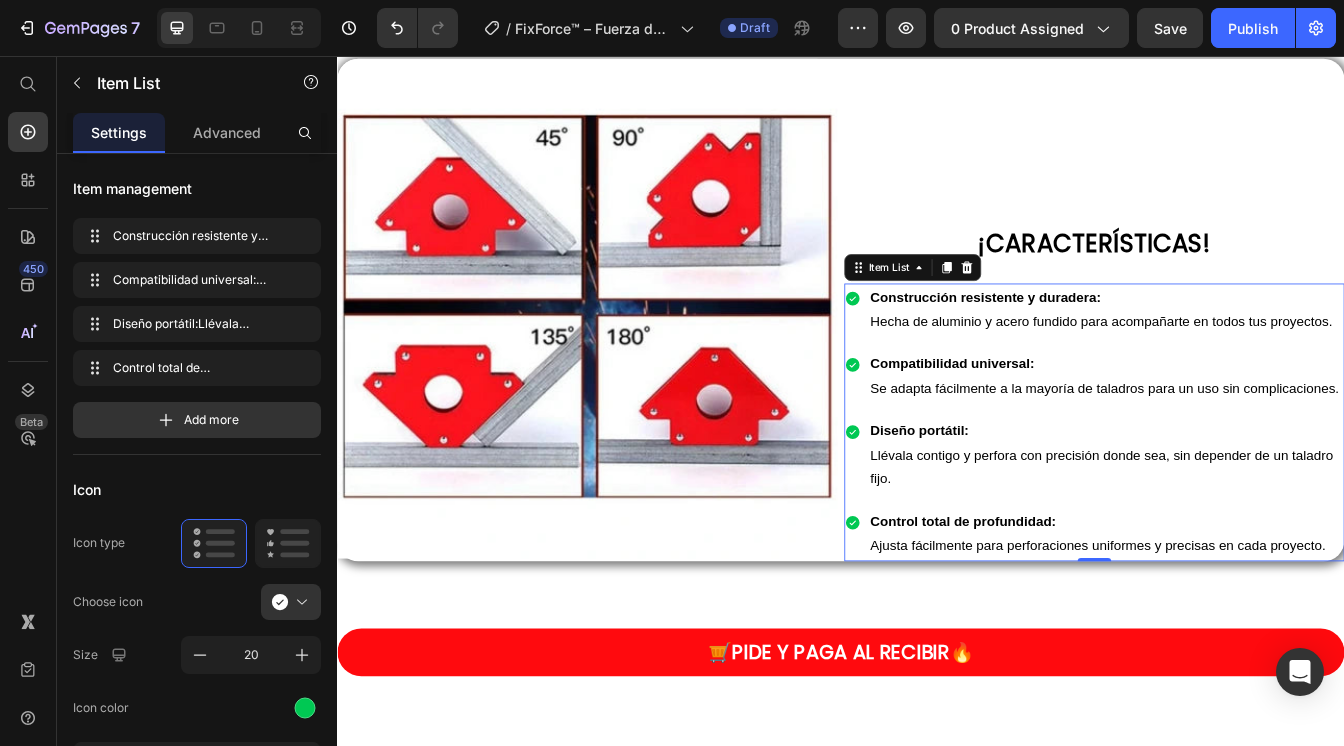 click on "Construcción resistente y duradera:" at bounding box center [1109, 343] 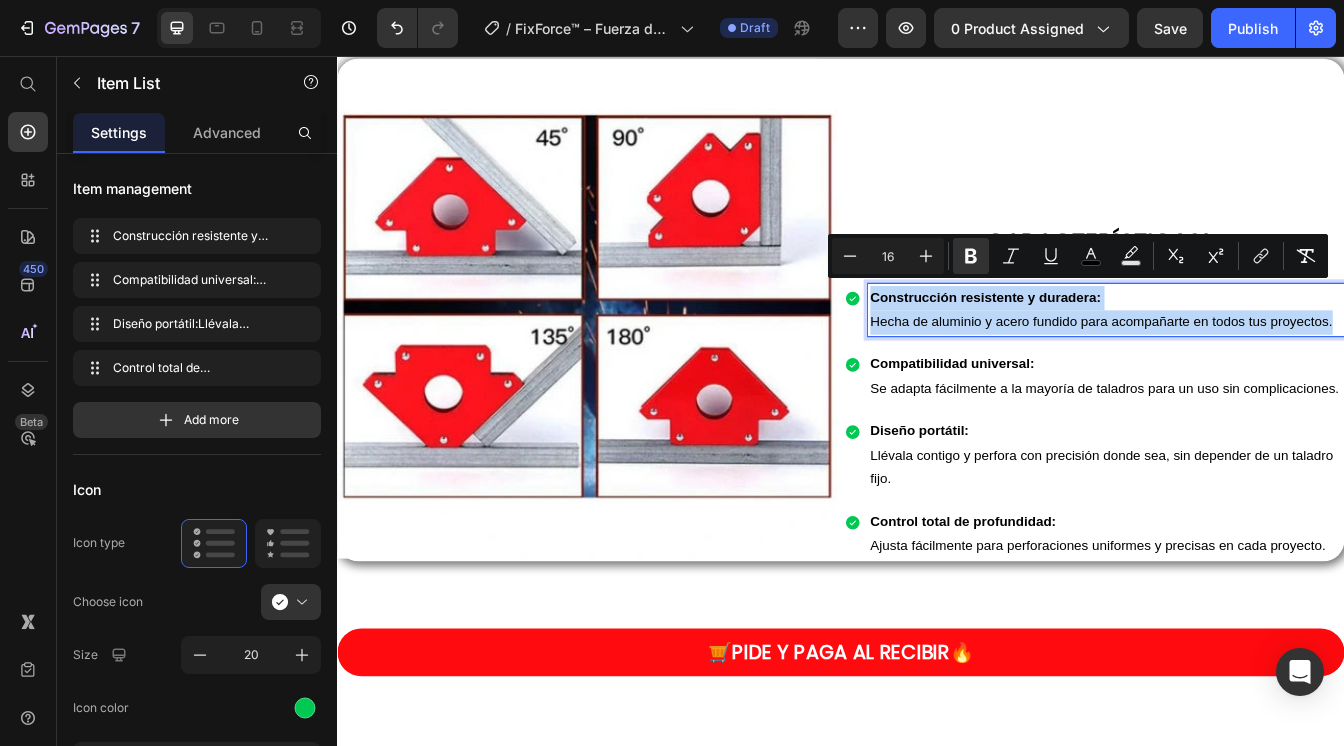 drag, startPoint x: 966, startPoint y: 332, endPoint x: 1514, endPoint y: 395, distance: 551.60944 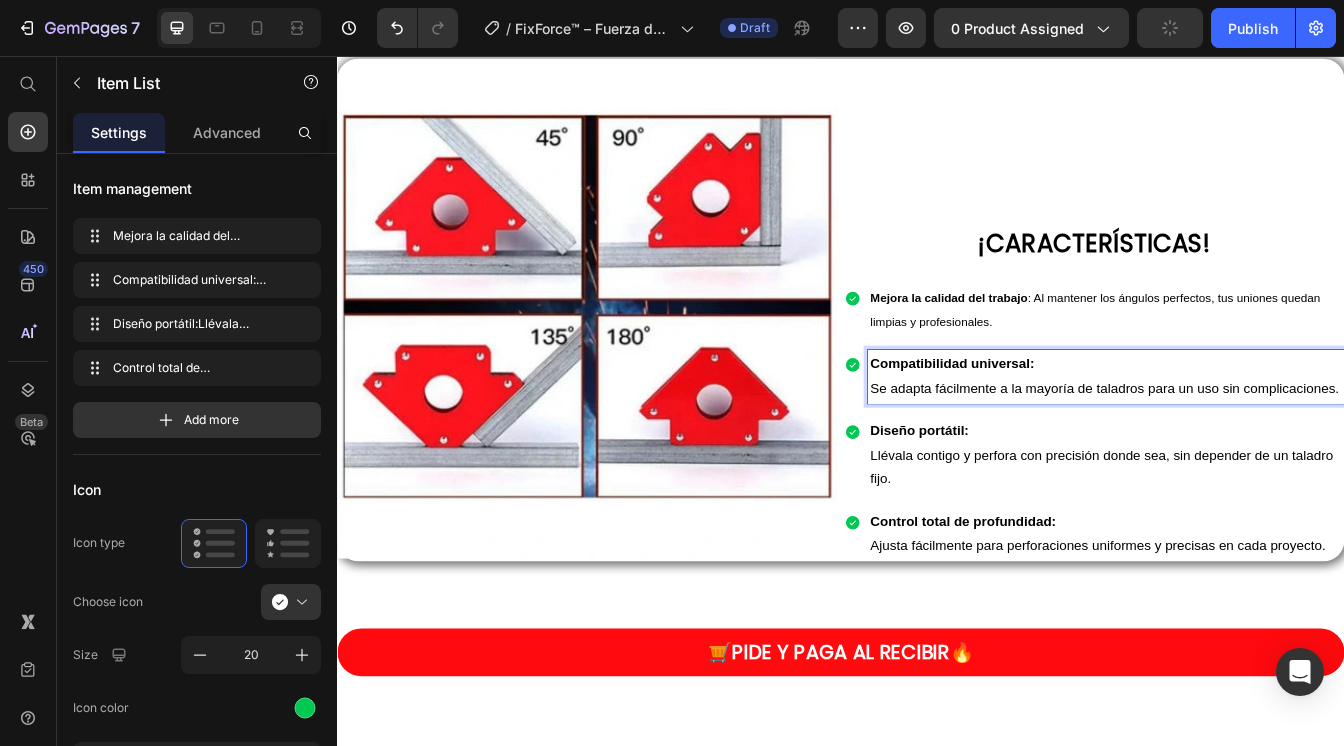 click on "Compatibilidad universal:" at bounding box center [1070, 422] 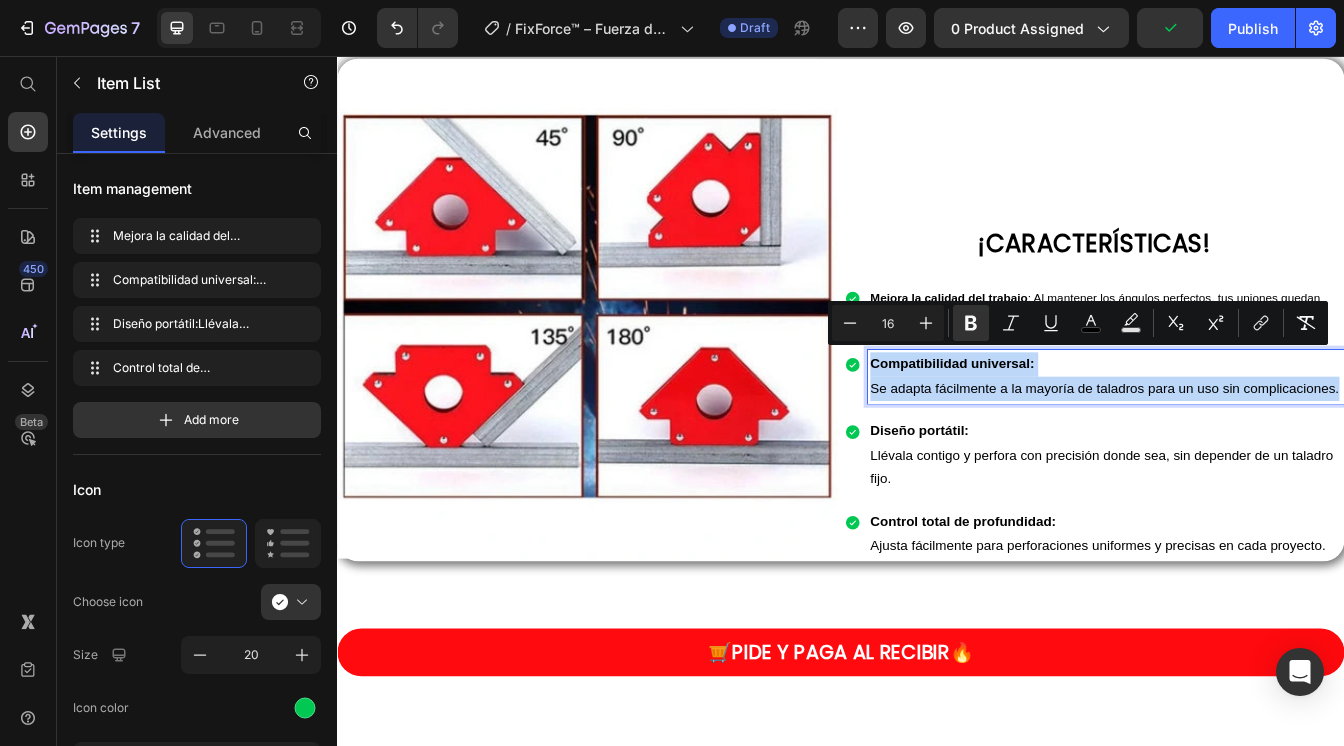 drag, startPoint x: 966, startPoint y: 412, endPoint x: 1147, endPoint y: 495, distance: 199.12308 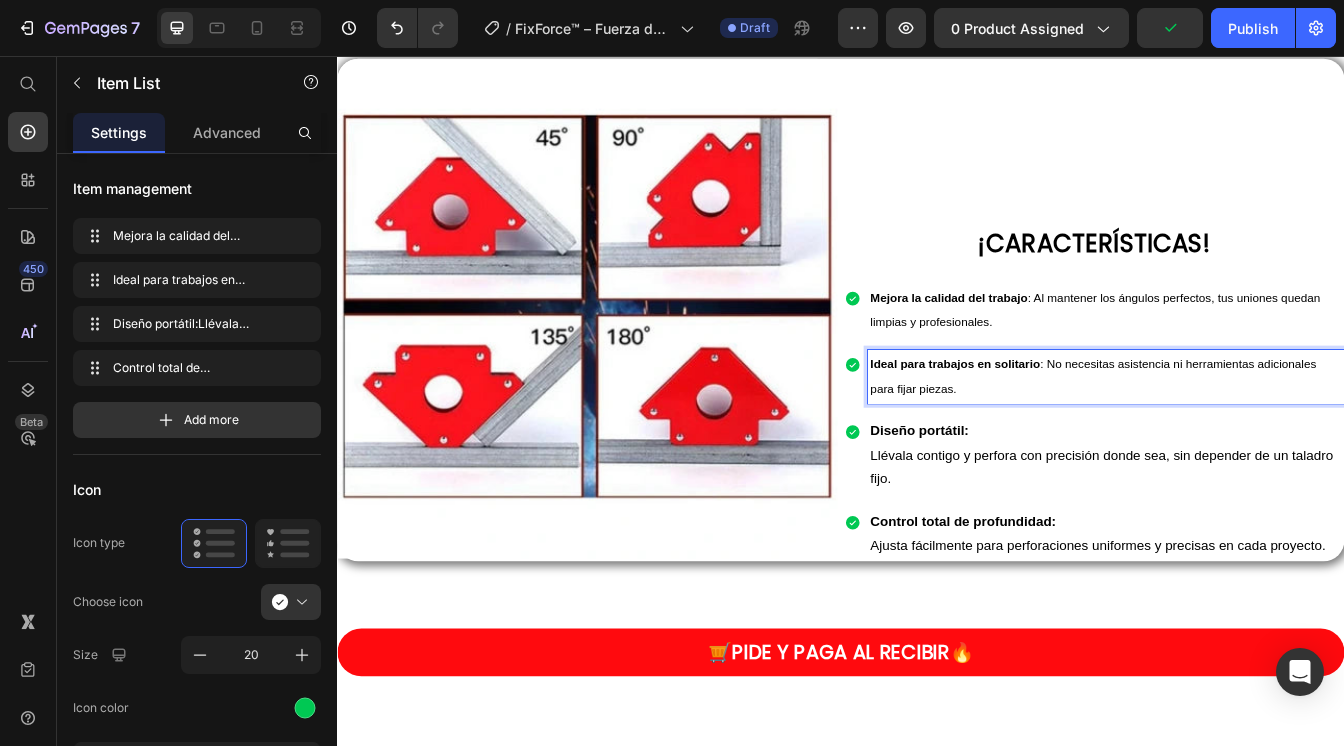 click on "Diseño portátil:" at bounding box center (1030, 502) 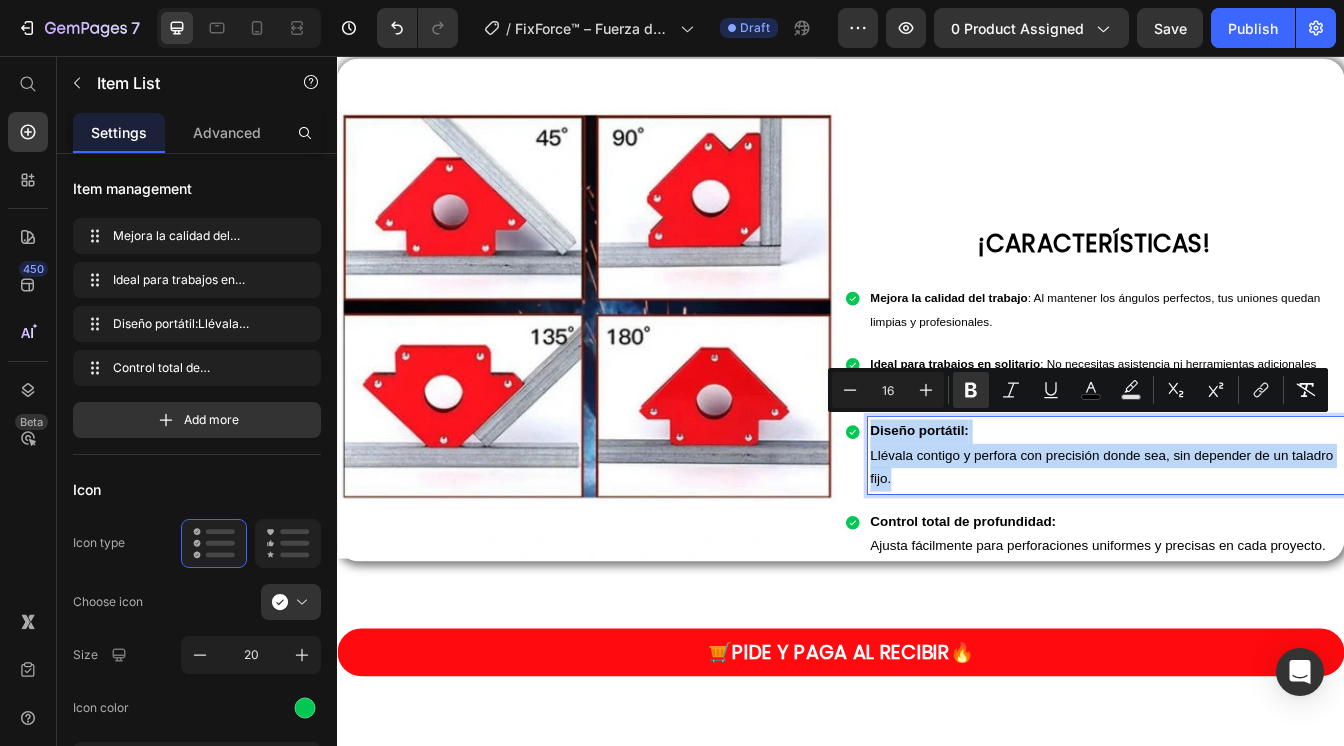 drag, startPoint x: 966, startPoint y: 495, endPoint x: 1057, endPoint y: 549, distance: 105.81588 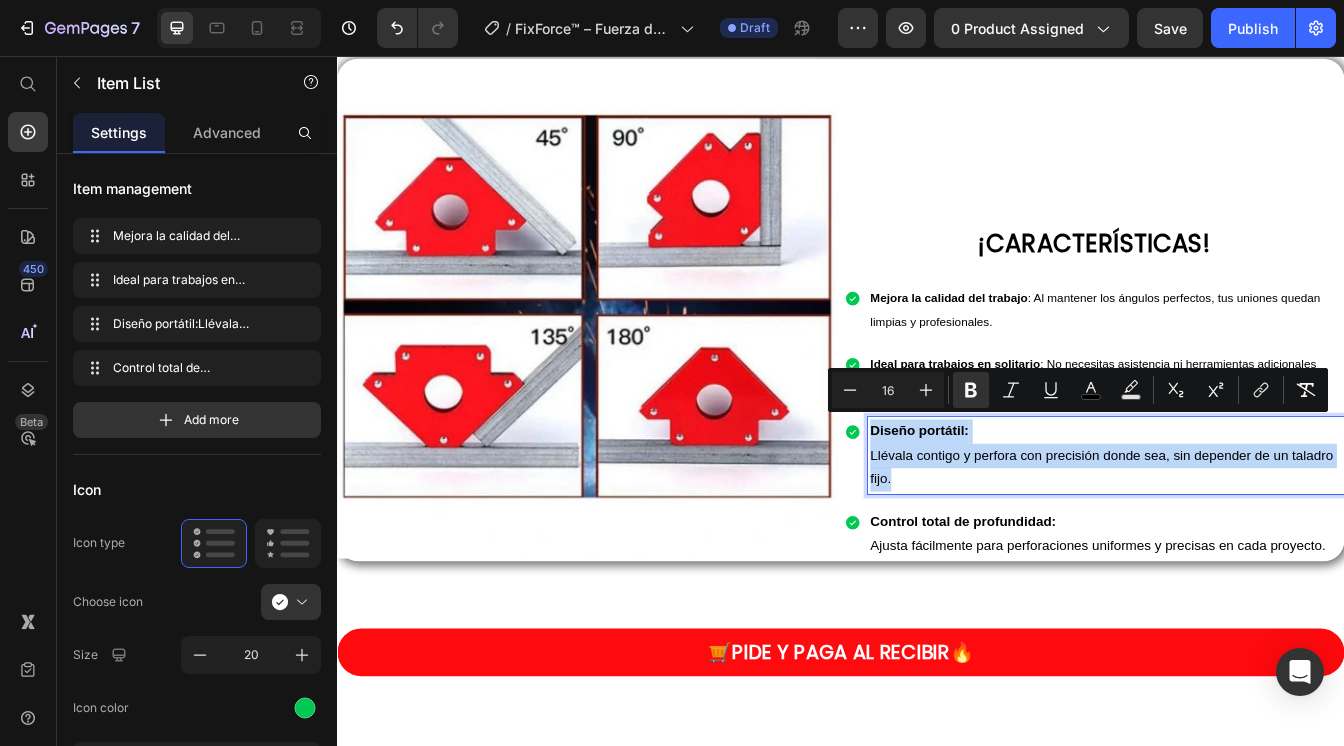 click on "Diseño portátil: Llévala contigo y perfora con precisión donde sea, sin depender de un taladro fijo." at bounding box center [1253, 532] 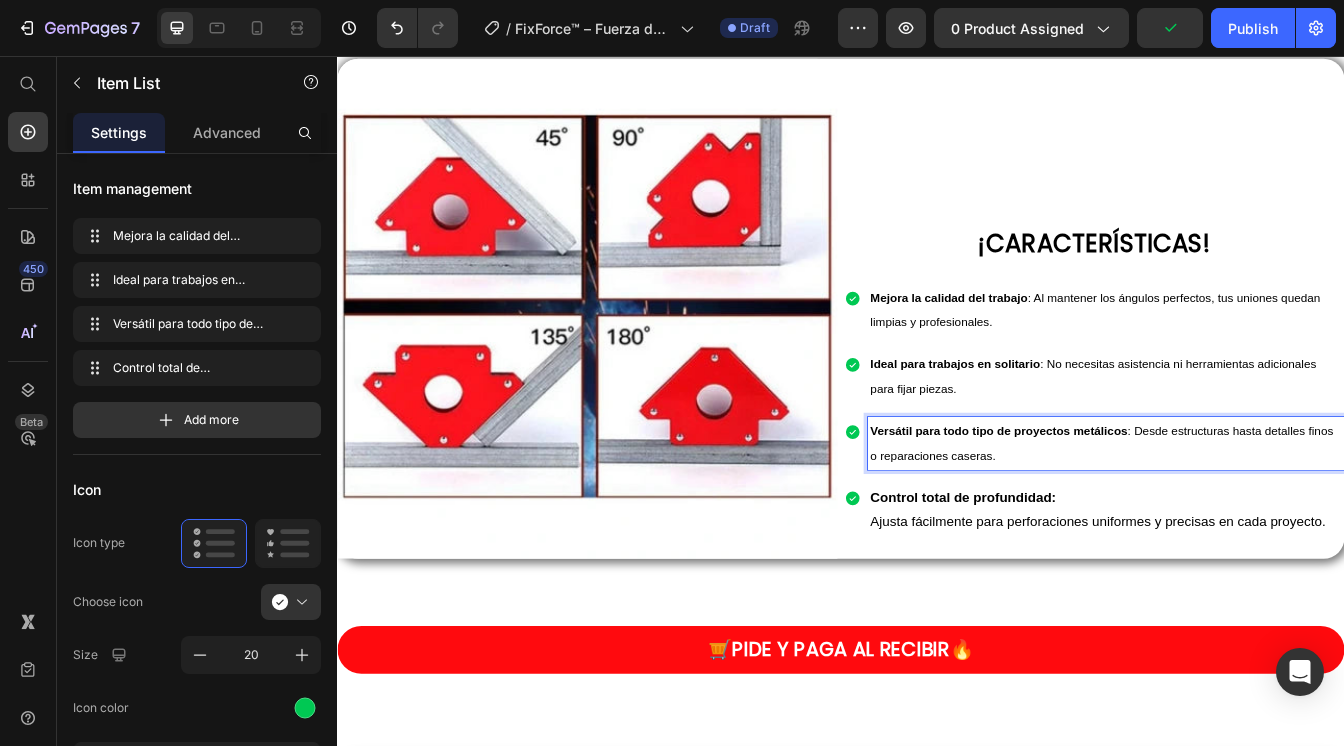 click on "Control total de profundidad:" at bounding box center [1082, 581] 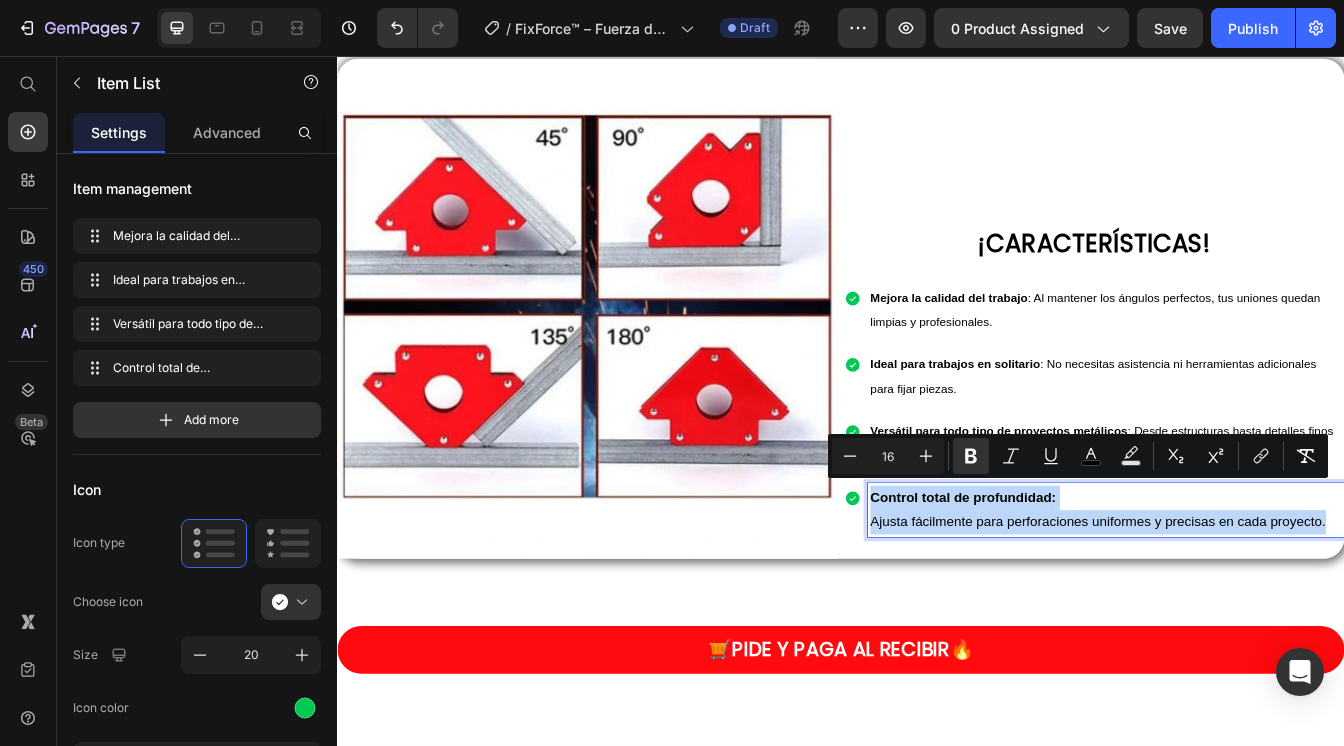 drag, startPoint x: 966, startPoint y: 575, endPoint x: 1502, endPoint y: 605, distance: 536.83887 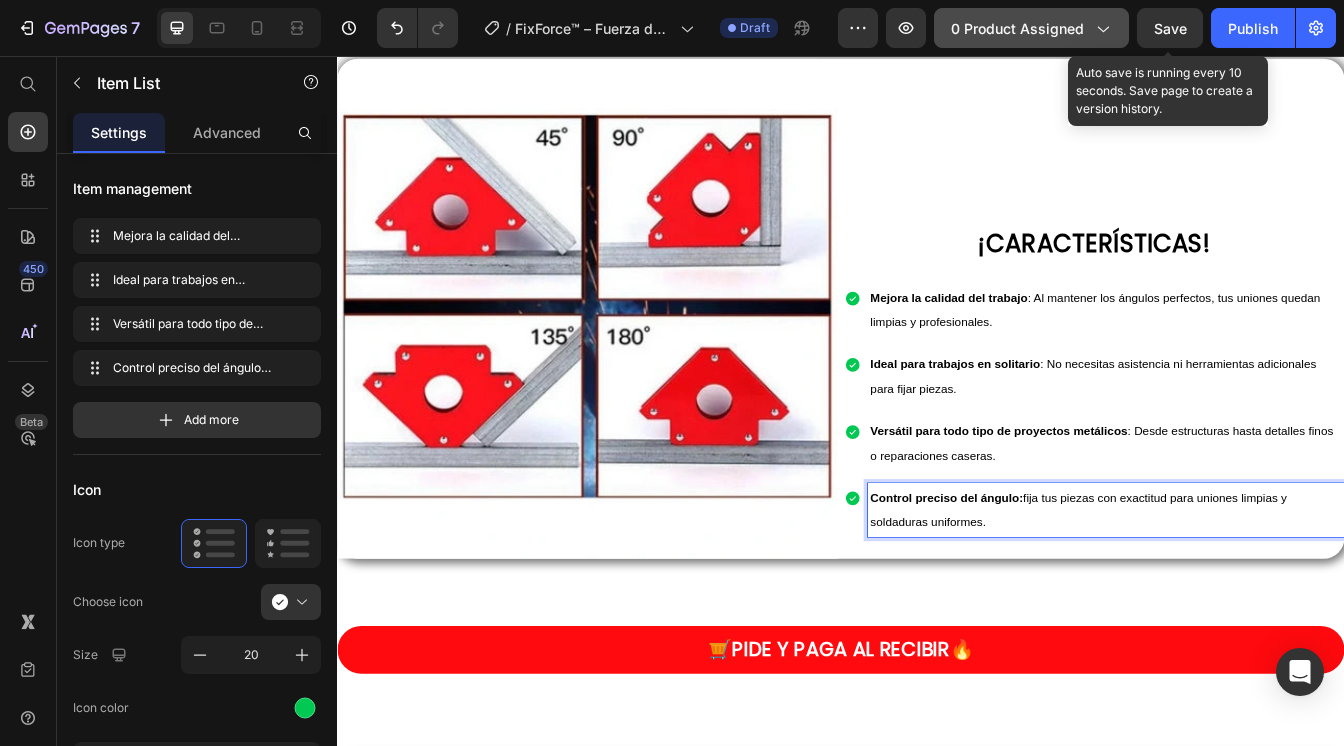 drag, startPoint x: 1160, startPoint y: 21, endPoint x: 1119, endPoint y: 35, distance: 43.32436 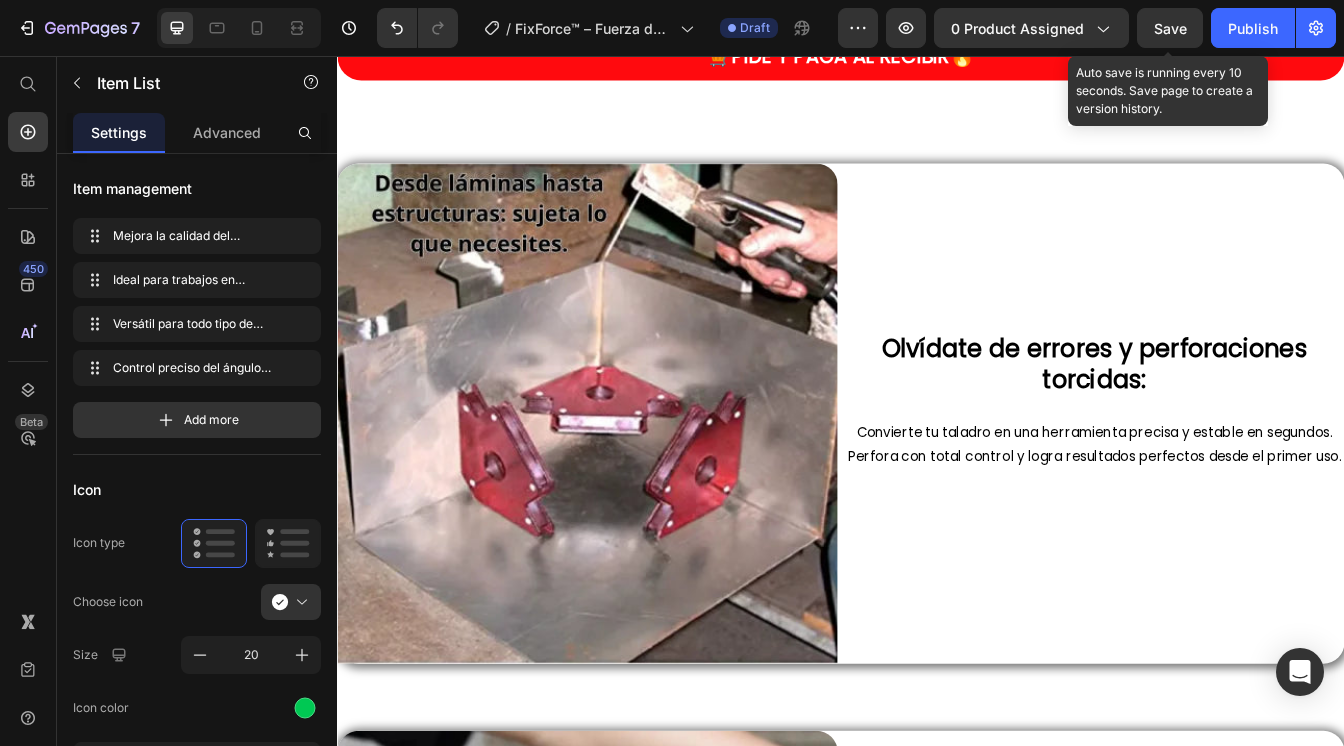 scroll, scrollTop: 2100, scrollLeft: 0, axis: vertical 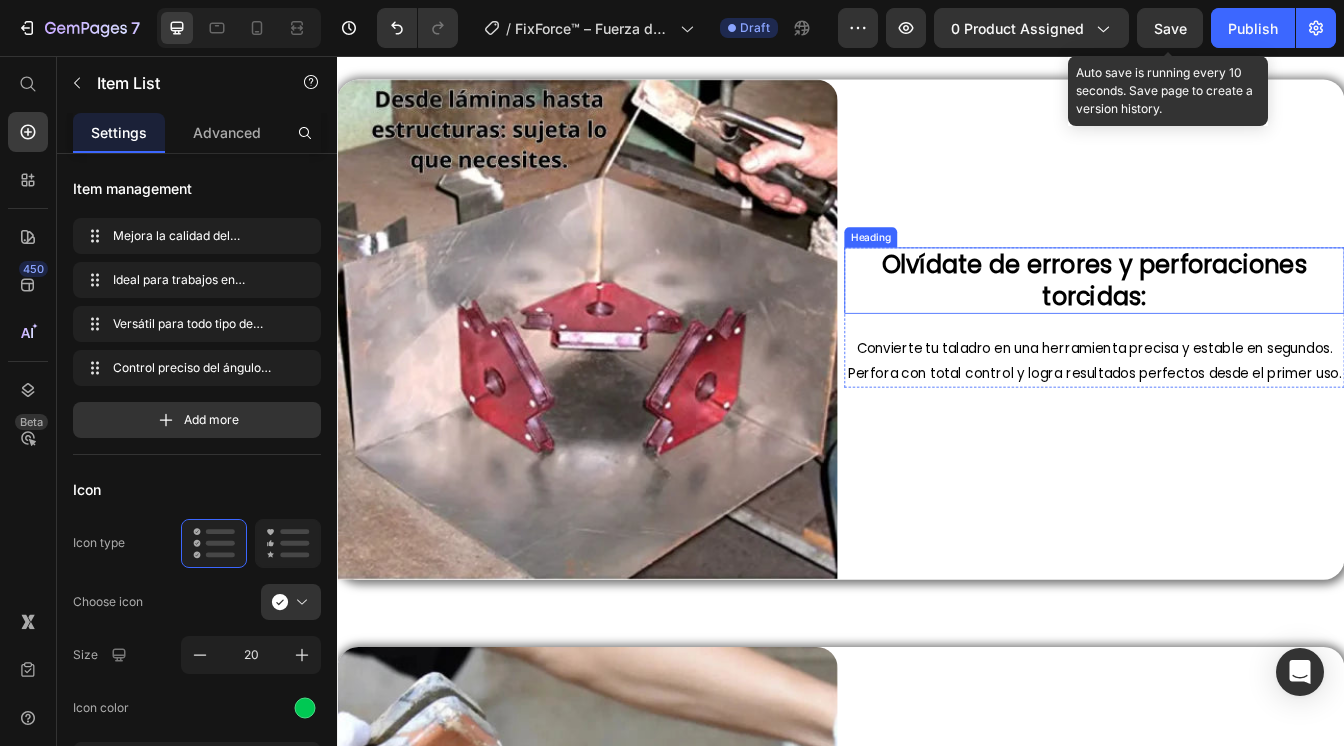 click on "Olvídate de errores y perforaciones torcidas:" at bounding box center [1239, 323] 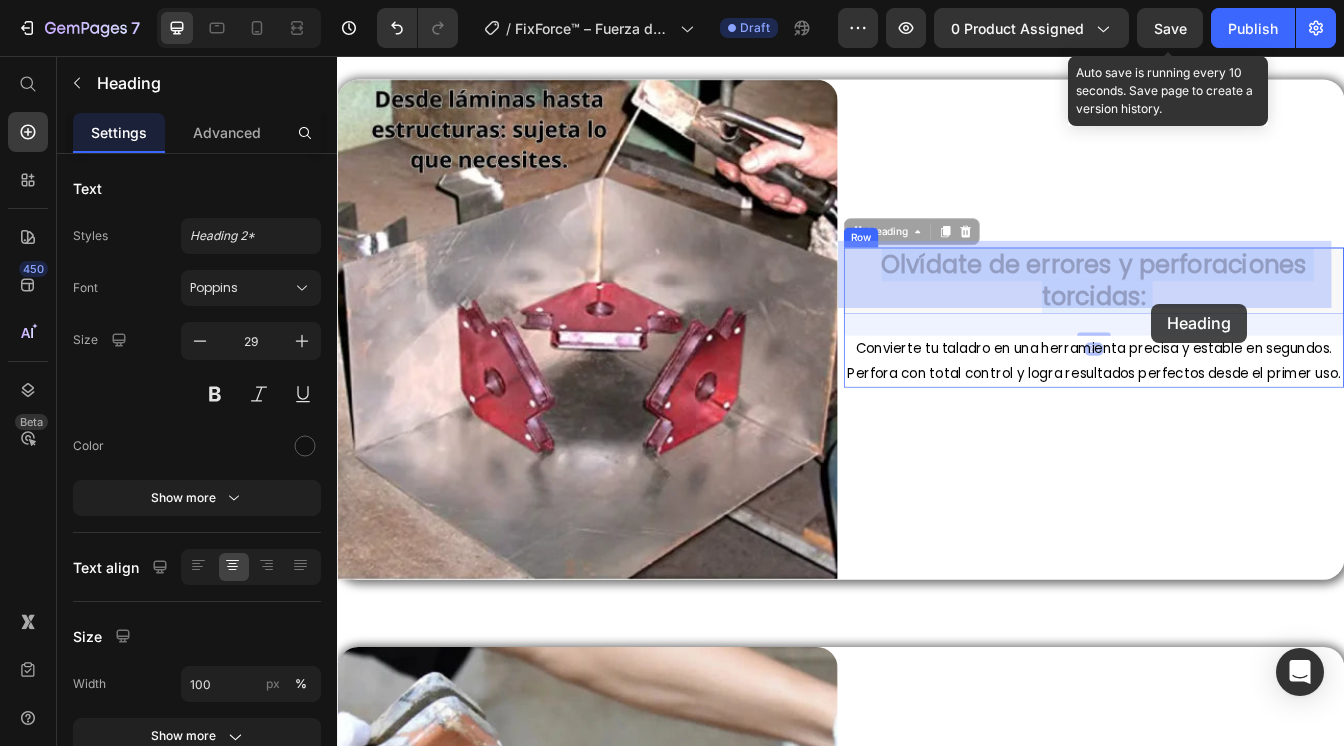 drag, startPoint x: 970, startPoint y: 295, endPoint x: 1307, endPoint y: 349, distance: 341.29898 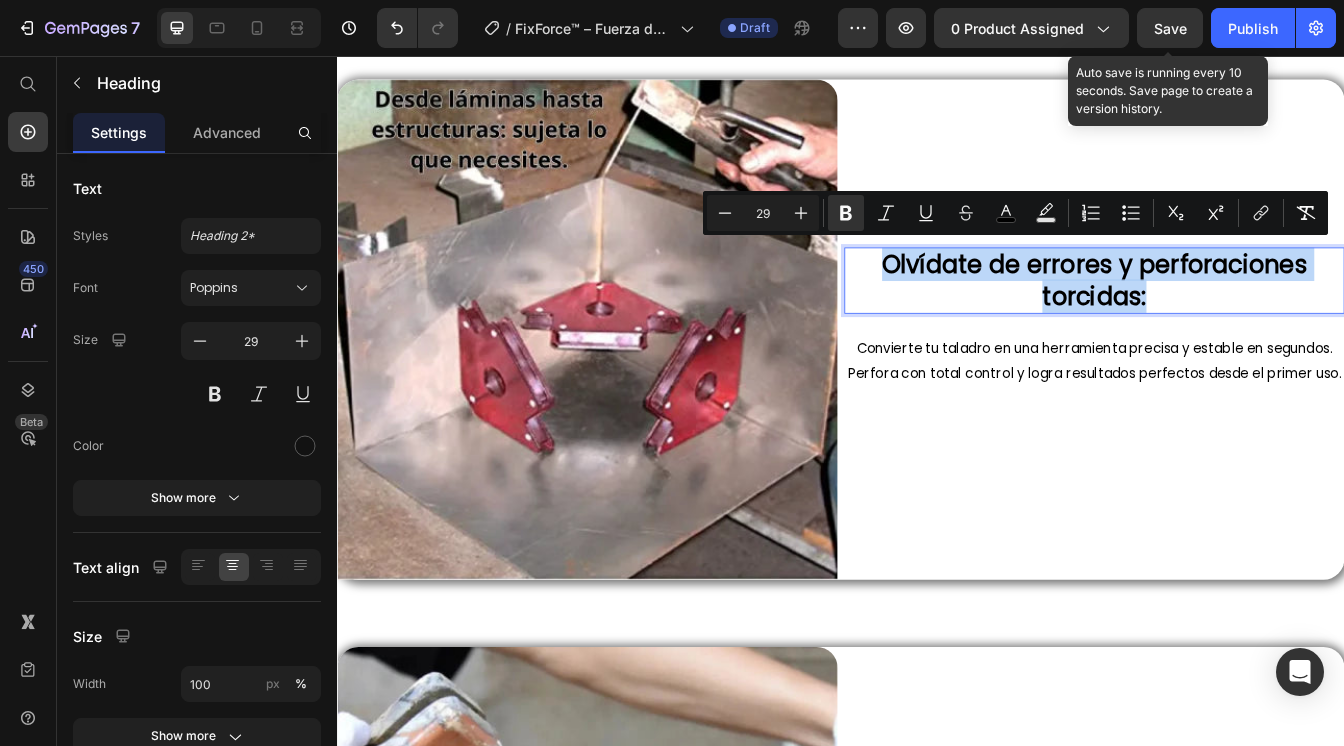drag, startPoint x: 1297, startPoint y: 349, endPoint x: 957, endPoint y: 303, distance: 343.09766 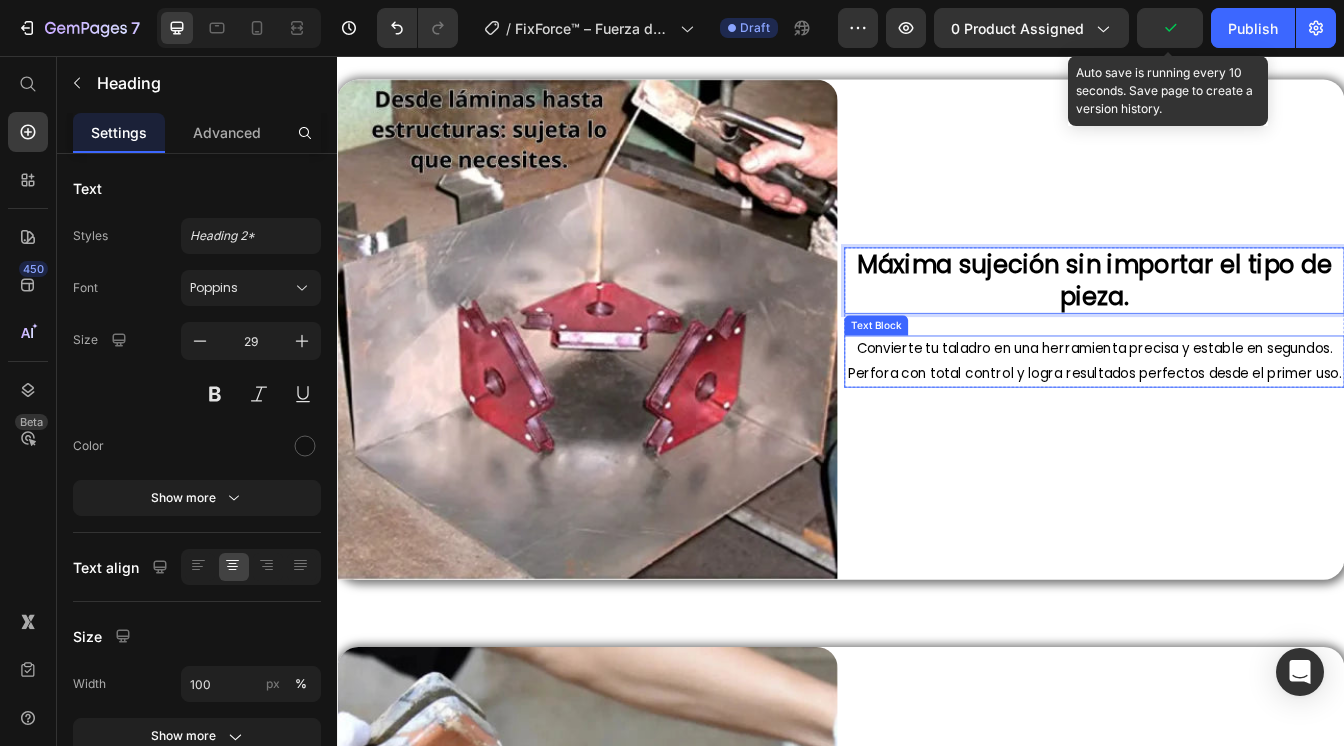 click on "Convierte tu taladro en una herramienta precisa y estable en segundos." at bounding box center [1239, 404] 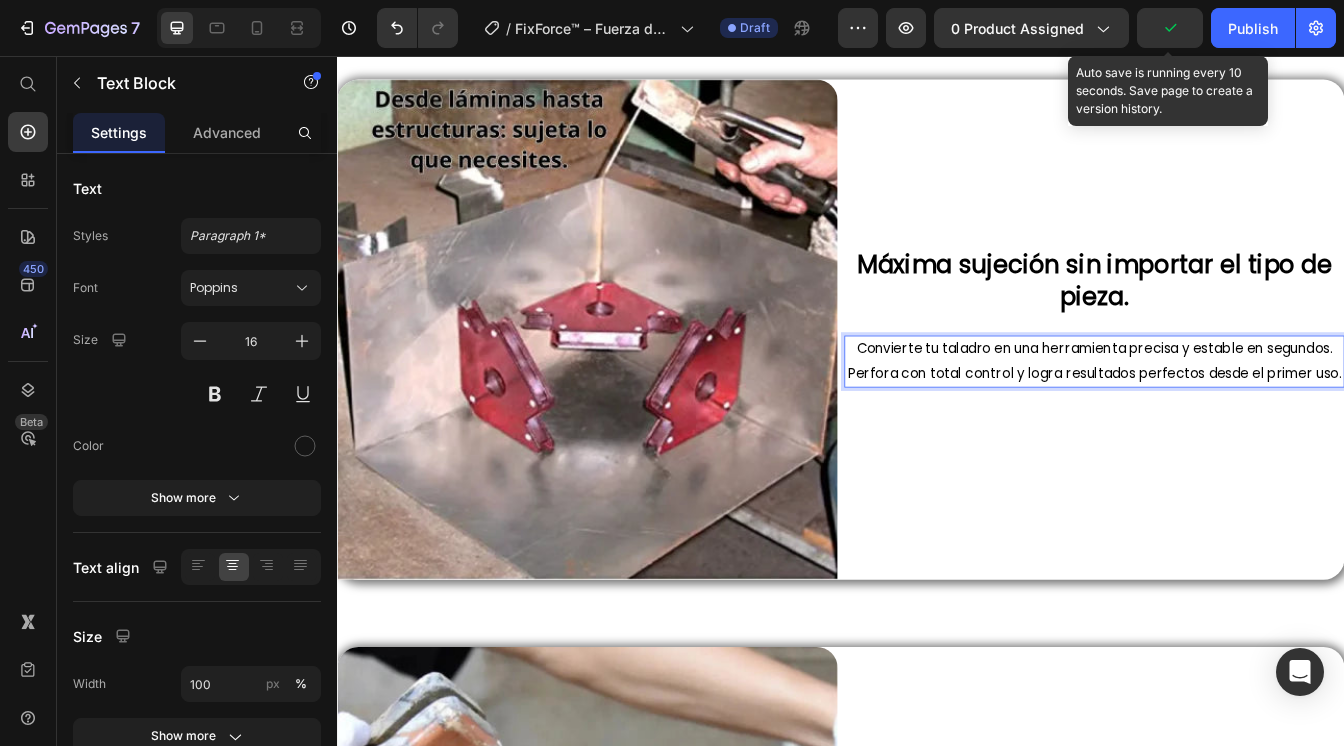 click on "Perfora con total control y logra resultados perfectos desde el primer uso." at bounding box center (1239, 433) 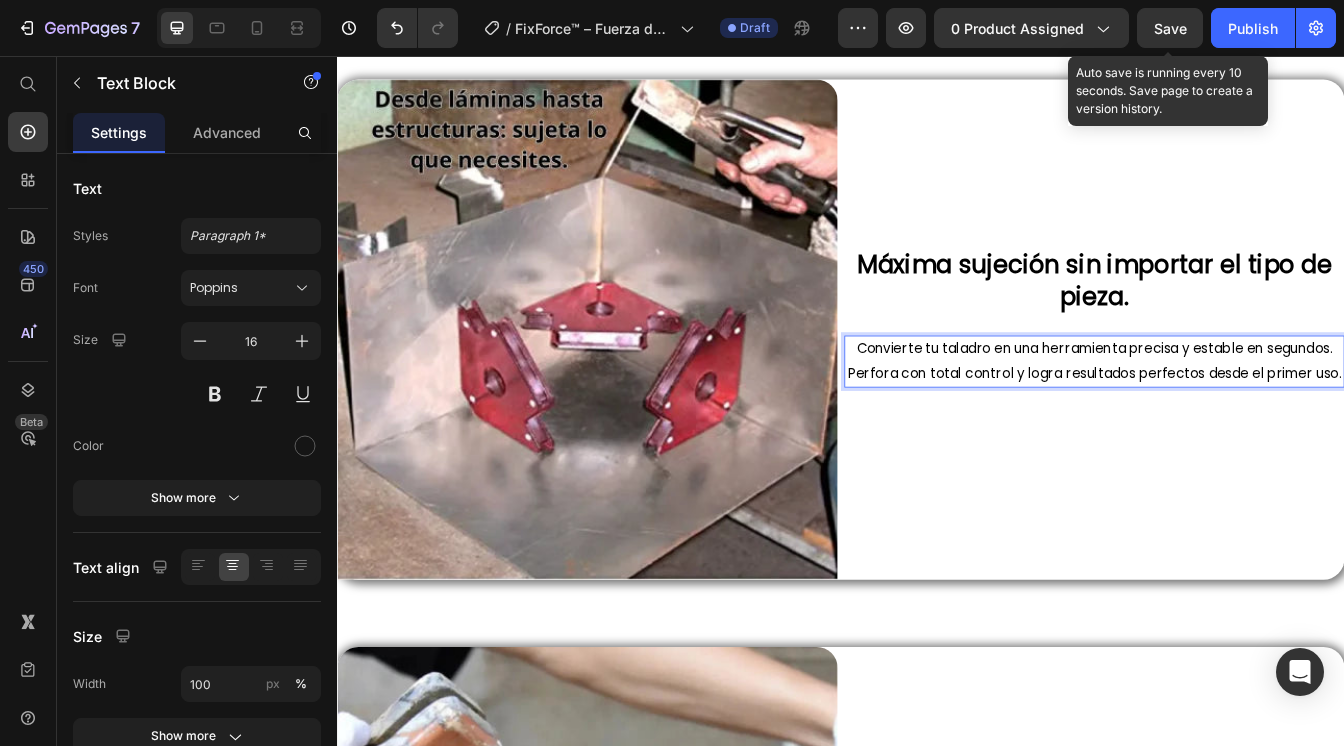 click on "Convierte tu taladro en una herramienta precisa y estable en segundos. Perfora con total control y logra resultados perfectos desde el primer uso." at bounding box center [1239, 420] 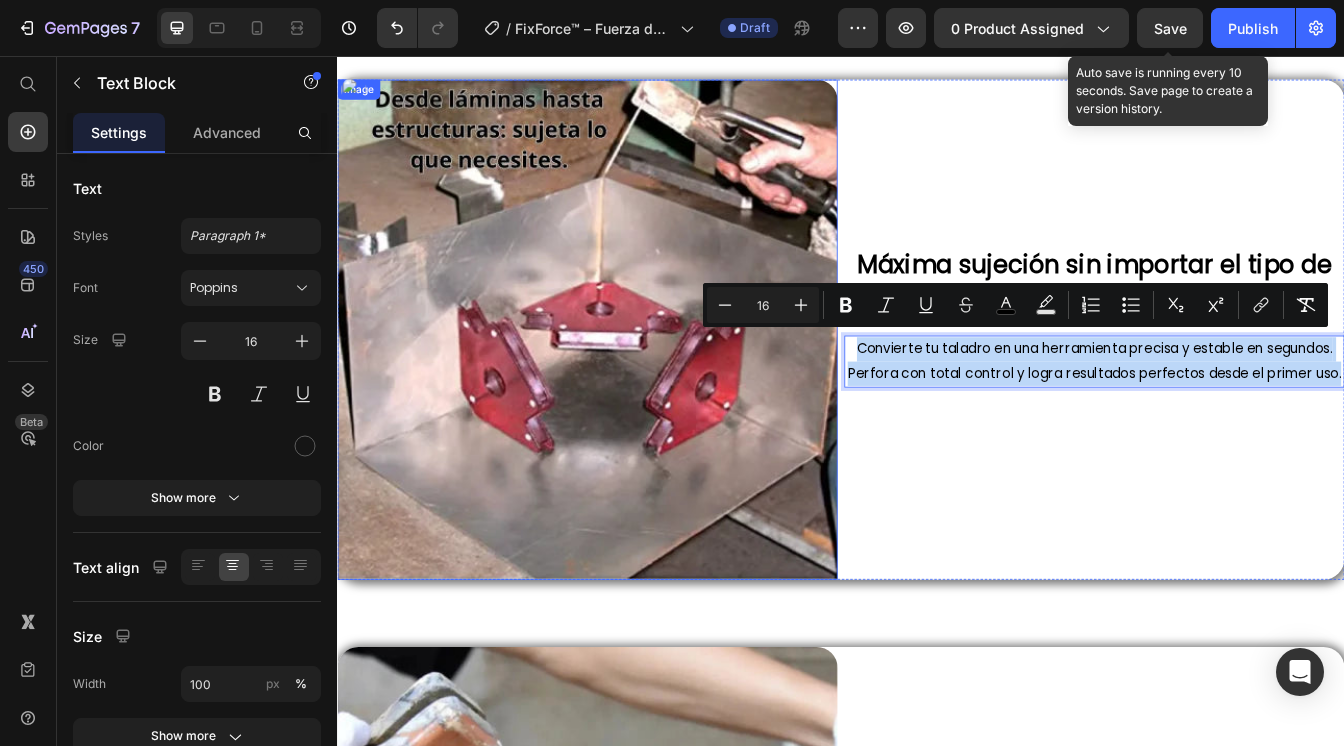 drag, startPoint x: 1259, startPoint y: 461, endPoint x: 830, endPoint y: 408, distance: 432.2615 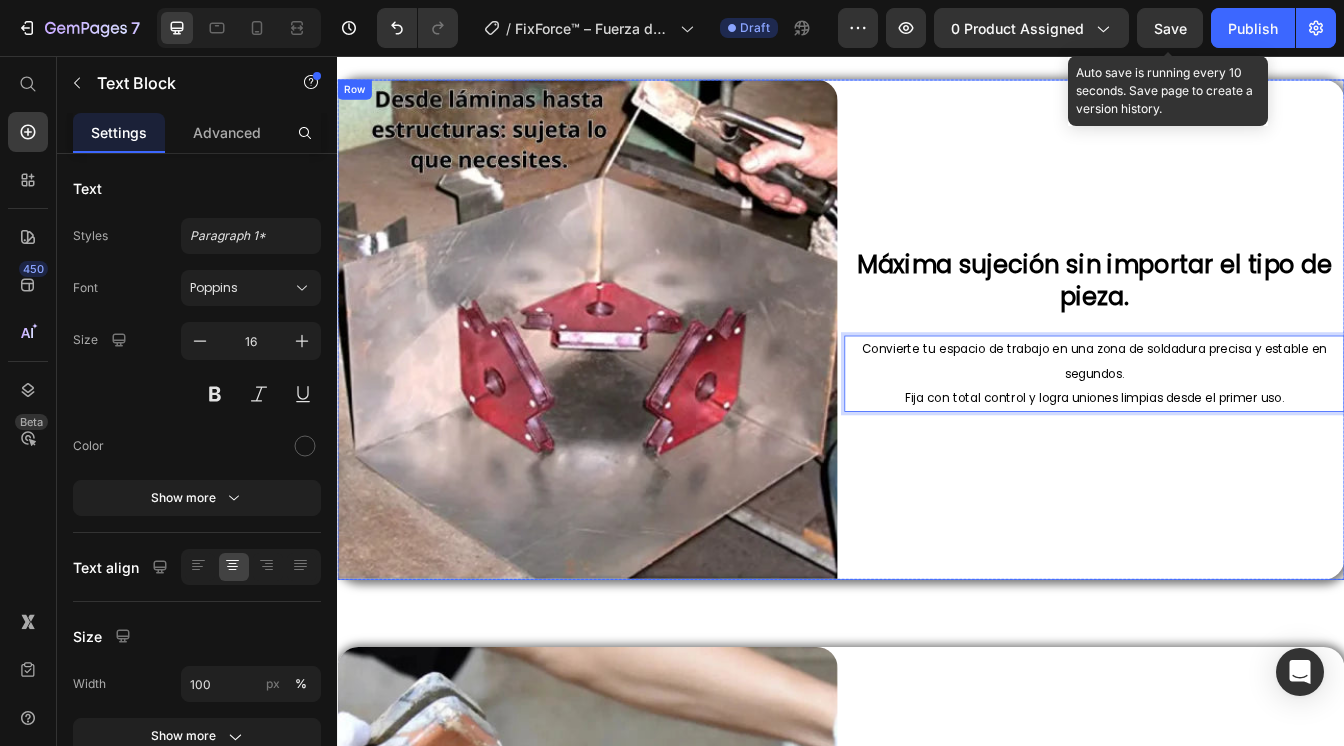 click on "⁠⁠⁠⁠⁠⁠⁠ Máxima sujeción sin importar el tipo de pieza. Heading Convierte tu espacio de trabajo en una zona de soldadura precisa y estable en segundos. Fija con total control y logra uniones limpias desde el primer uso. Text Block   0 Row Máxima sujeción sin importar el tipo de pieza. Heading Convierte tu espacio de trabajo en una zona de soldadura precisa y estable en segundos. Fija con total control y logra uniones limpias desde el primer uso. Text Block Row" at bounding box center (1239, 382) 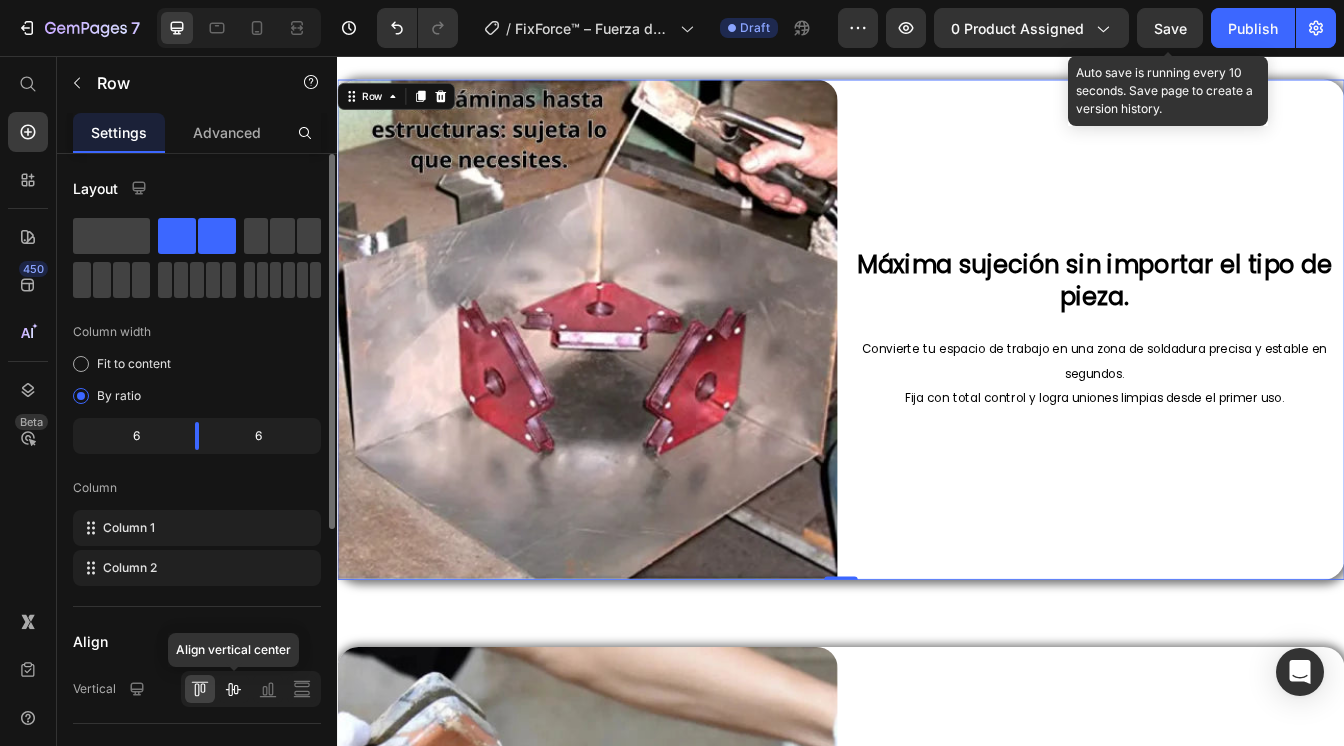 click 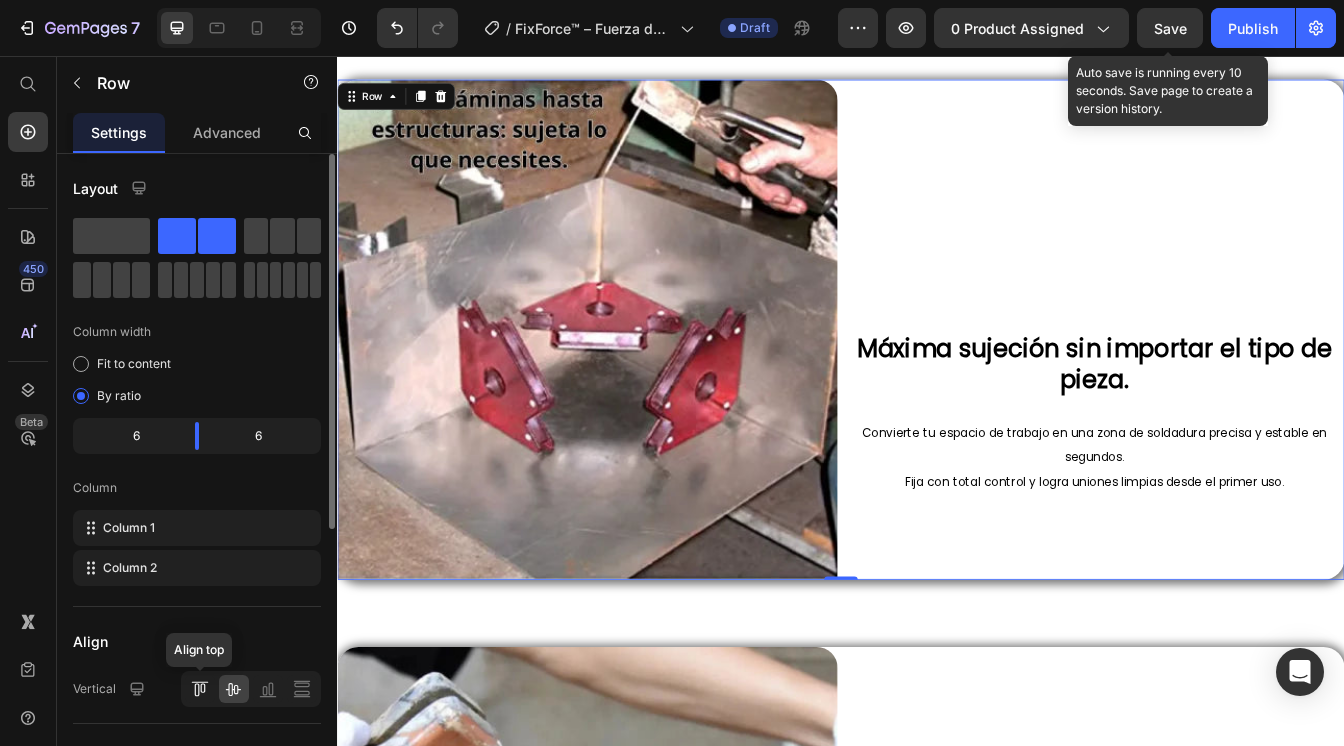 click 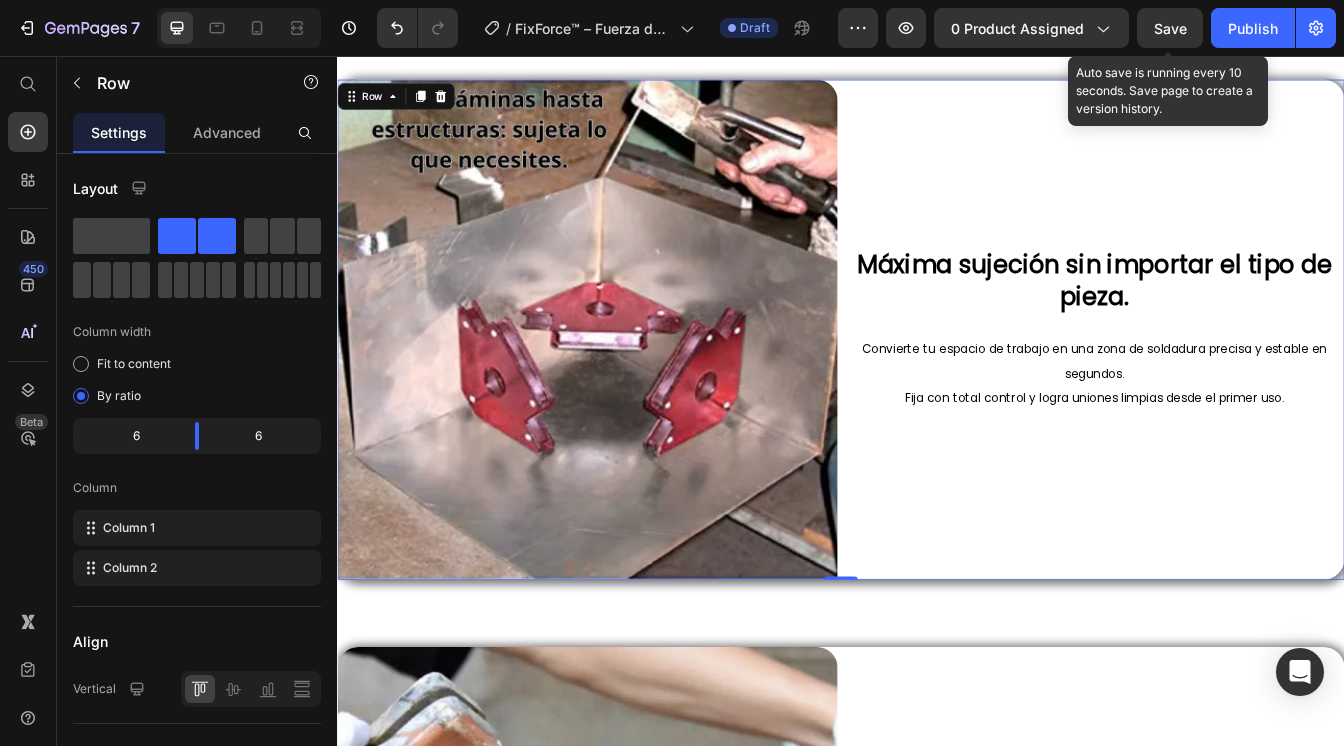 click on "⁠⁠⁠⁠⁠⁠⁠ Máxima sujeción sin importar el tipo de pieza. Heading Convierte tu espacio de trabajo en una zona de soldadura precisa y estable en segundos. Fija con total control y logra uniones limpias desde el primer uso. Text Block Row Máxima sujeción sin importar el tipo de pieza. Heading Convierte tu espacio de trabajo en una zona de soldadura precisa y estable en segundos. Fija con total control y logra uniones limpias desde el primer uso. Text Block Row" at bounding box center (1239, 382) 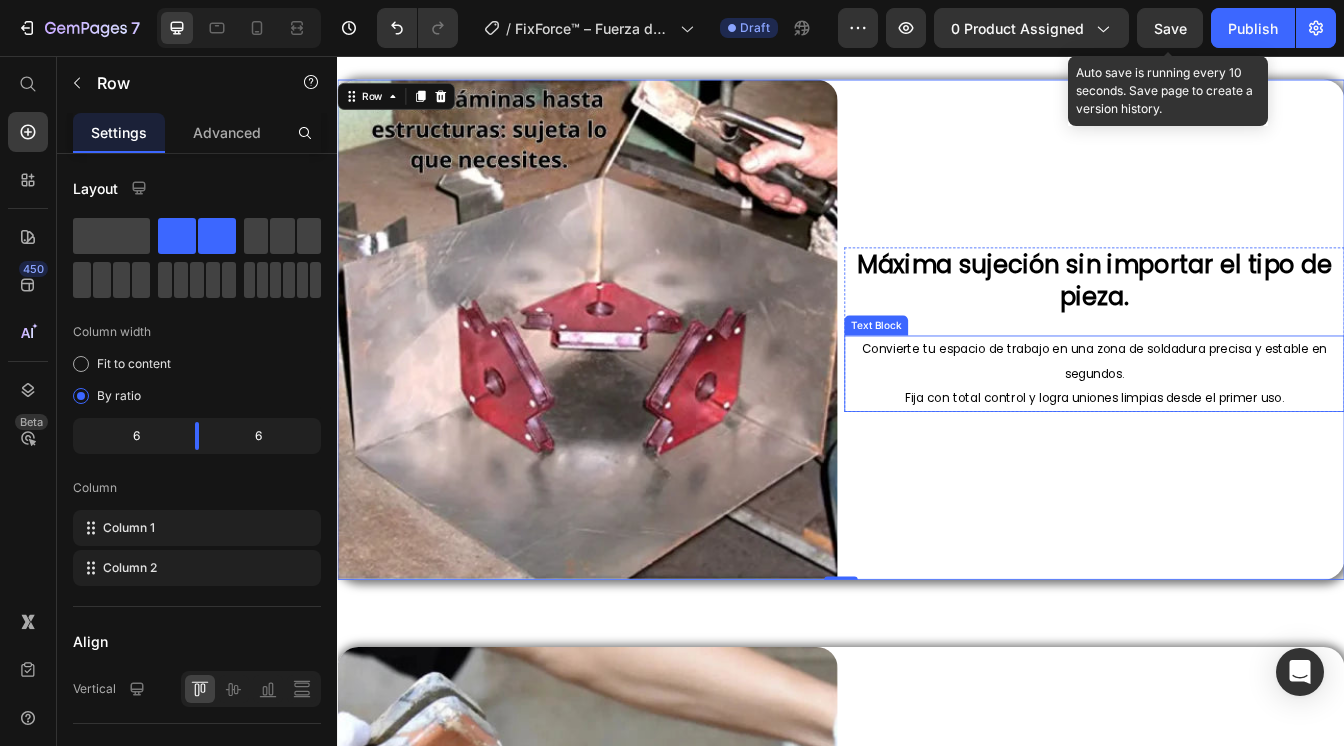 click on "Convierte tu espacio de trabajo en una zona de soldadura precisa y estable en segundos. Fija con total control y logra uniones limpias desde el primer uso." at bounding box center [1239, 434] 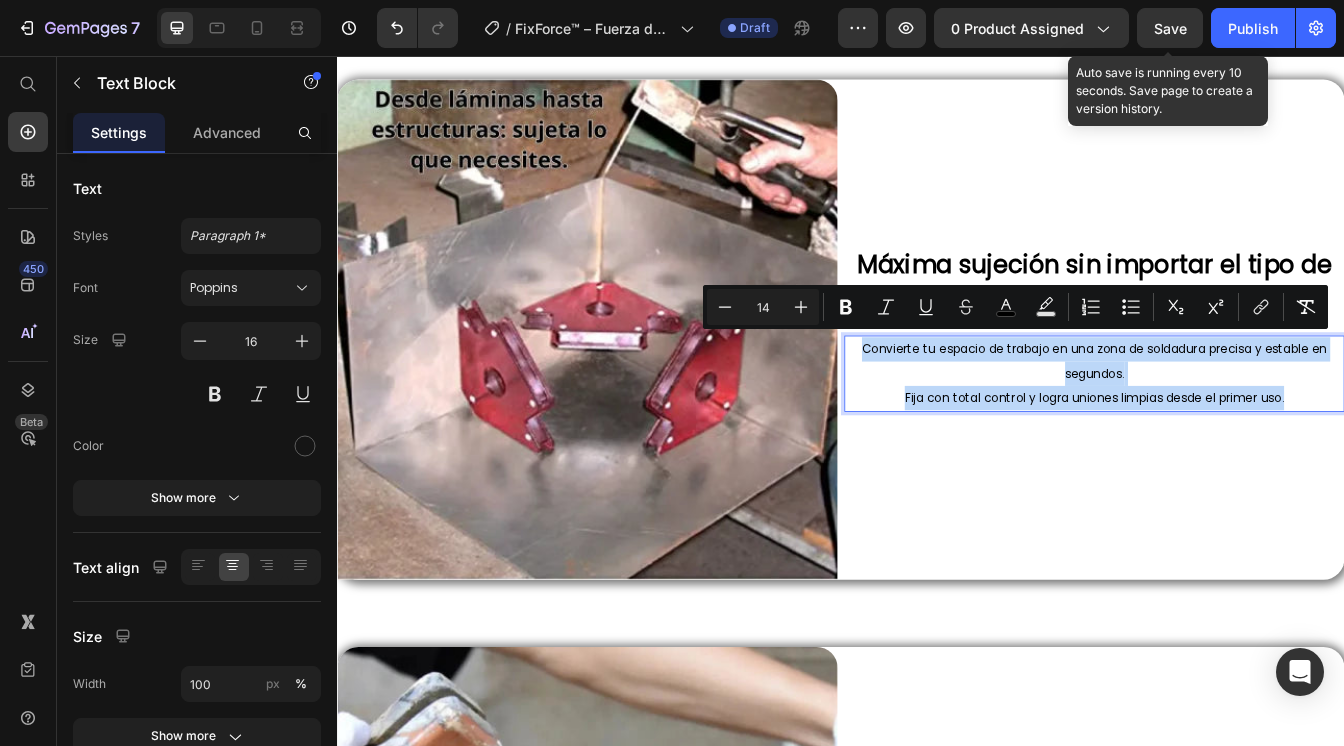 drag, startPoint x: 950, startPoint y: 401, endPoint x: 1542, endPoint y: 477, distance: 596.85846 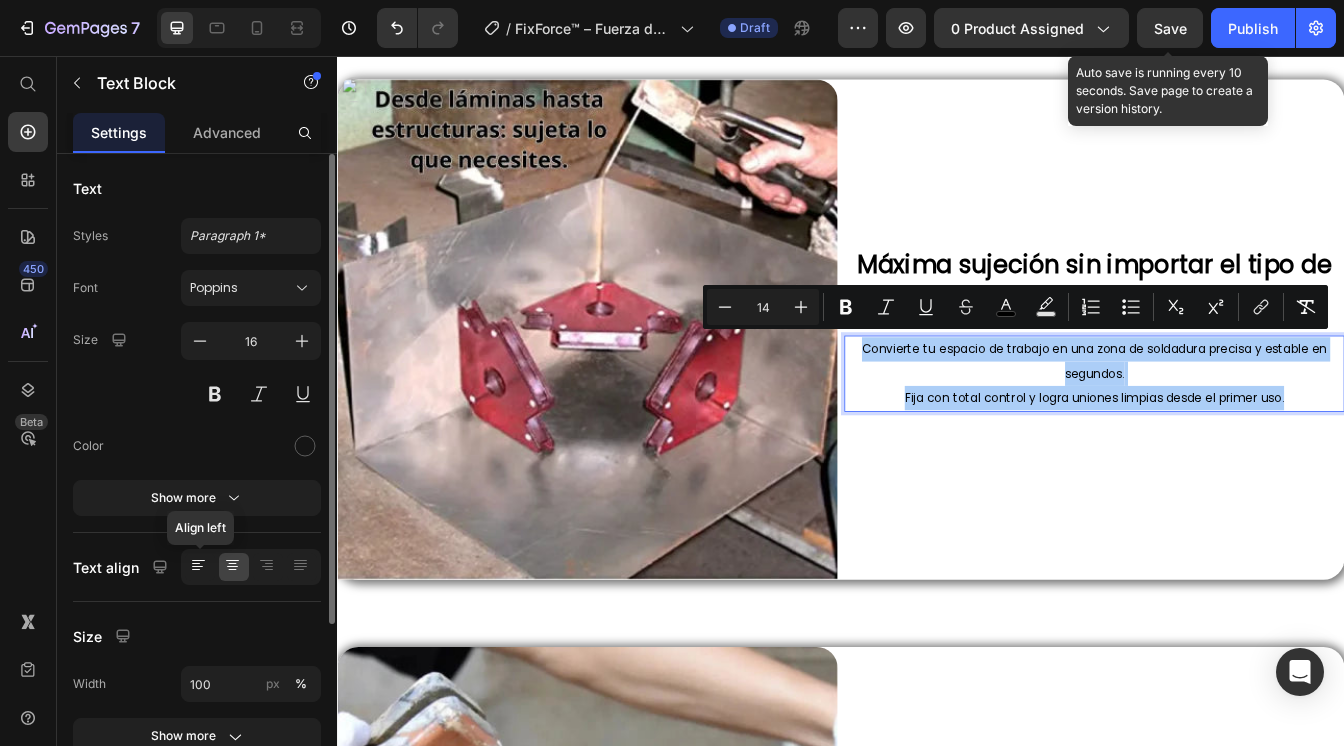 click 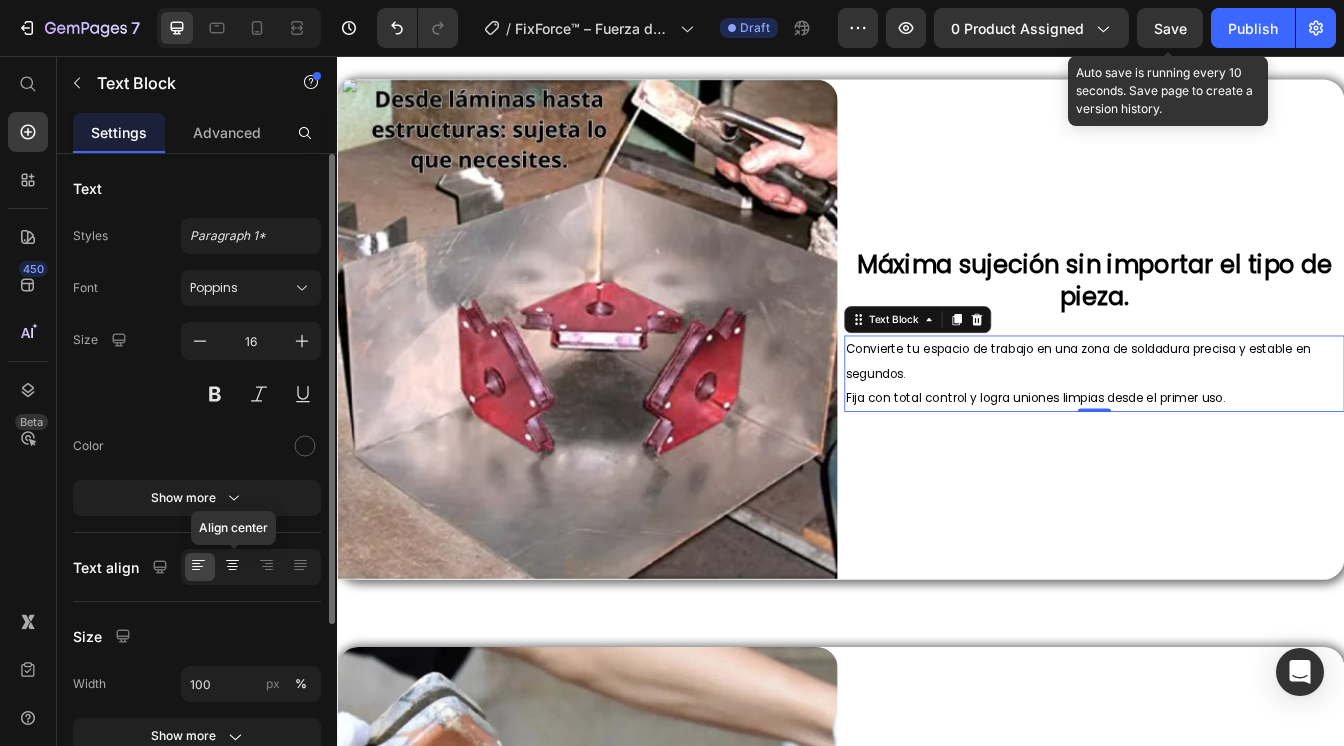 click 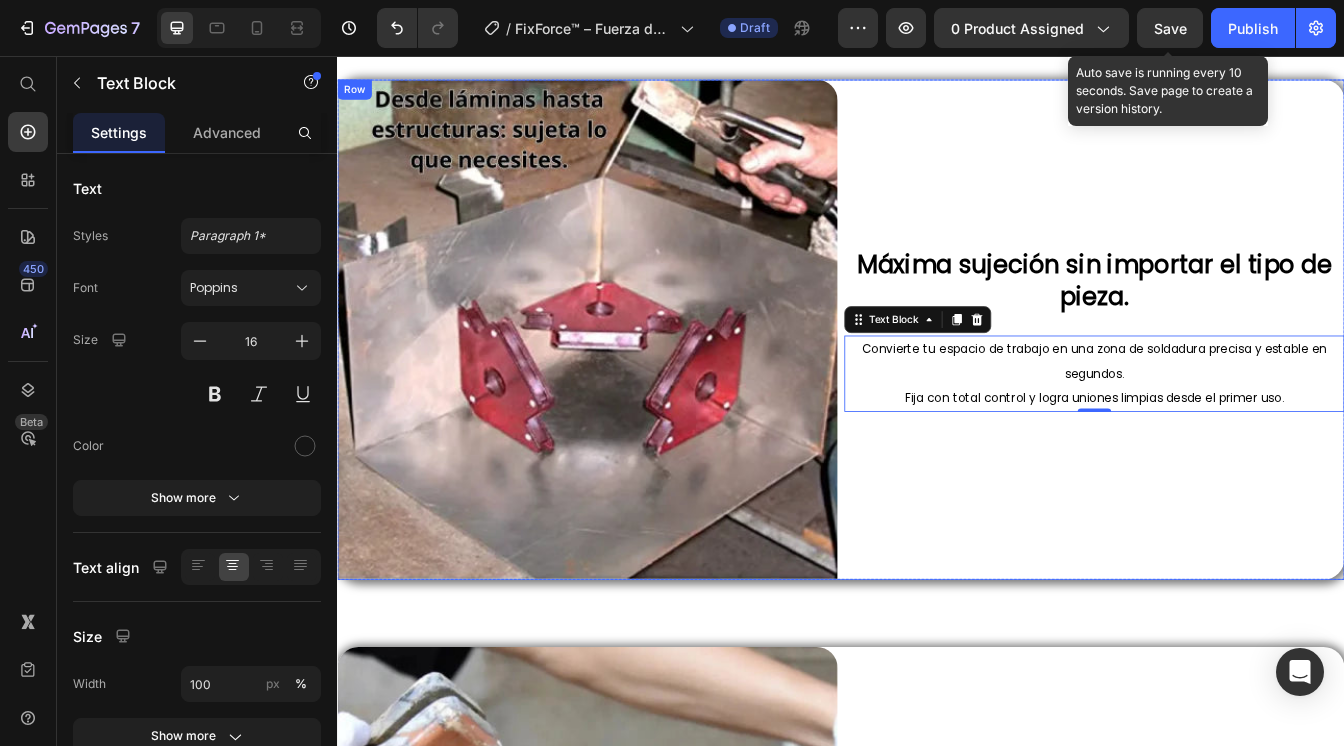 click on "⁠⁠⁠⁠⁠⁠⁠ Máxima sujeción sin importar el tipo de pieza. Heading Convierte tu espacio de trabajo en una zona de soldadura precisa y estable en segundos. Fija con total control y logra uniones limpias desde el primer uso. Text Block   0 Row Máxima sujeción sin importar el tipo de pieza. Heading Convierte tu espacio de trabajo en una zona de soldadura precisa y estable en segundos. Fija con total control y logra uniones limpias desde el primer uso. Text Block Row" at bounding box center [1239, 382] 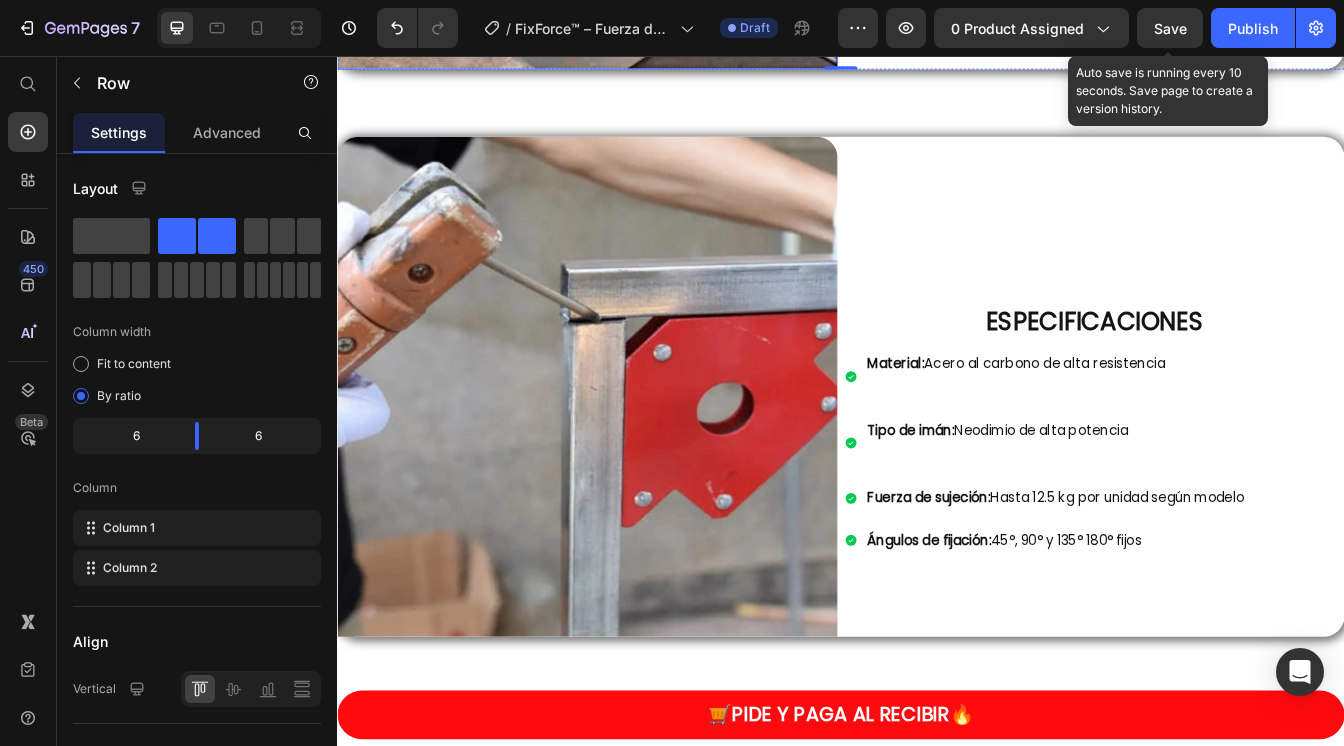 scroll, scrollTop: 2800, scrollLeft: 0, axis: vertical 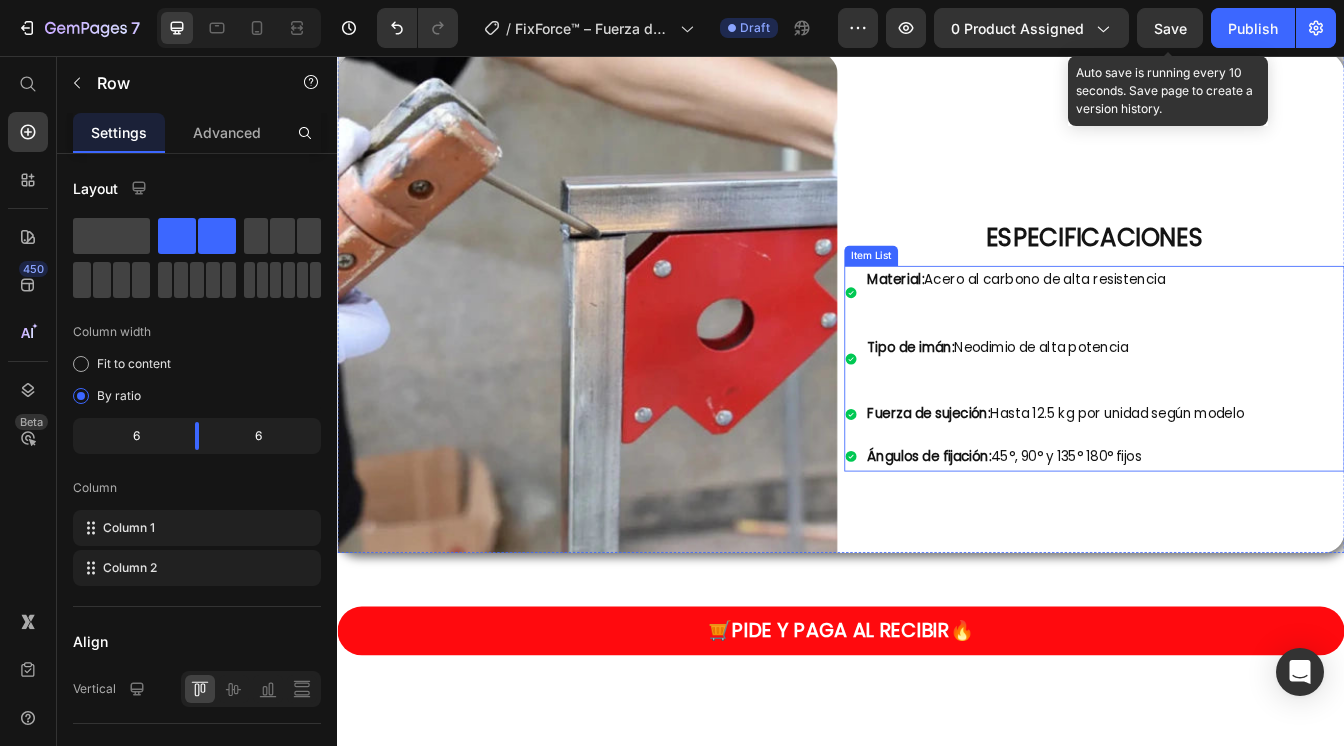 click on "Material:  Acero al carbono de alta resistencia   Tipo de imán:  Neodimio de alta potencia Fuerza de sujeción:  Hasta 12.5 kg por unidad según modelo Ángulos de fijación:  45°, 90° y 135° 180° fijos" at bounding box center (1181, 428) 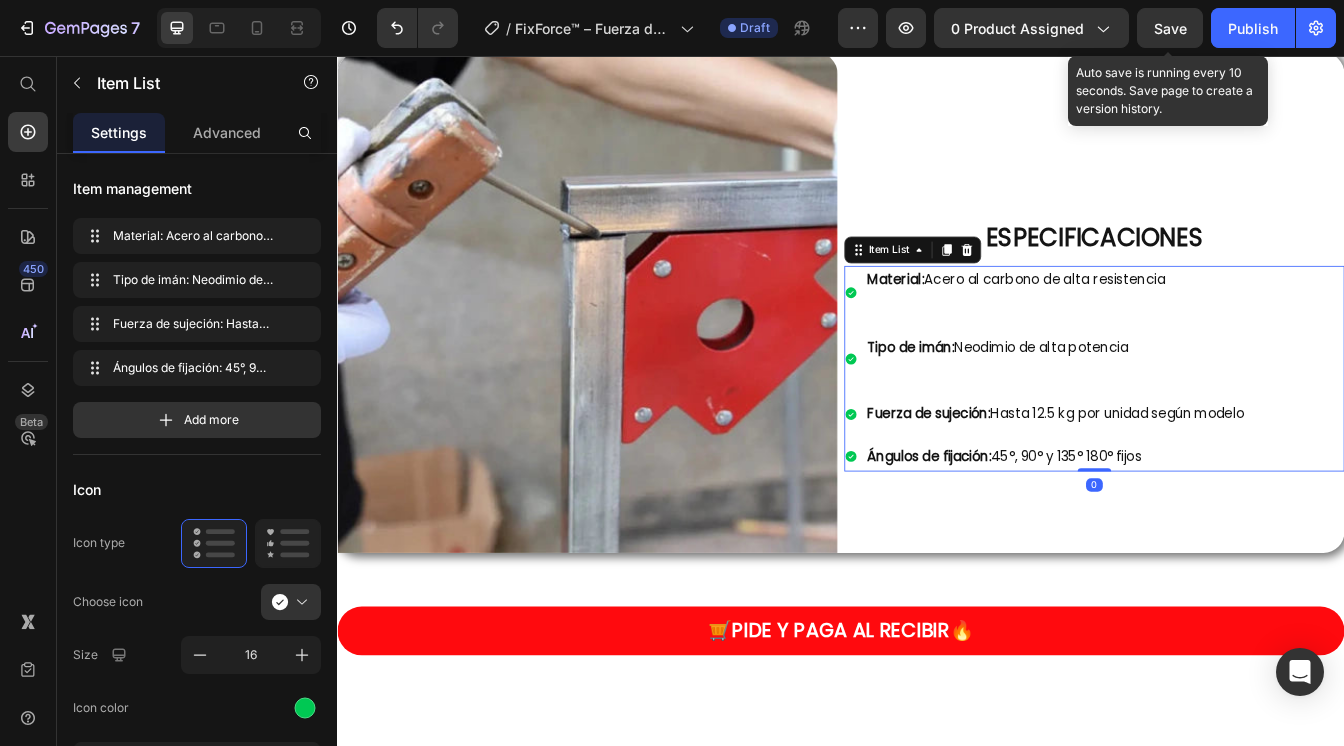 click on "Material:  Acero al carbono de alta resistencia   Tipo de imán:  Neodimio de alta potencia Fuerza de sujeción:  Hasta 12.5 kg por unidad según modelo Ángulos de fijación:  45°, 90° y 135° 180° fijos" at bounding box center (1181, 428) 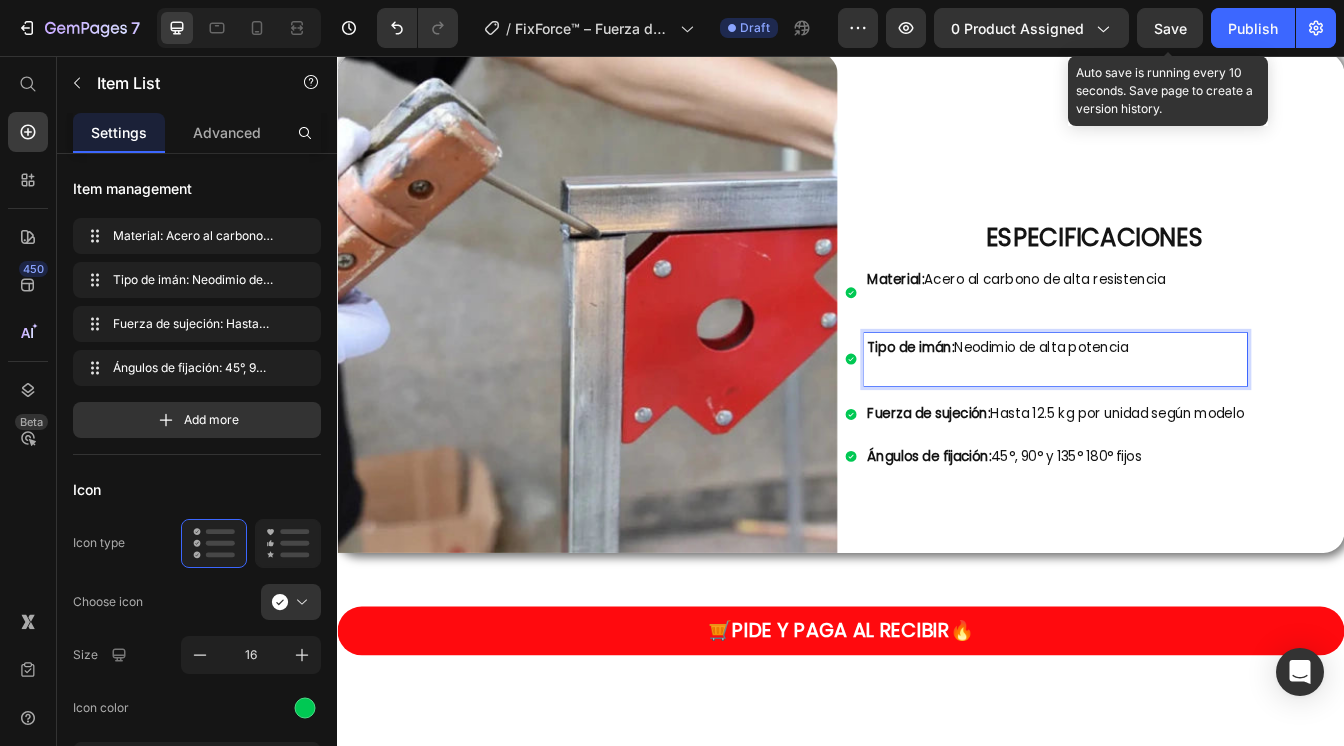 click at bounding box center [1193, 431] 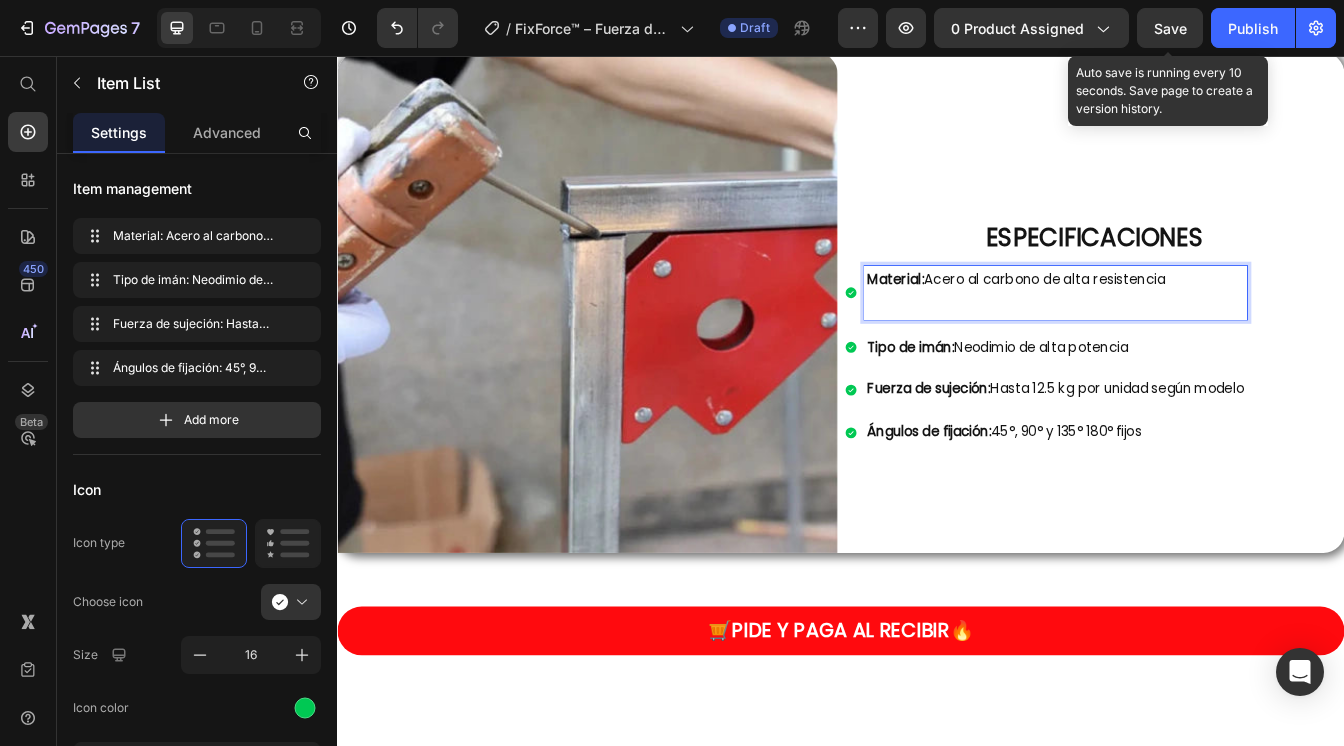 click on "Material:" at bounding box center [1002, 322] 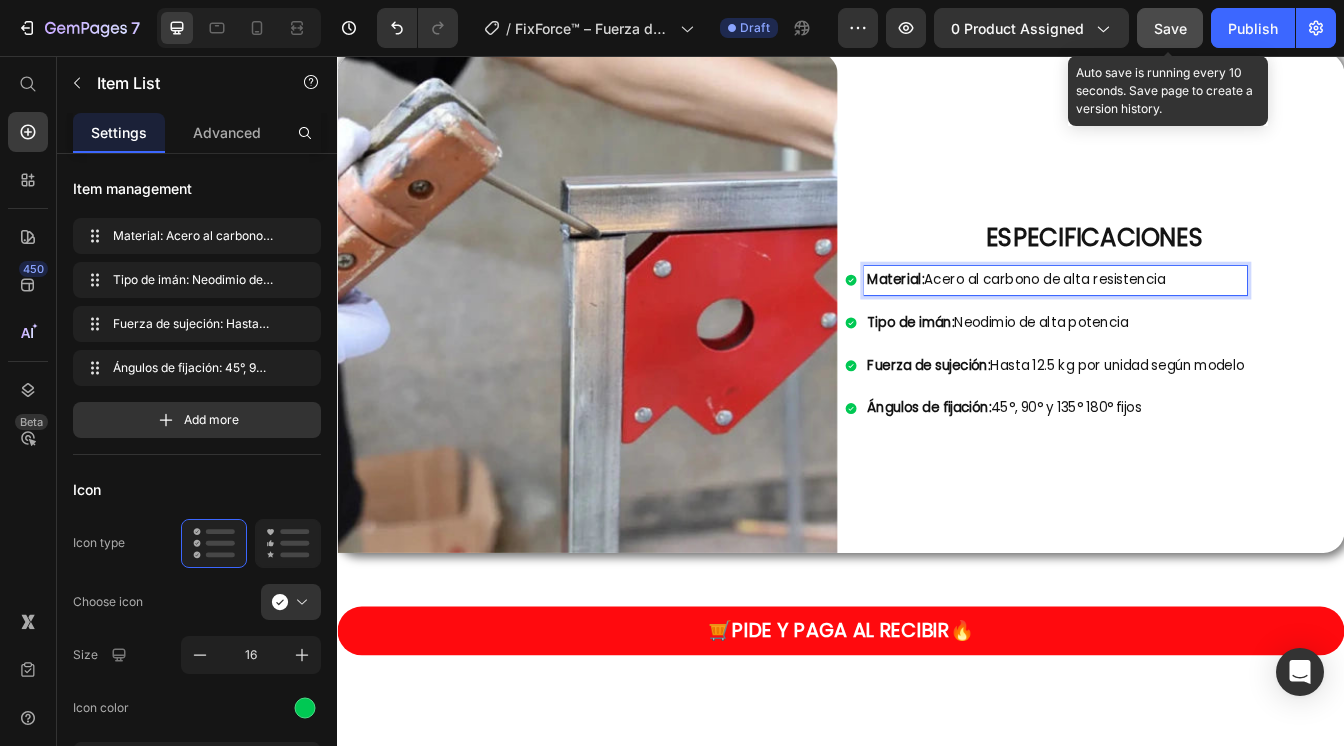 click on "Save" at bounding box center [1170, 28] 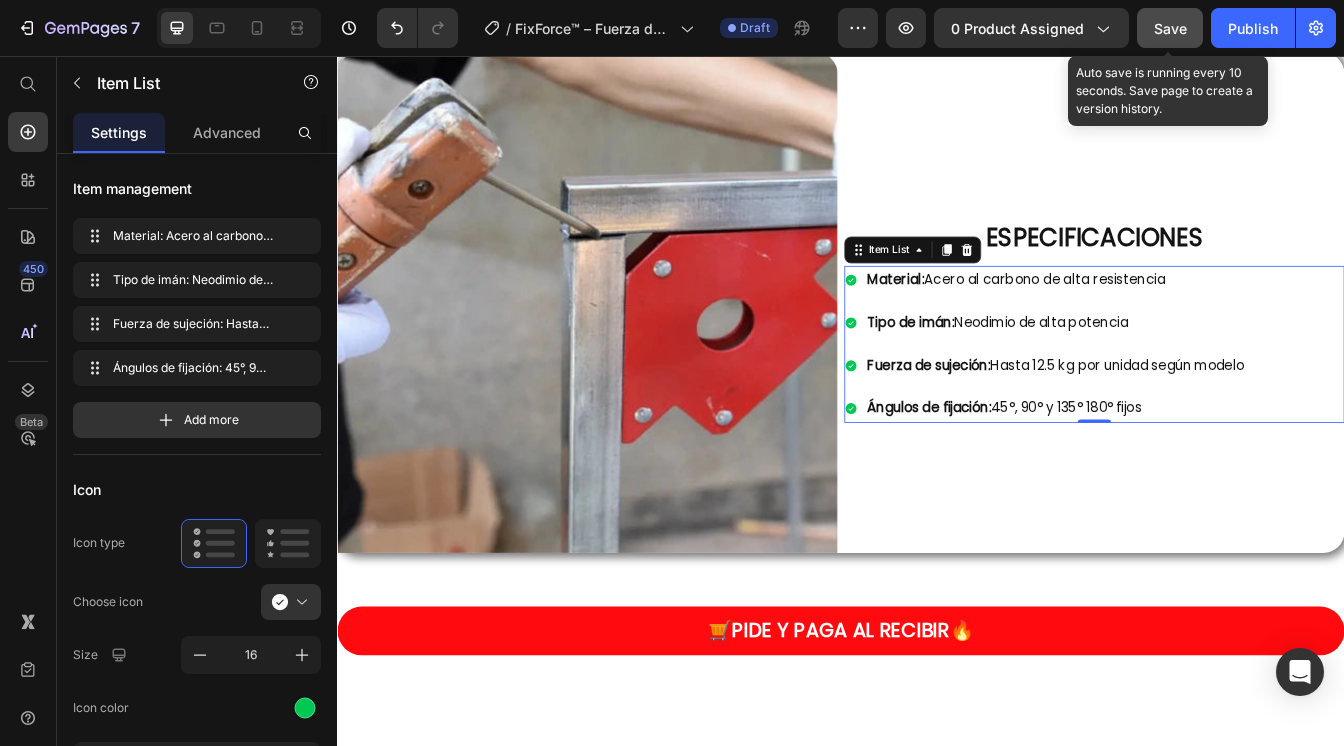 click on "Save" at bounding box center [1170, 28] 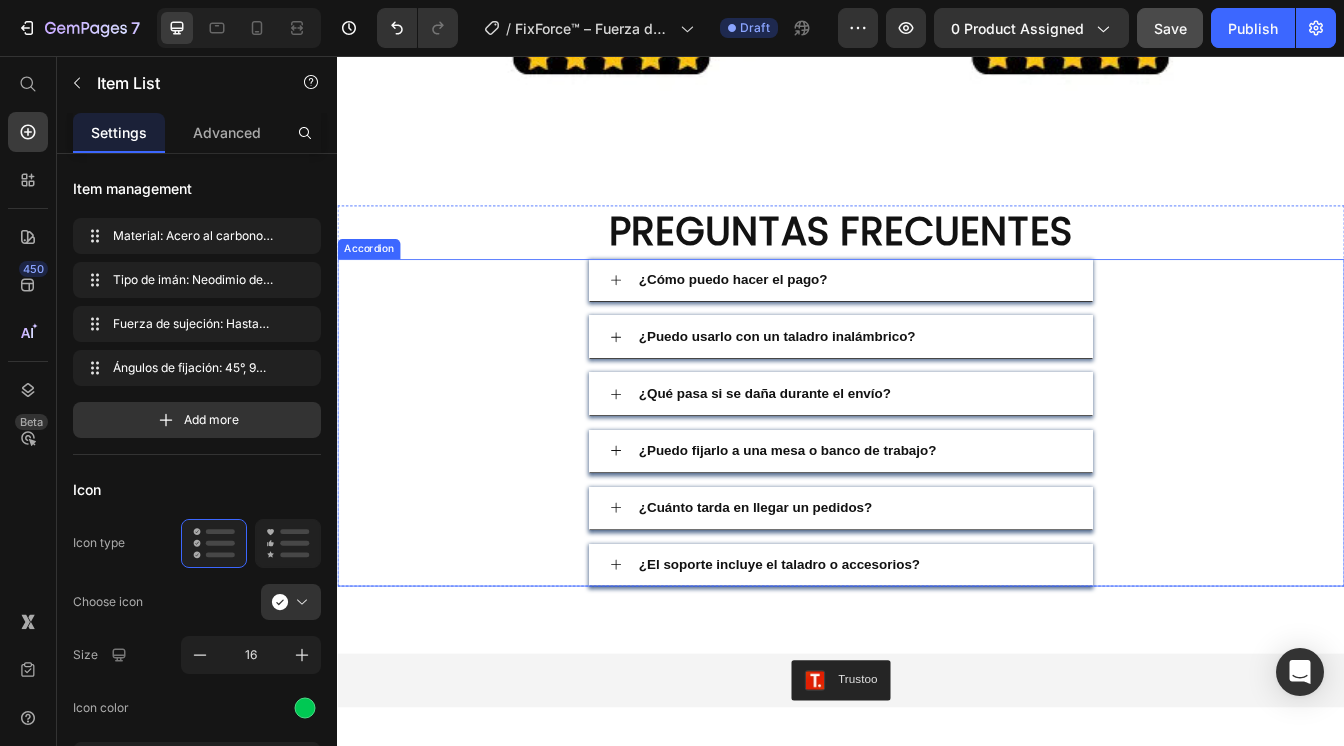 scroll, scrollTop: 5200, scrollLeft: 0, axis: vertical 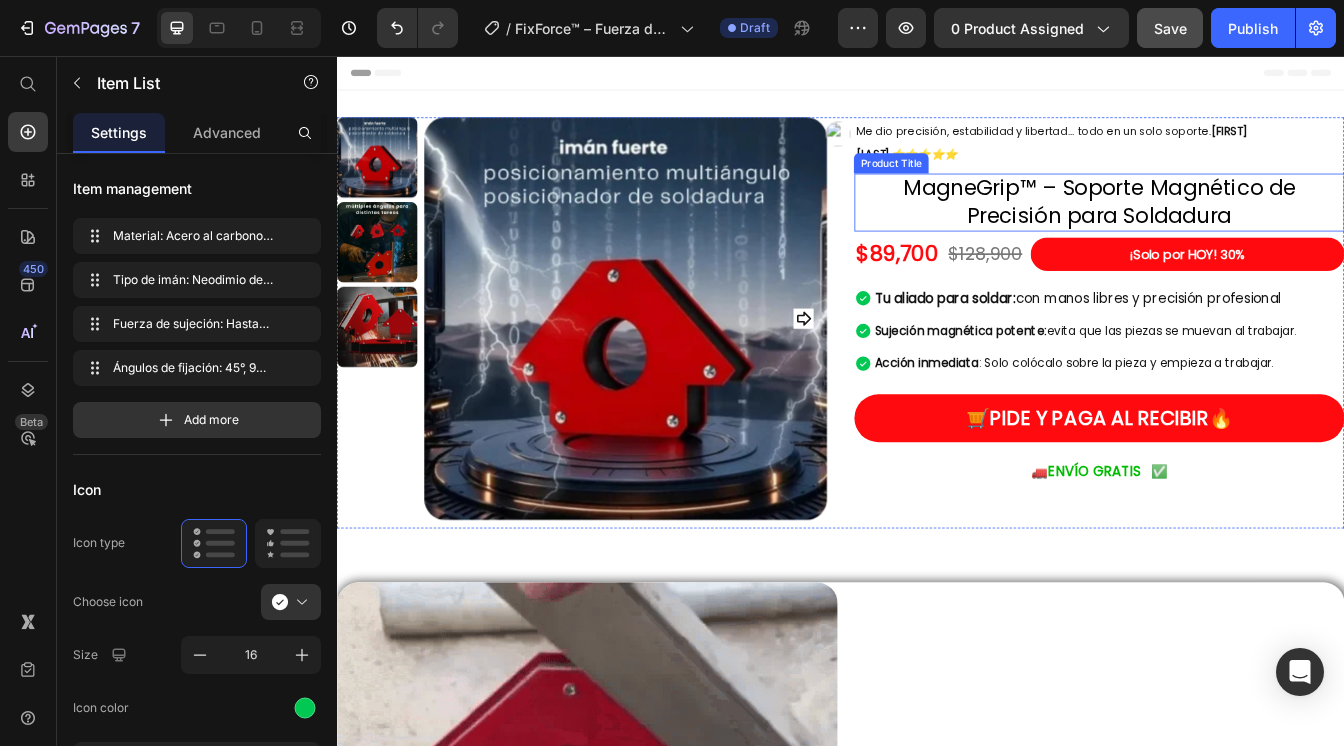 click on "MagneGrip™ – Soporte Magnético de Precisión para Soldadura" at bounding box center [1245, 230] 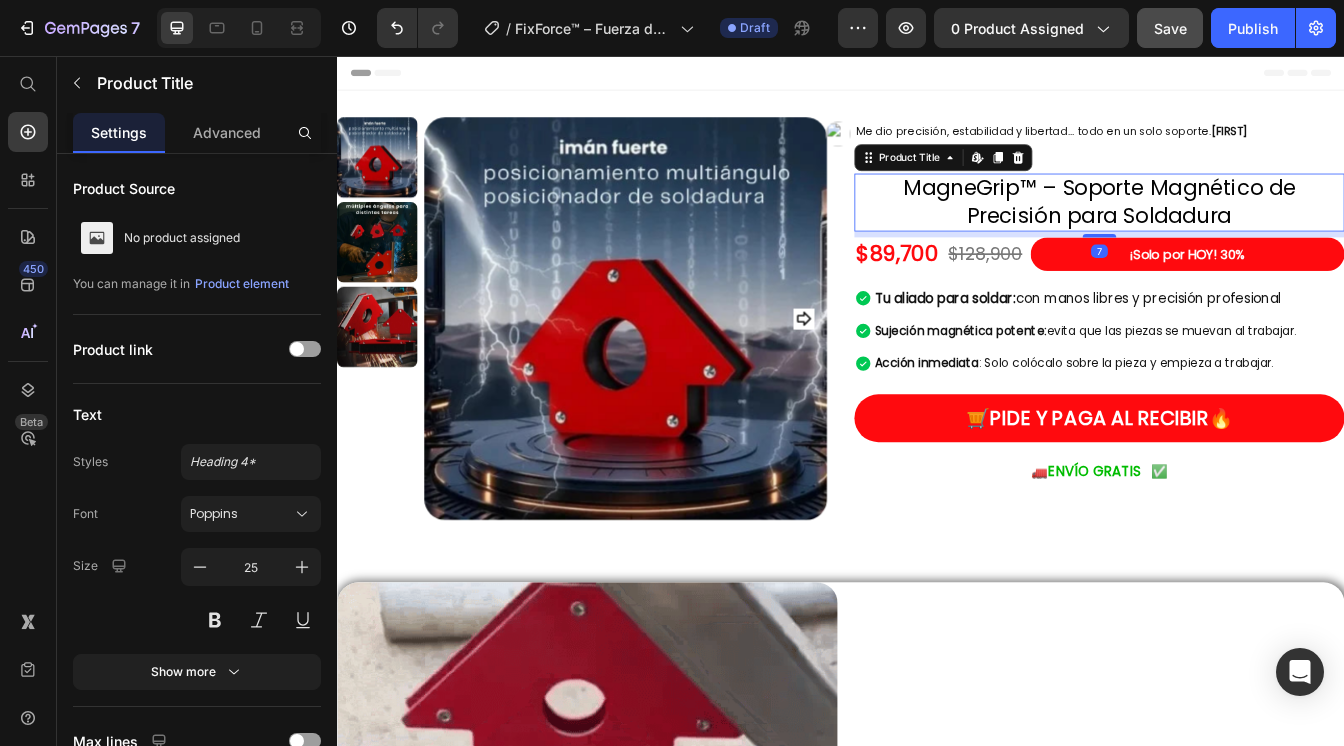 click on "MagneGrip™ – Soporte Magnético de Precisión para Soldadura" at bounding box center (1245, 230) 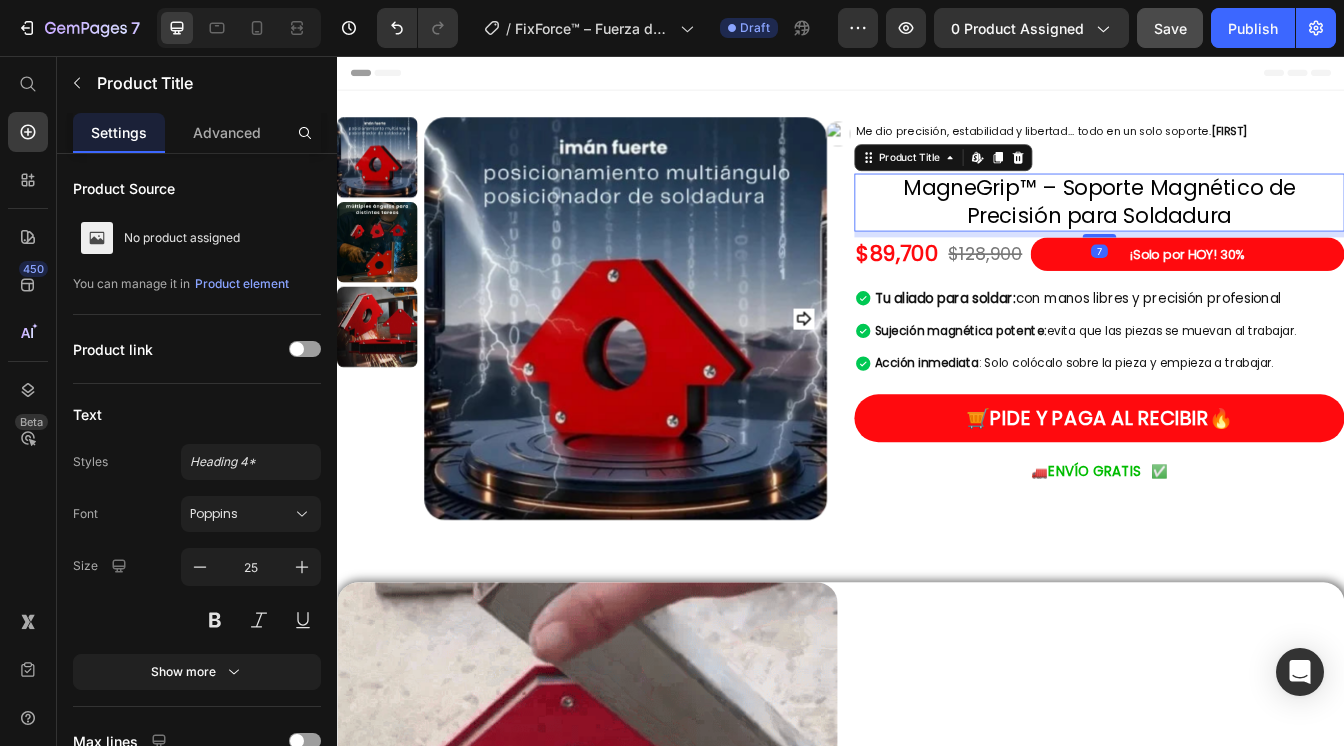 click on "MagneGrip™ – Soporte Magnético de Precisión para Soldadura" at bounding box center [1245, 230] 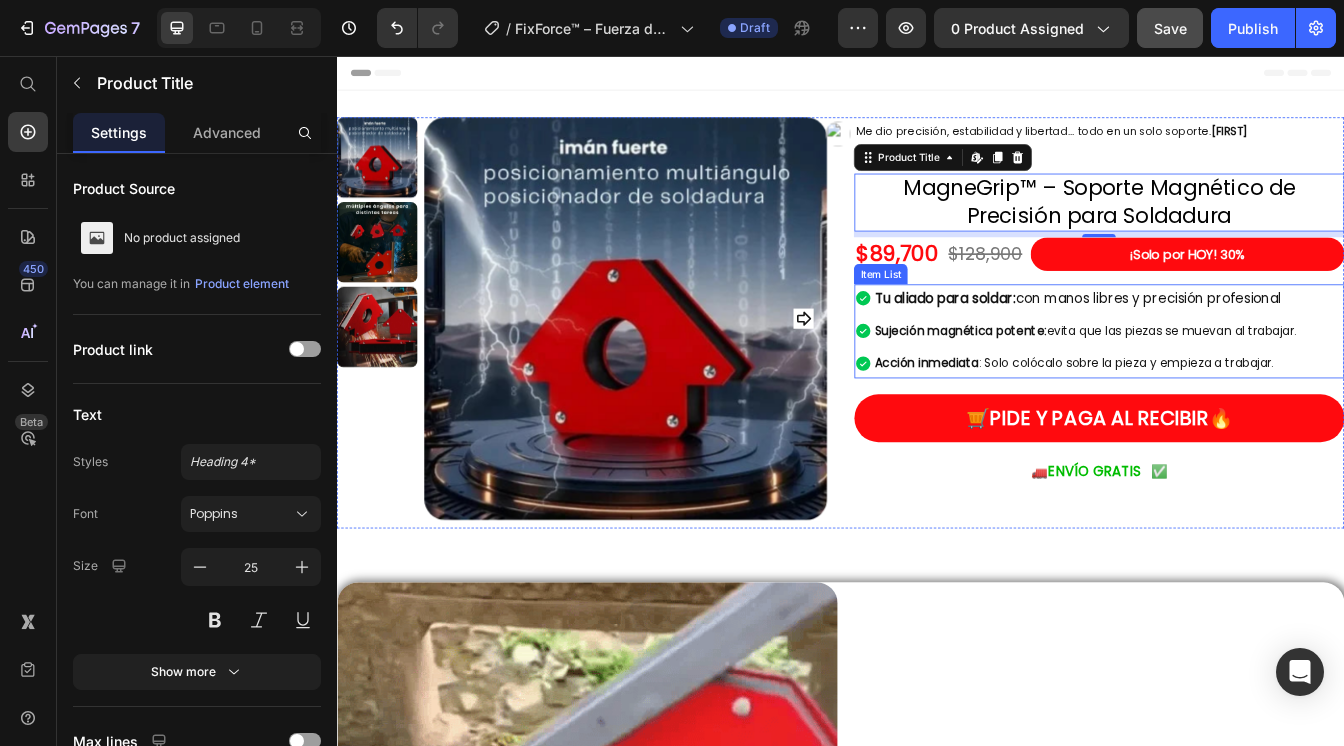 click on "Tu aliado para soldar:  con manos libres y precisión profesional" at bounding box center (1219, 344) 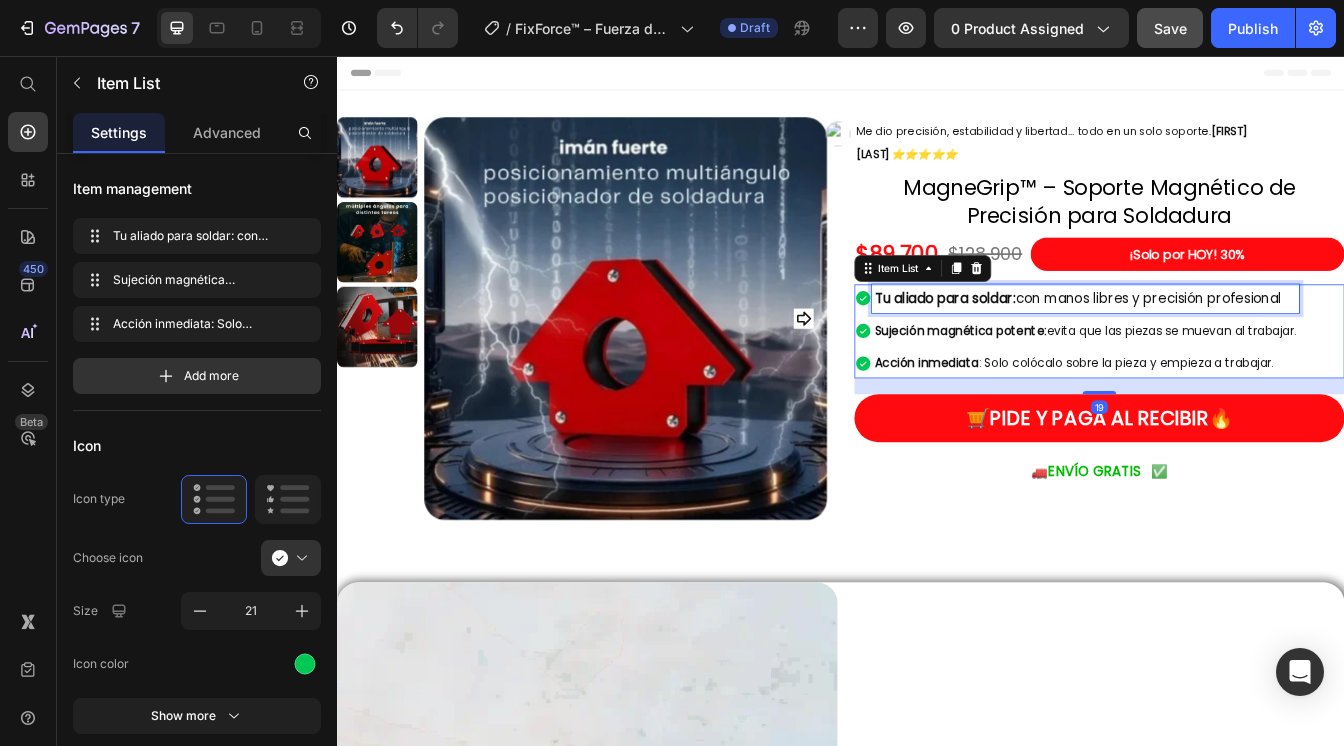 click on "Tu aliado para soldar:  con manos libres y precisión profesional" at bounding box center (1219, 344) 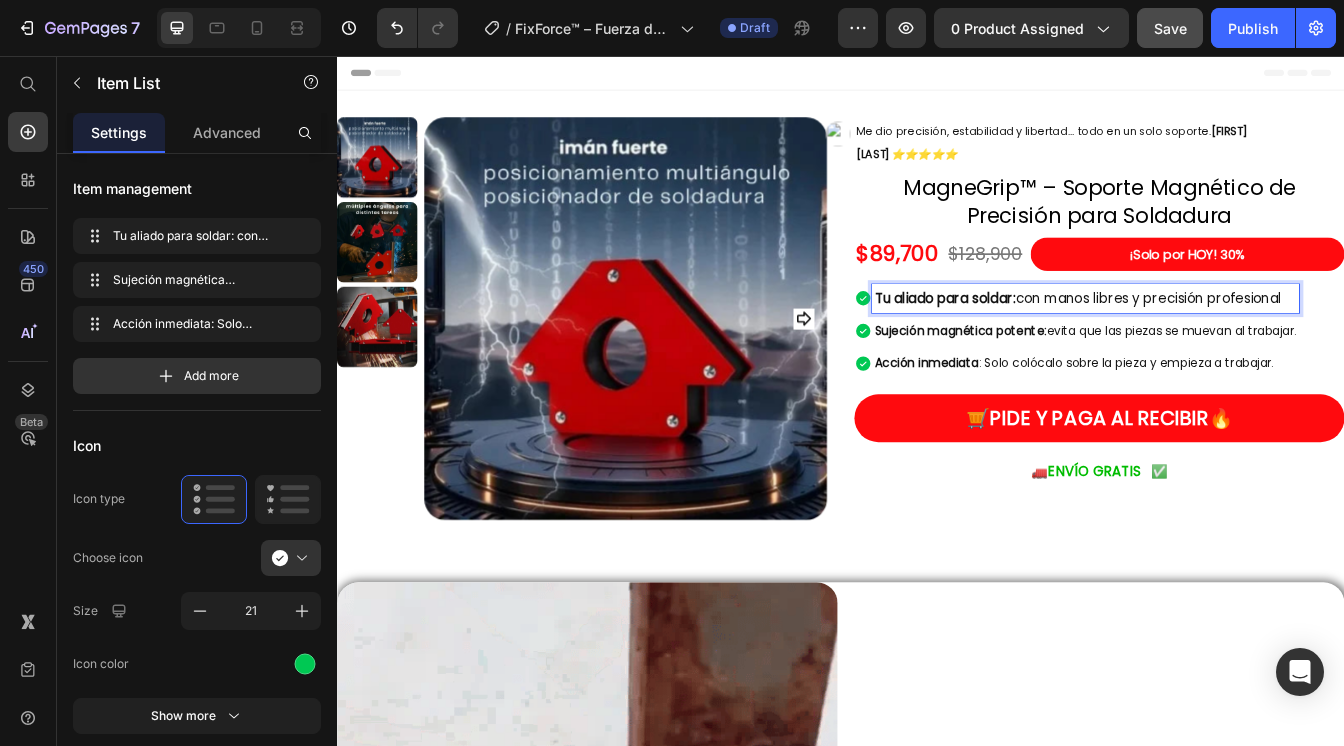 click on "Tu aliado para soldar:  con manos libres y precisión profesional" at bounding box center (1219, 344) 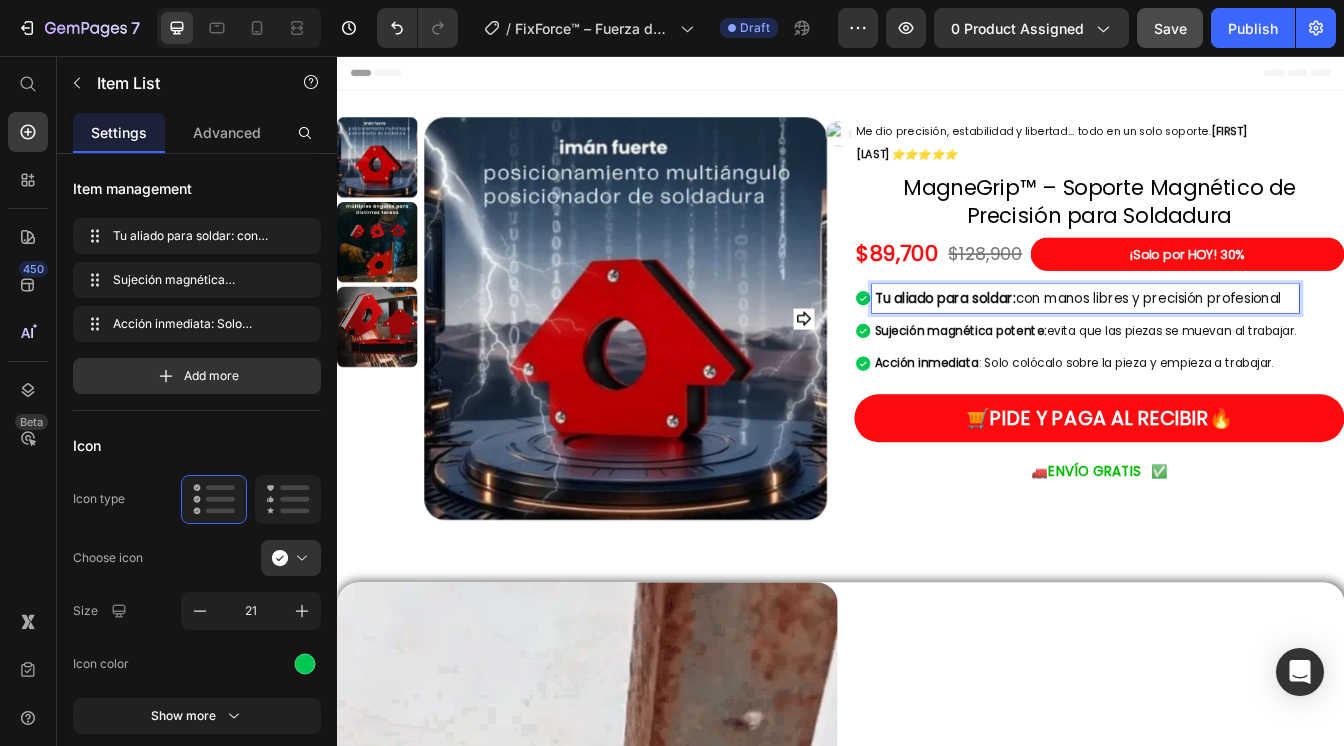 click on "Tu aliado para soldar:  con manos libres y precisión profesional" at bounding box center [1219, 344] 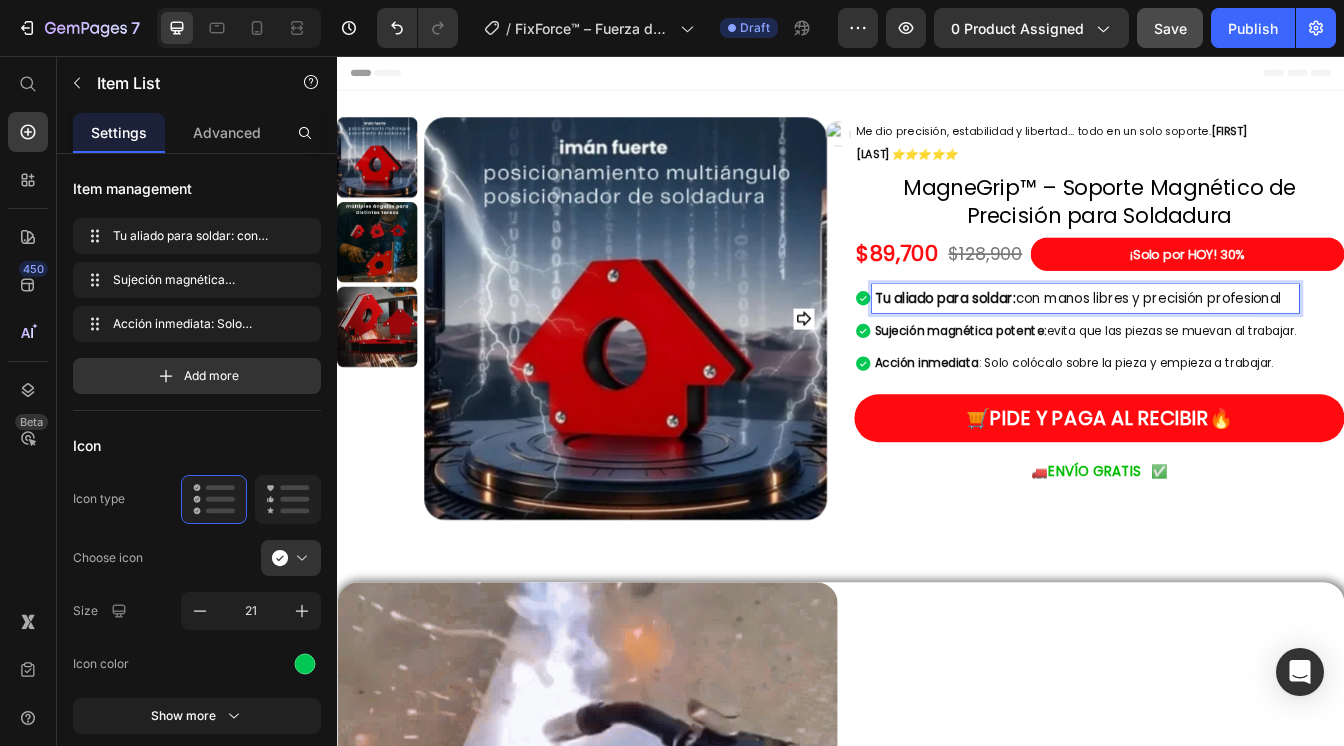 click on "Tu aliado para soldar:  con manos libres y precisión profesional" at bounding box center (1219, 344) 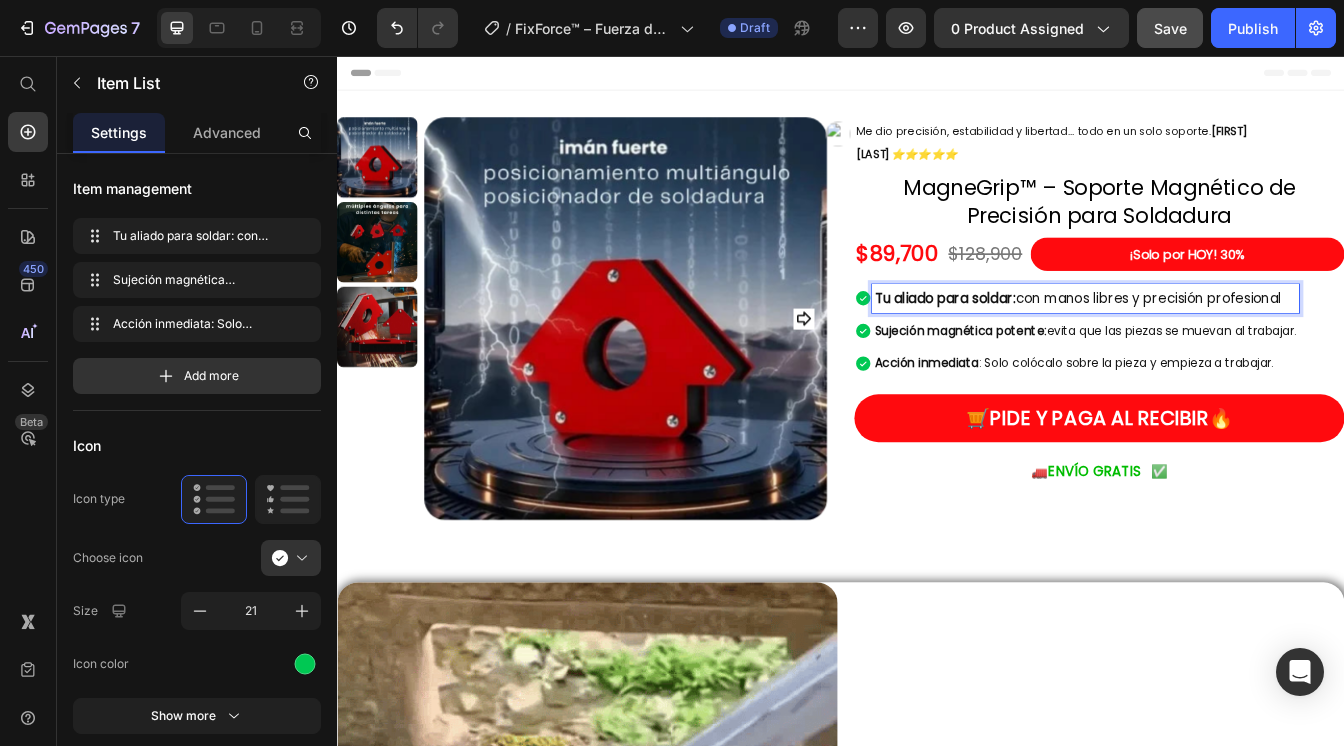 click on "Tu aliado para soldar:  con manos libres y precisión profesional" at bounding box center [1219, 344] 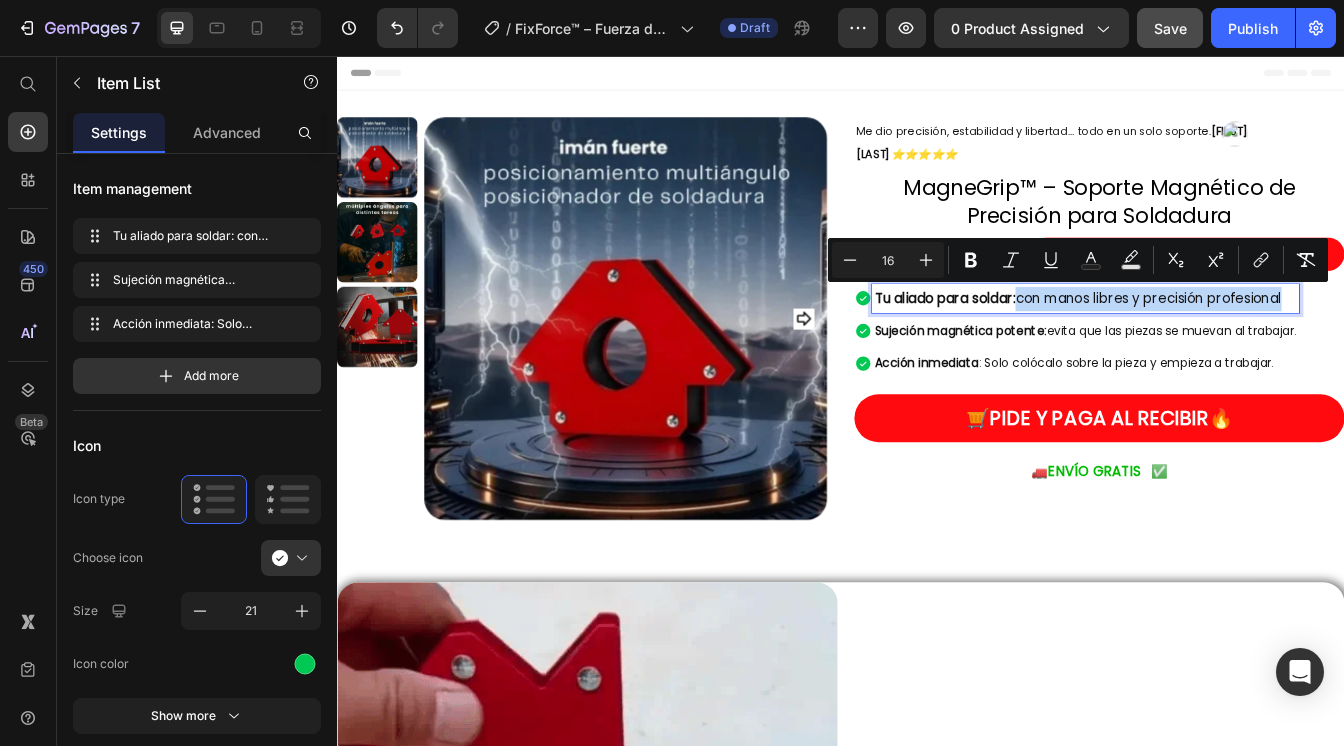 drag, startPoint x: 1149, startPoint y: 346, endPoint x: 1473, endPoint y: 363, distance: 324.44568 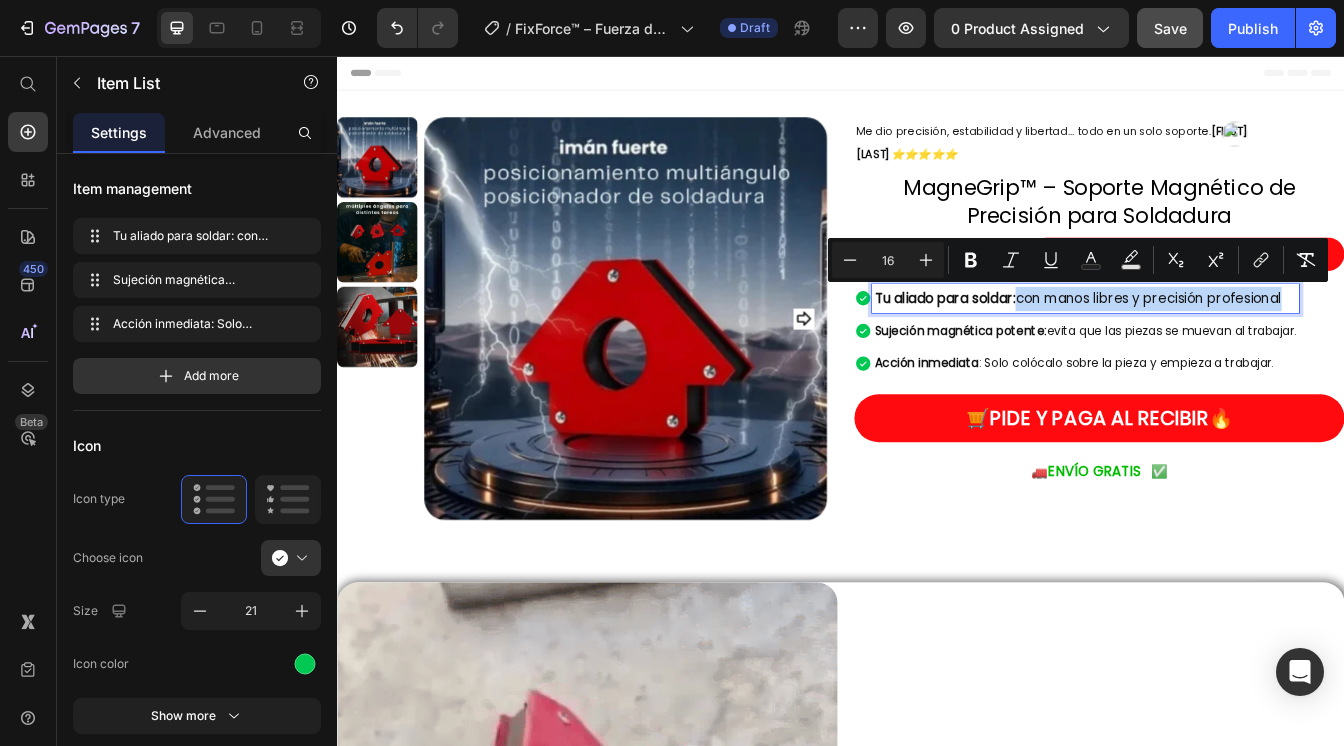 click on "Tu aliado para soldar:  con manos libres y precisión profesional Sujeción magnética potente:  evita que las piezas se muevan al trabajar. Acción inmediata : Solo colócalo sobre la pieza y empieza a trabajar." at bounding box center (1218, 384) 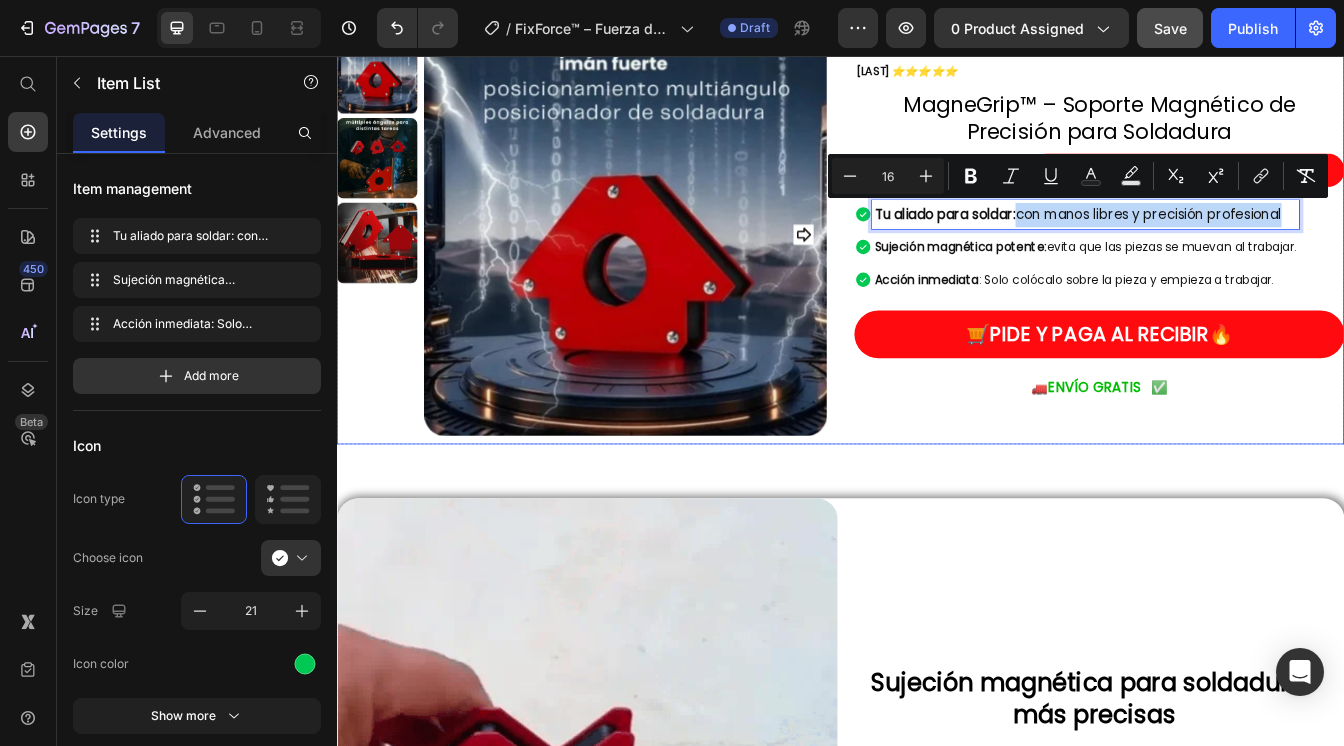 scroll, scrollTop: 0, scrollLeft: 0, axis: both 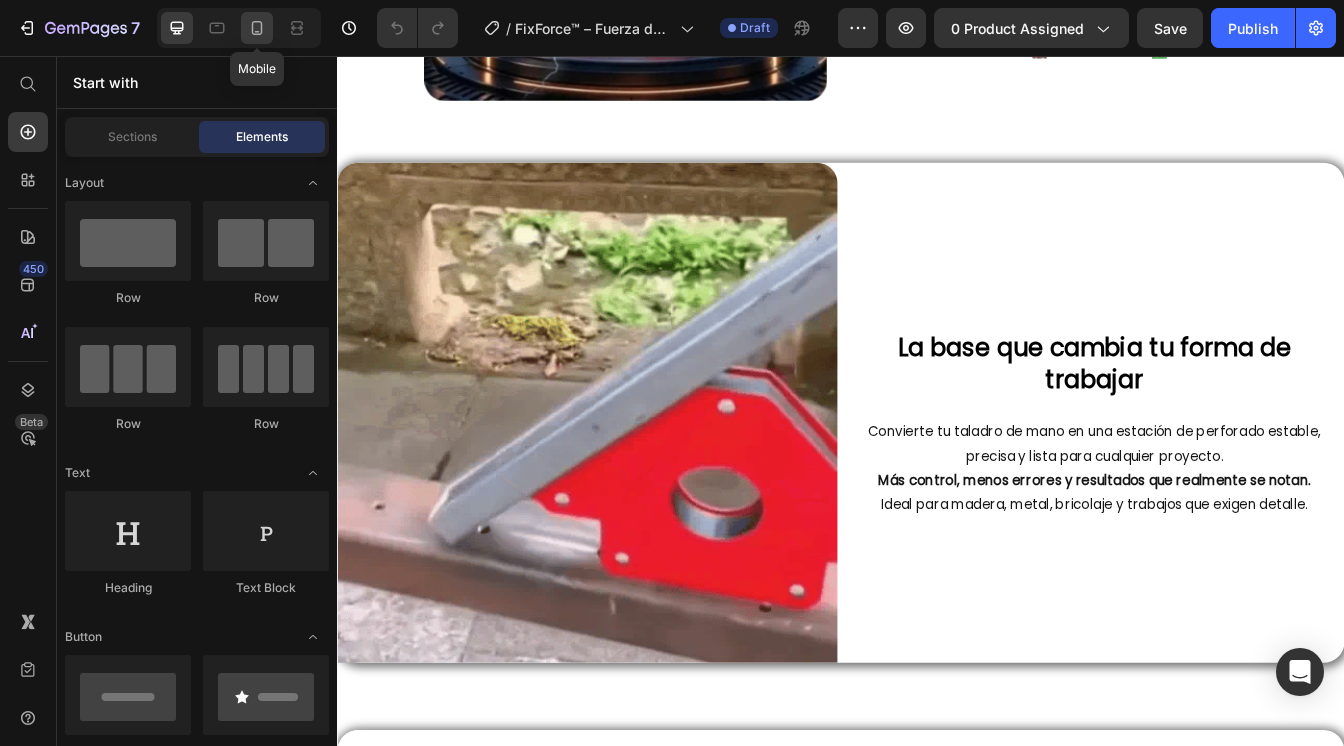 click 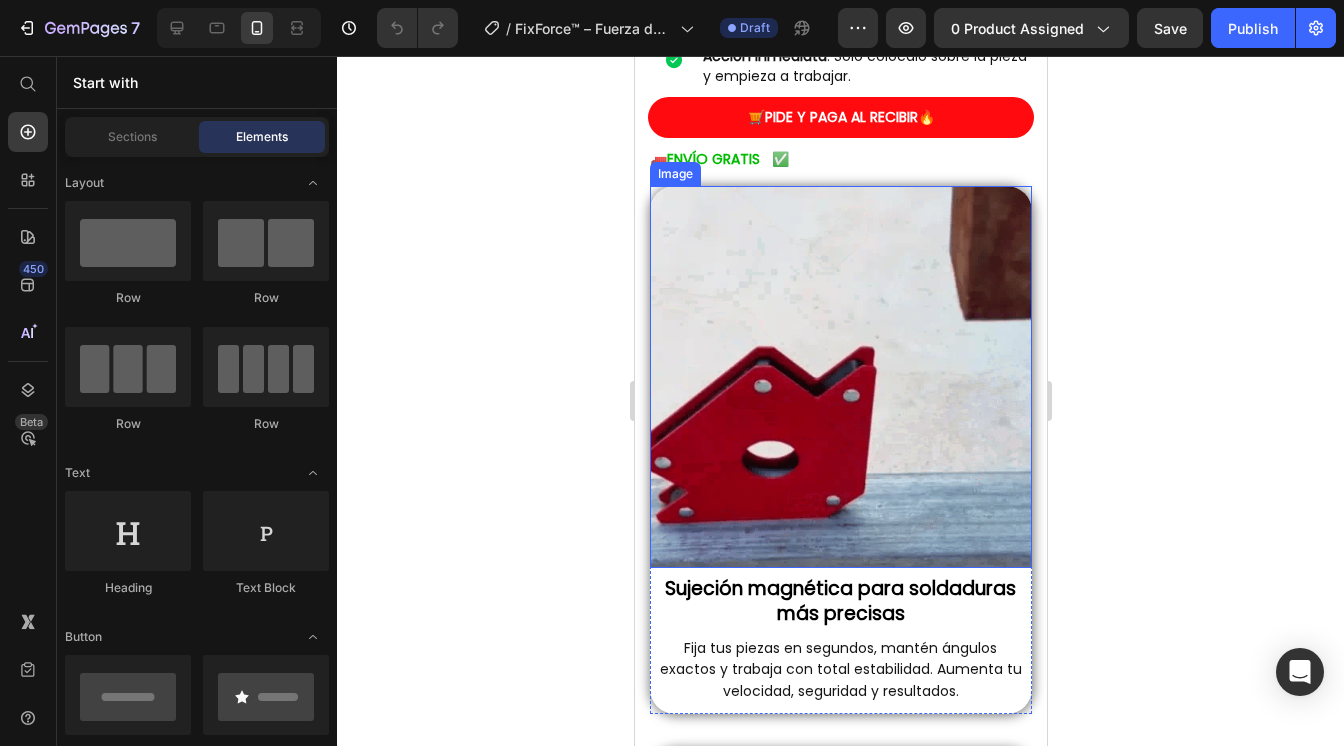 scroll, scrollTop: 900, scrollLeft: 0, axis: vertical 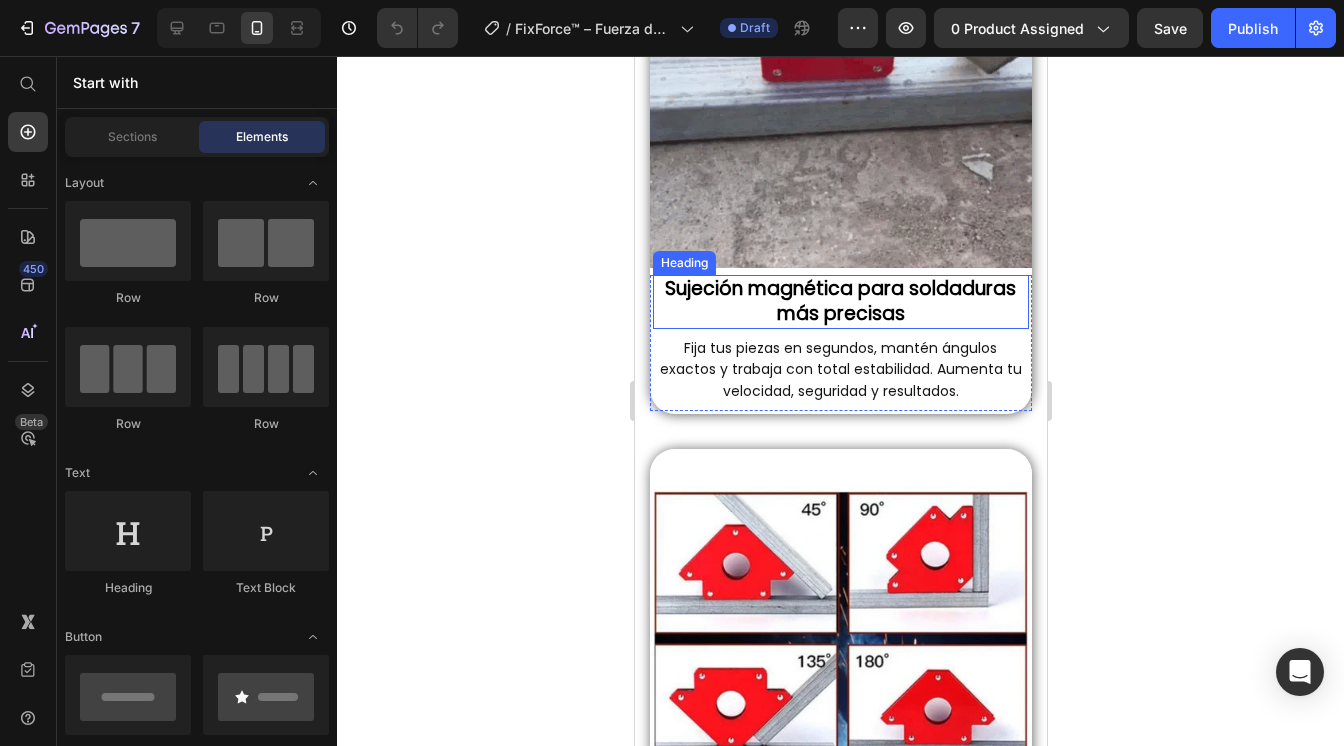 click on "Sujeción magnética para soldaduras más precisas" at bounding box center [839, 301] 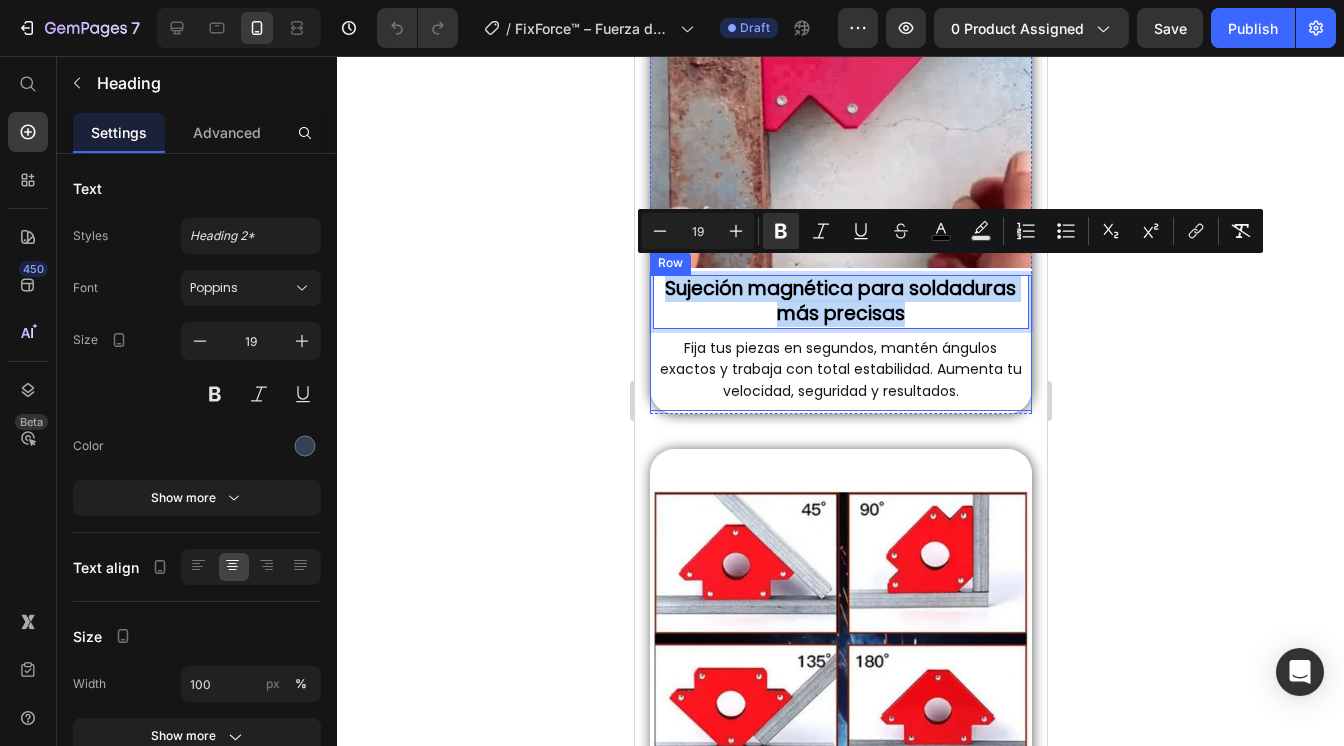 drag, startPoint x: 659, startPoint y: 275, endPoint x: 895, endPoint y: 280, distance: 236.05296 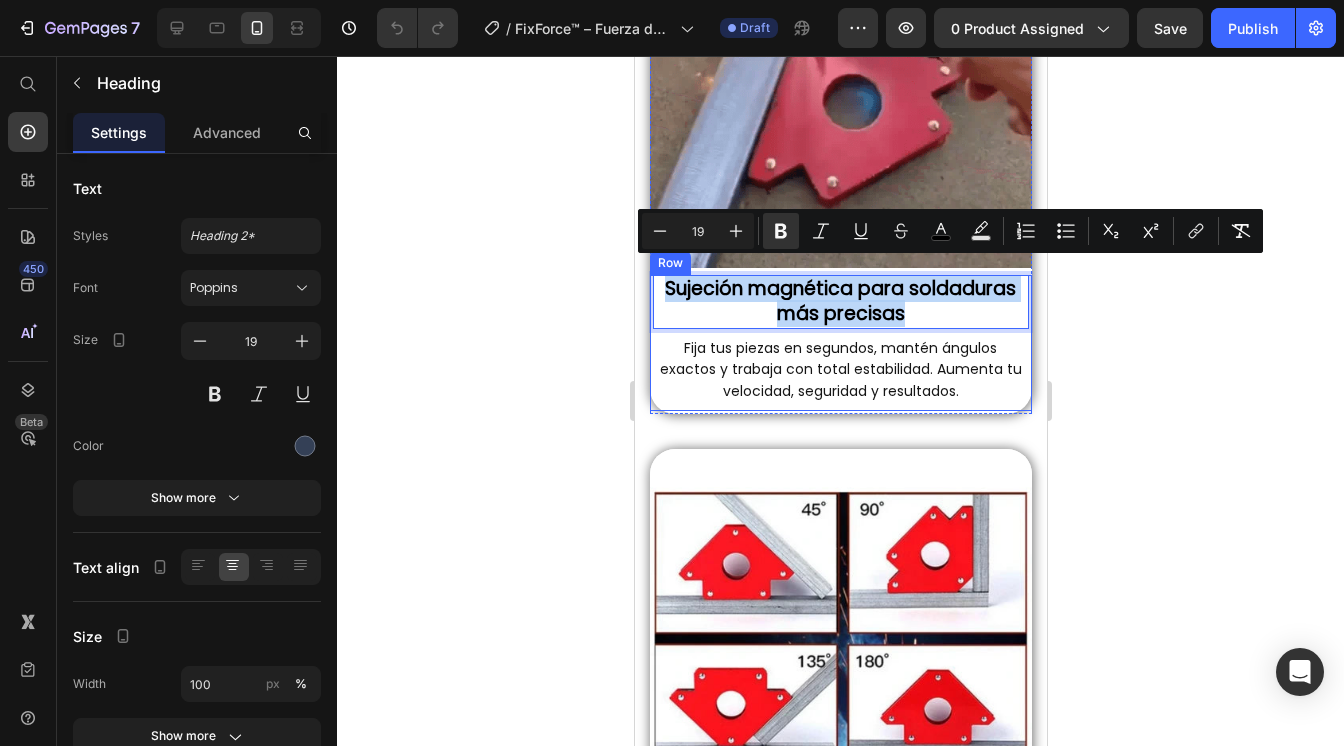 click on "Sujeción magnética para soldaduras más precisas" at bounding box center [840, 301] 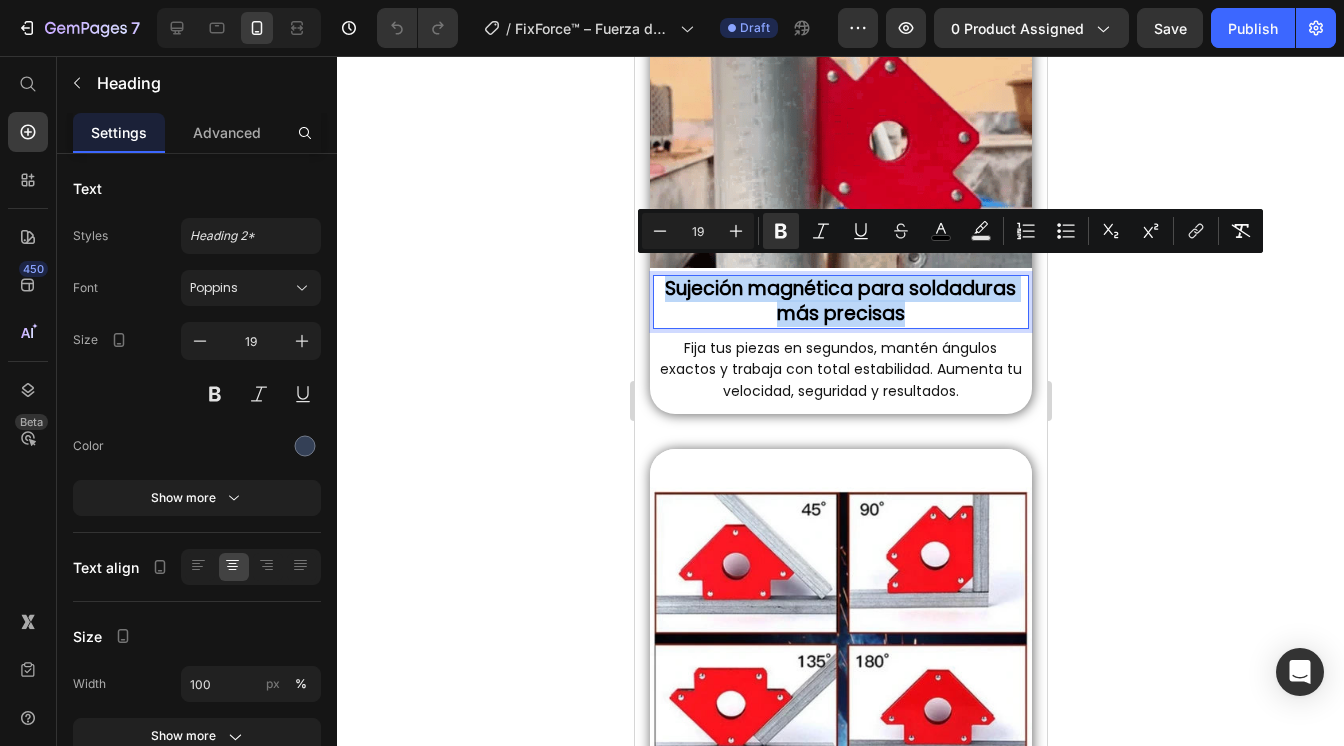 copy on "Sujeción magnética para soldaduras más precisas" 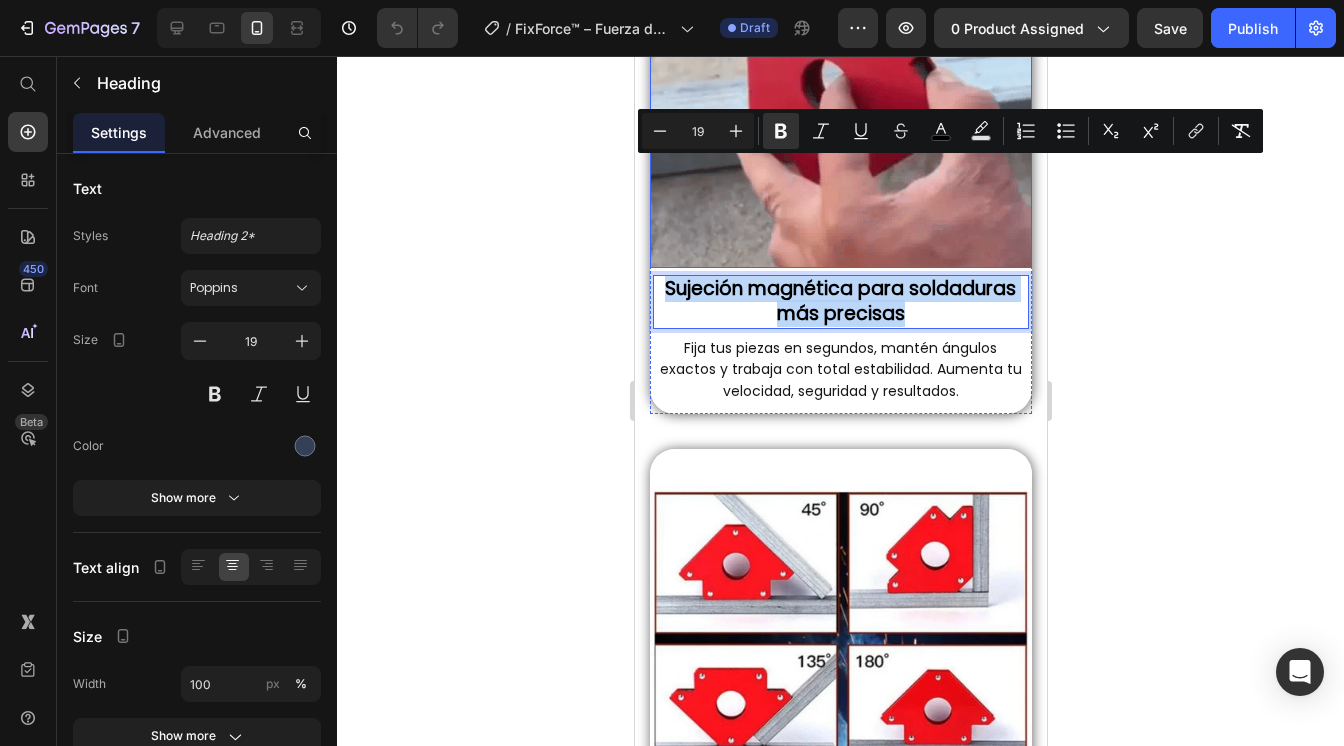 scroll, scrollTop: 1000, scrollLeft: 0, axis: vertical 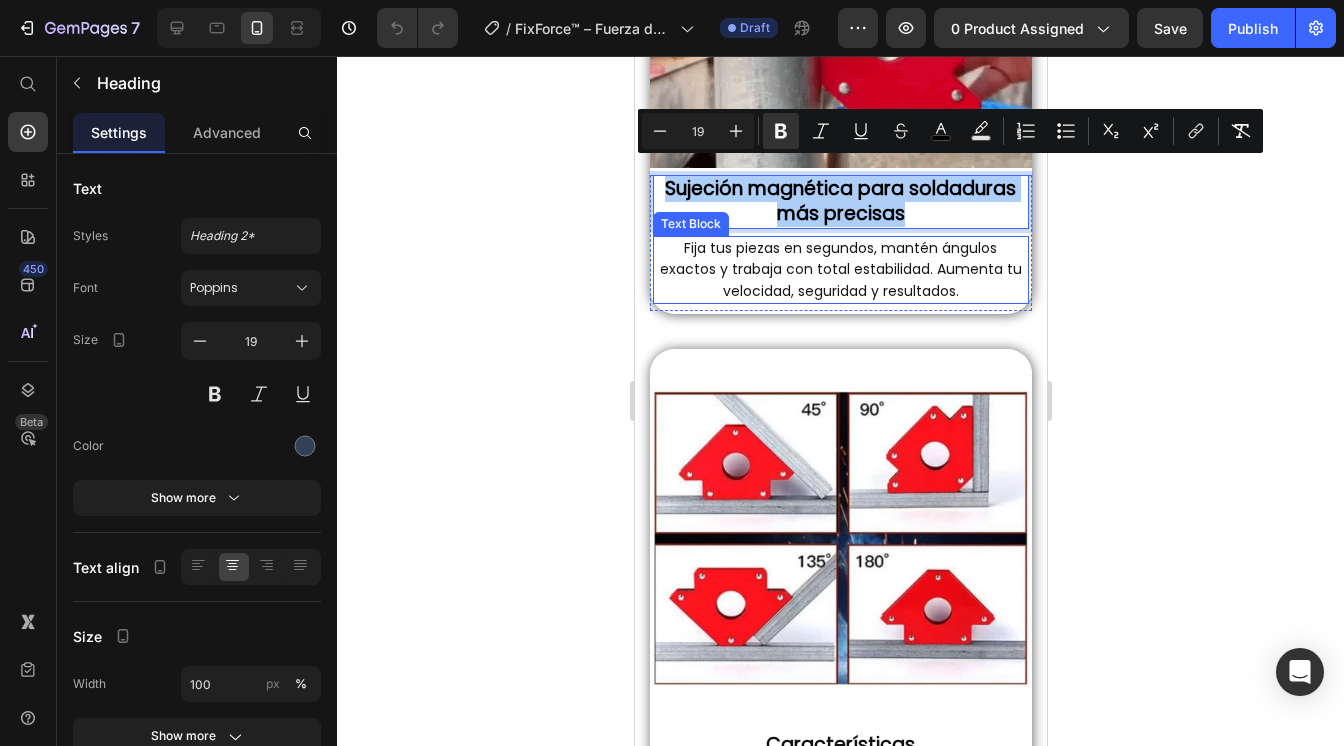 click on "Fija tus piezas en segundos, mantén ángulos exactos y trabaja con total estabilidad. Aumenta tu velocidad, seguridad y resultados." at bounding box center (840, 269) 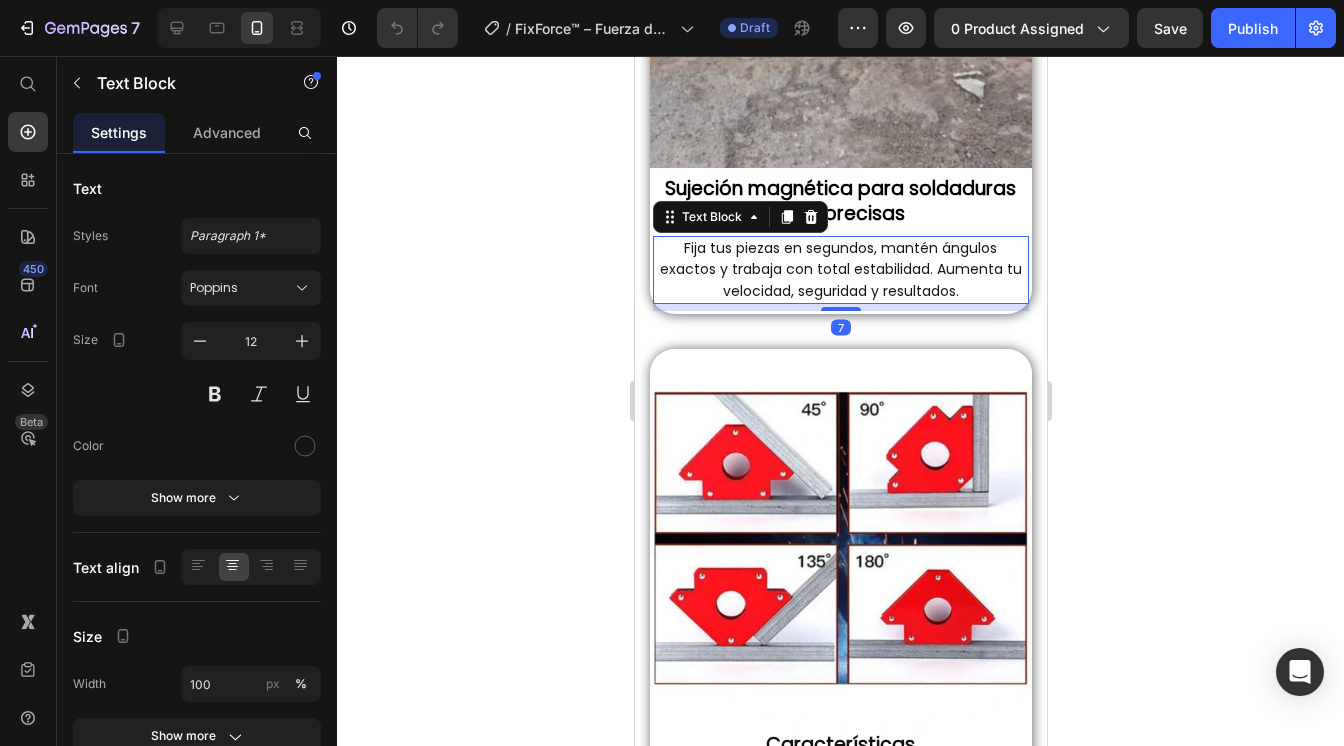 click on "Fija tus piezas en segundos, mantén ángulos exactos y trabaja con total estabilidad. Aumenta tu velocidad, seguridad y resultados." at bounding box center [840, 269] 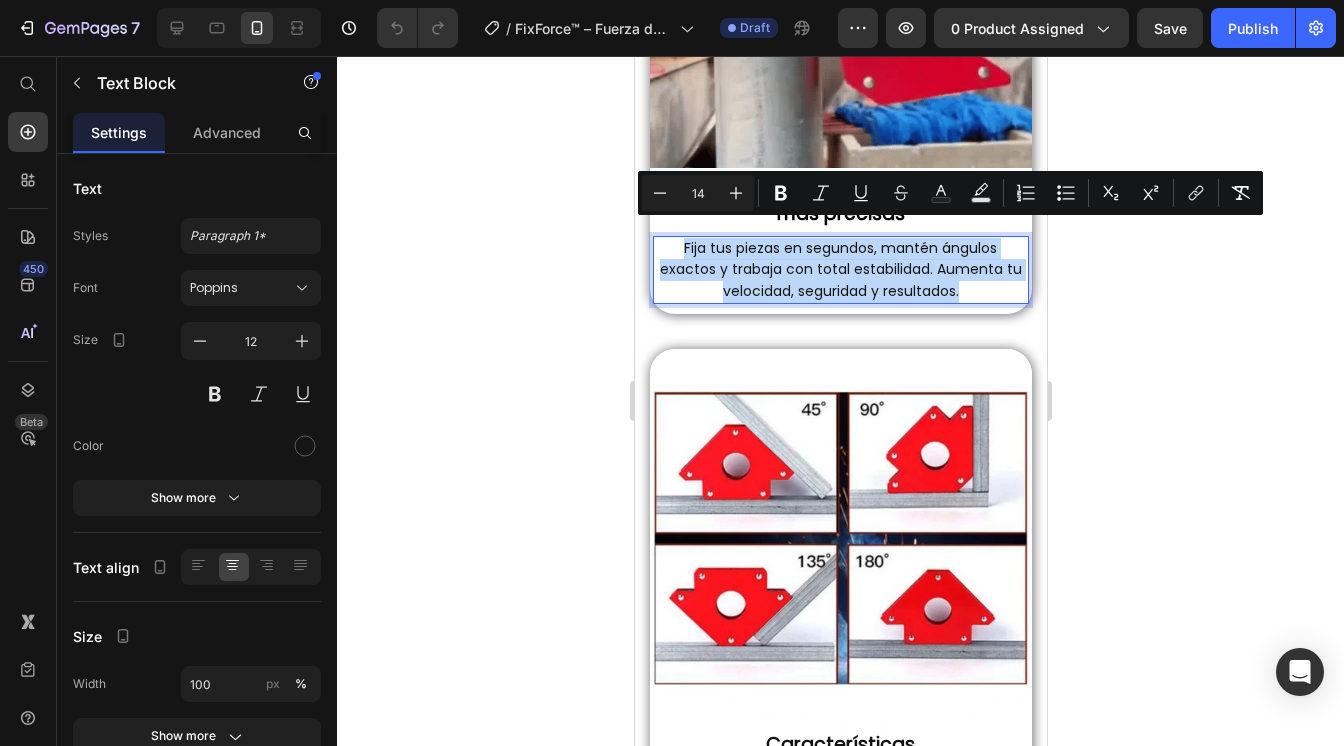 drag, startPoint x: 675, startPoint y: 229, endPoint x: 962, endPoint y: 258, distance: 288.46143 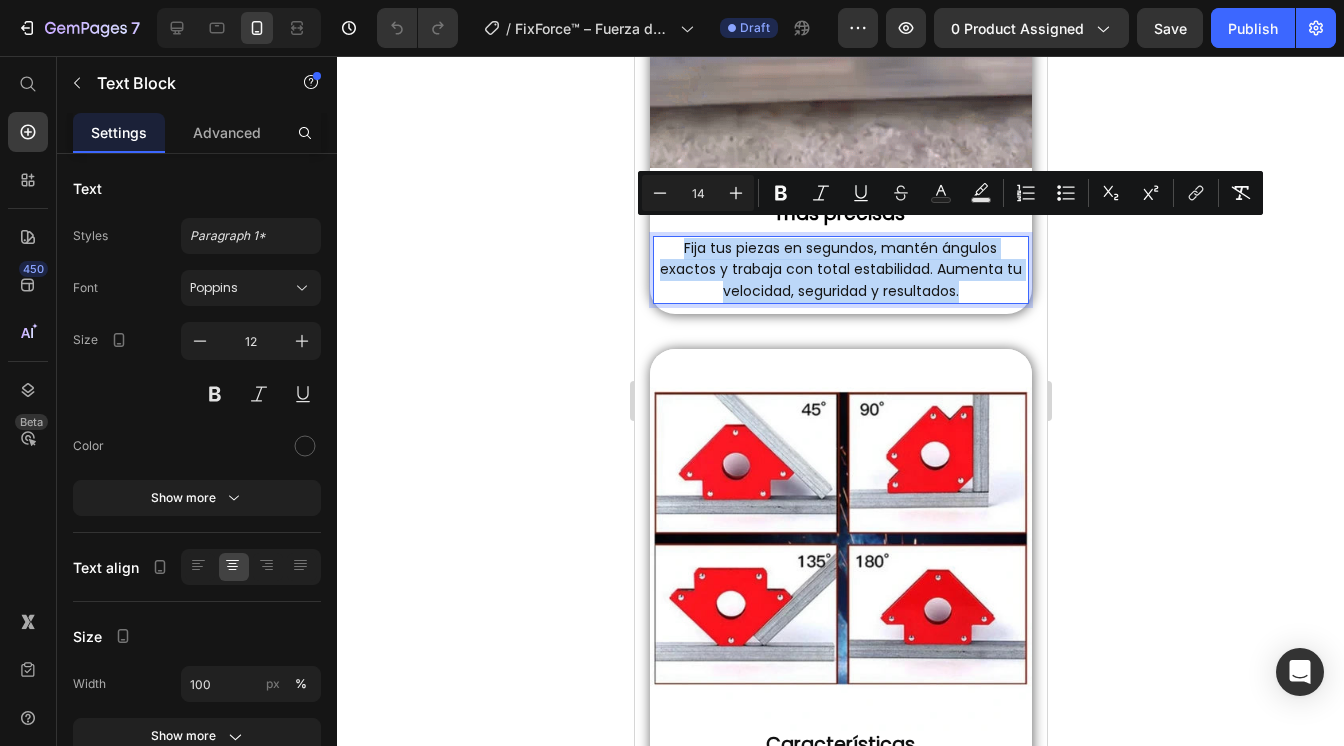 click on "Pixel 7  ( 412 px) iPhone 13 Mini iPhone 13 Pro iPhone 11 Pro Max iPhone 15 Pro Max Pixel 7 Galaxy S8+ Galaxy S20 Ultra iPad Mini iPad Air iPad Pro Header
Product Images Me dio precisión, estabilidad y libertad… todo en un solo soporte.   José Pérez ⭐⭐⭐⭐⭐ Text Block MagneGrip™ – Soporte Magnético de Precisión para Soldadura Product Title $89,700 Product Price $128,900 Product Price   ¡Solo por HOY! 30%   Heading Row Row Tu aliado para soldar:  con manos libres y precisión profesional Sujeción magnética potente:  evita que las piezas se muevan al trabajar. Acción inmediata : Solo colócalo sobre la pieza y empieza a trabajar. Item List 🛒 PIDE Y PAGA AL RECIBIR  🔥 Button                           🚛   ENVÍO GRATIS   ✅ Text Block Product Row Section 1 Image La base que cambia tu forma de trabajar Heading Convierte tu taladro de mano en una estación de perforado estable, precisa y lista para cualquier proyecto. Text Block Row" at bounding box center [840, 977] 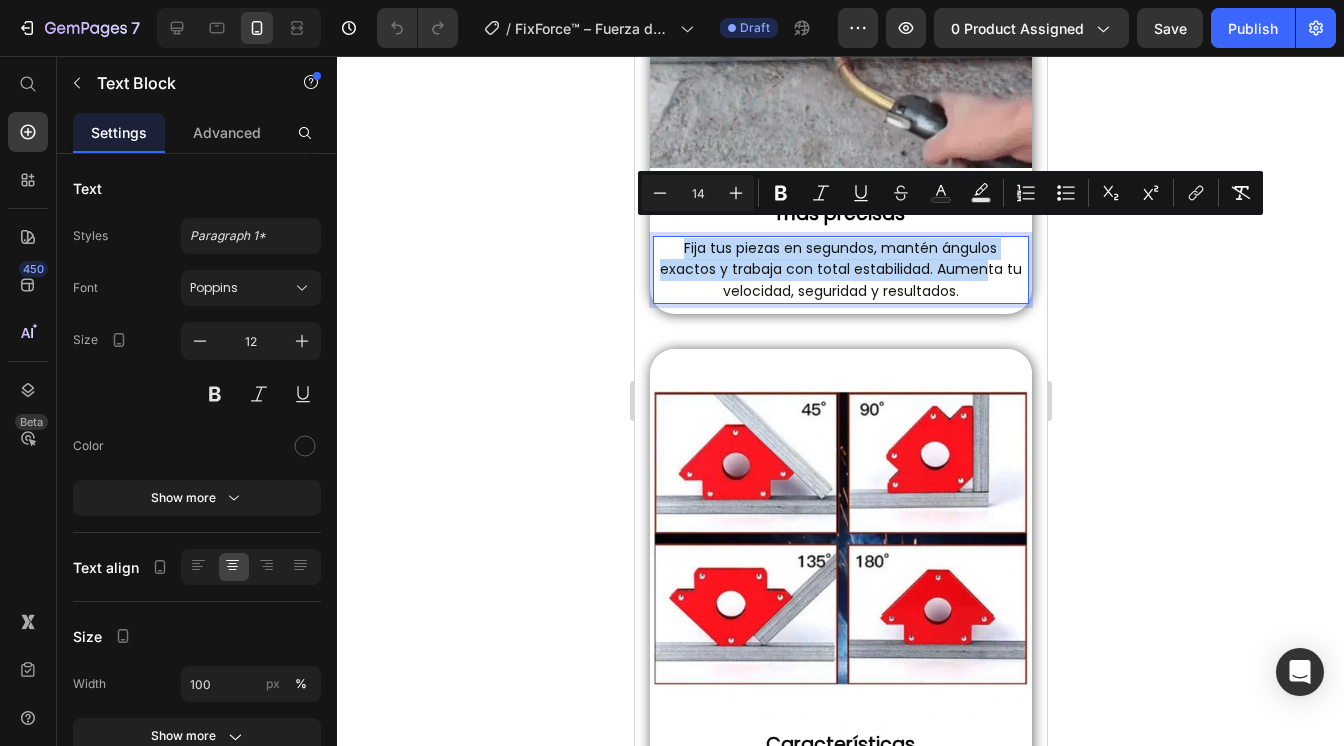 drag, startPoint x: 915, startPoint y: 247, endPoint x: 725, endPoint y: 259, distance: 190.37857 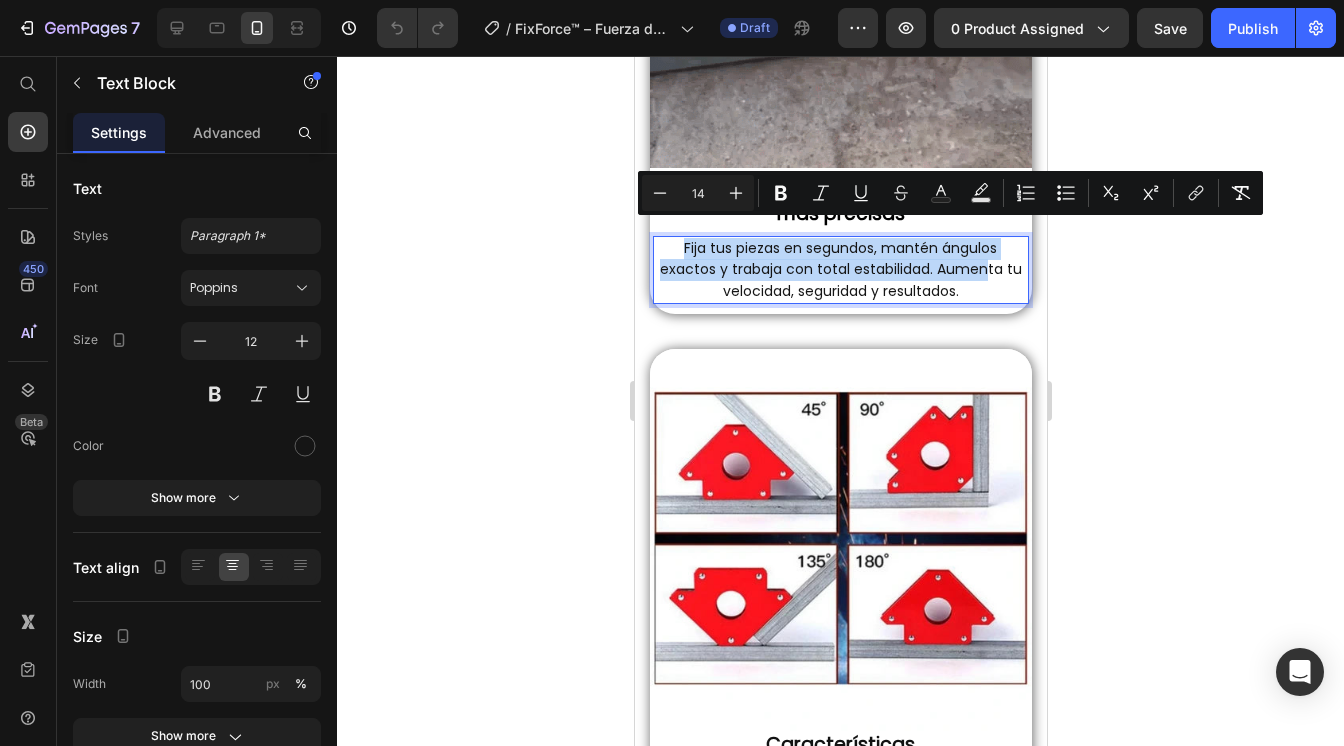 click on "Fija tus piezas en segundos, mantén ángulos exactos y trabaja con total estabilidad. Aumenta tu velocidad, seguridad y resultados." at bounding box center [840, 269] 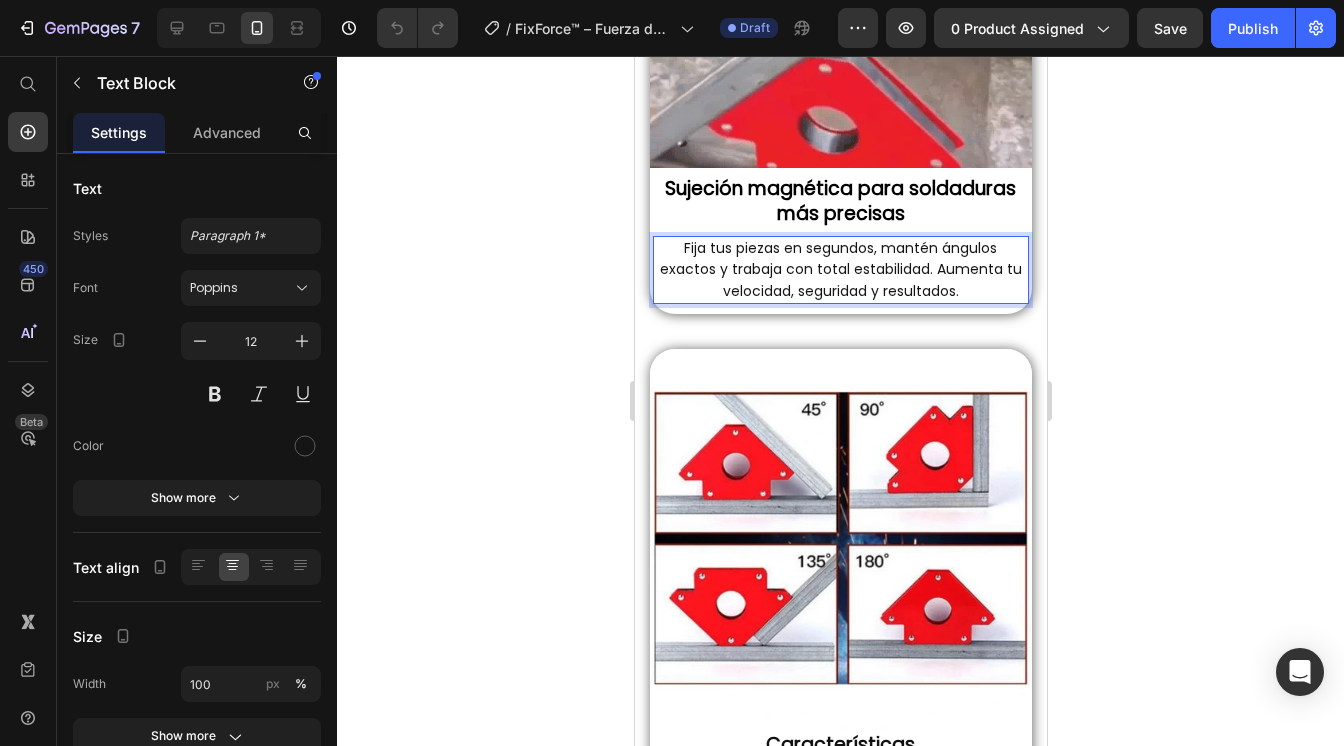 click on "Fija tus piezas en segundos, mantén ángulos exactos y trabaja con total estabilidad. Aumenta tu velocidad, seguridad y resultados." at bounding box center [840, 270] 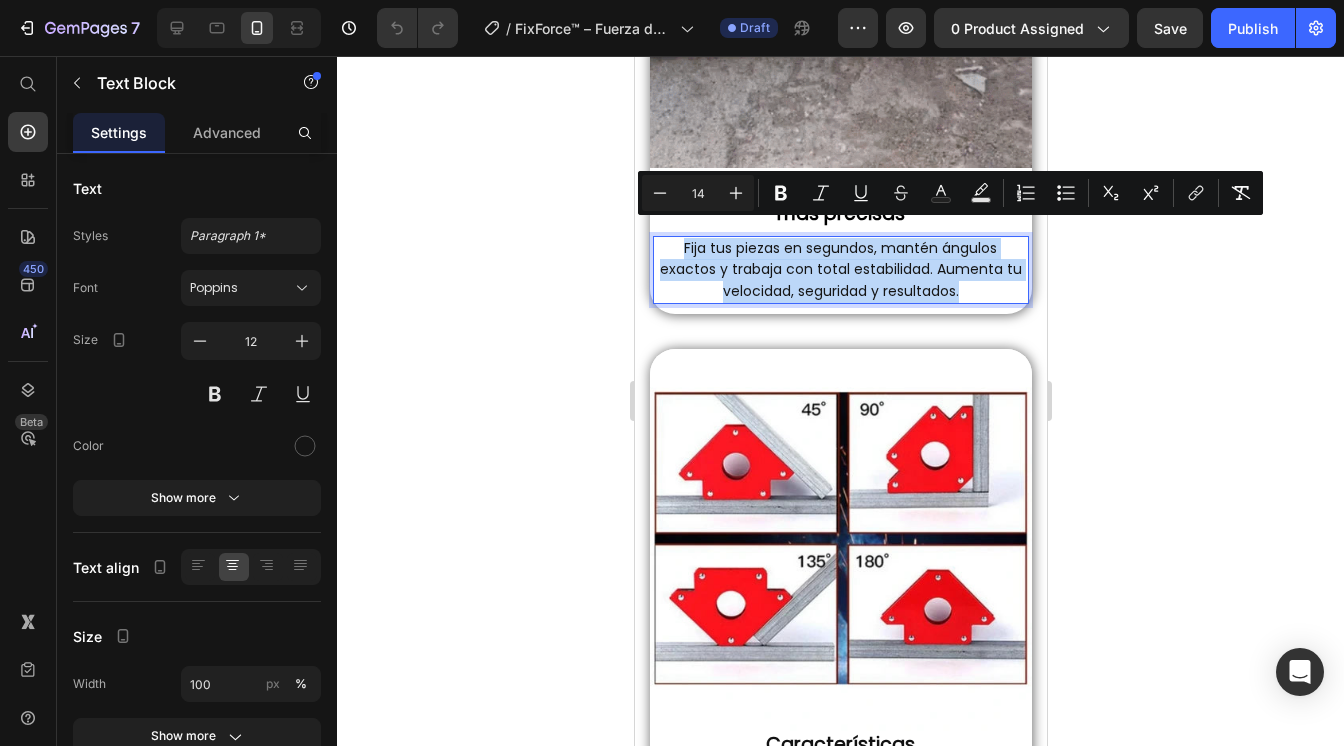 drag, startPoint x: 676, startPoint y: 234, endPoint x: 967, endPoint y: 280, distance: 294.6133 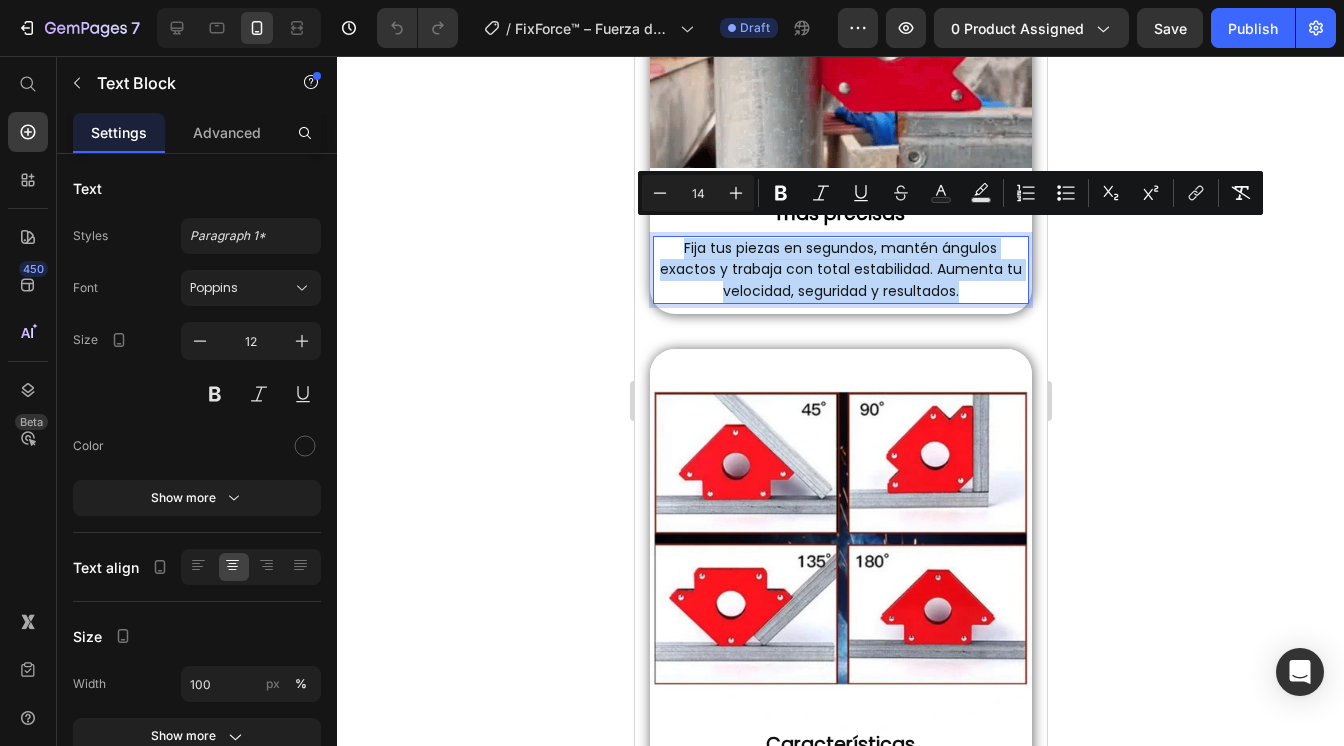 click on "Fija tus piezas en segundos, mantén ángulos exactos y trabaja con total estabilidad. Aumenta tu velocidad, seguridad y resultados." at bounding box center [840, 270] 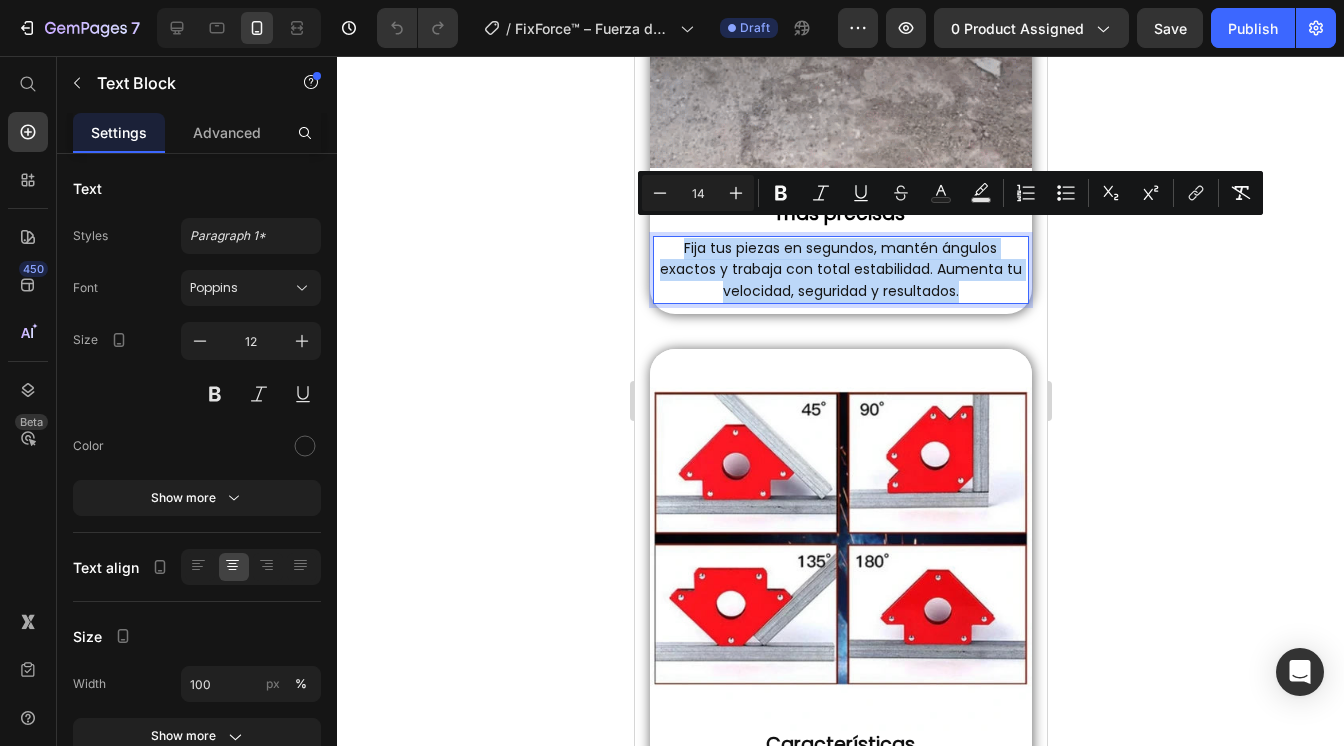 copy on "Fija tus piezas en segundos, mantén ángulos exactos y trabaja con total estabilidad. Aumenta tu velocidad, seguridad y resultados." 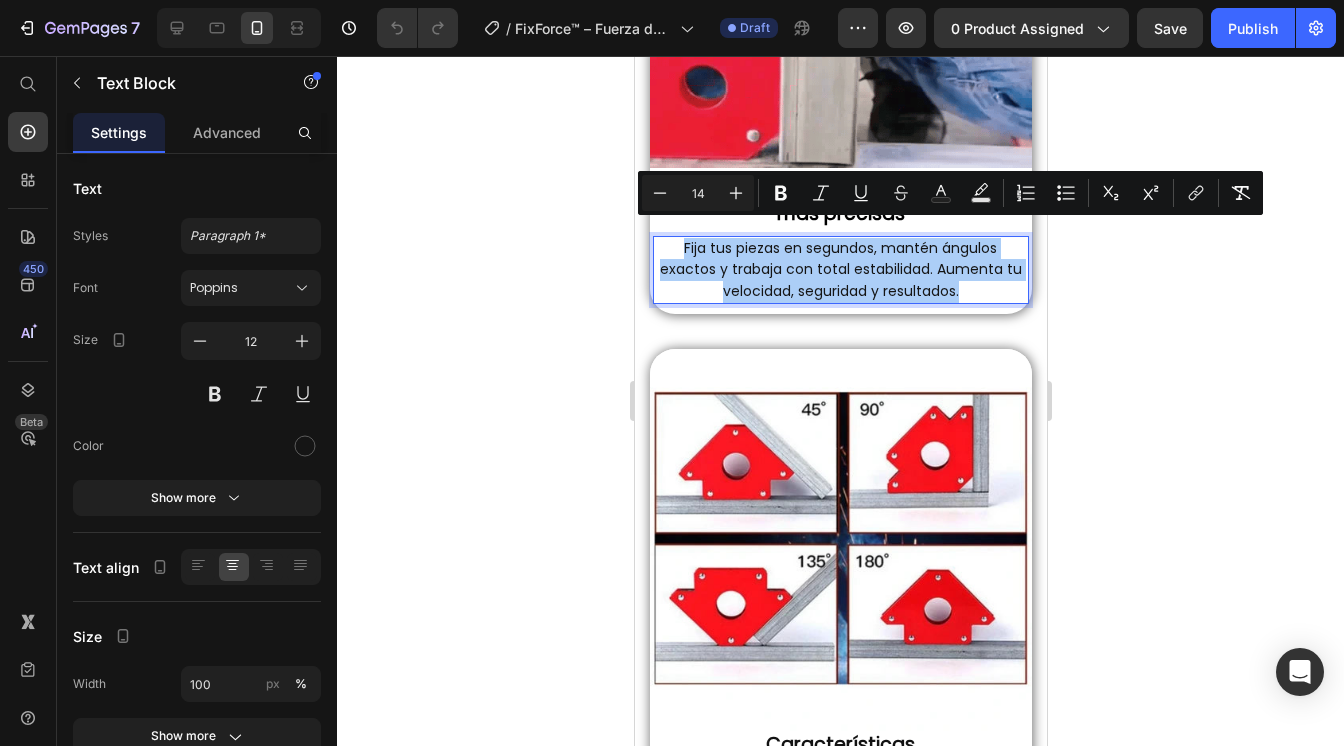 click 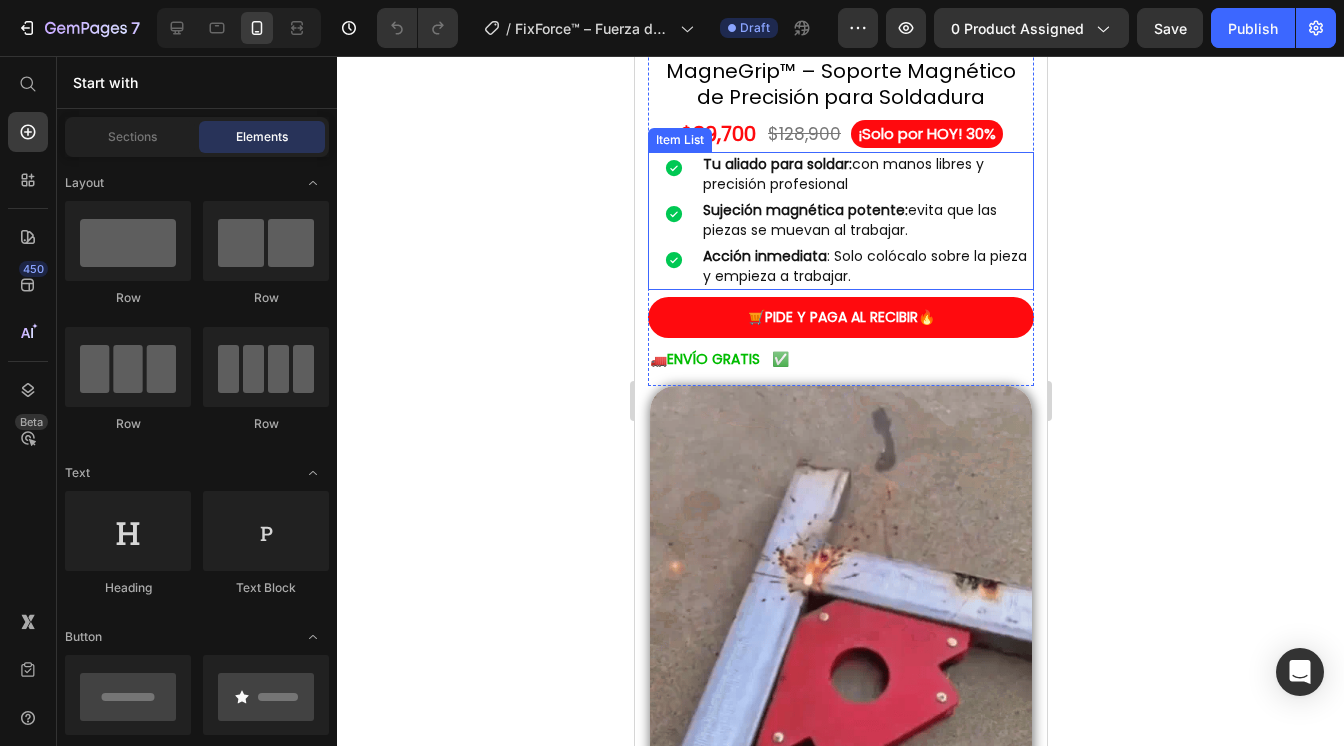 scroll, scrollTop: 0, scrollLeft: 0, axis: both 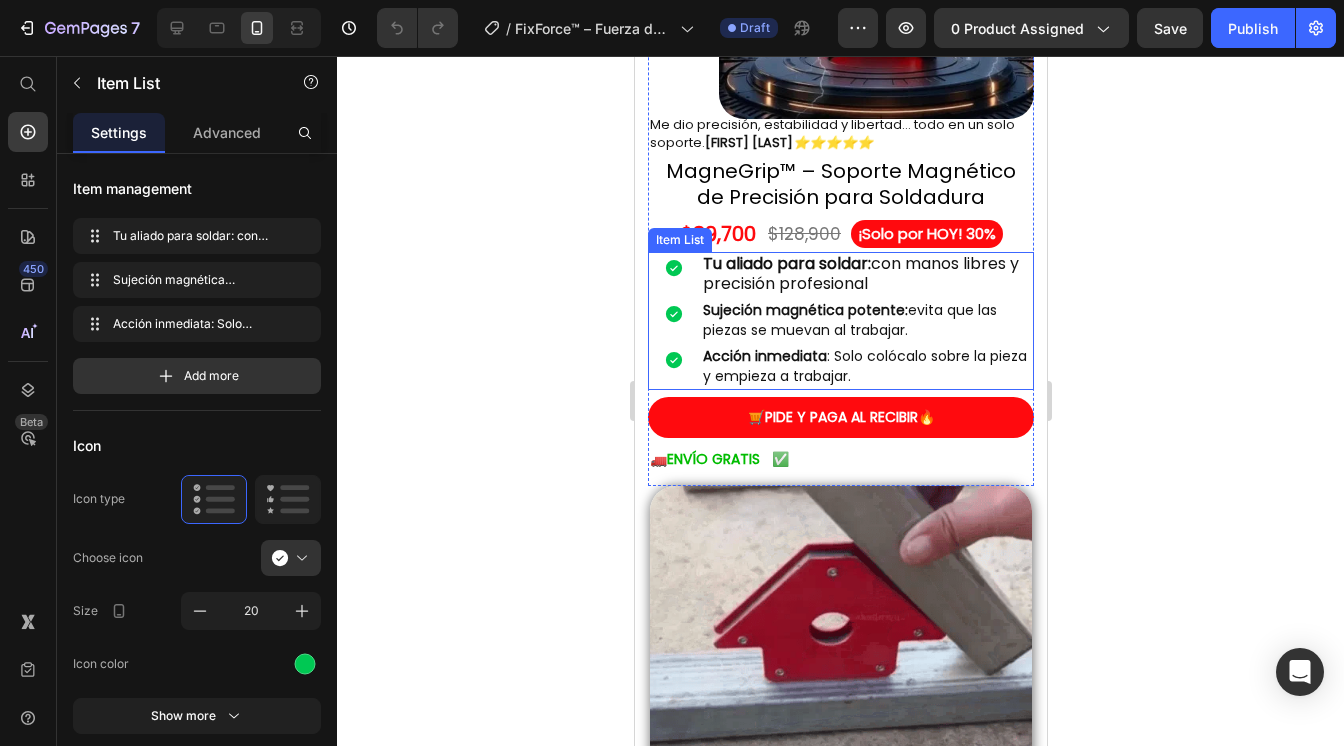 click on "Tu aliado para soldar:  con manos libres y precisión profesional" at bounding box center [866, 275] 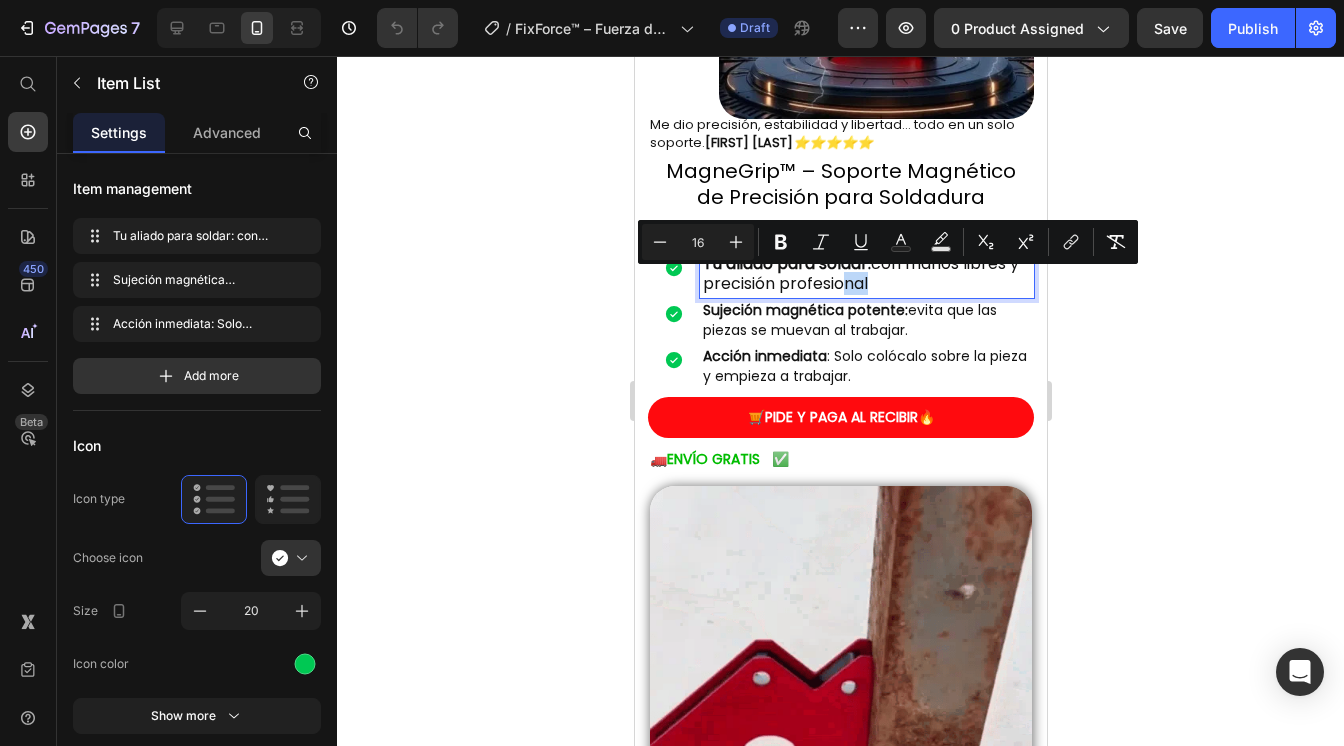 drag, startPoint x: 930, startPoint y: 287, endPoint x: 907, endPoint y: 294, distance: 24.04163 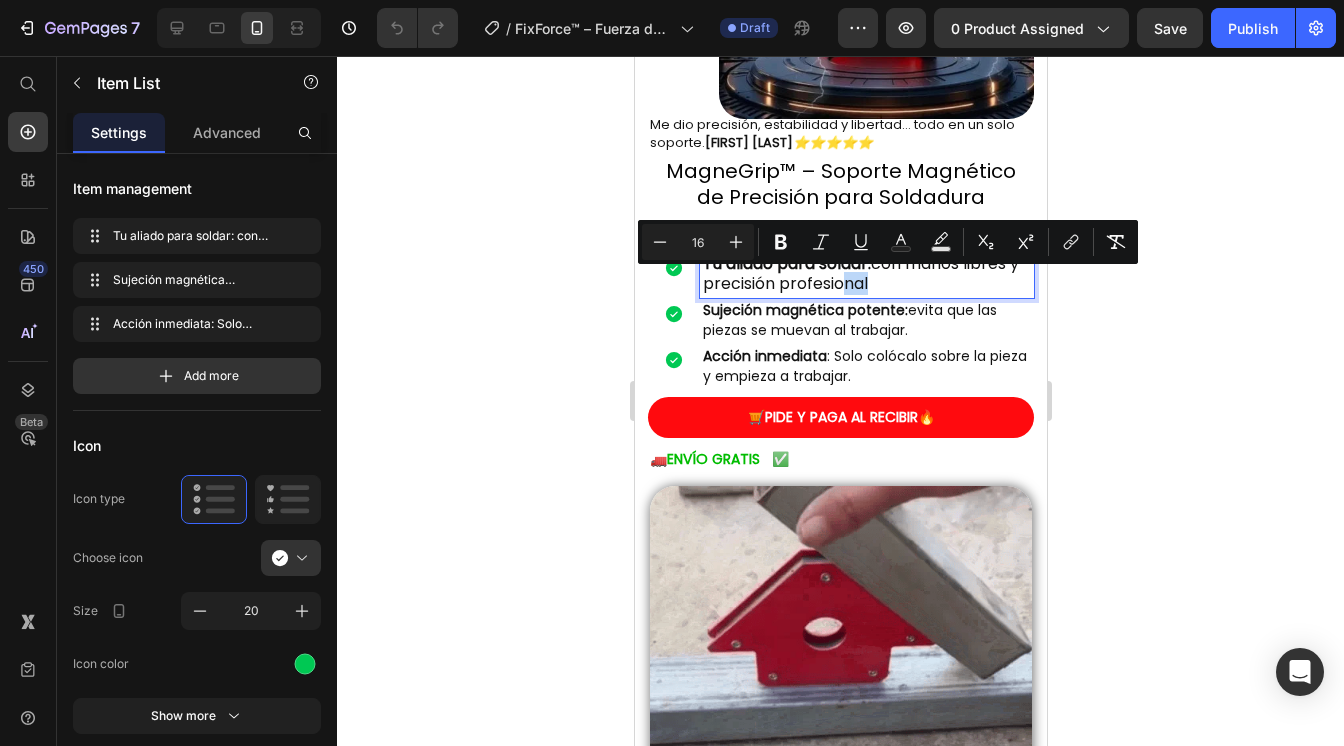 click on "Tu aliado para soldar:  con manos libres y precisión profesional" at bounding box center (866, 275) 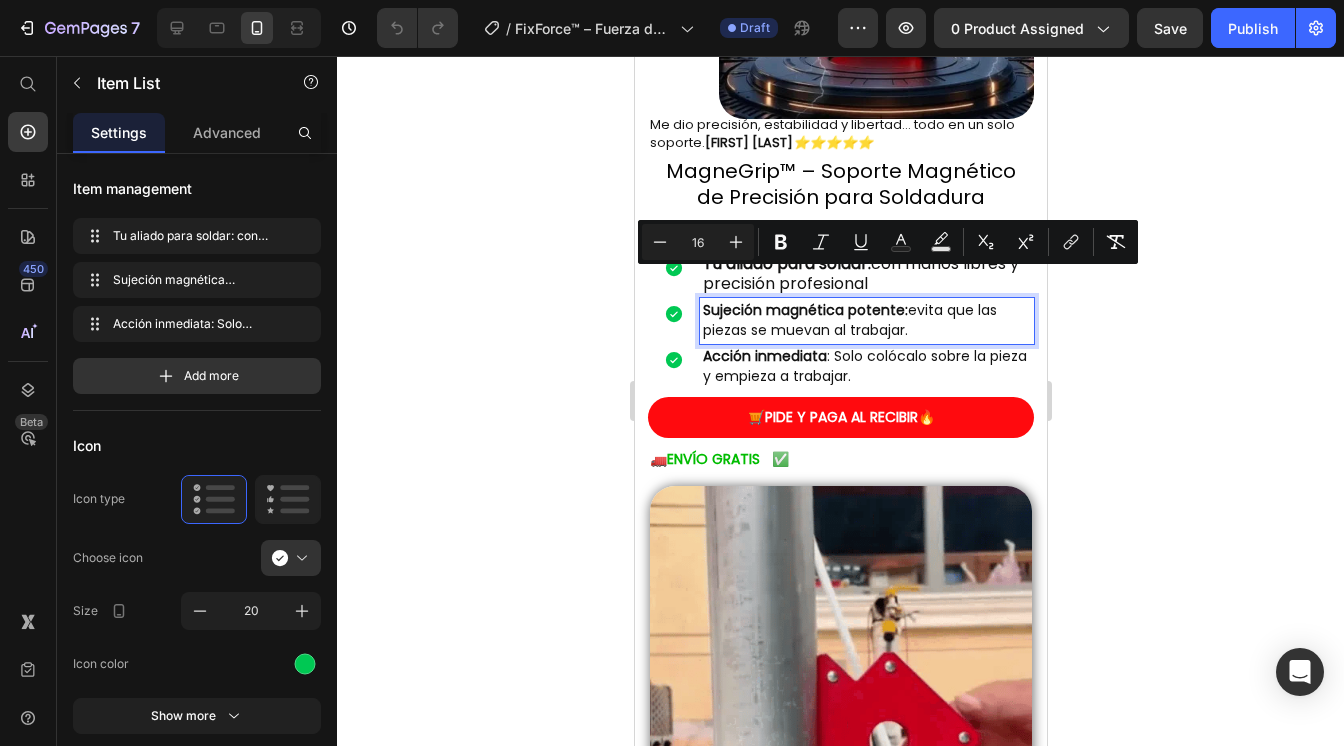 click on "Sujeción magnética potente:  evita que las piezas se muevan al trabajar." at bounding box center (866, 321) 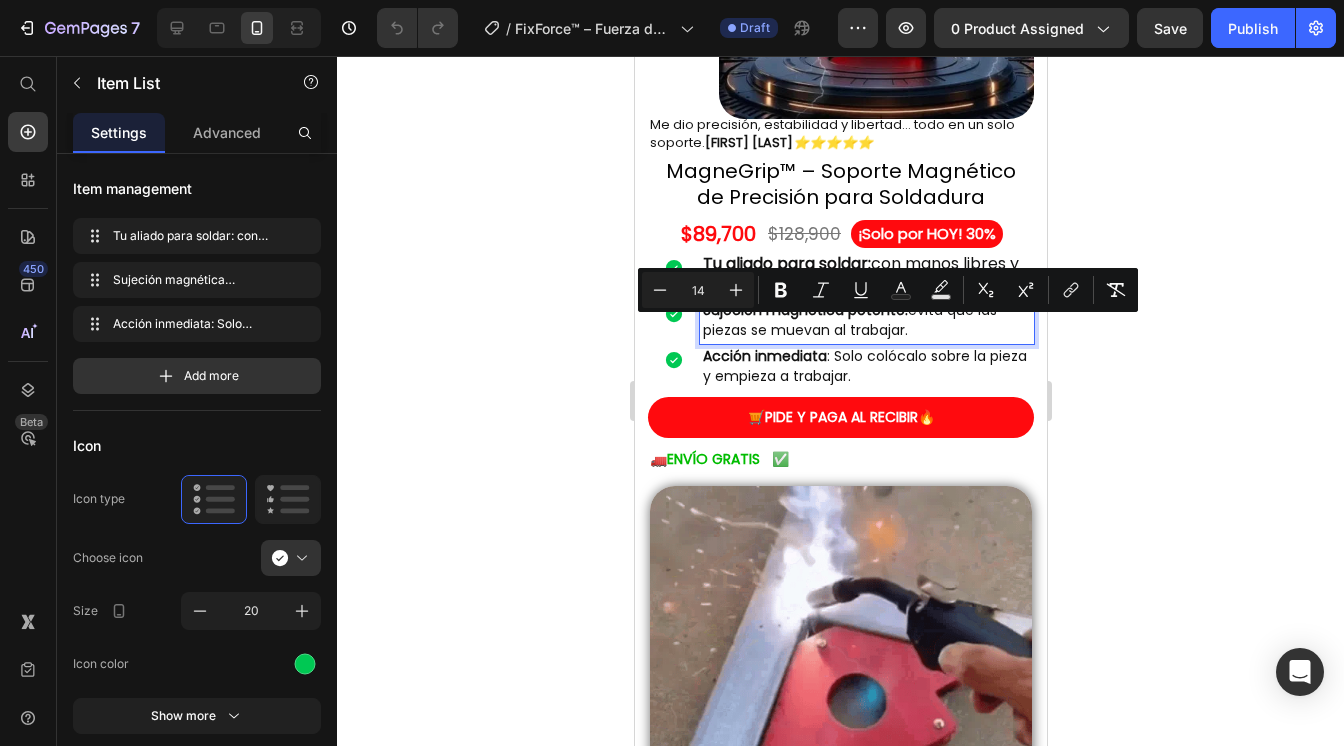 drag, startPoint x: 912, startPoint y: 336, endPoint x: 878, endPoint y: 335, distance: 34.0147 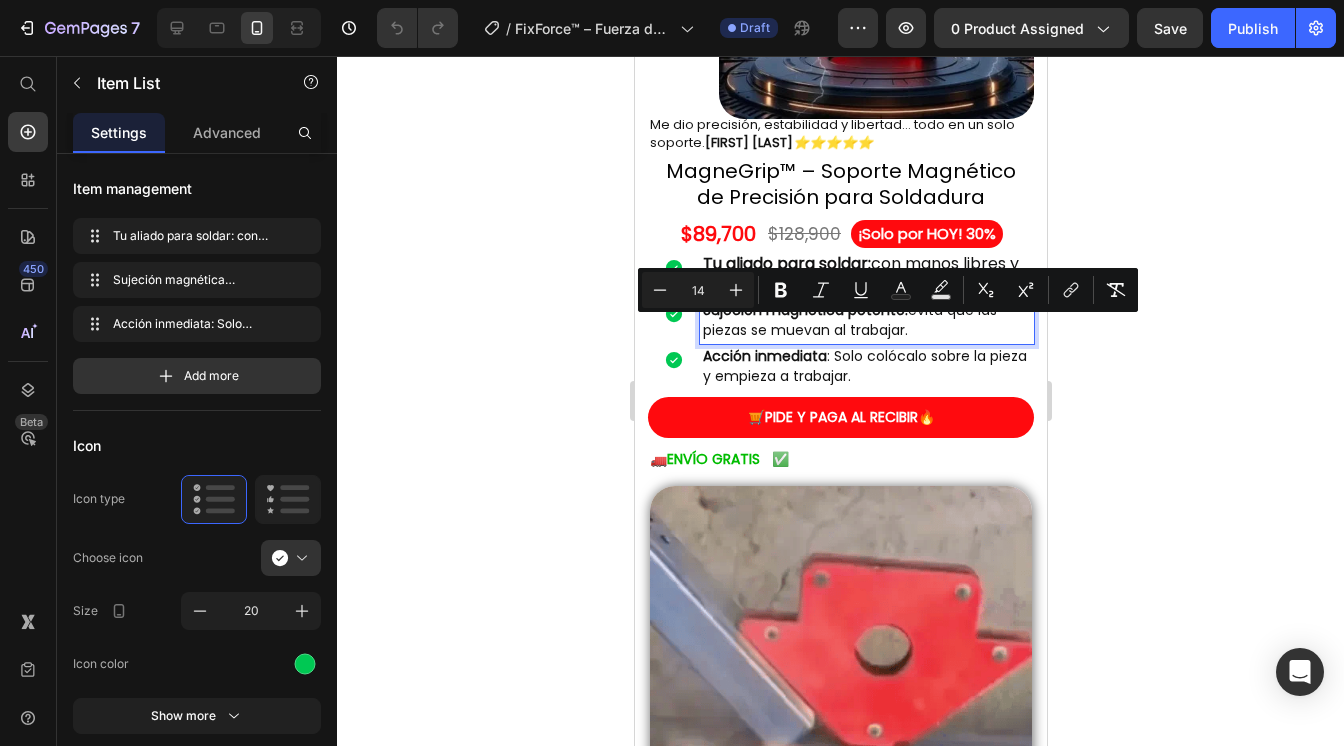click on "Sujeción magnética potente:  evita que las piezas se muevan al trabajar." at bounding box center (866, 321) 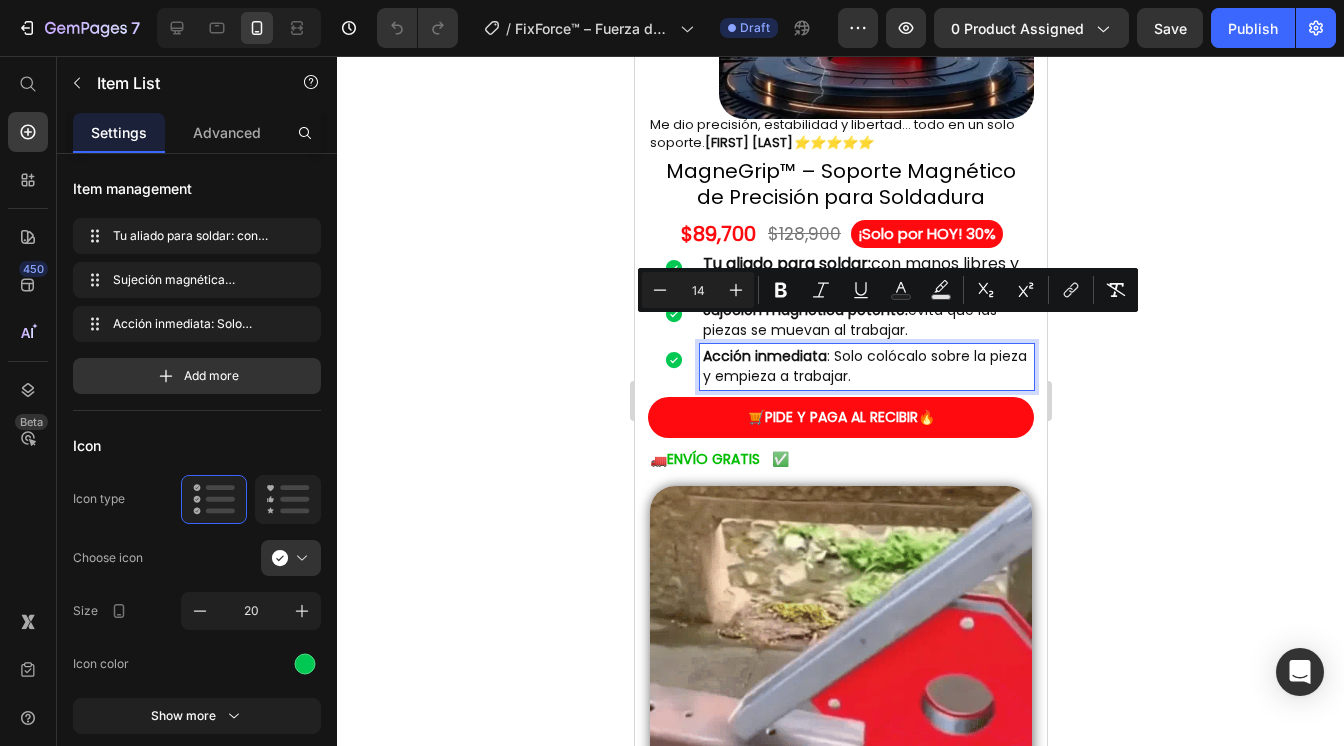 click on "Acción inmediata : Solo colócalo sobre la pieza y empieza a trabajar." at bounding box center [864, 366] 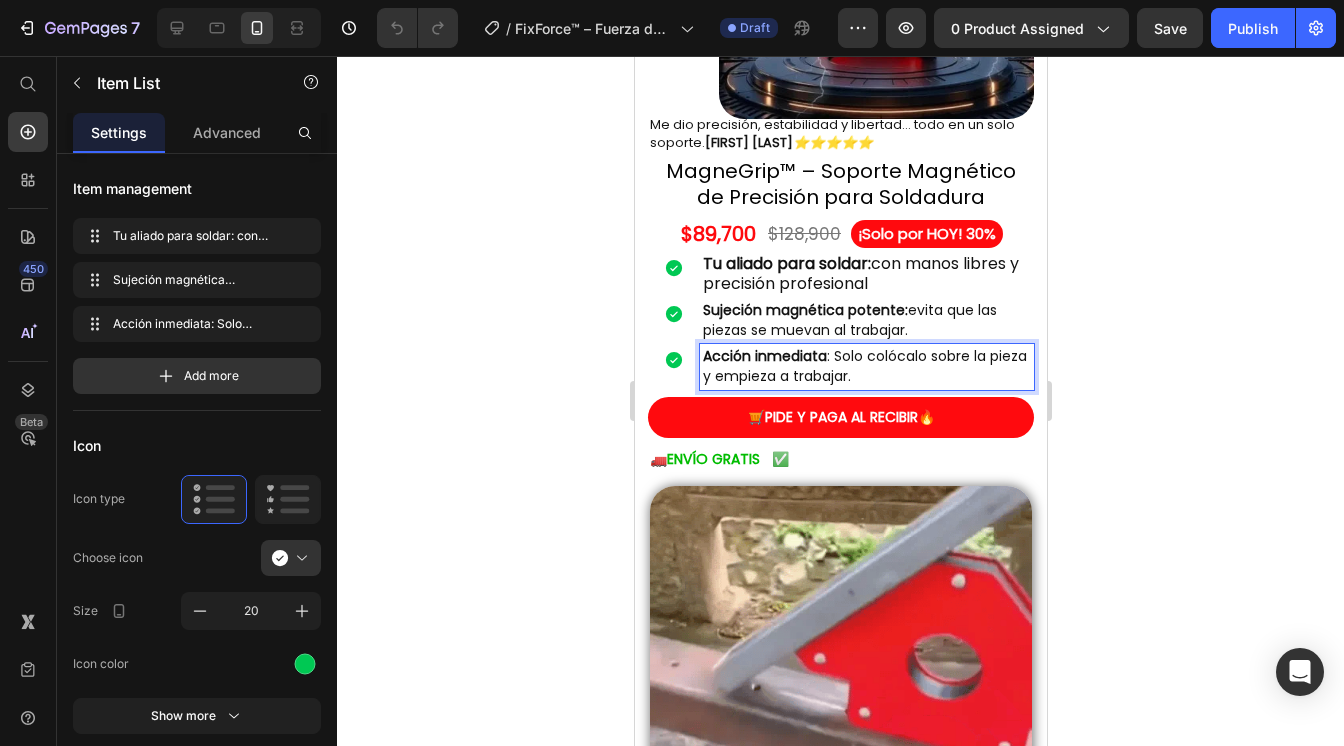 click on "Tu aliado para soldar:  con manos libres y precisión profesional" at bounding box center (866, 275) 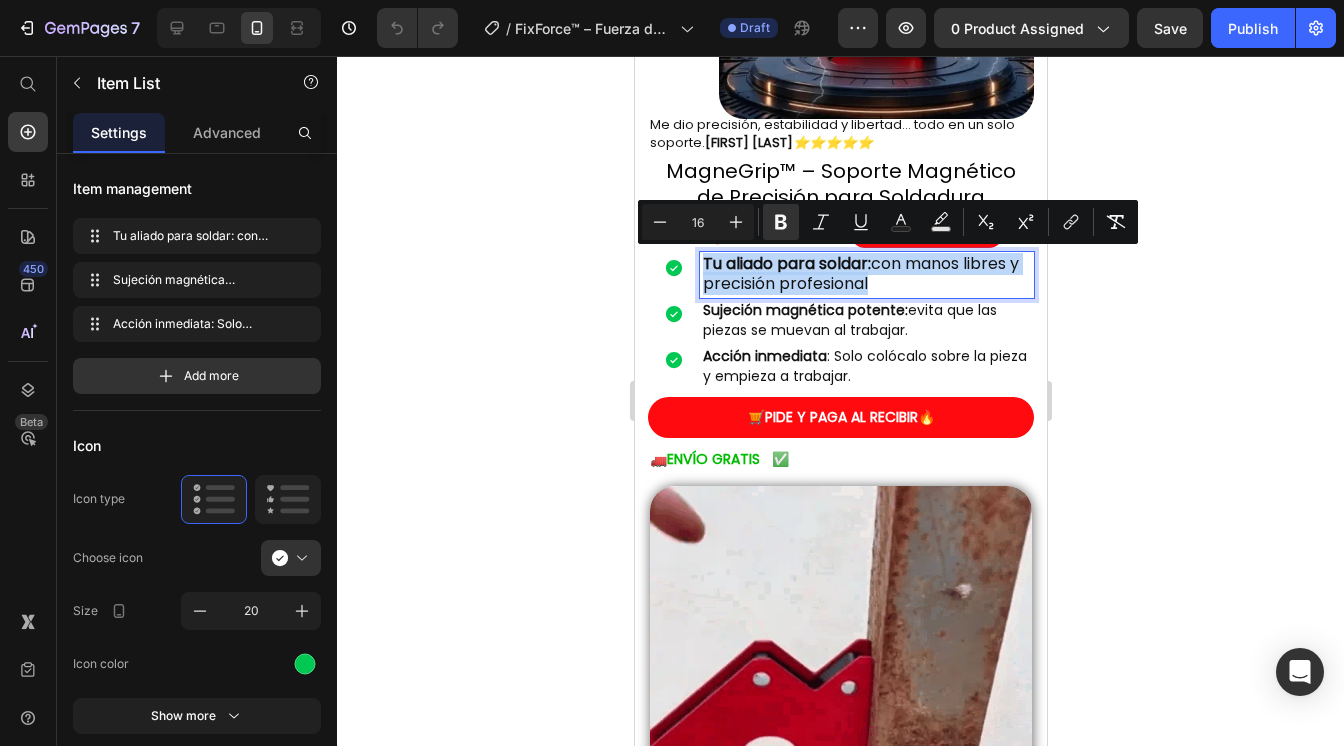 drag, startPoint x: 934, startPoint y: 282, endPoint x: 698, endPoint y: 256, distance: 237.42789 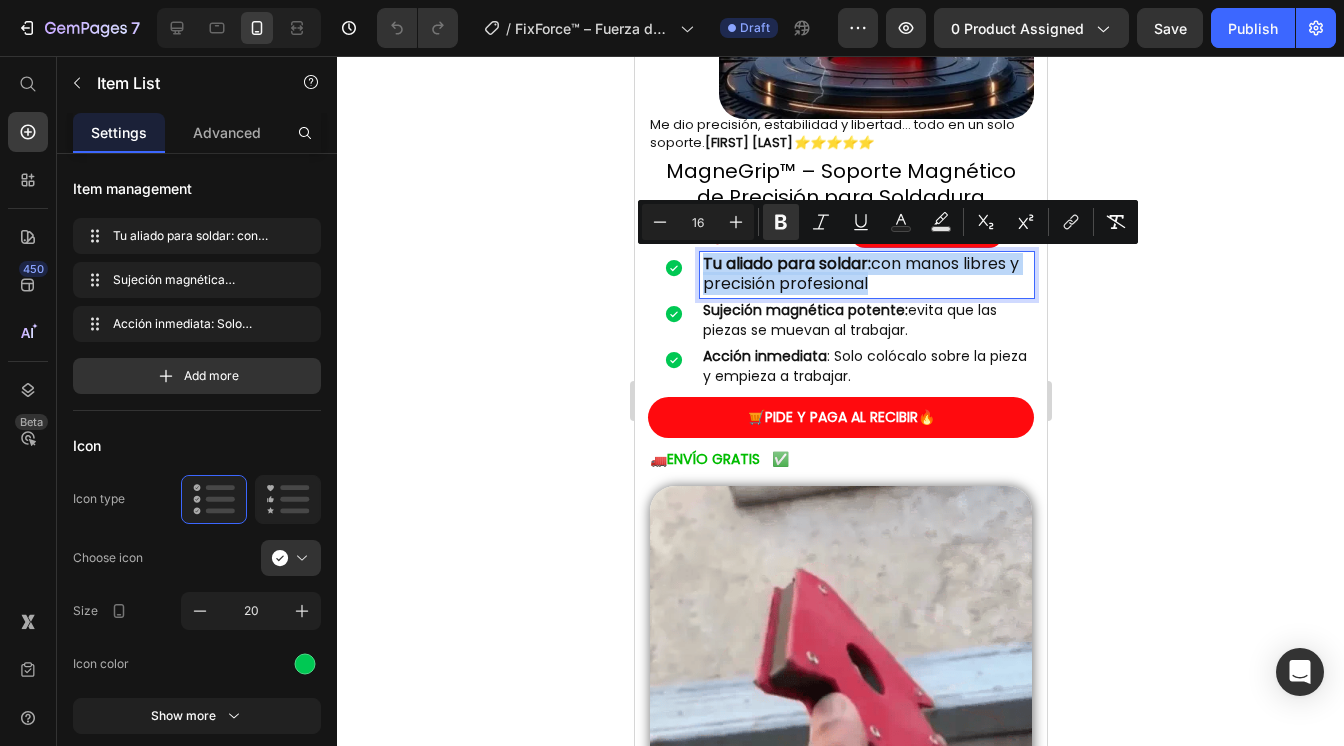 click on "Tu aliado para soldar:  con manos libres y precisión profesional" at bounding box center [840, 275] 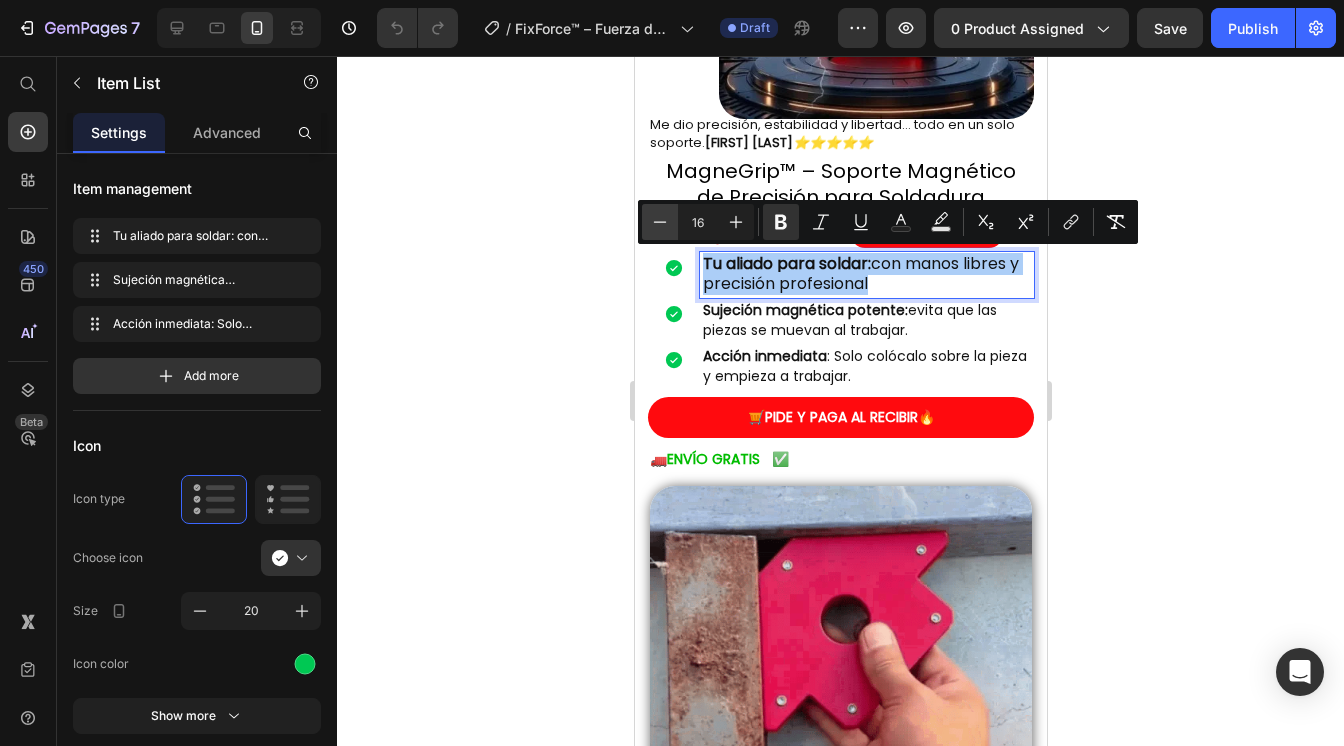 click 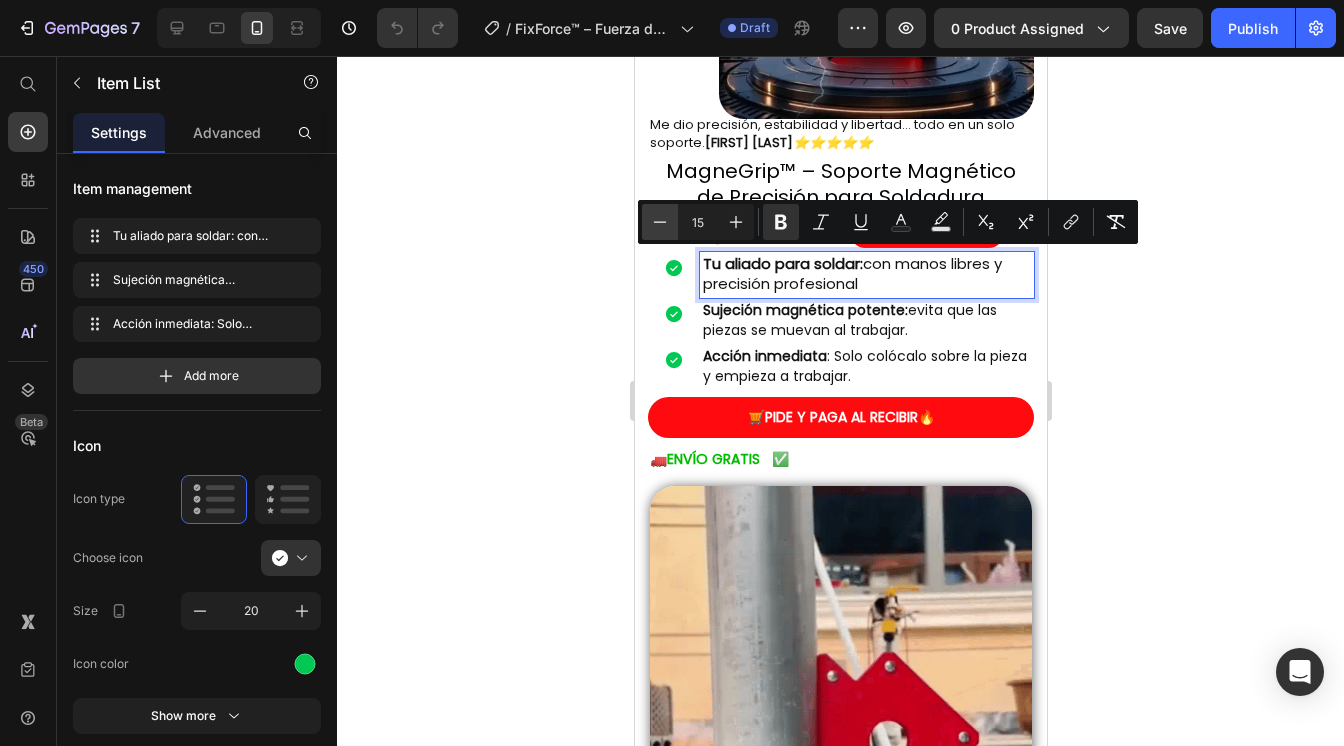 click 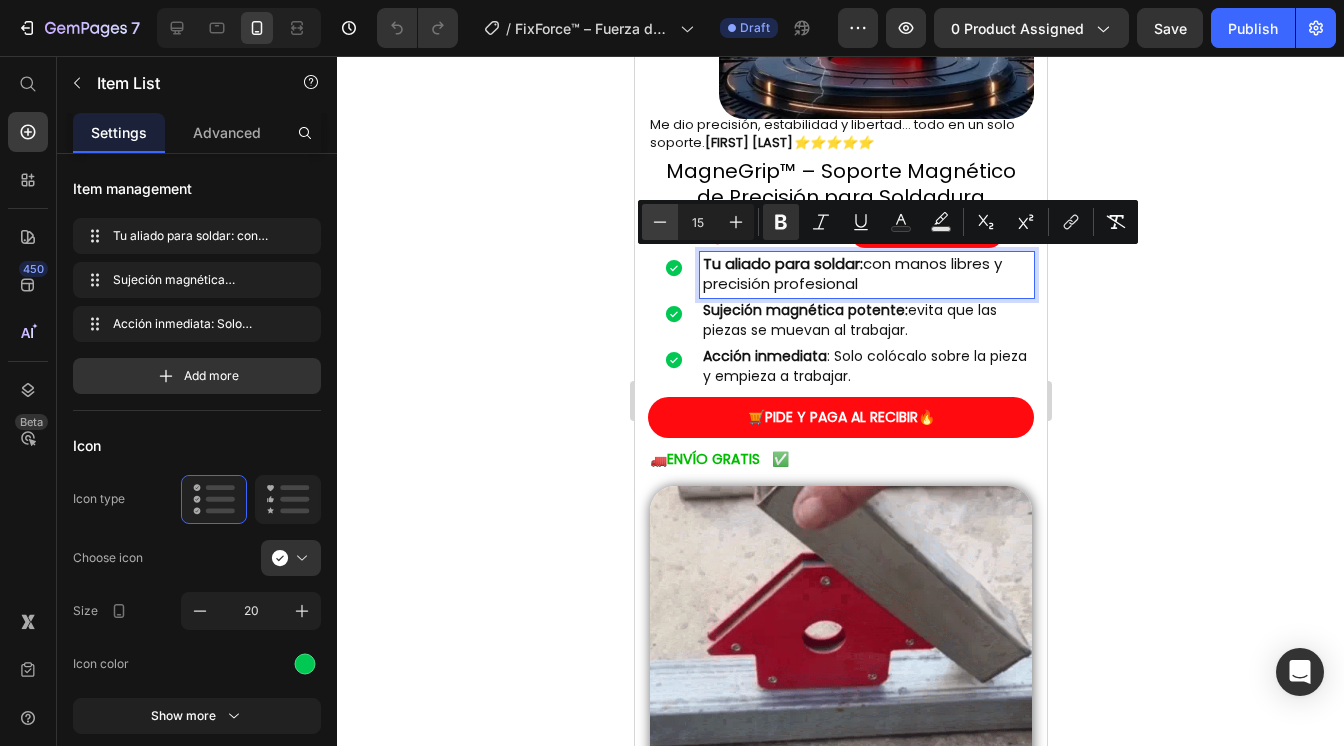 type on "14" 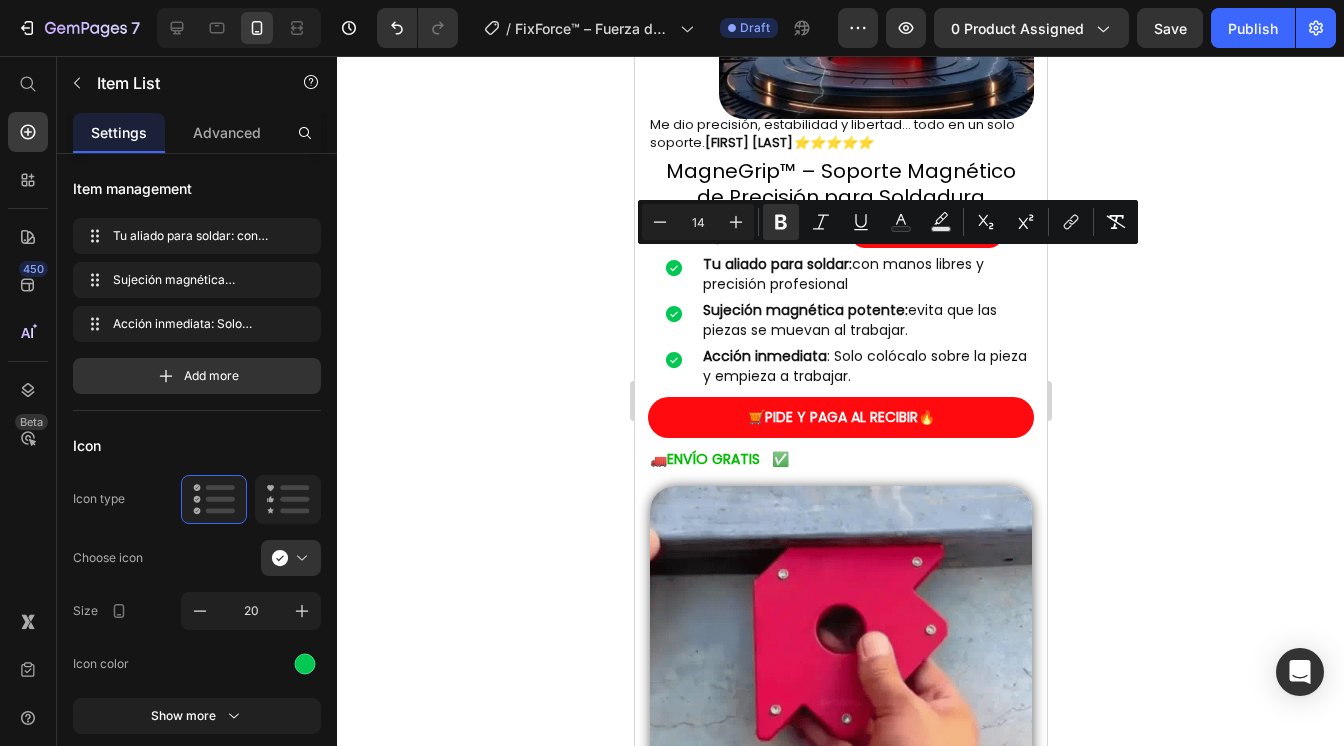 click 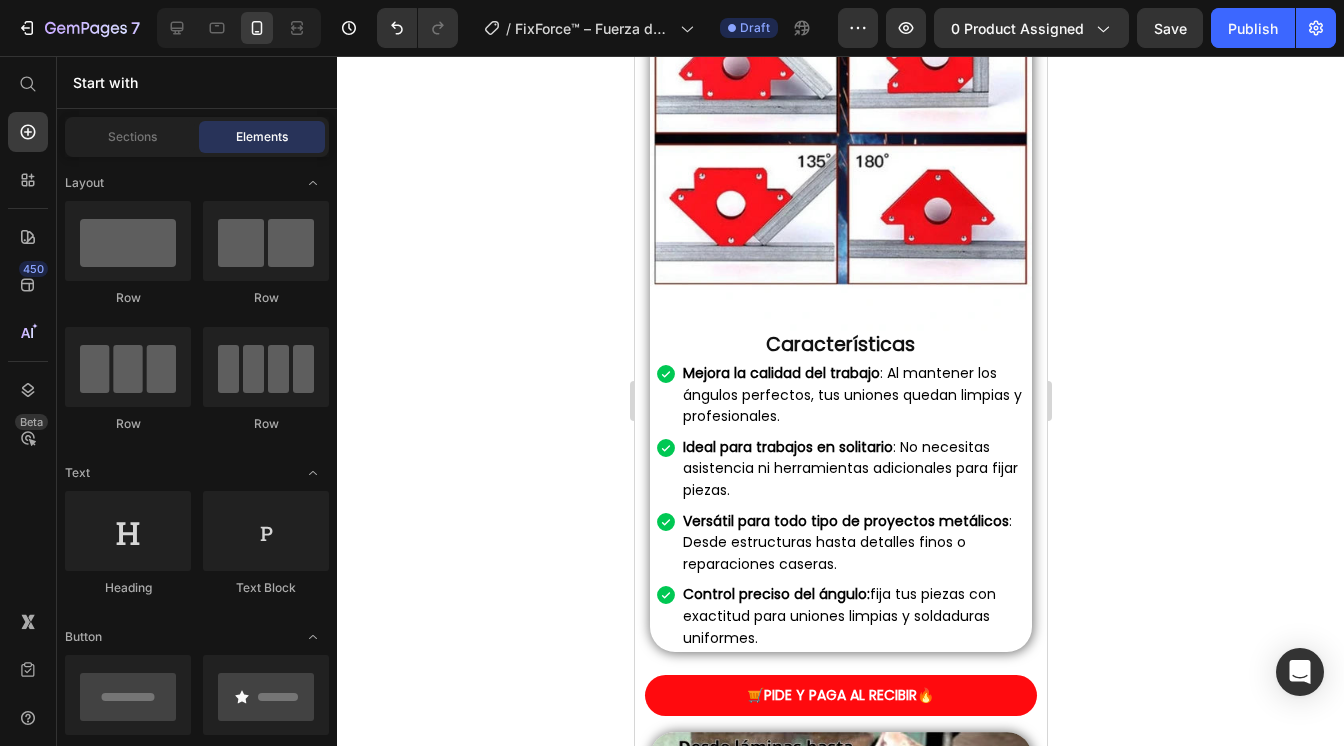 scroll, scrollTop: 1500, scrollLeft: 0, axis: vertical 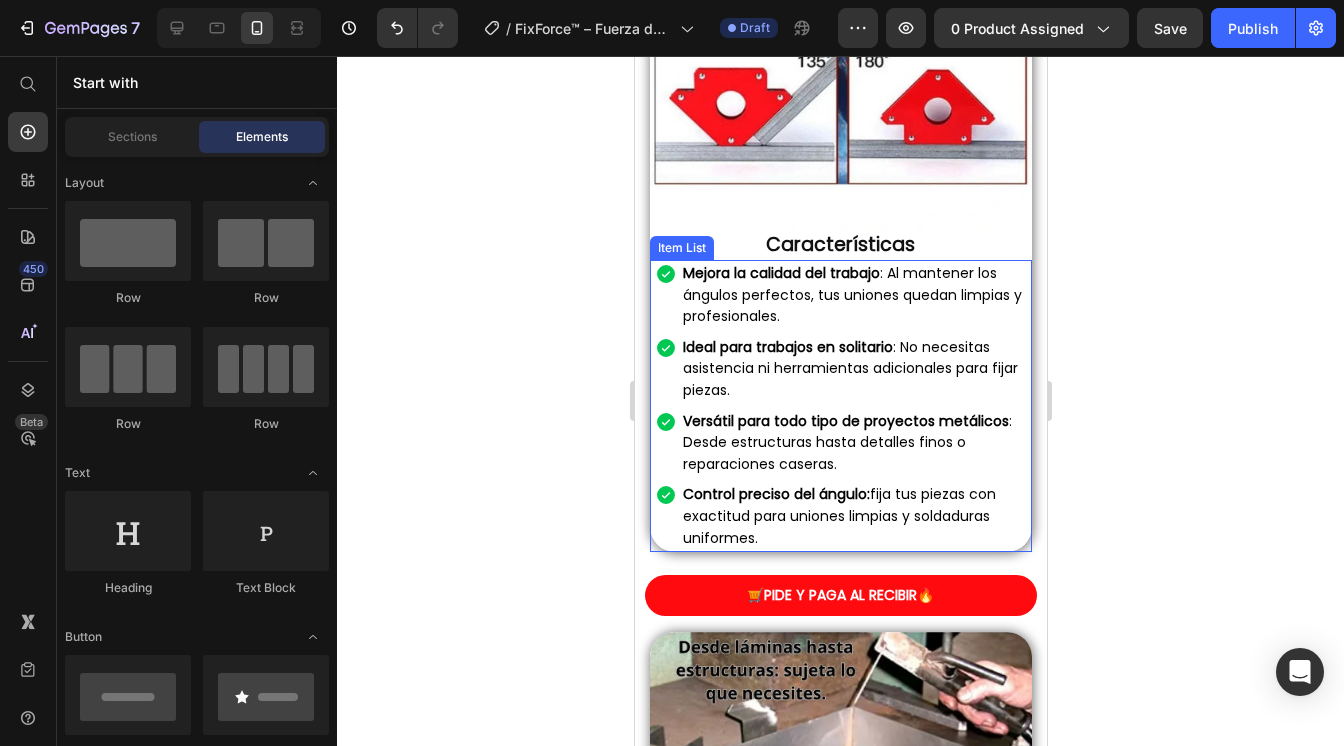 click on "Mejora la calidad del trabajo : Al mantener los ángulos perfectos, tus uniones quedan limpias y profesionales." at bounding box center (852, 295) 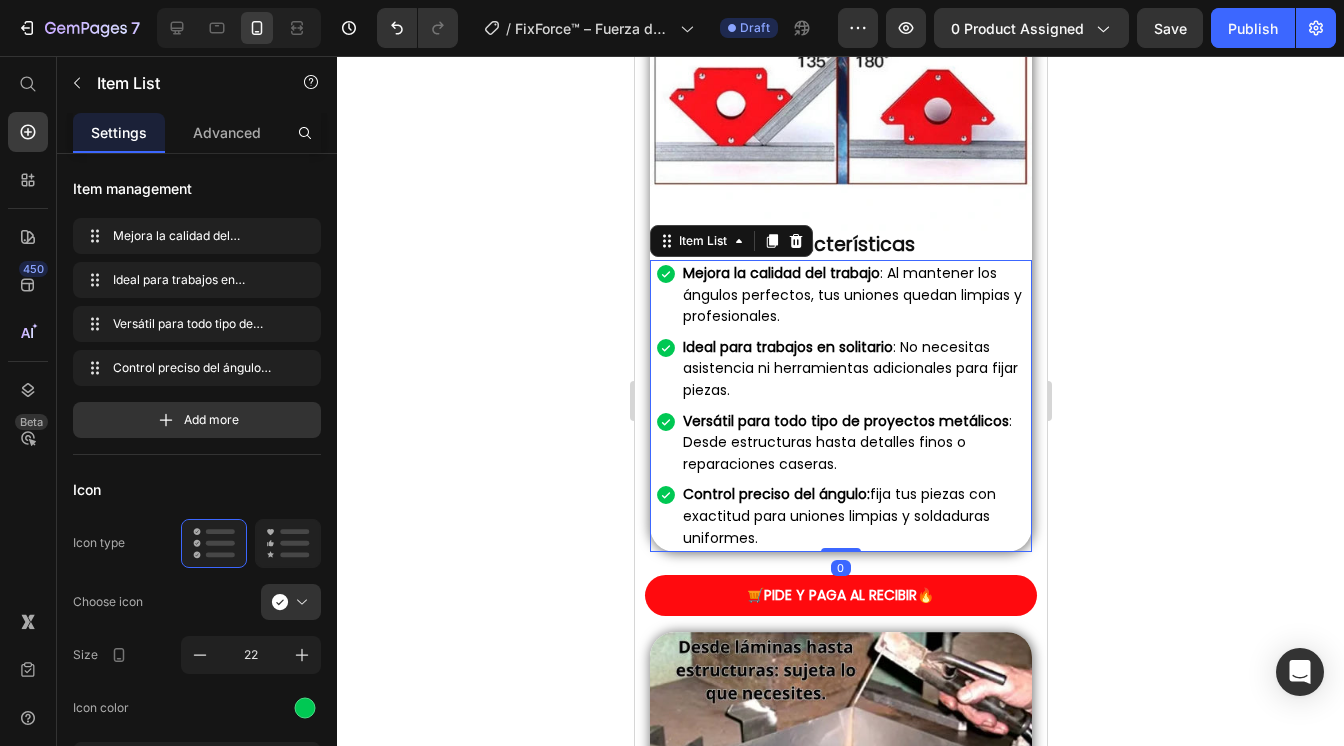 click on "Mejora la calidad del trabajo : Al mantener los ángulos perfectos, tus uniones quedan limpias y profesionales." at bounding box center [852, 295] 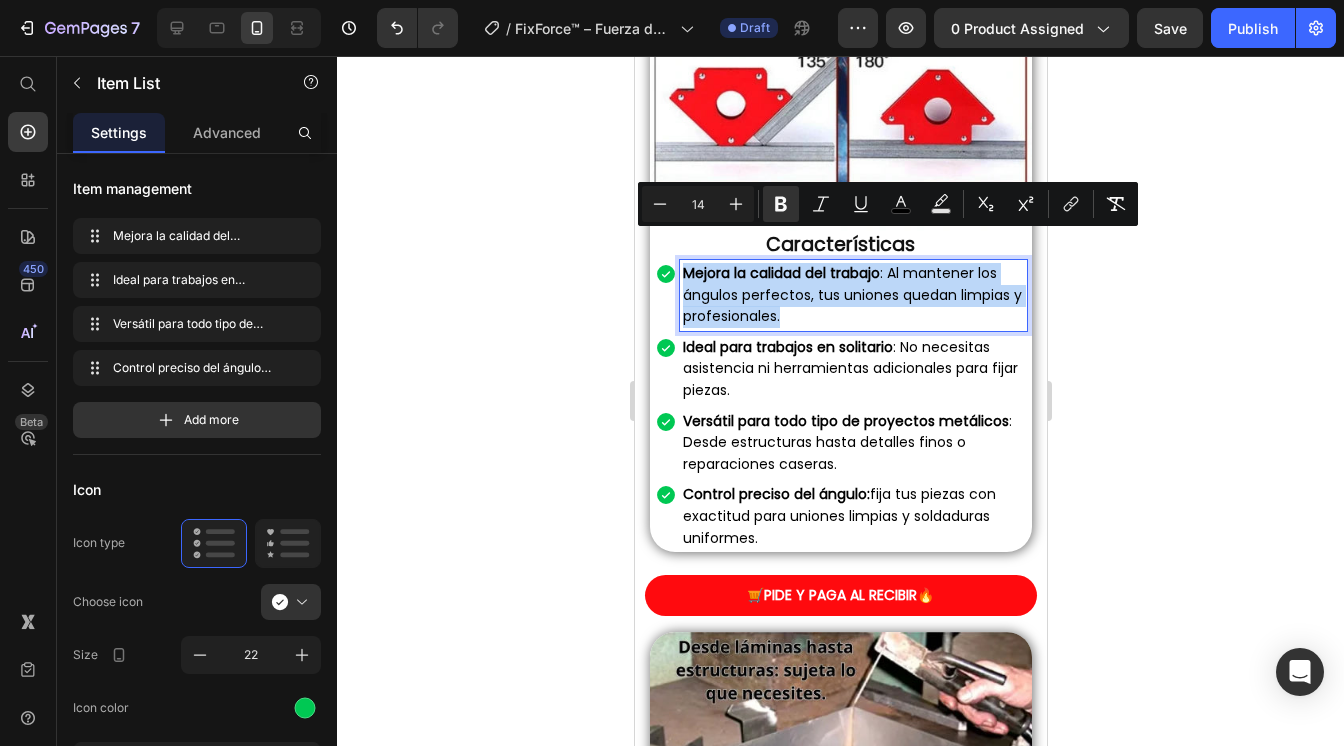 drag, startPoint x: 847, startPoint y: 296, endPoint x: 672, endPoint y: 248, distance: 181.4635 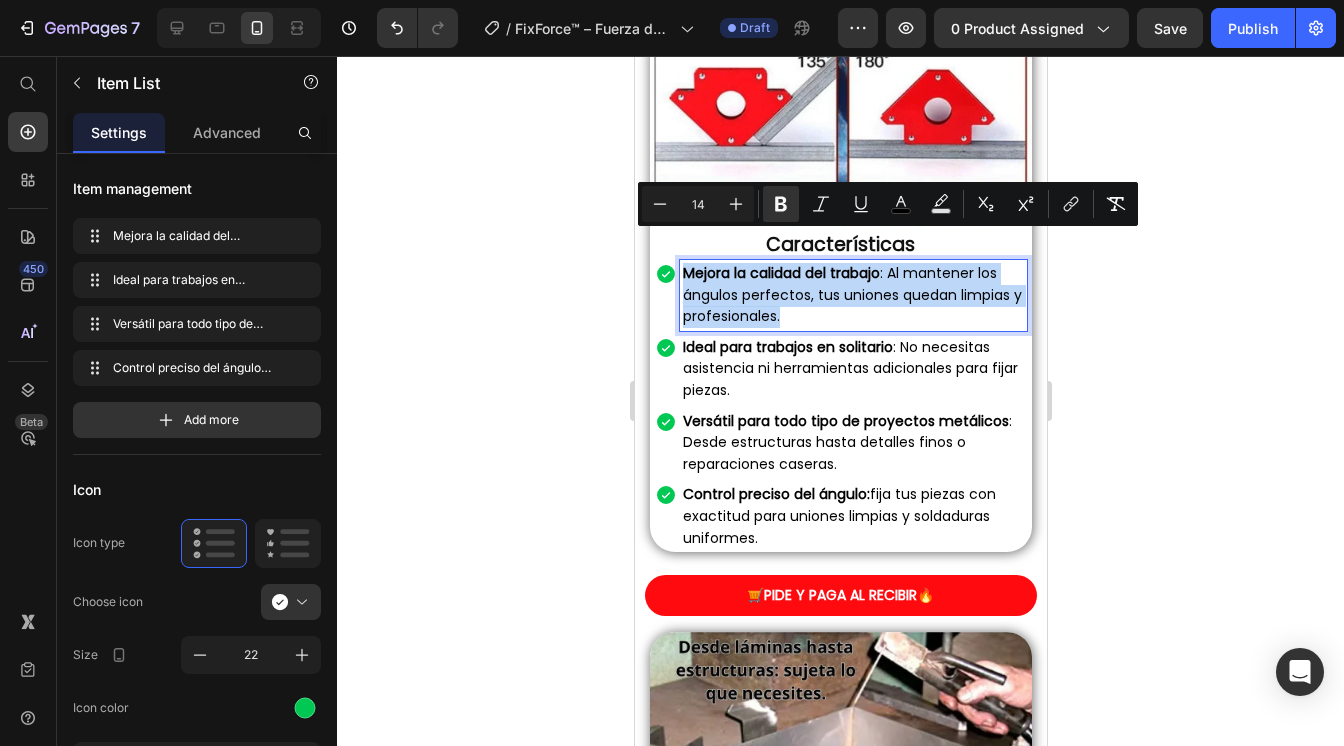 click on "Mejora la calidad del trabajo : Al mantener los ángulos perfectos, tus uniones quedan limpias y profesionales." at bounding box center [840, 295] 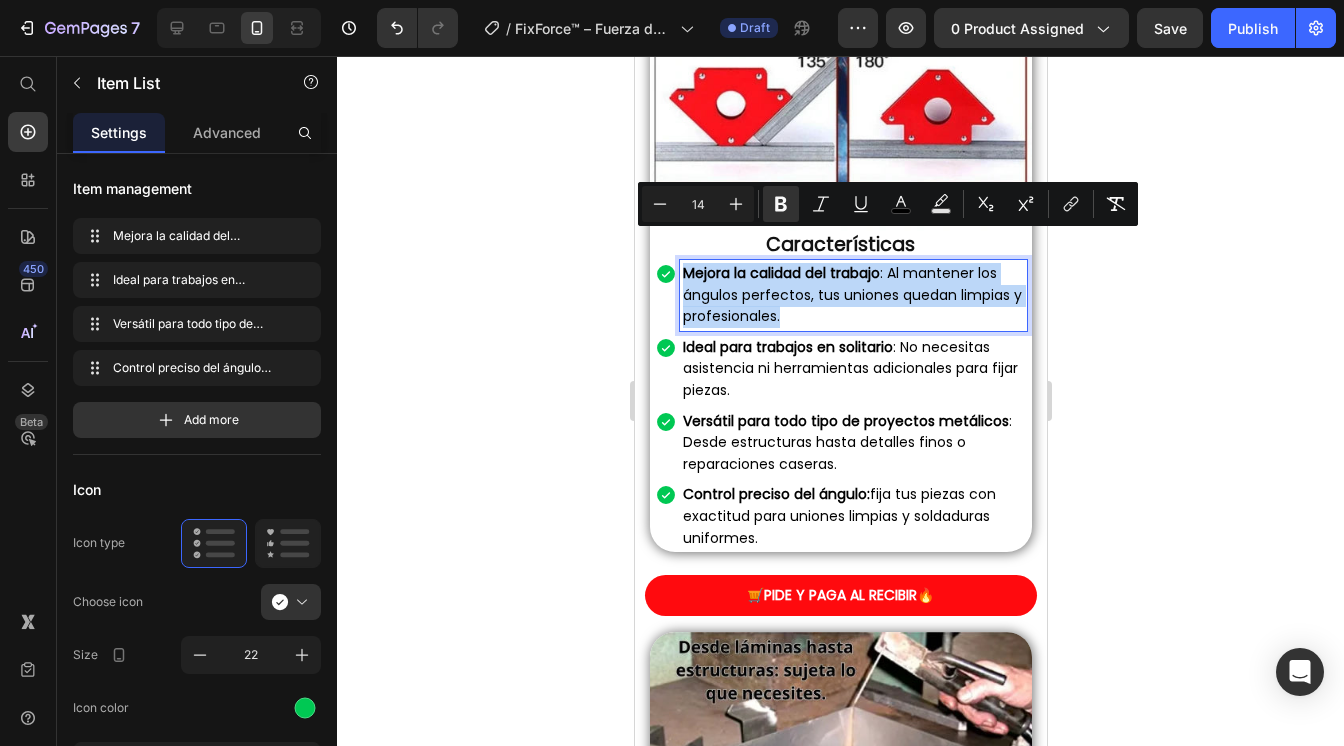 copy on "Mejora la calidad del trabajo : Al mantener los ángulos perfectos, tus uniones quedan limpias y profesionales." 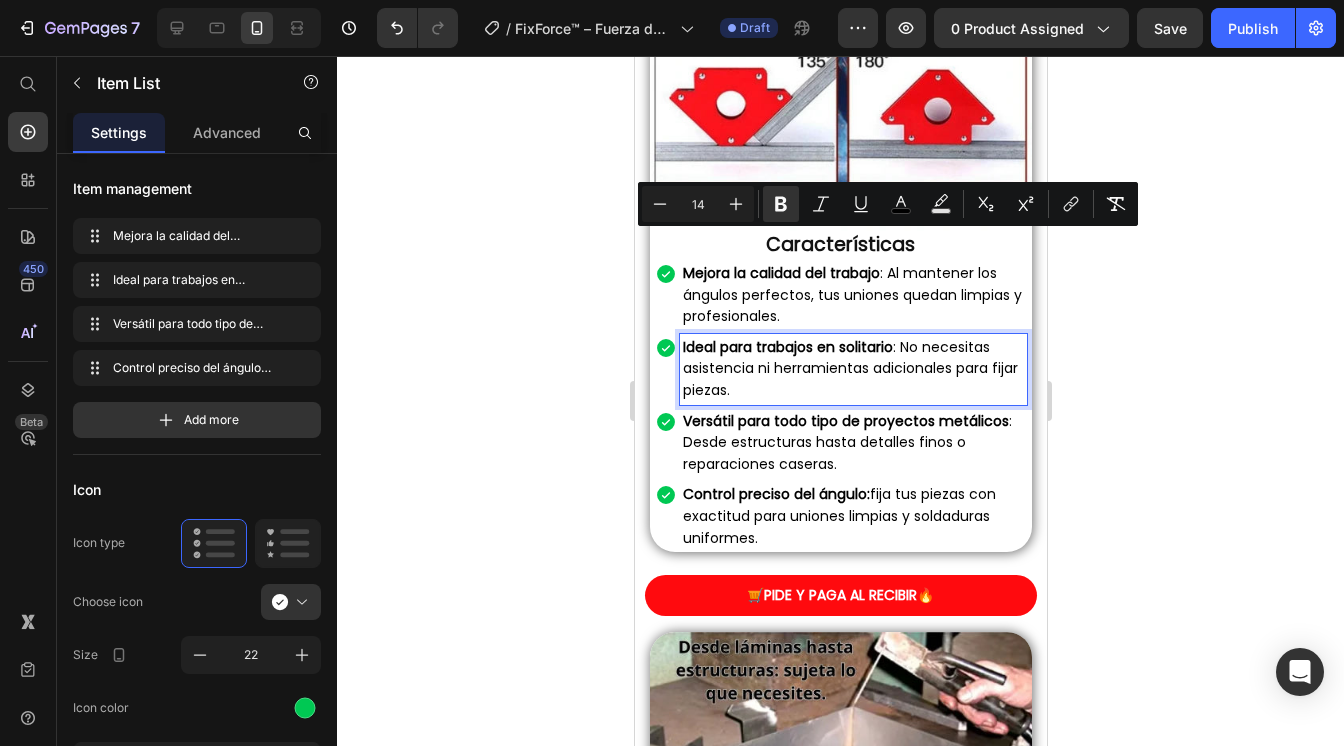 click on "Ideal para trabajos en solitario" at bounding box center (787, 347) 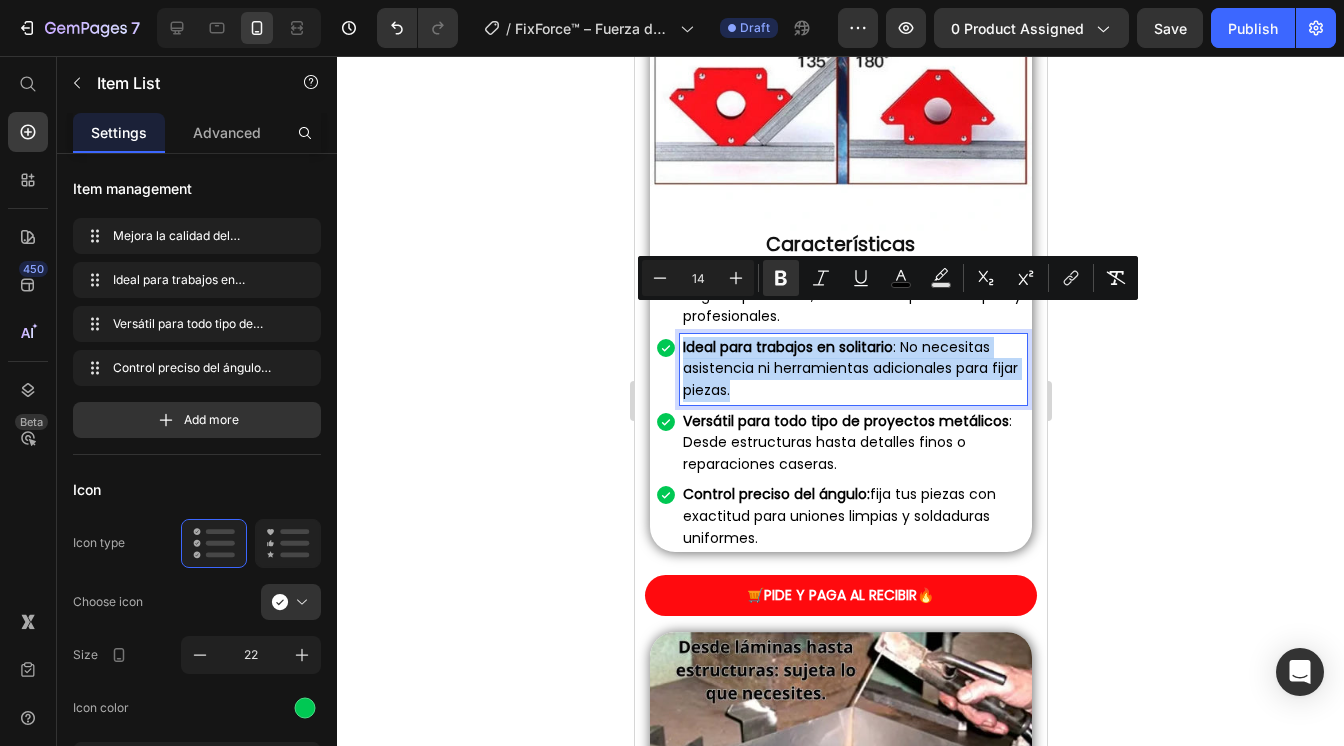 drag, startPoint x: 682, startPoint y: 319, endPoint x: 824, endPoint y: 371, distance: 151.2217 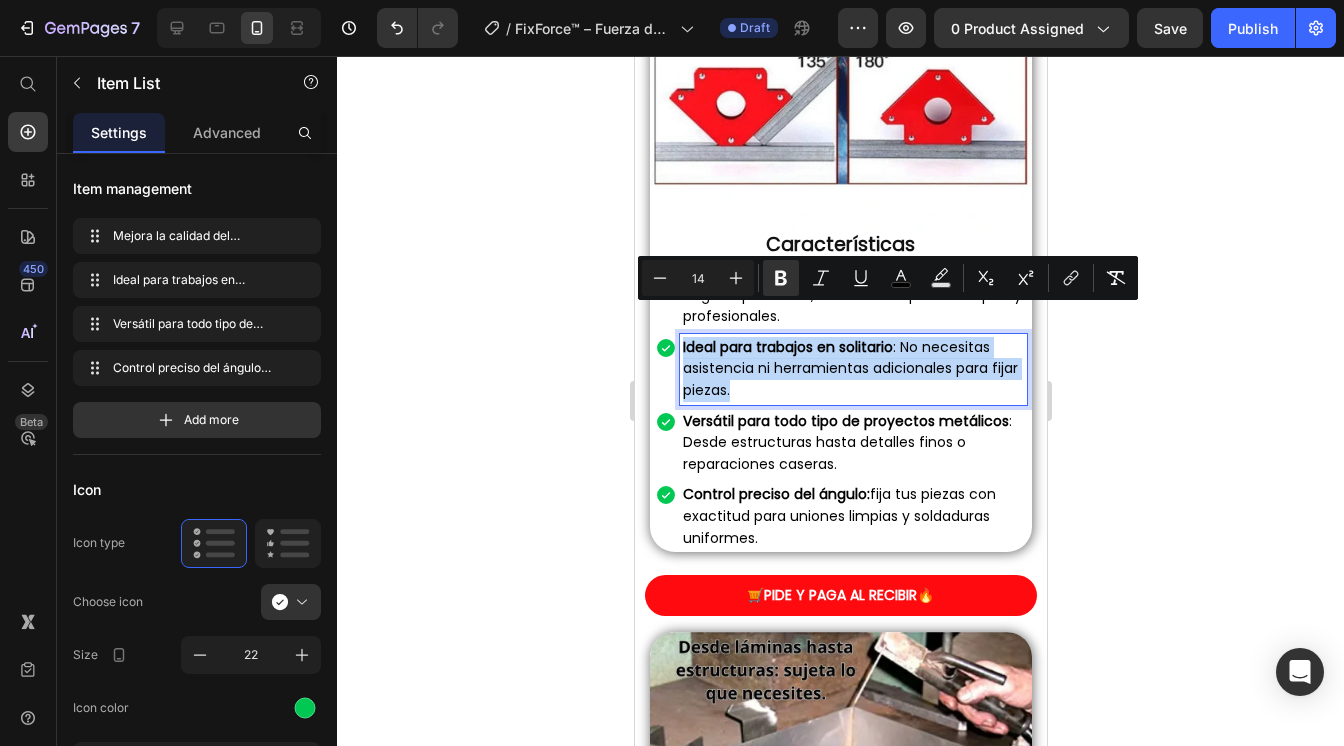 copy on "Ideal para trabajos en solitario : No necesitas asistencia ni herramientas adicionales para fijar piezas." 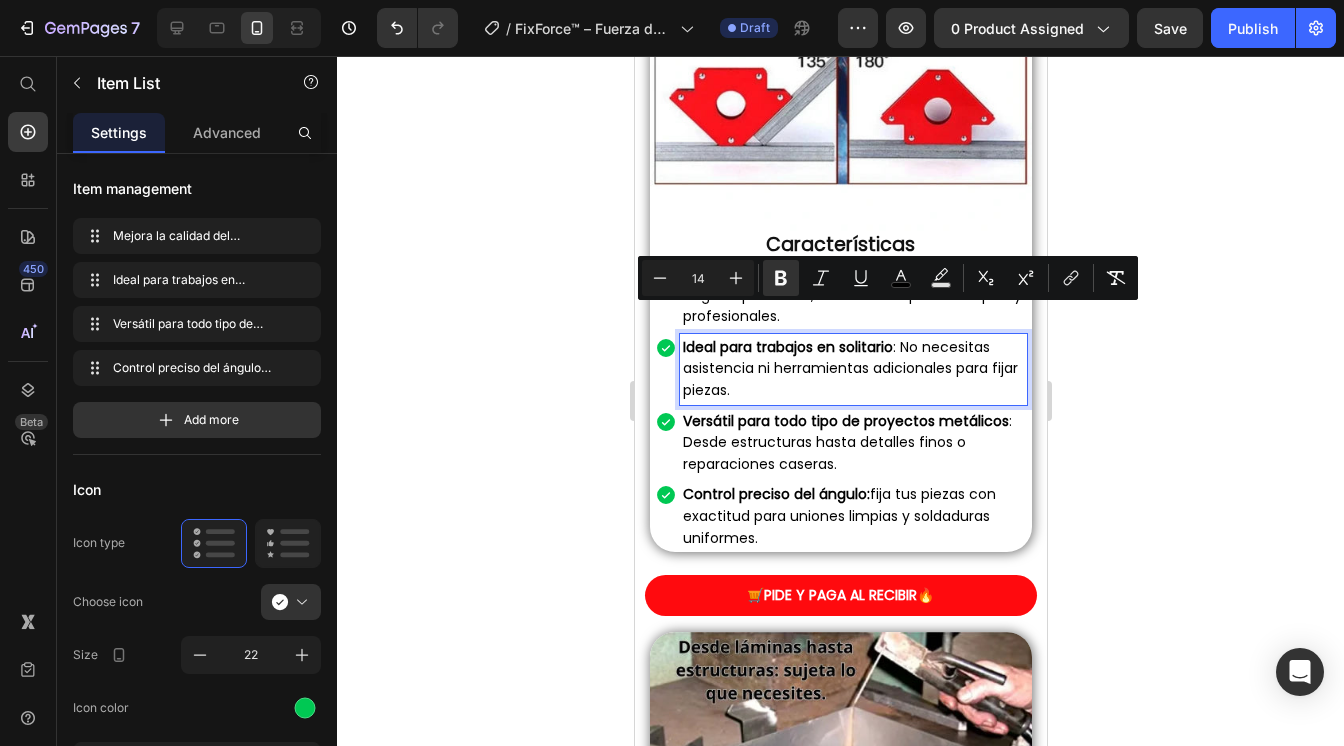 click on "Versátil para todo tipo de proyectos metálicos" at bounding box center [845, 421] 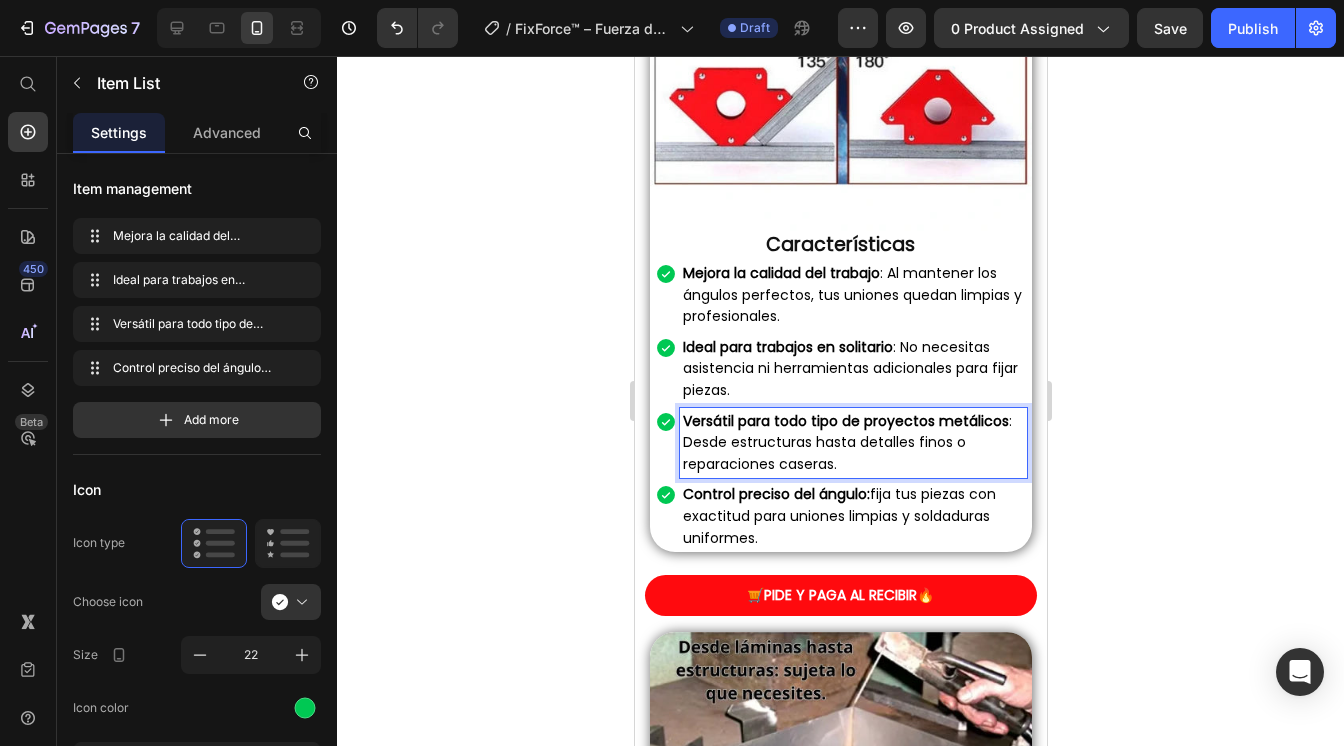 click on "Versátil para todo tipo de proyectos metálicos" at bounding box center (845, 421) 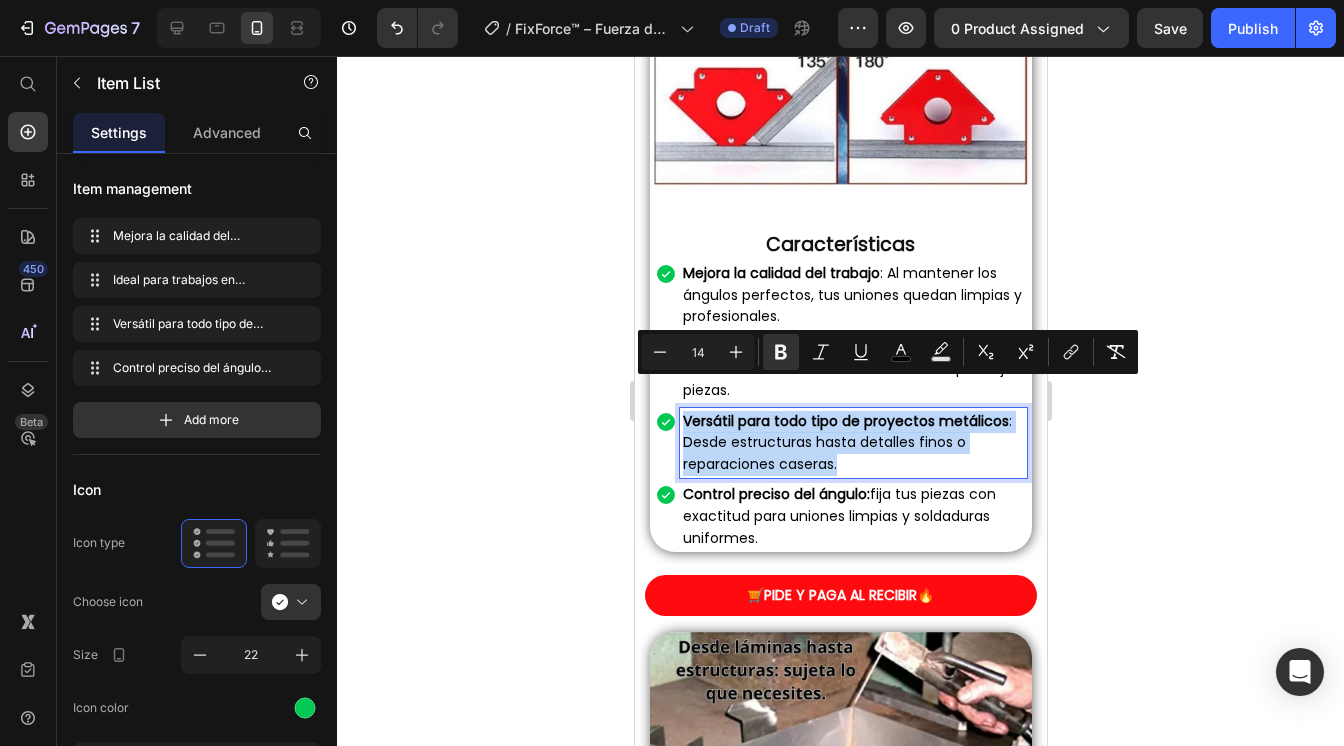 drag, startPoint x: 683, startPoint y: 390, endPoint x: 888, endPoint y: 447, distance: 212.77689 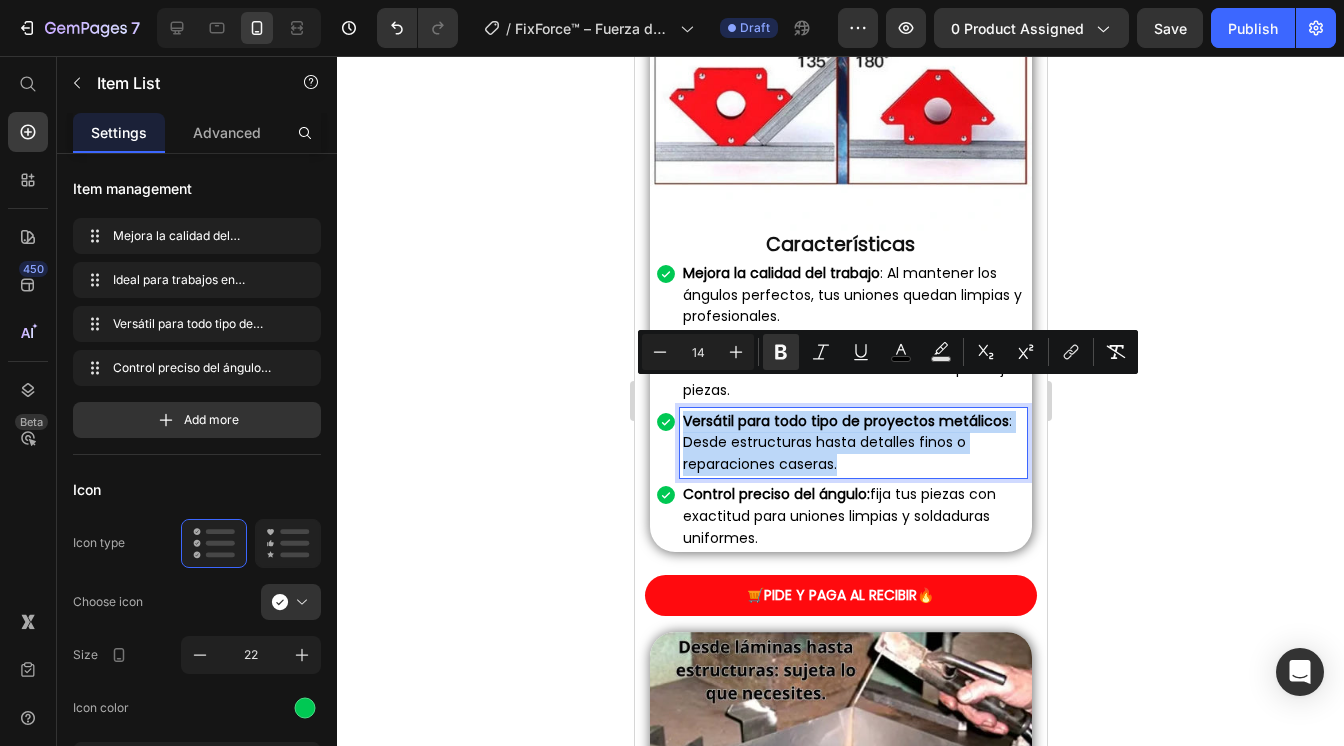 click on "Versátil para todo tipo de proyectos metálicos : Desde estructuras hasta detalles finos o reparaciones caseras." at bounding box center [852, 443] 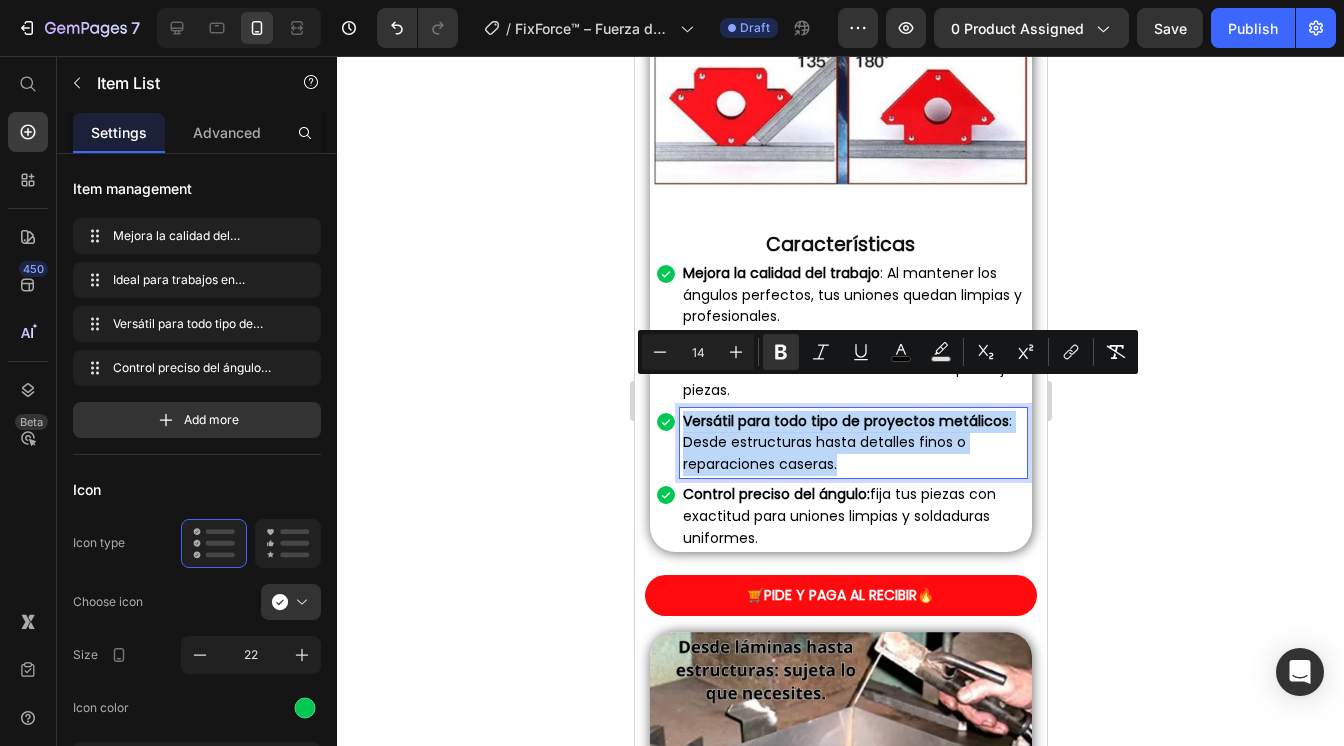 copy on "Versátil para todo tipo de proyectos metálicos : Desde estructuras hasta detalles finos o reparaciones caseras." 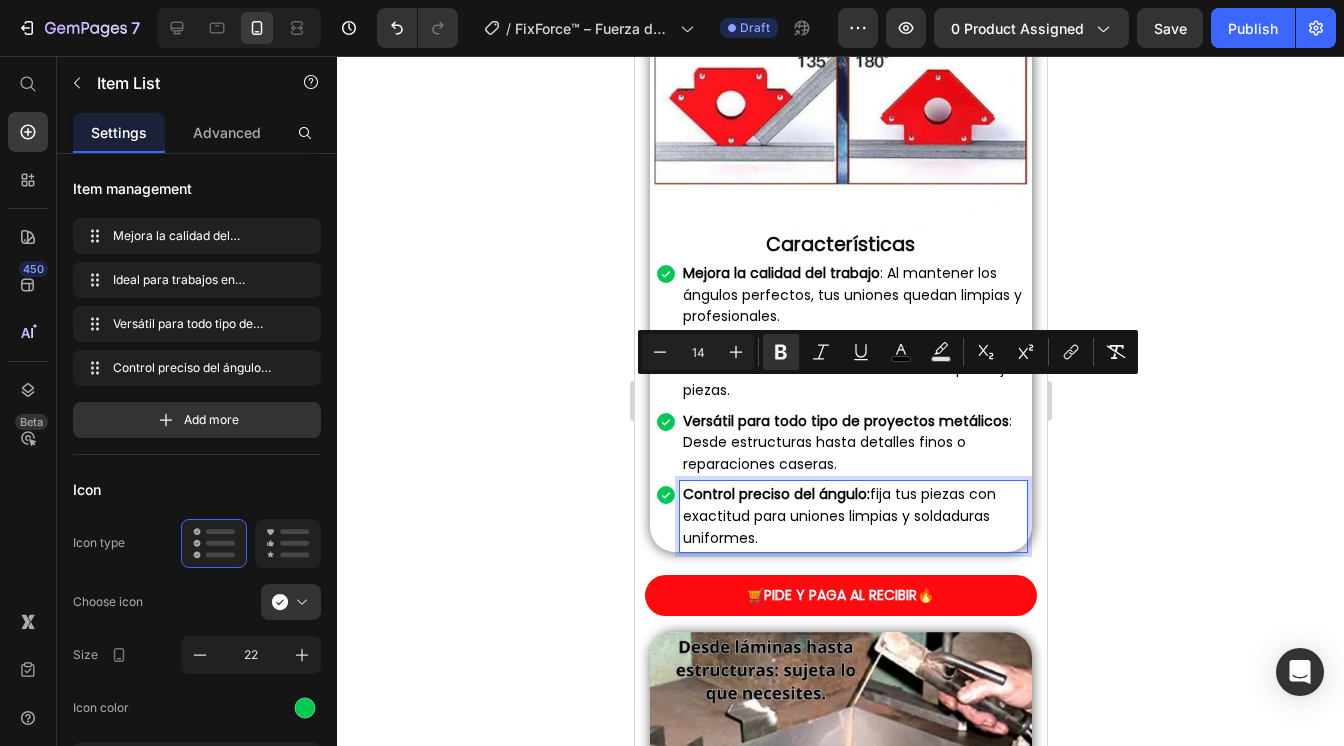 click on "Control preciso del ángulo:" at bounding box center [775, 494] 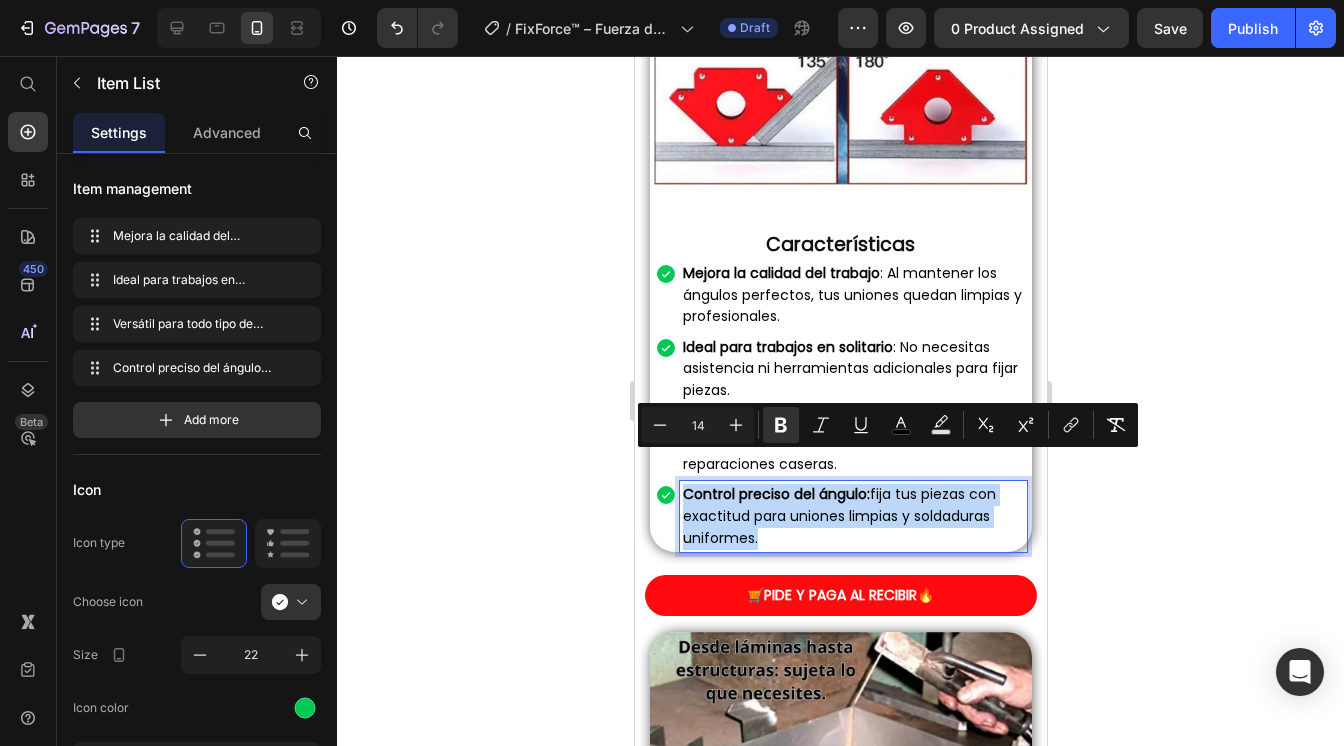 drag, startPoint x: 682, startPoint y: 462, endPoint x: 813, endPoint y: 513, distance: 140.57738 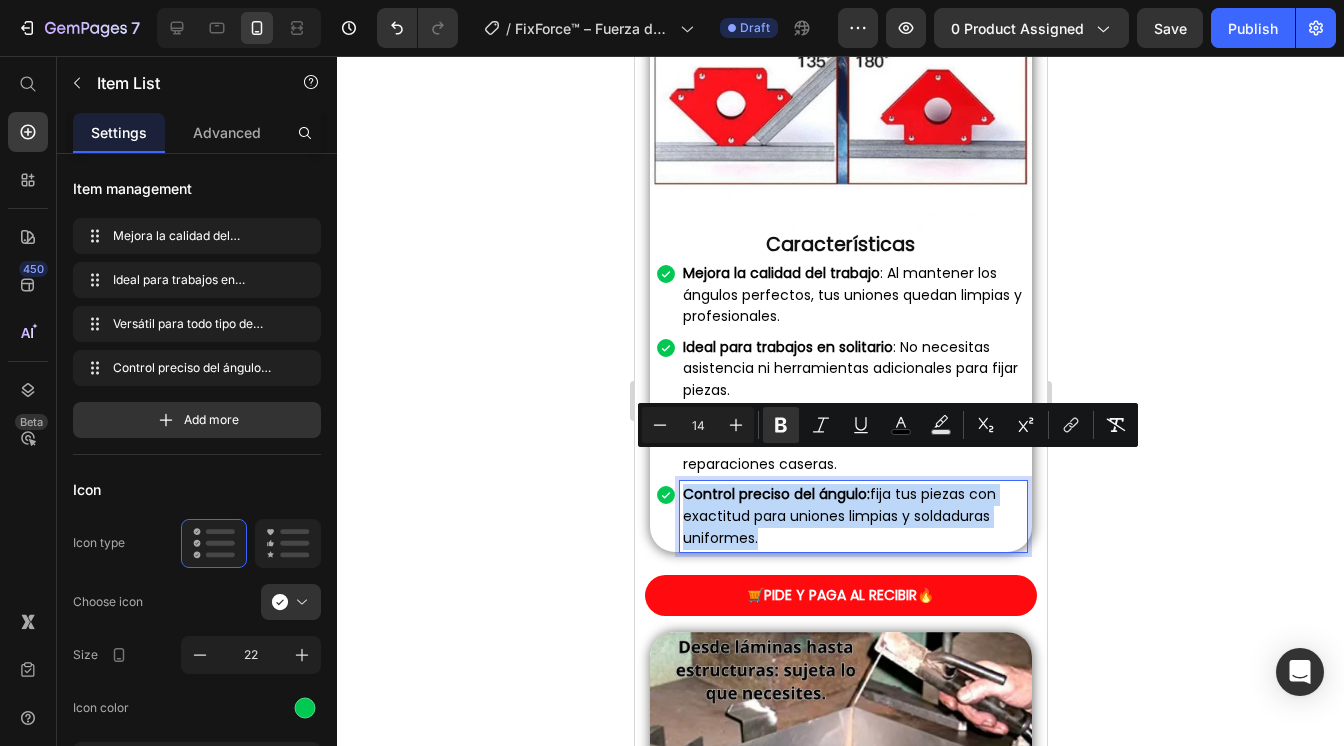 click on "Control preciso del ángulo:  fija tus piezas con exactitud para uniones limpias y soldaduras uniformes." at bounding box center [852, 516] 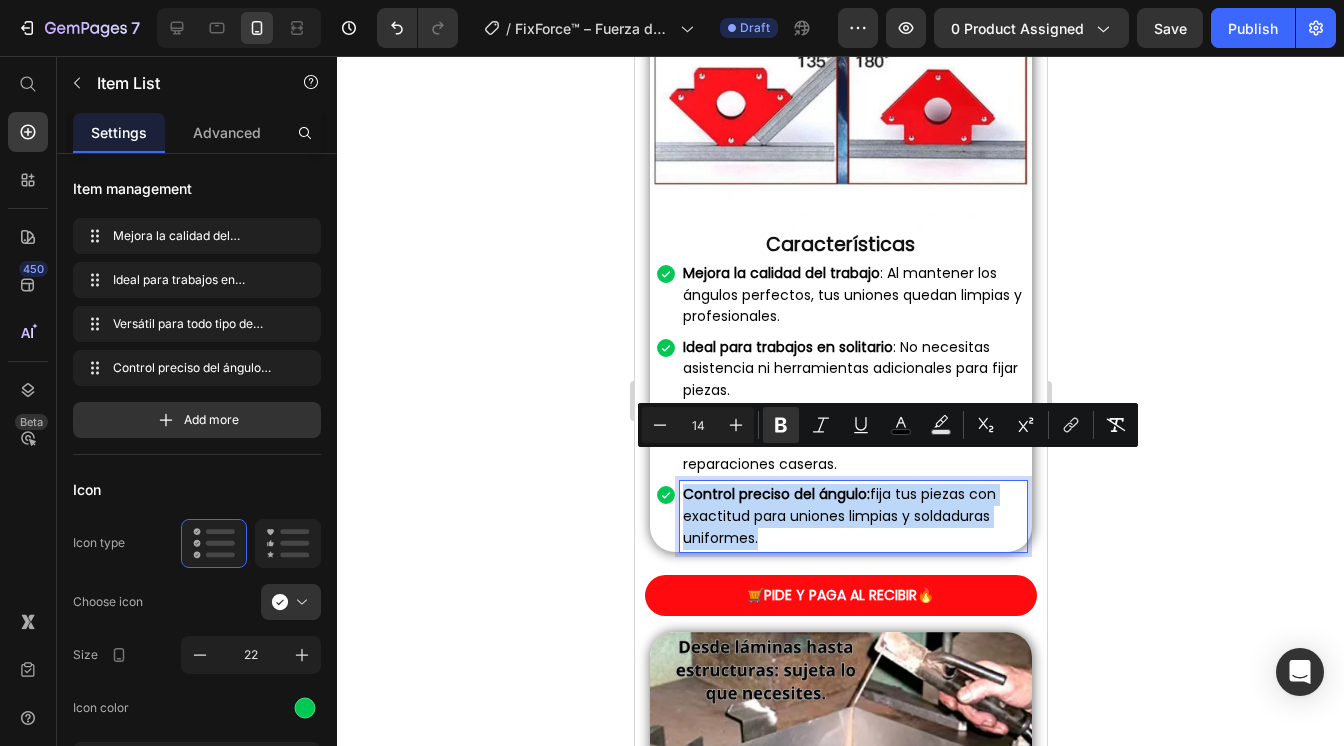 copy on "Control preciso del ángulo:  fija tus piezas con exactitud para uniones limpias y soldaduras uniformes." 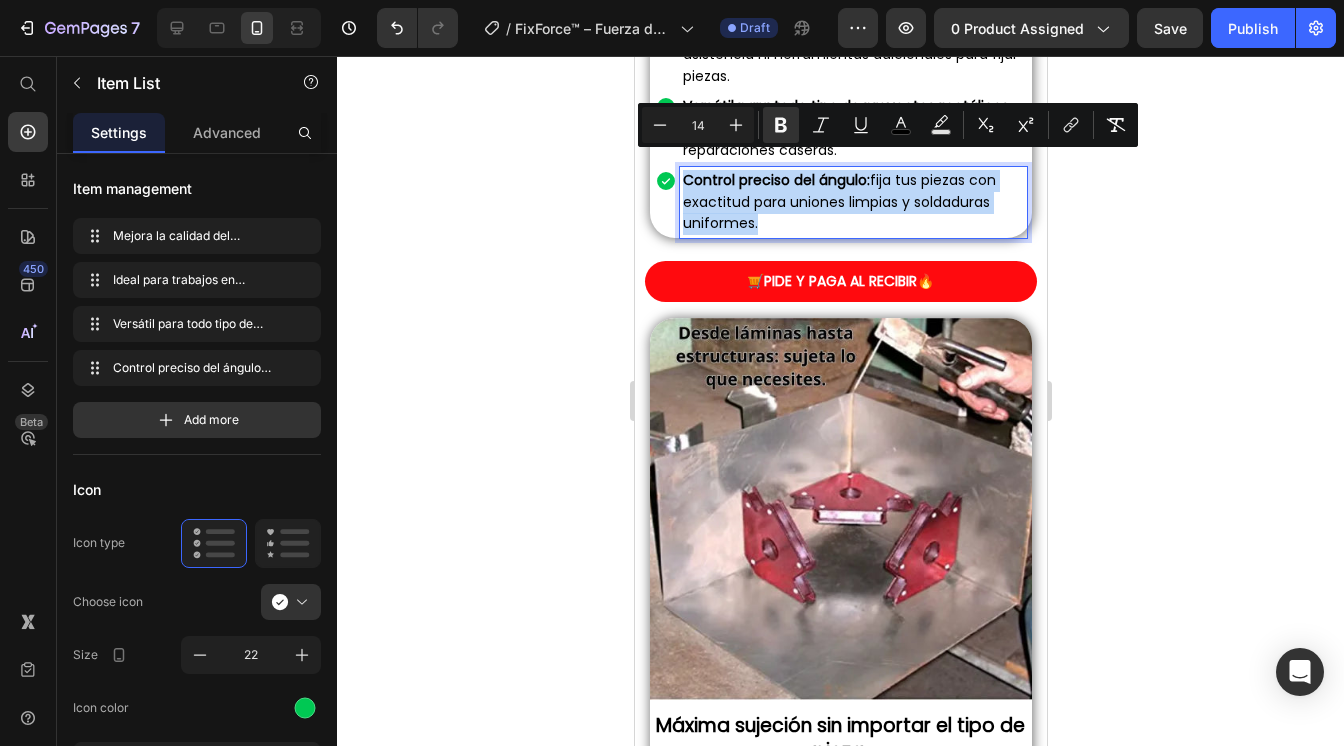 scroll, scrollTop: 2200, scrollLeft: 0, axis: vertical 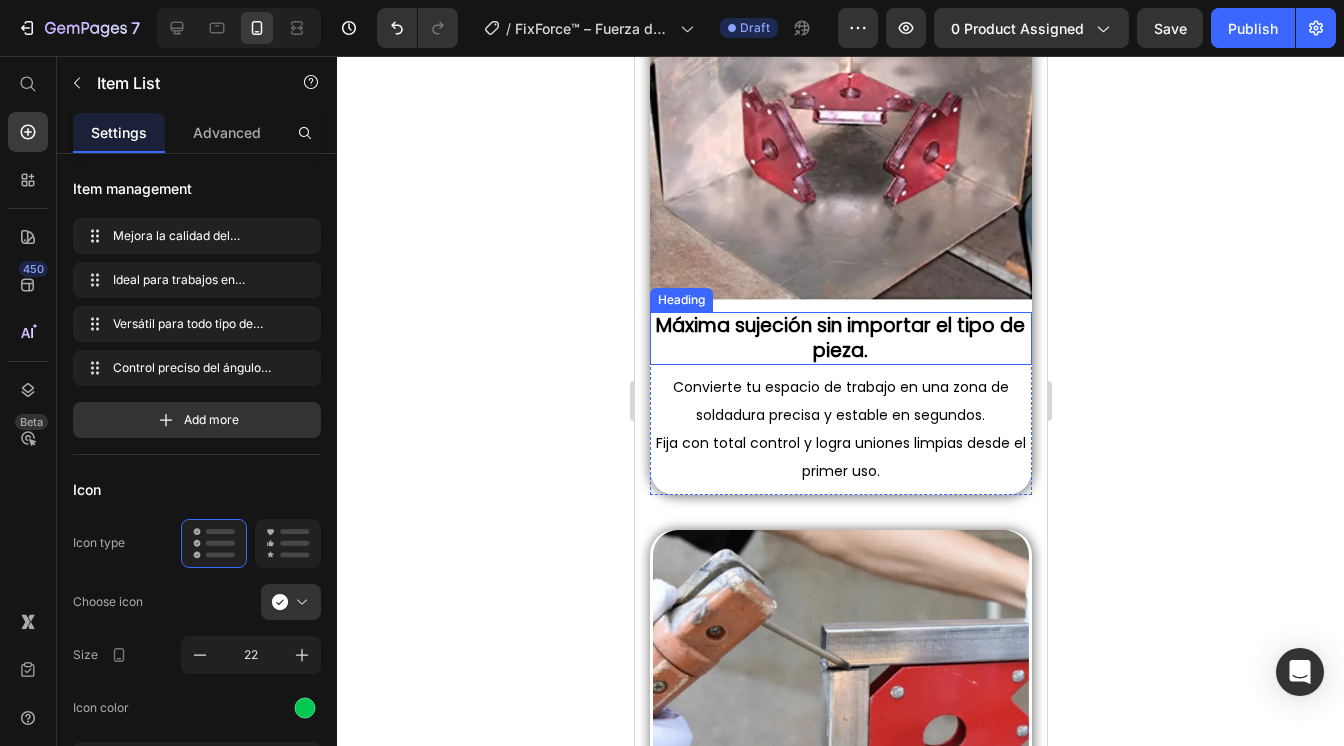 click on "Máxima sujeción sin importar el tipo de pieza." at bounding box center [840, 338] 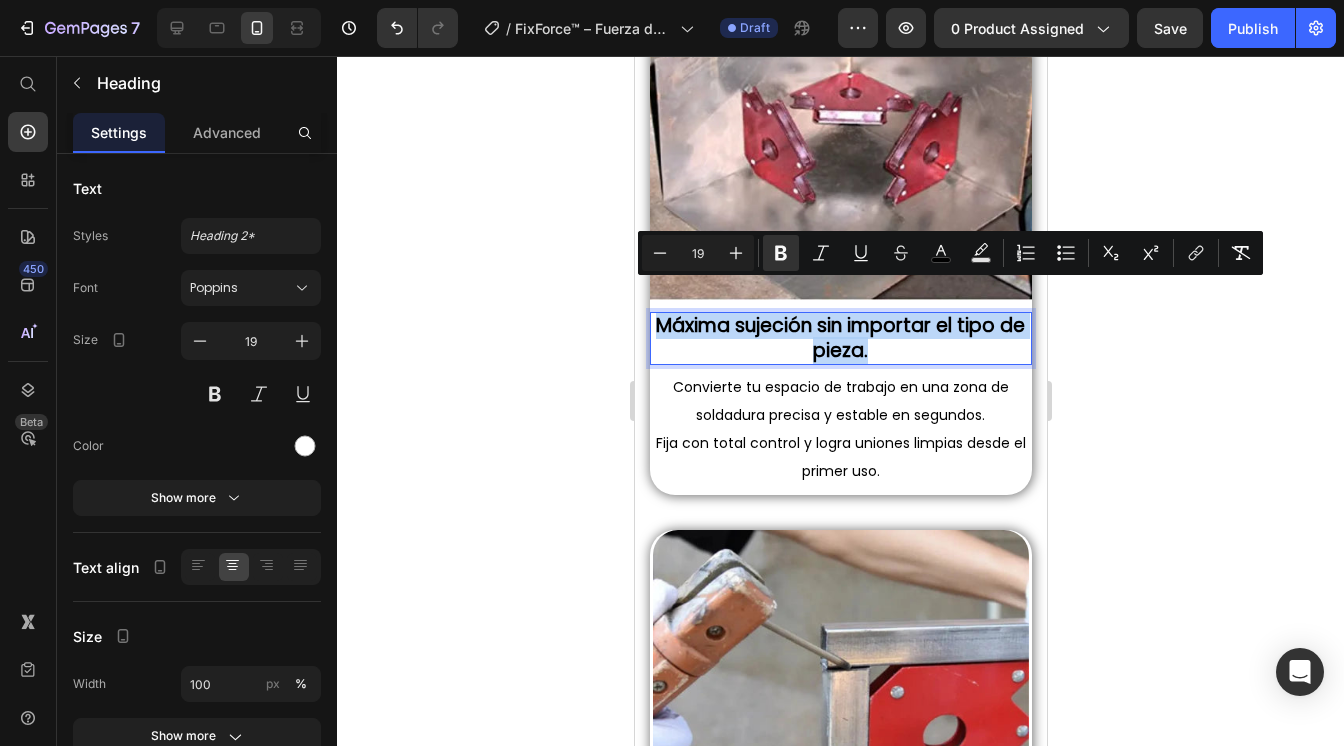 drag, startPoint x: 661, startPoint y: 297, endPoint x: 933, endPoint y: 313, distance: 272.47018 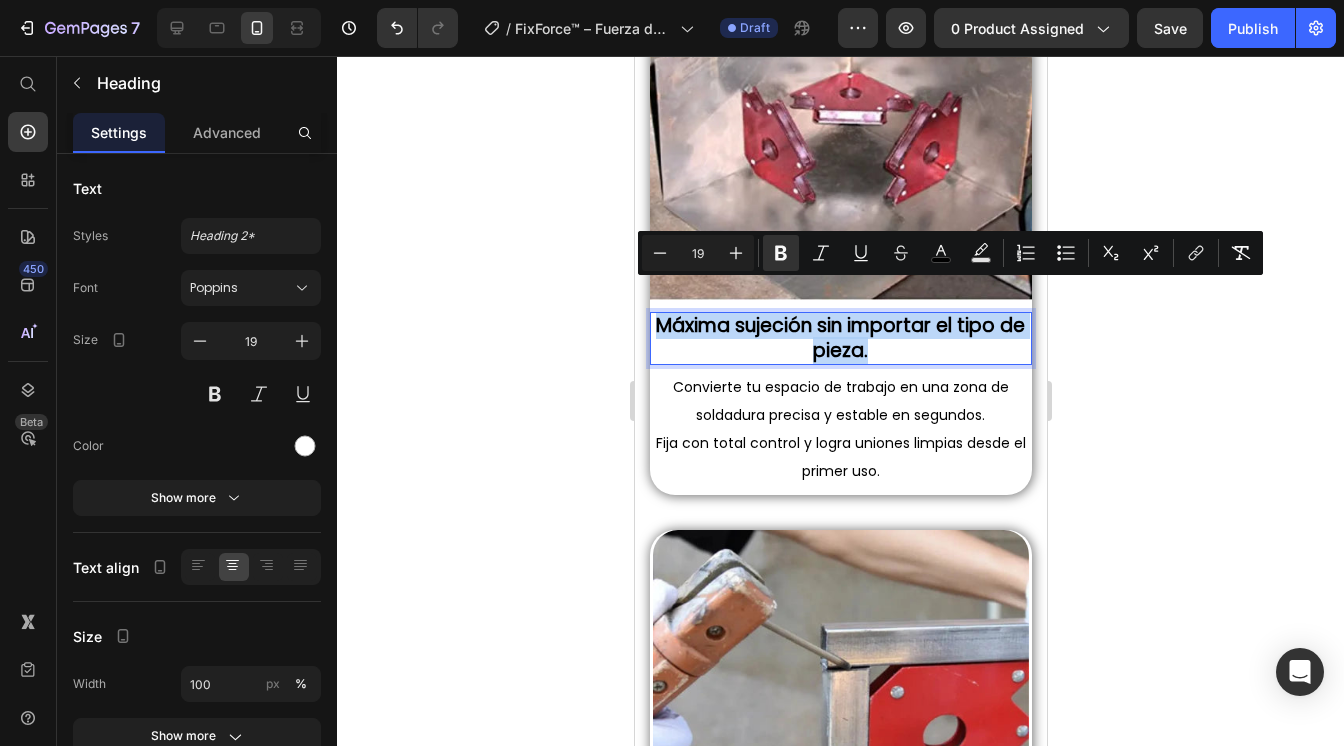 click on "Máxima sujeción sin importar el tipo de pieza." at bounding box center (840, 338) 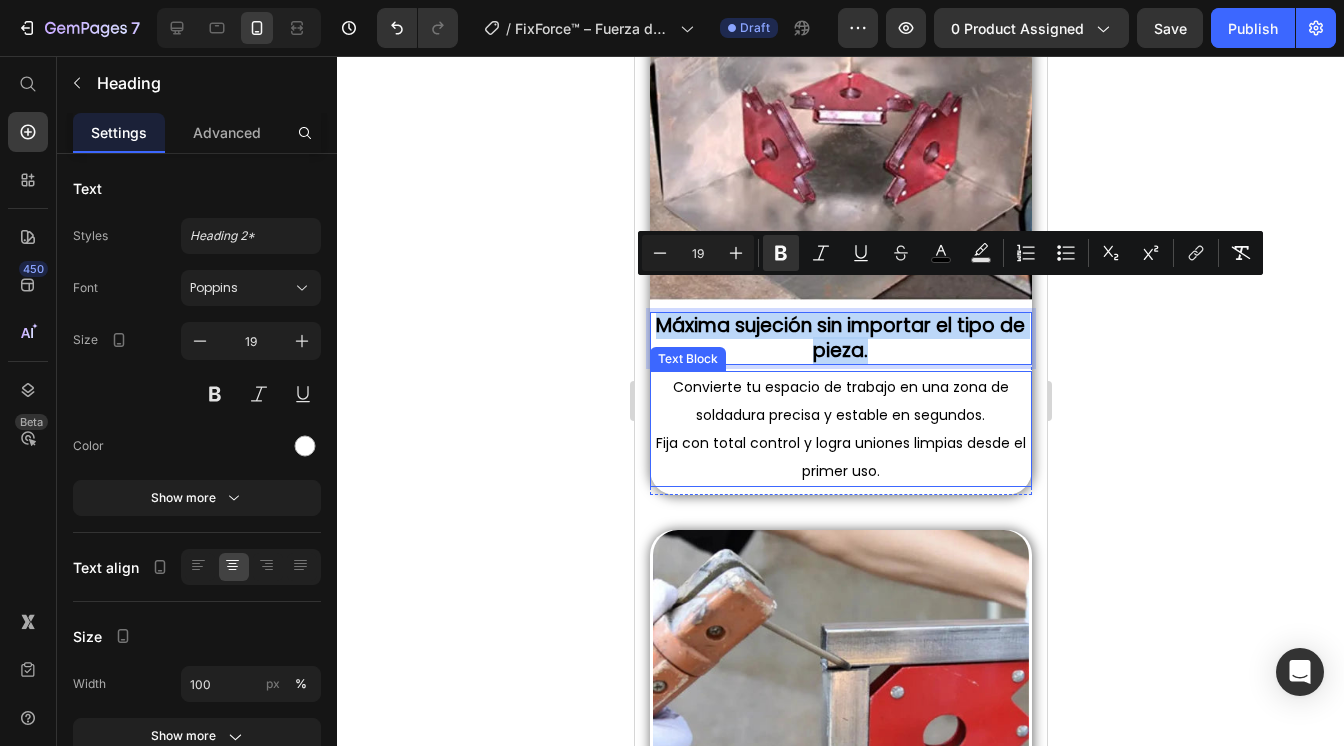 click on "Convierte tu espacio de trabajo en una zona de soldadura precisa y estable en segundos." at bounding box center [840, 401] 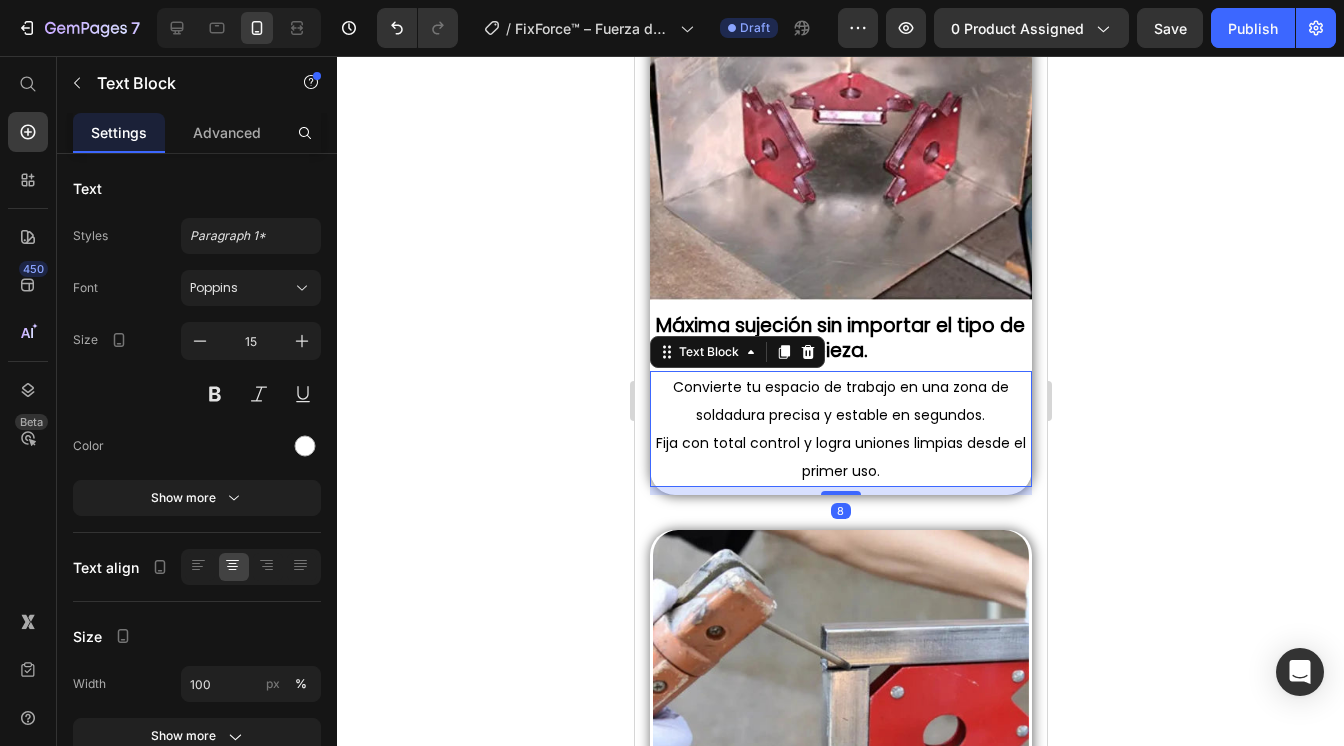 click on "Convierte tu espacio de trabajo en una zona de soldadura precisa y estable en segundos." at bounding box center (840, 401) 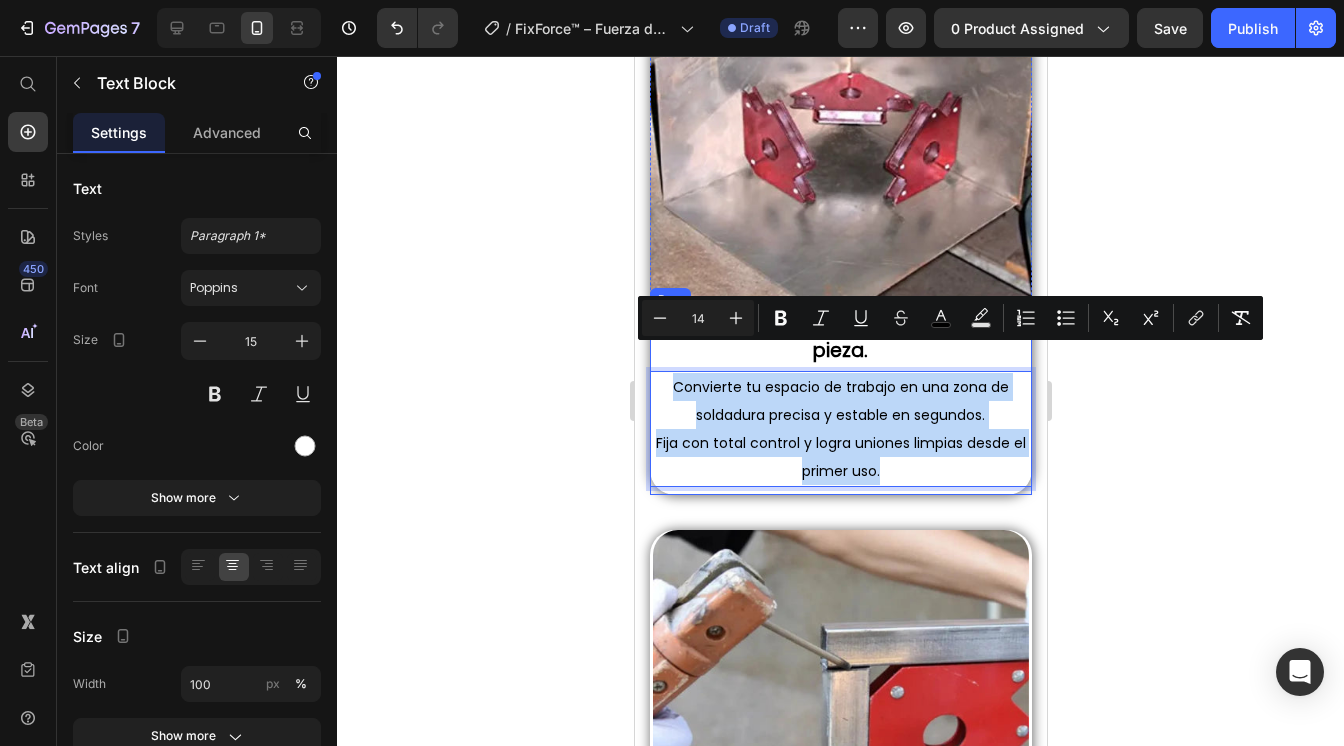 drag, startPoint x: 665, startPoint y: 357, endPoint x: 888, endPoint y: 461, distance: 246.05893 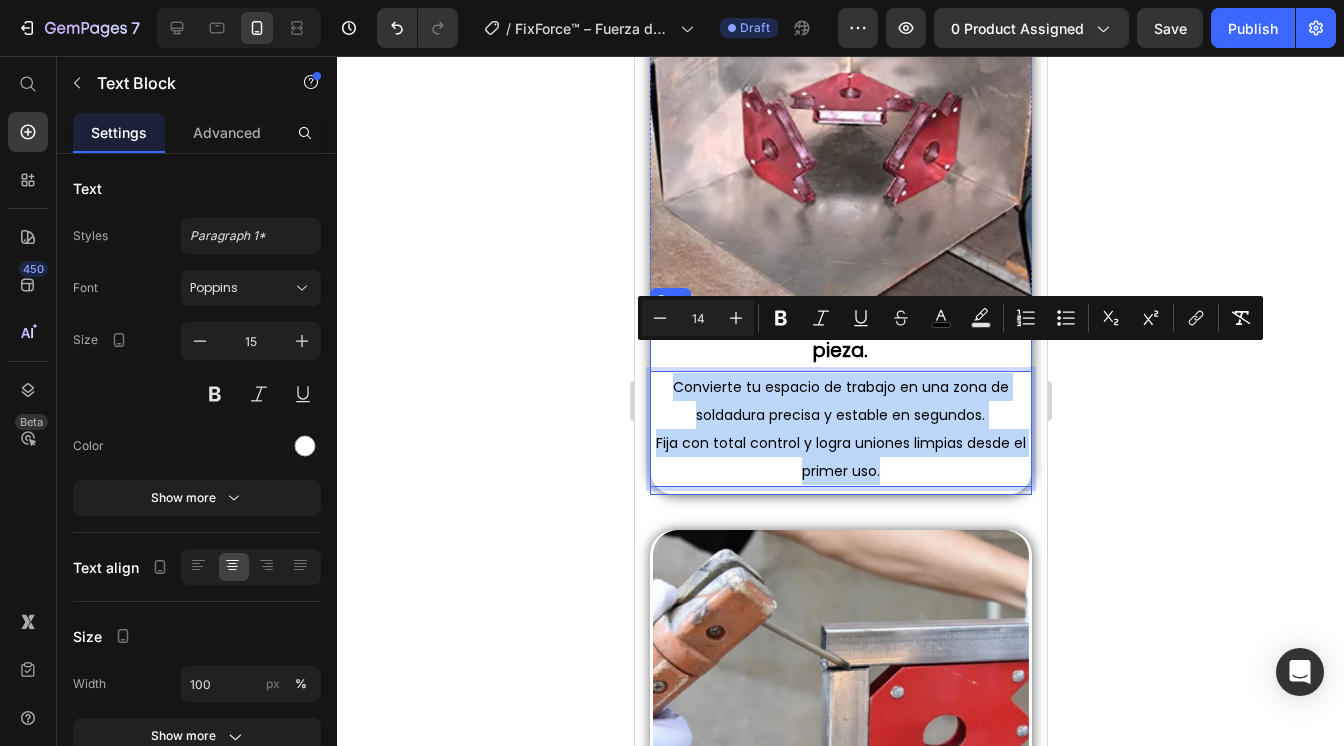 click on "⁠⁠⁠⁠⁠⁠⁠ Máxima sujeción sin importar el tipo de pieza. Heading Convierte tu espacio de trabajo en una zona de soldadura precisa y estable en segundos. Fija con total control y logra uniones limpias desde el primer uso. Text Block   8" at bounding box center (840, 403) 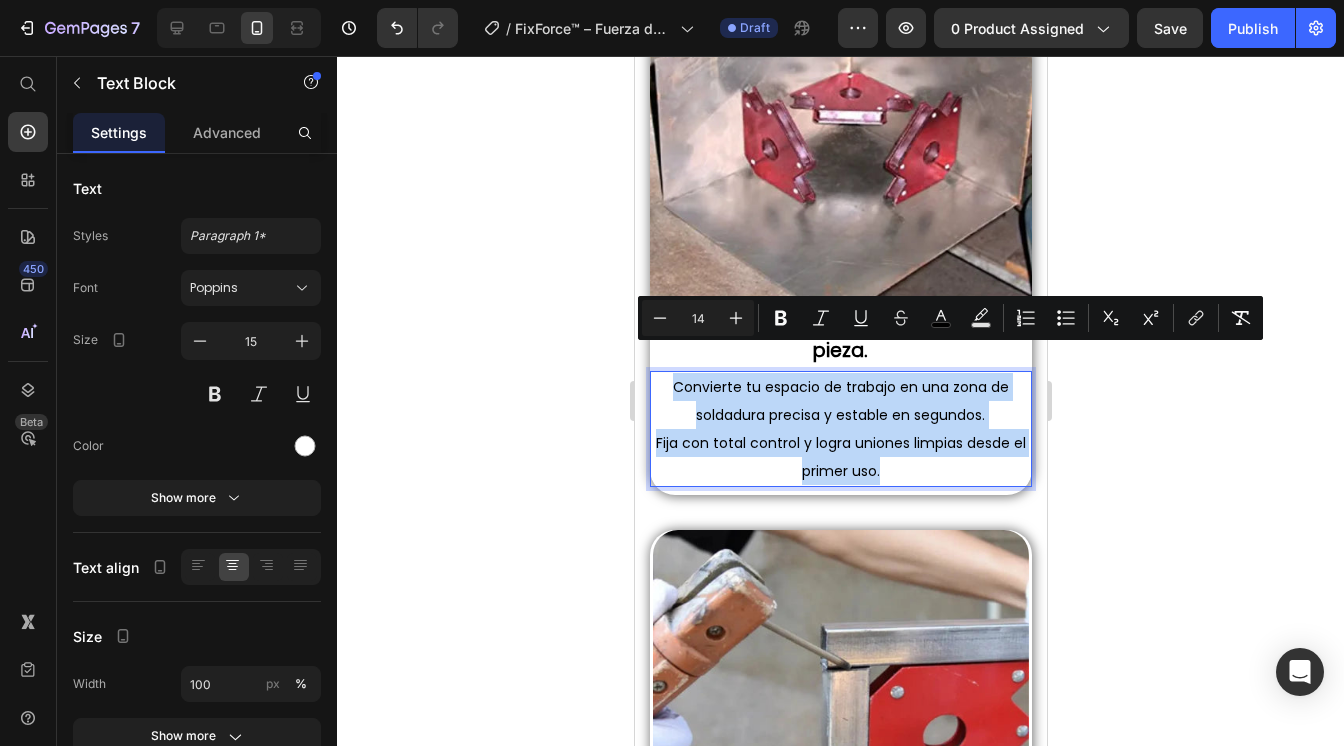 copy on "Convierte tu espacio de trabajo en una zona de soldadura precisa y estable en segundos. Fija con total control y logra uniones limpias desde el primer uso." 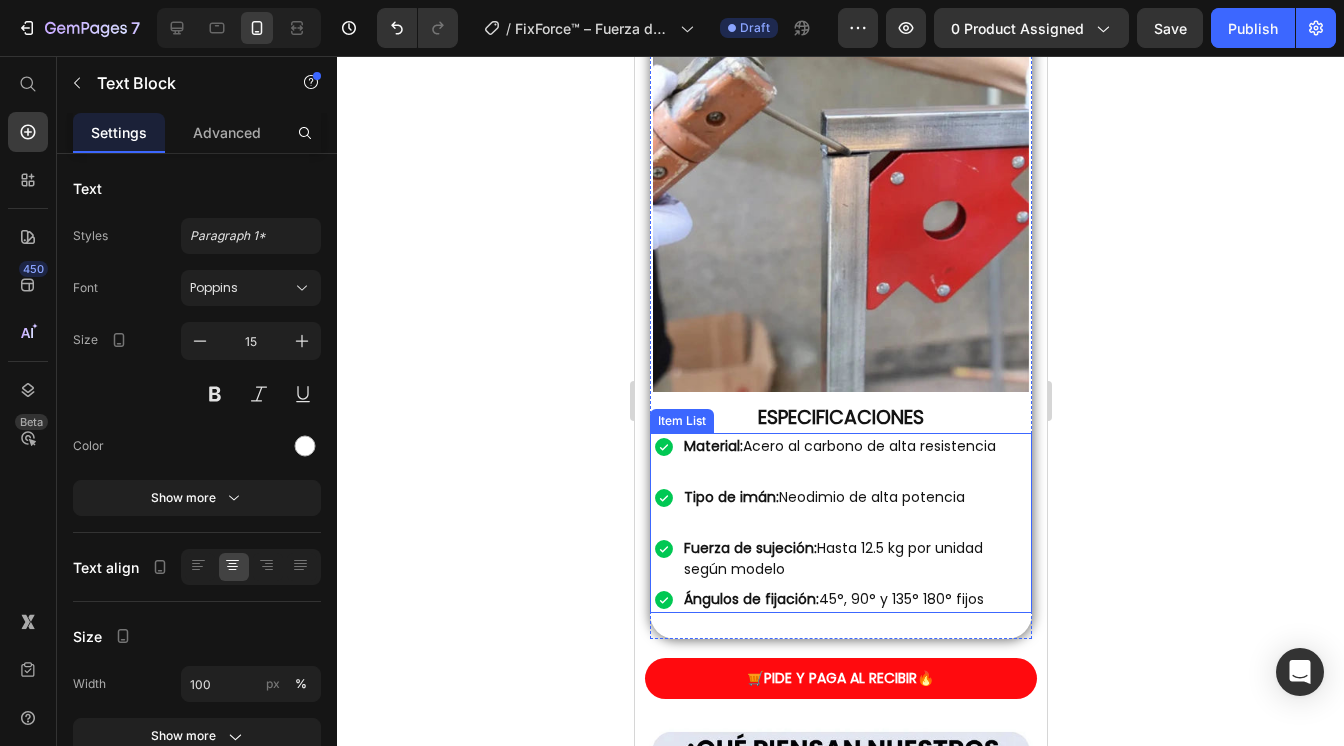 scroll, scrollTop: 2900, scrollLeft: 0, axis: vertical 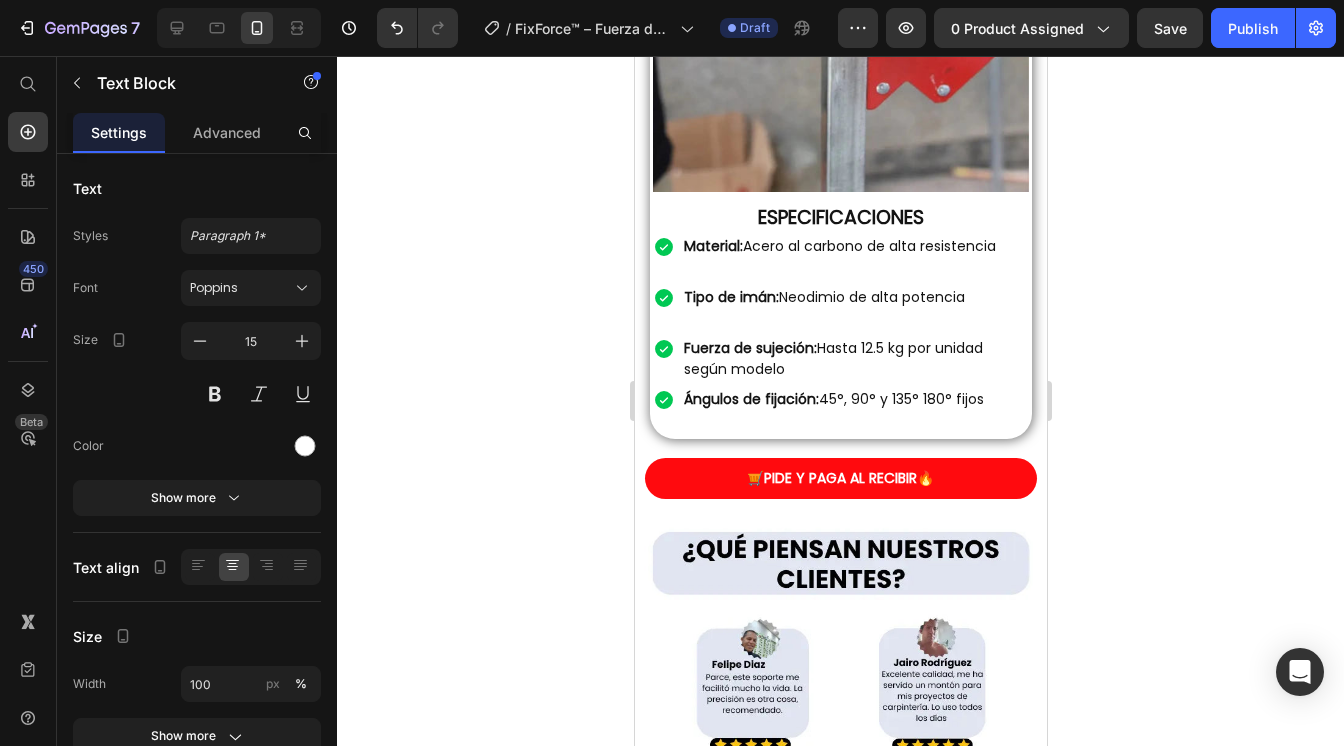 click 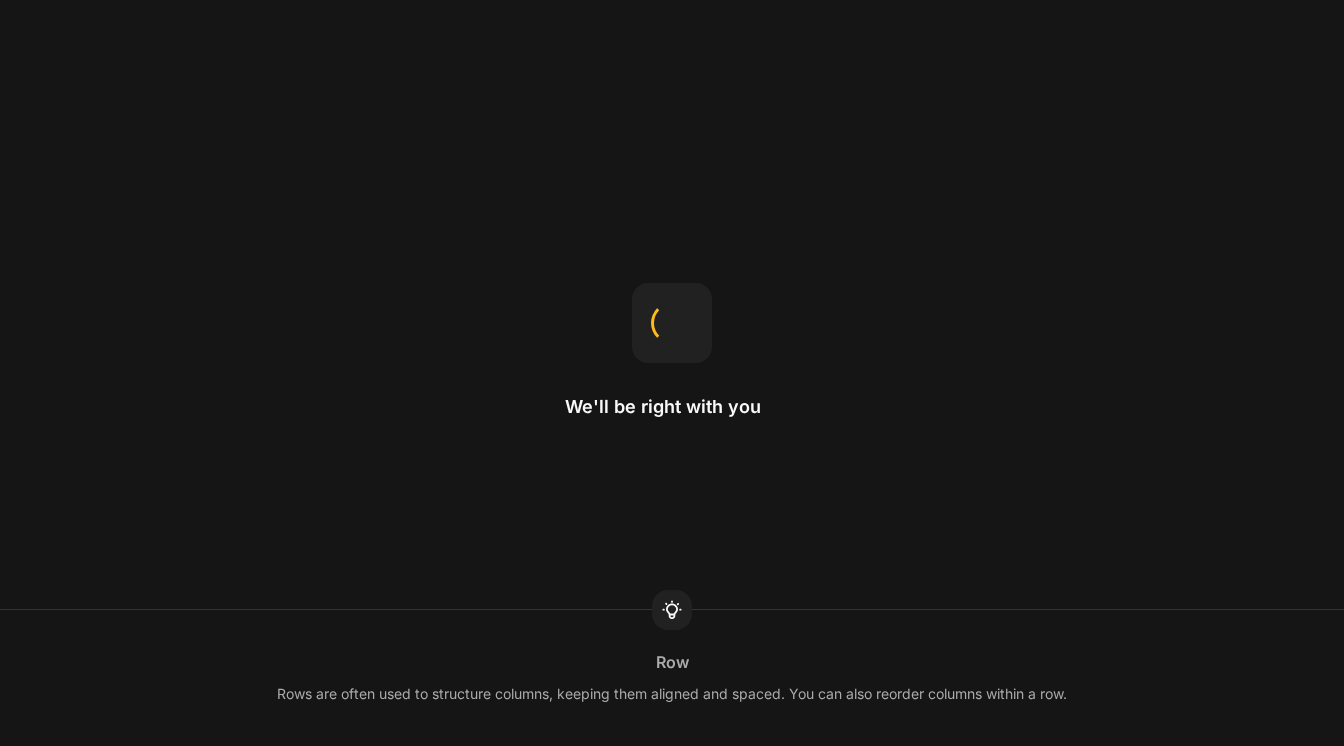 scroll, scrollTop: 0, scrollLeft: 0, axis: both 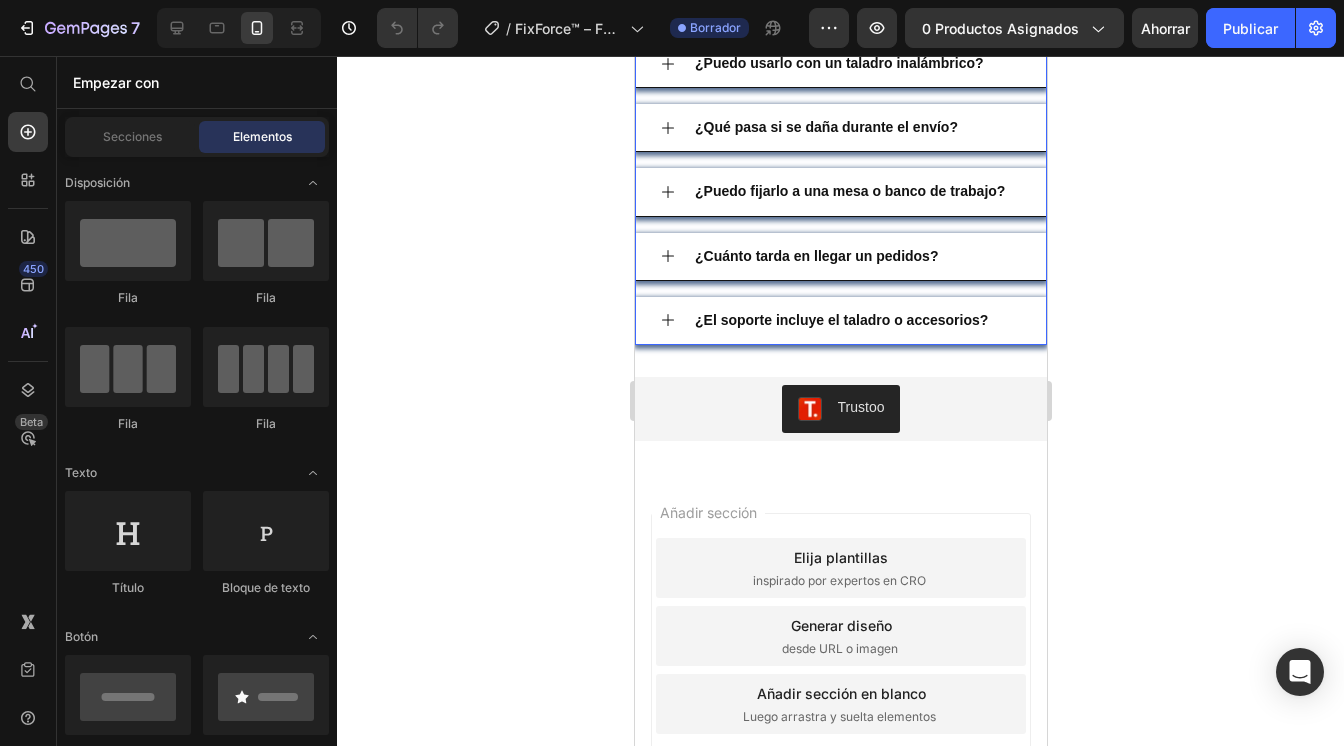 click 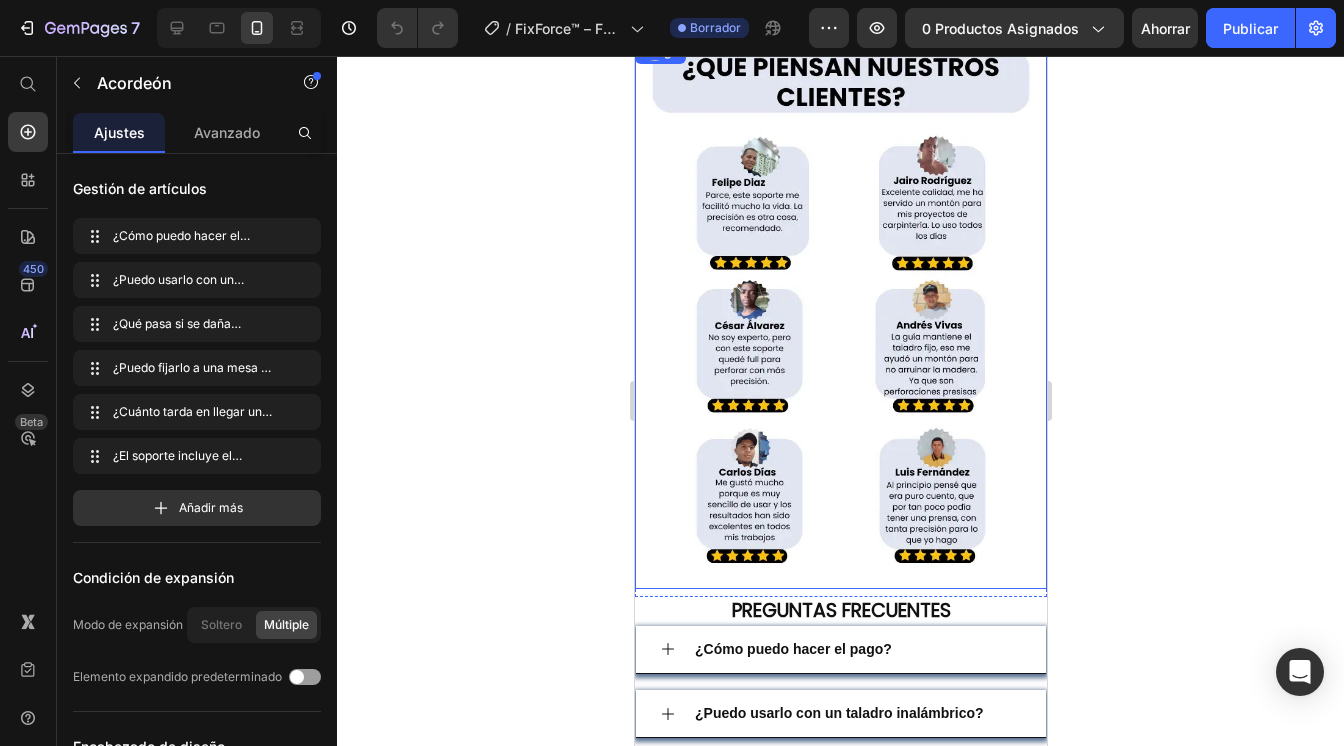 scroll, scrollTop: 3200, scrollLeft: 0, axis: vertical 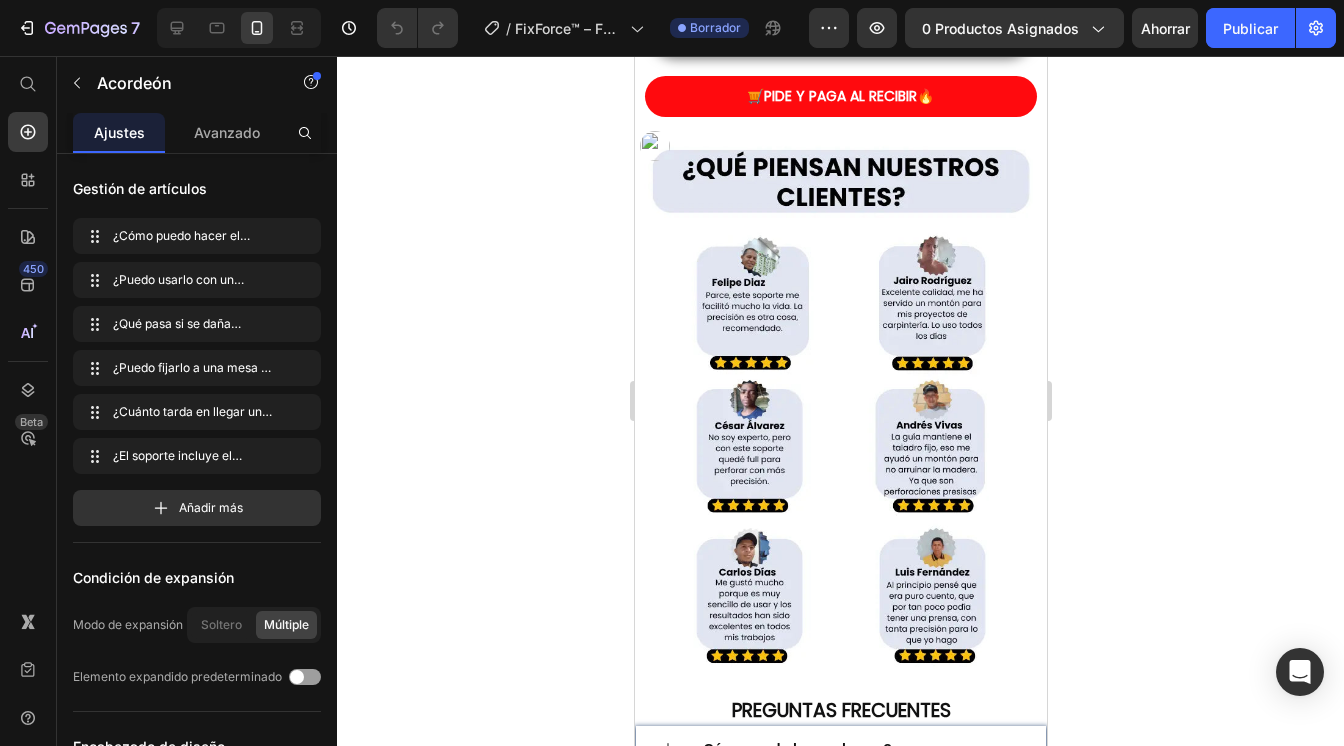 drag, startPoint x: 1311, startPoint y: 0, endPoint x: 569, endPoint y: 312, distance: 804.9273 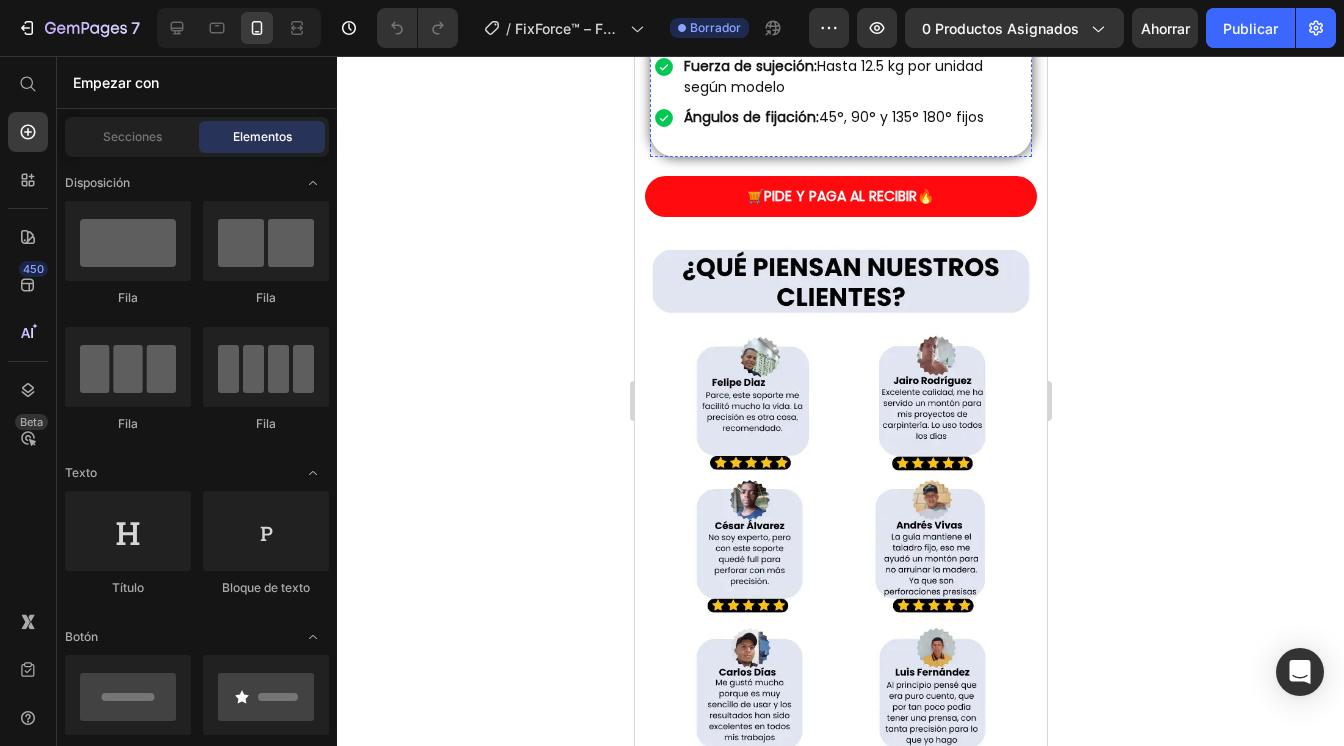 scroll, scrollTop: 3200, scrollLeft: 0, axis: vertical 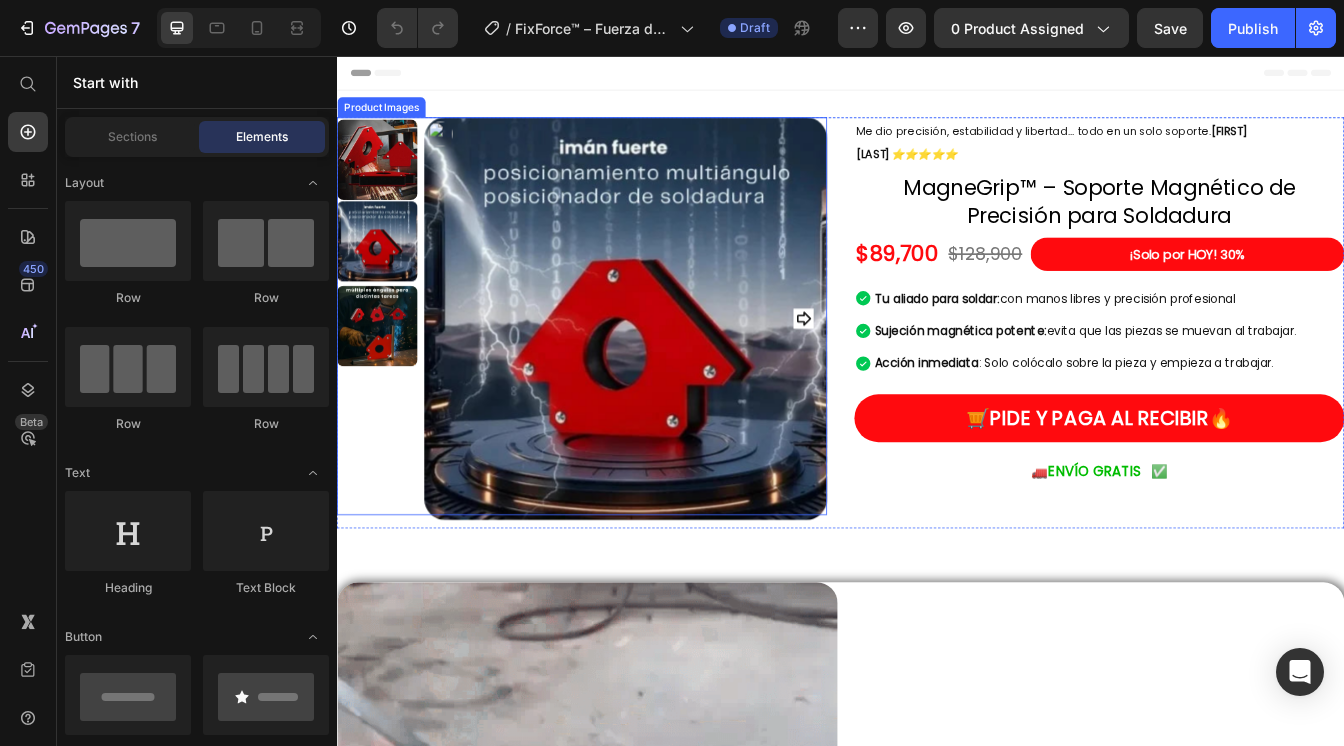 click at bounding box center (681, 369) 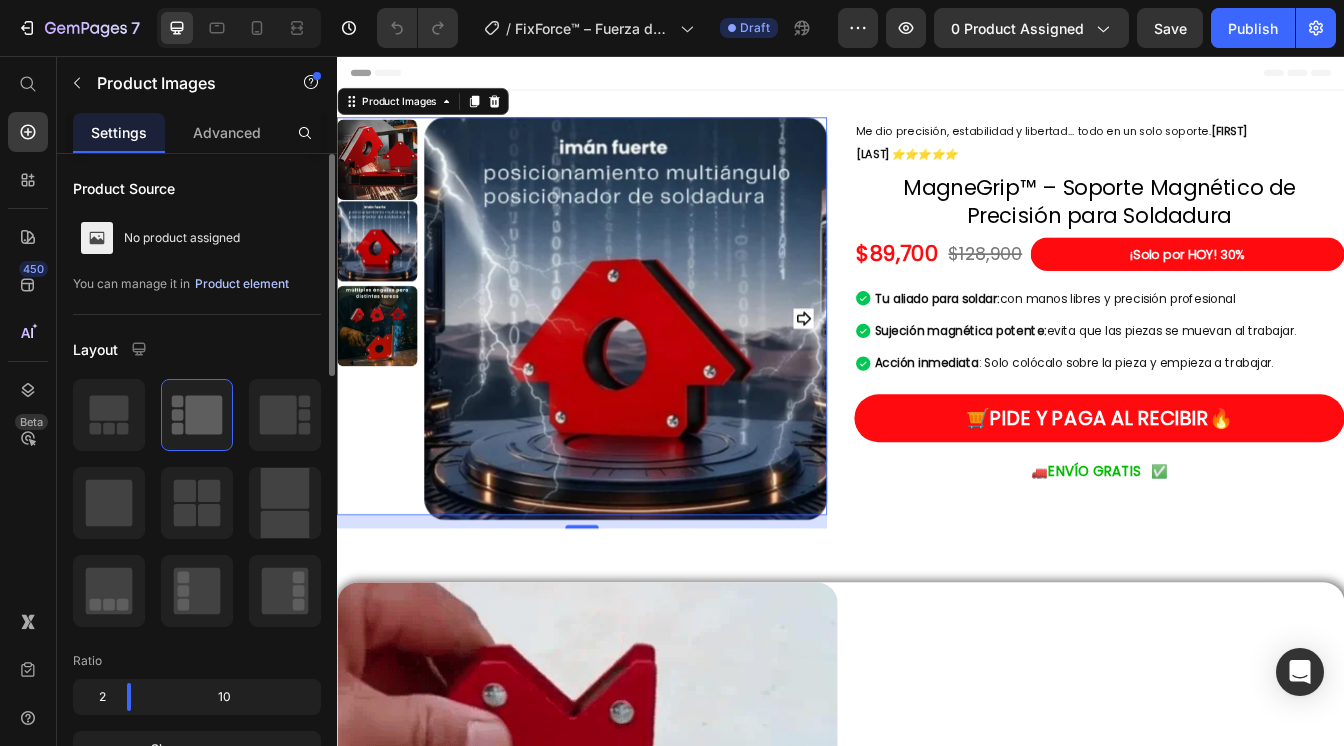 click on "Product element" at bounding box center [242, 284] 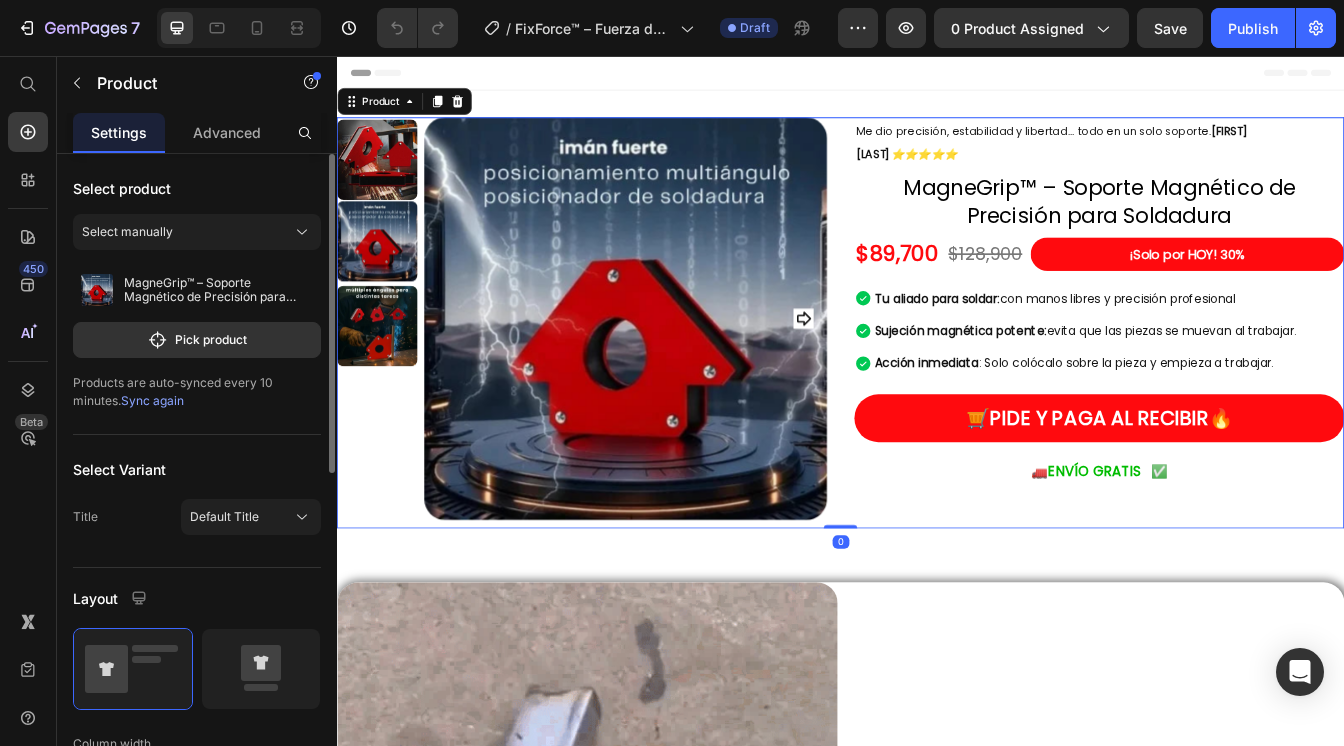 click on "Sync again" at bounding box center (152, 400) 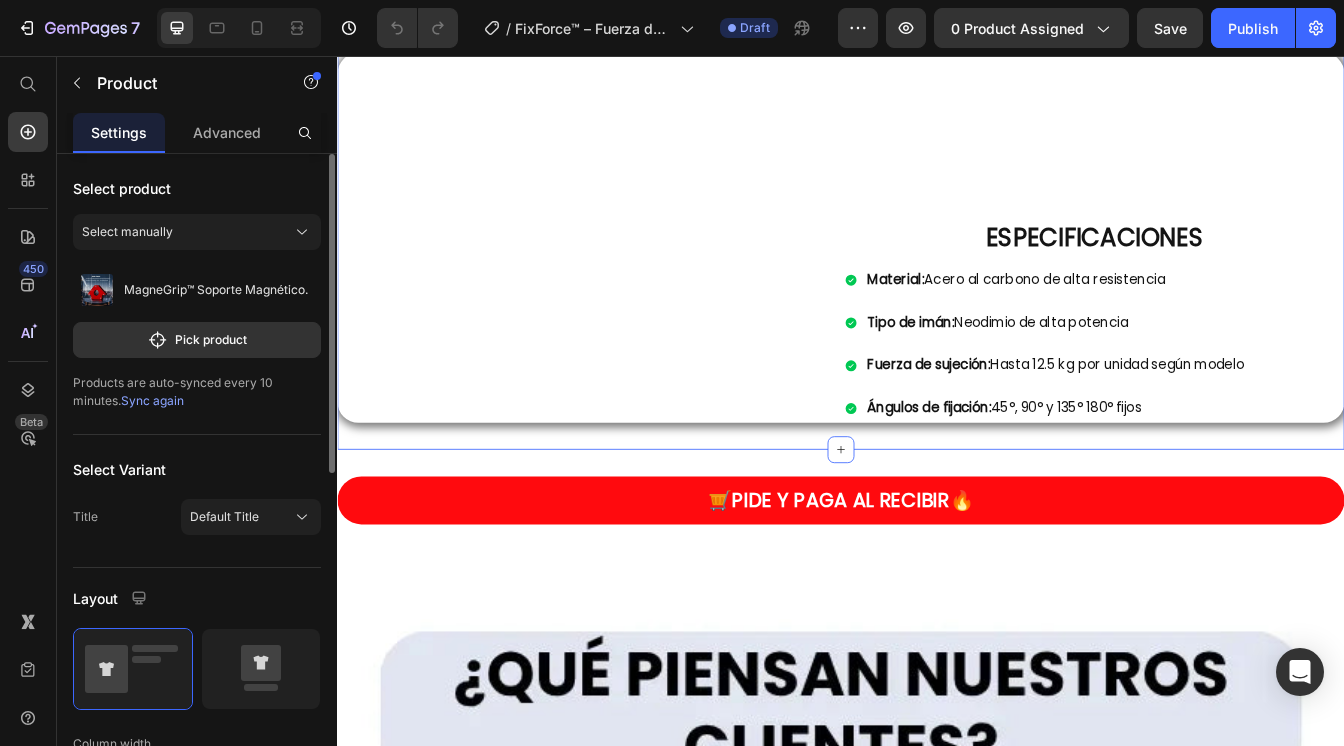 scroll, scrollTop: 2700, scrollLeft: 0, axis: vertical 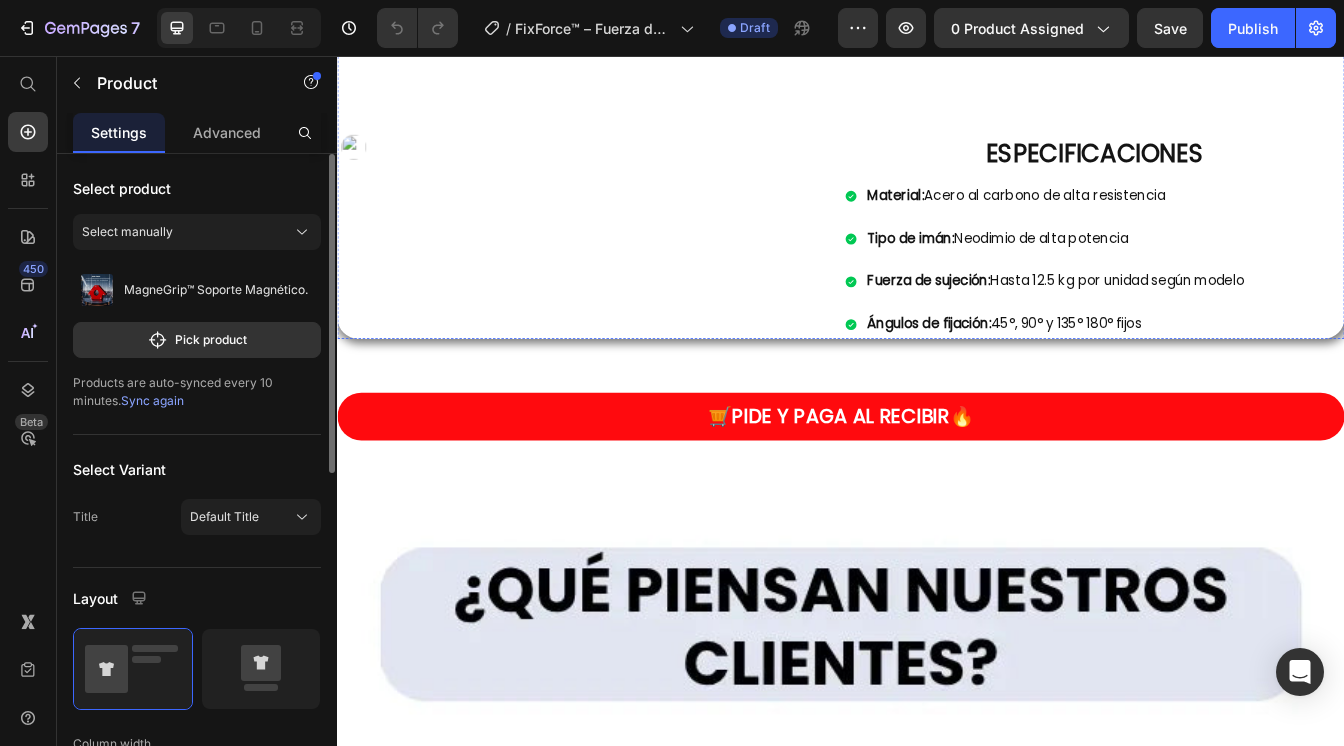 click at bounding box center [635, -48] 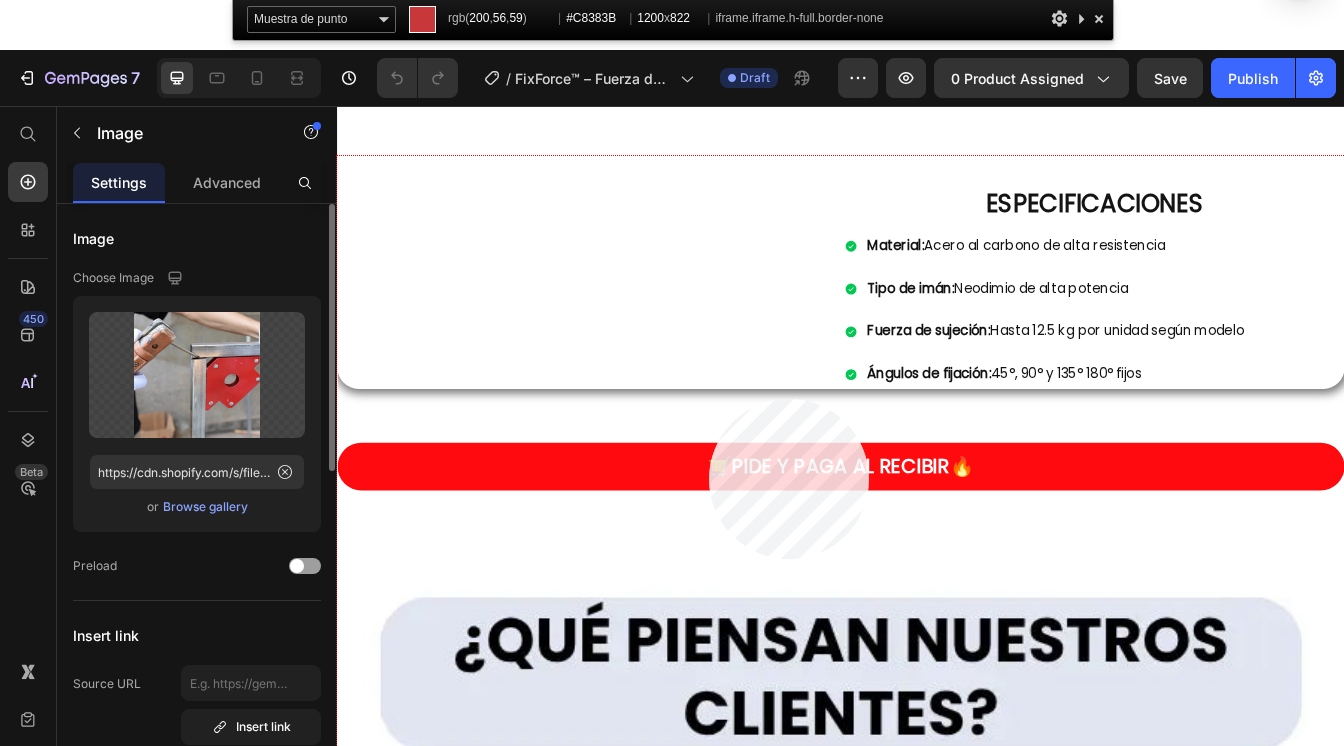 click 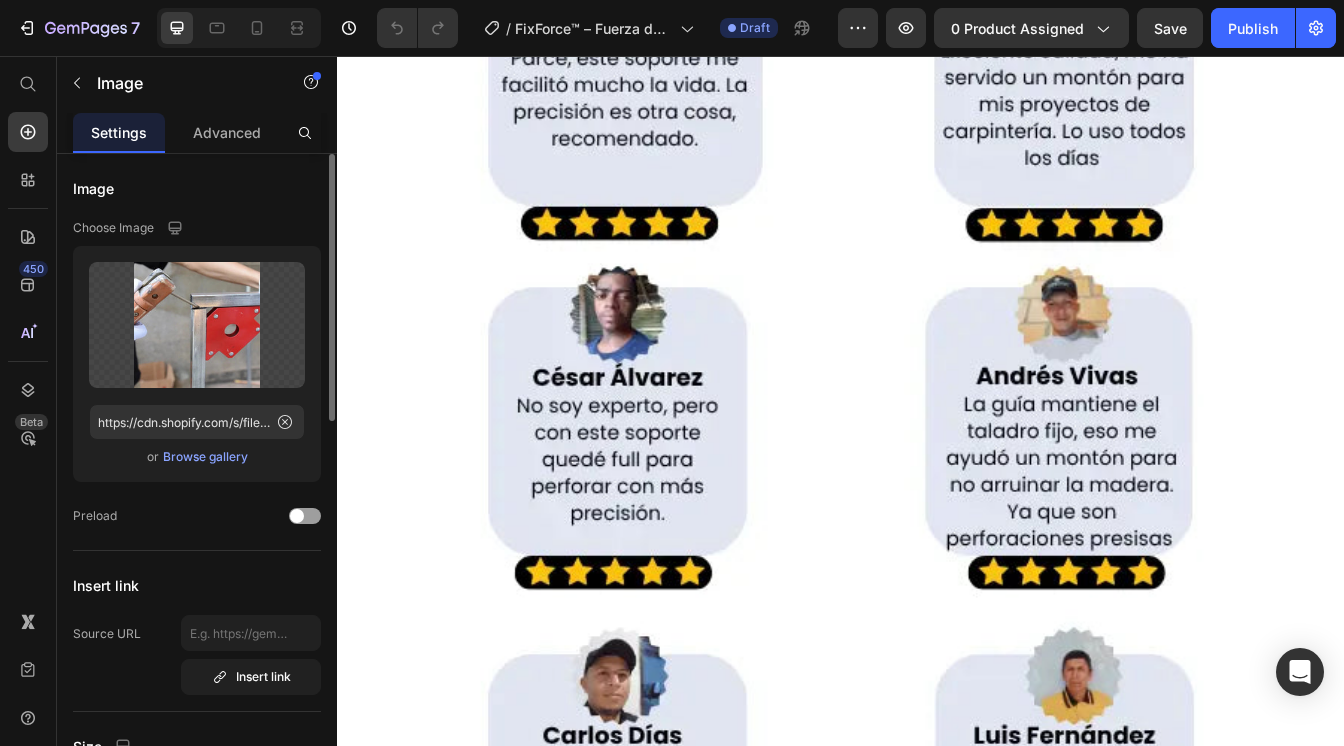 scroll, scrollTop: 3500, scrollLeft: 0, axis: vertical 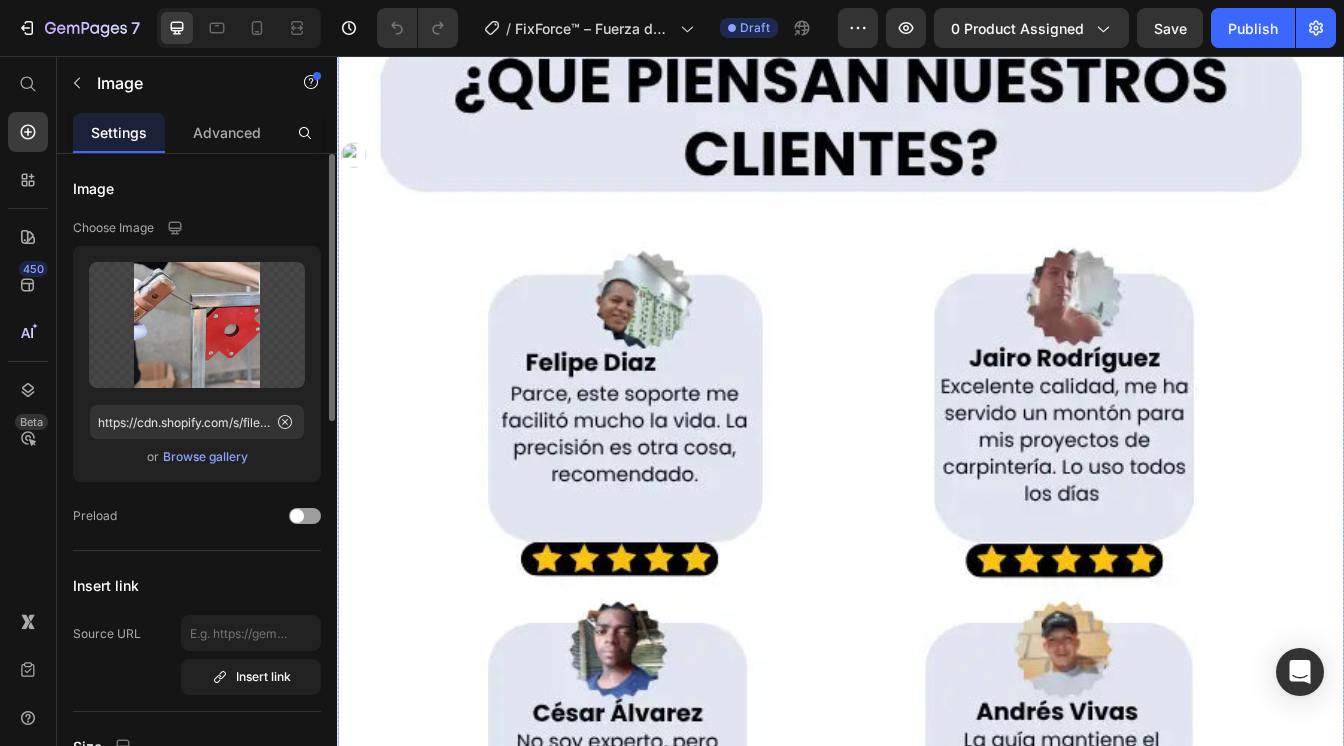 click at bounding box center [937, 806] 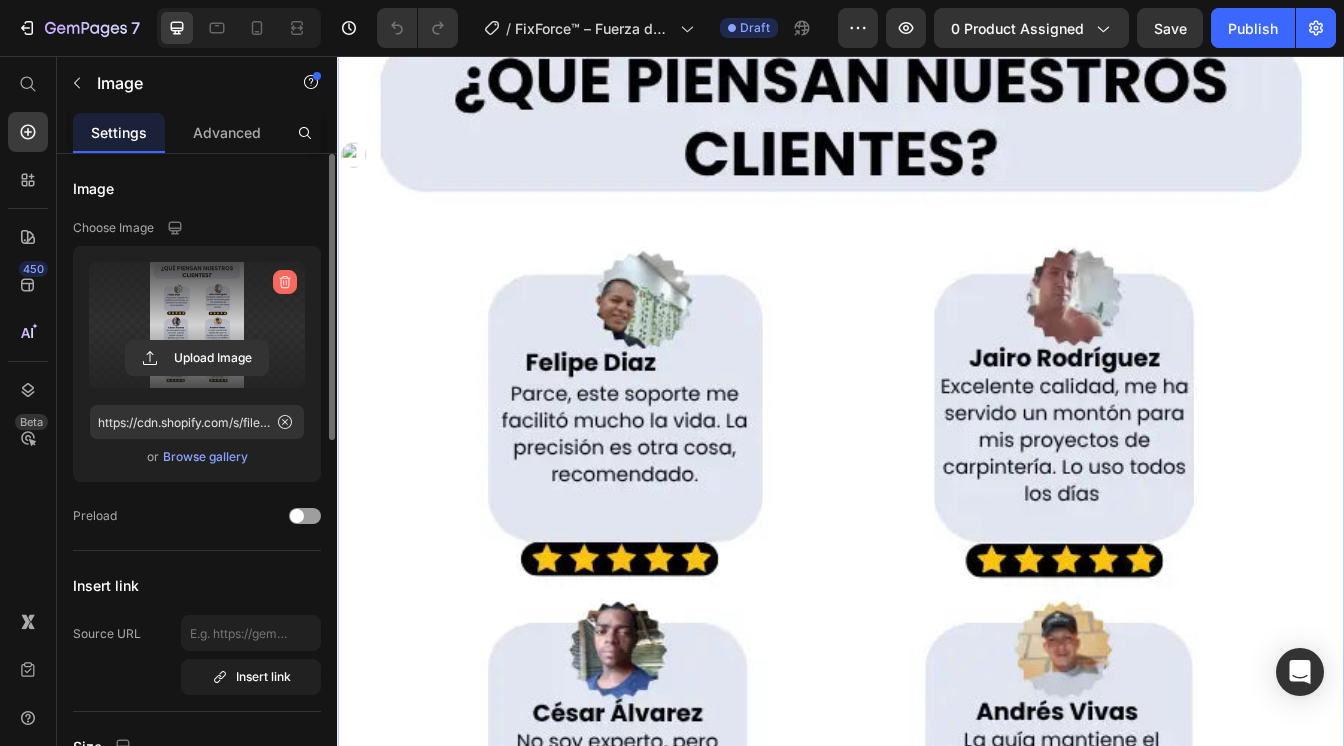 click 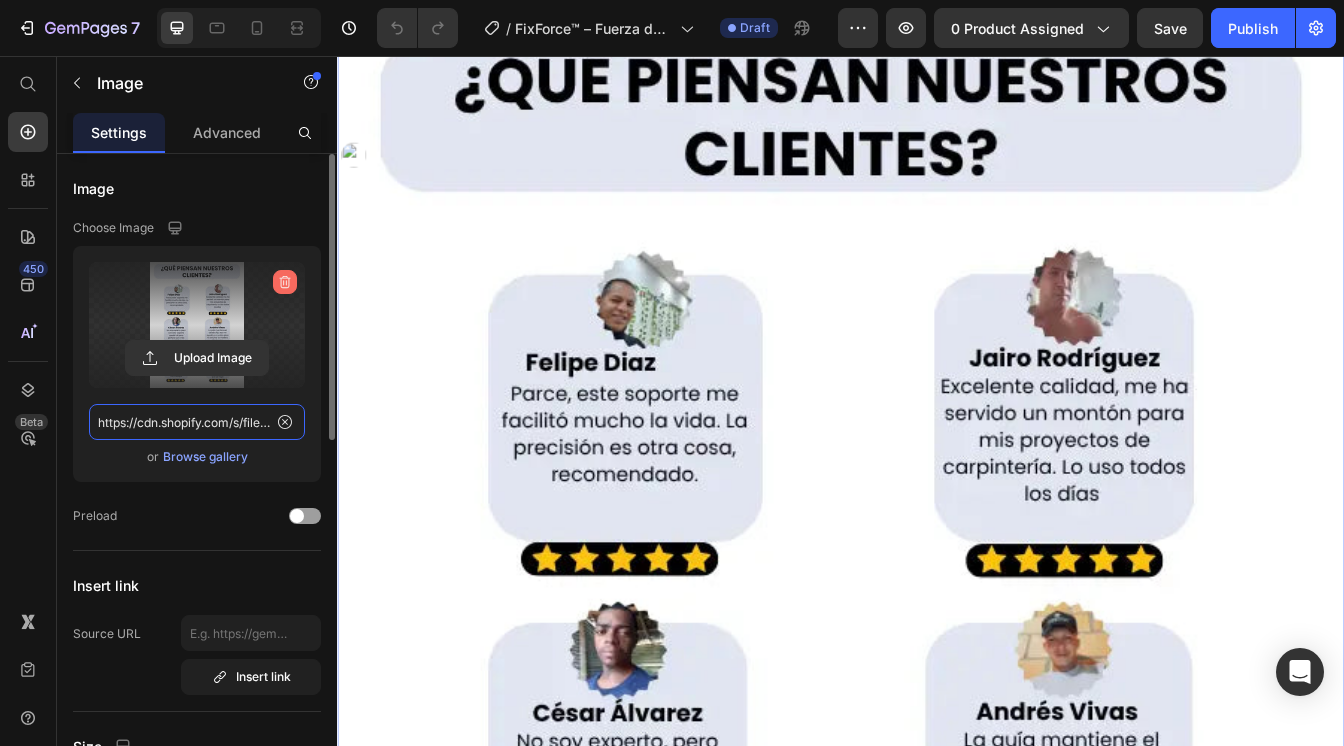 type 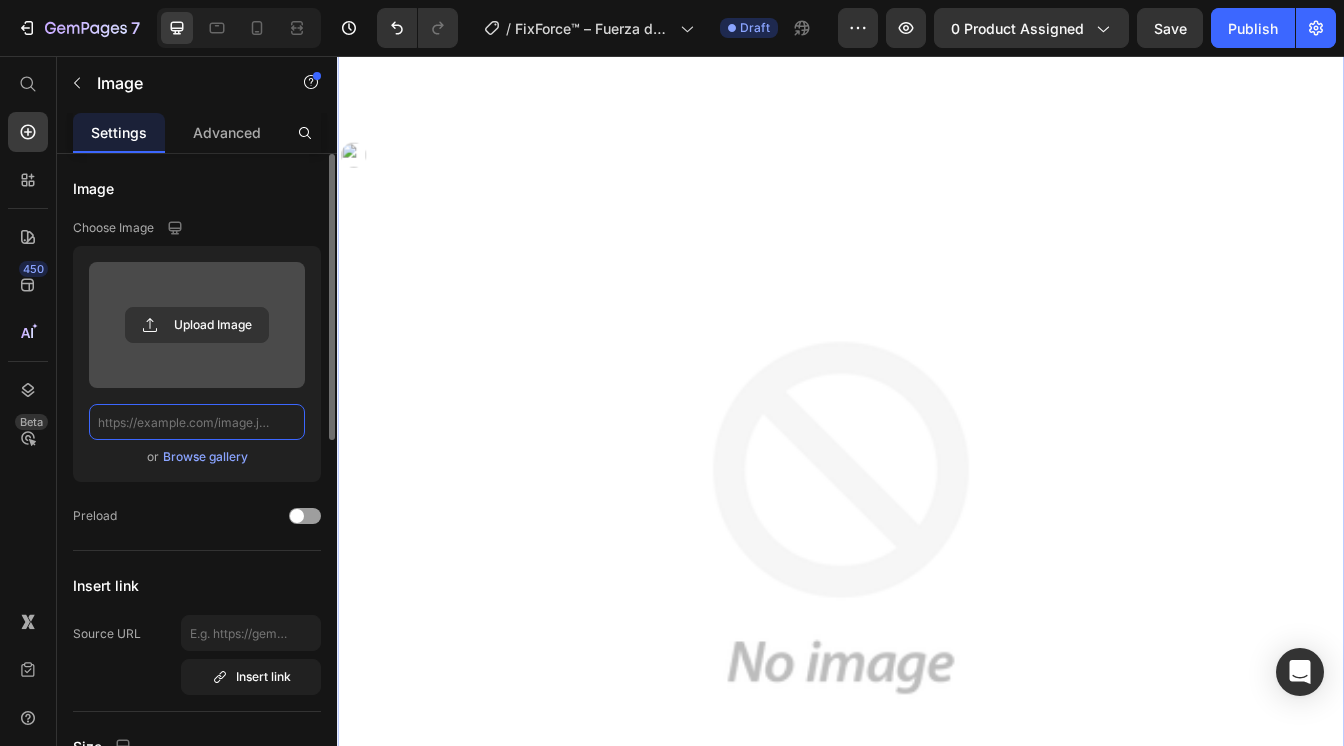 scroll, scrollTop: 0, scrollLeft: 0, axis: both 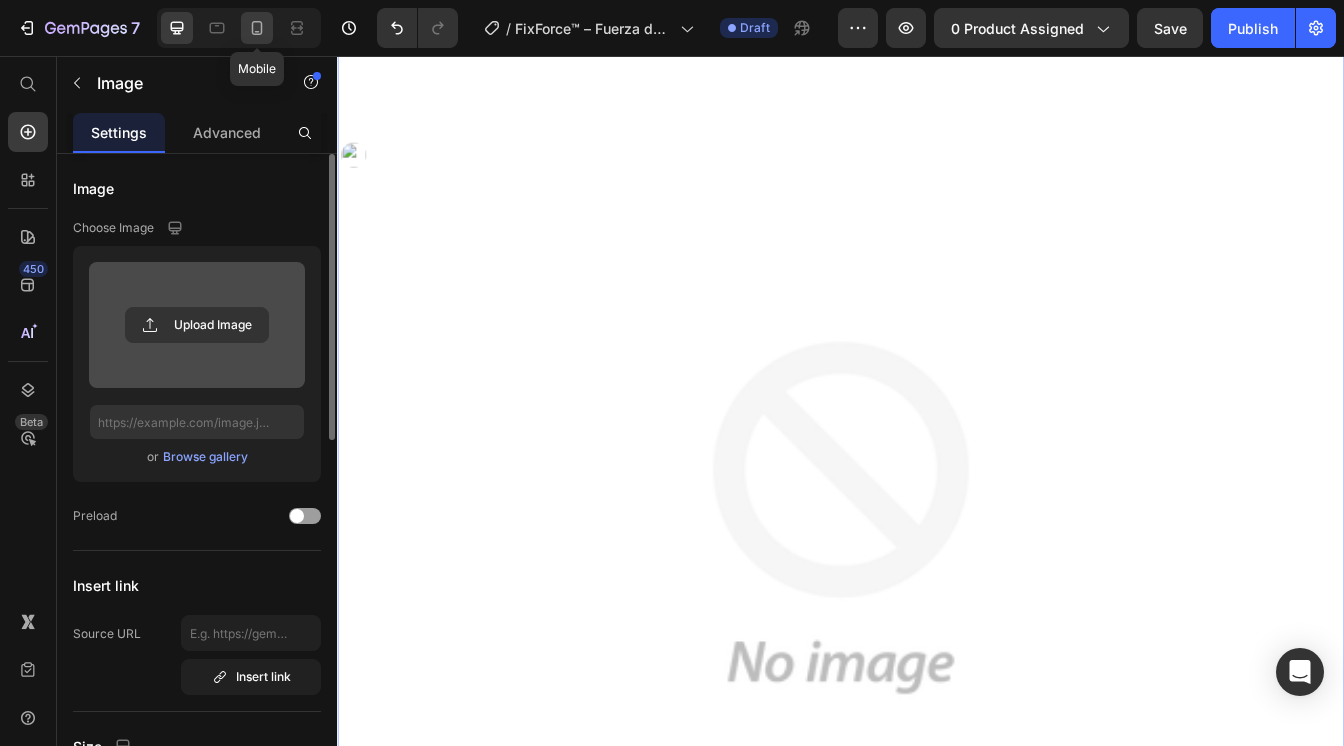 click 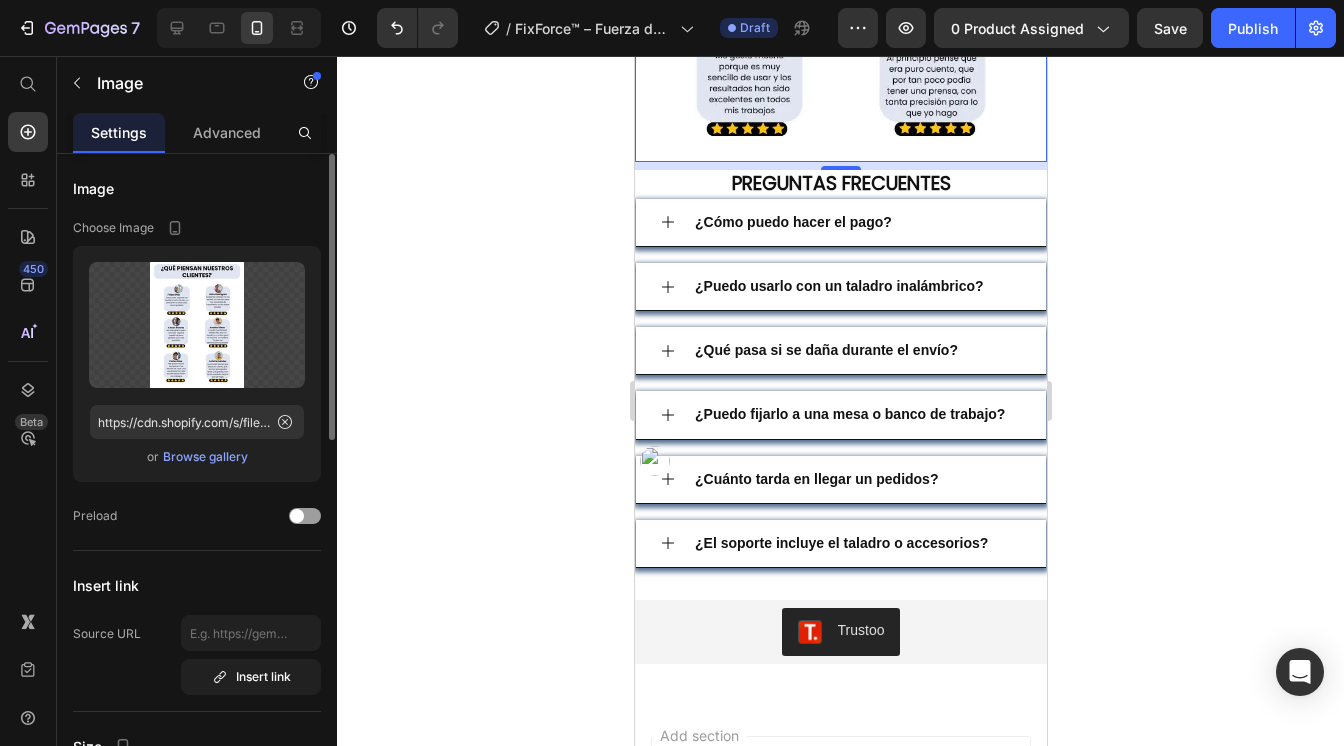 scroll, scrollTop: 3061, scrollLeft: 0, axis: vertical 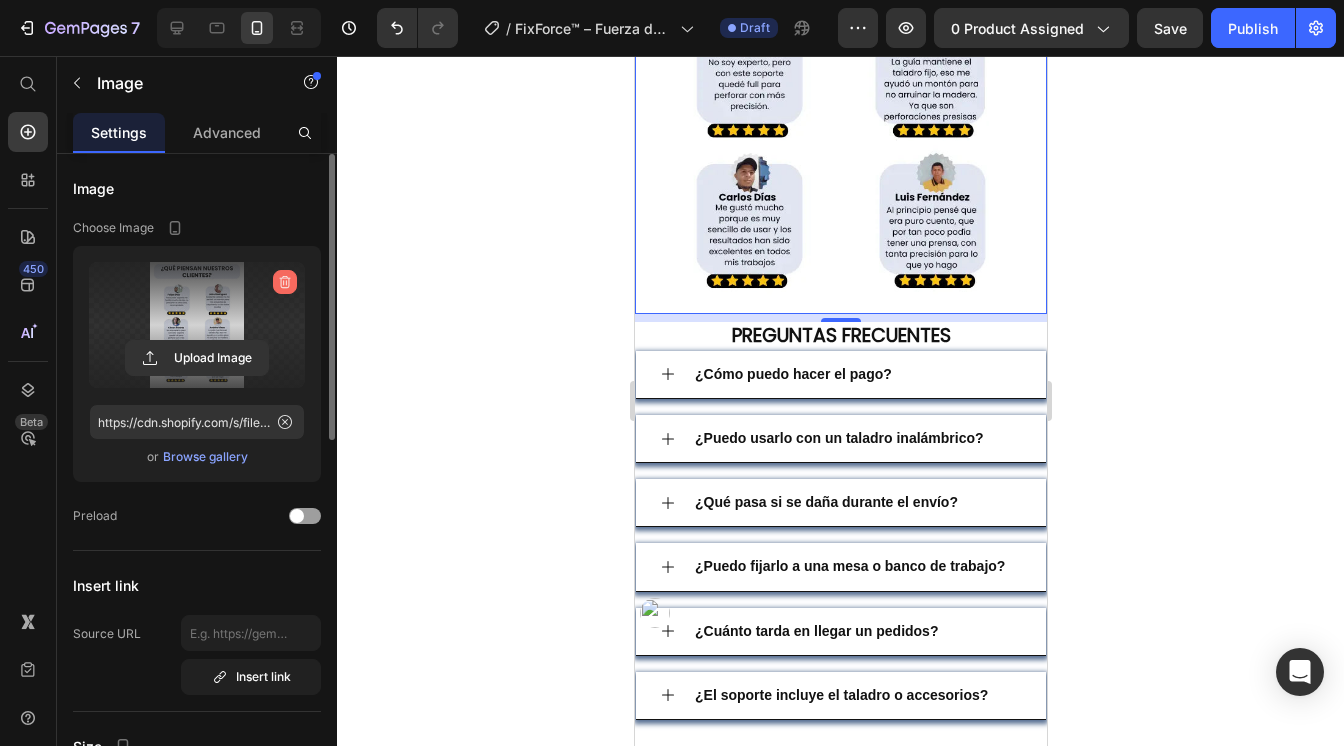 click 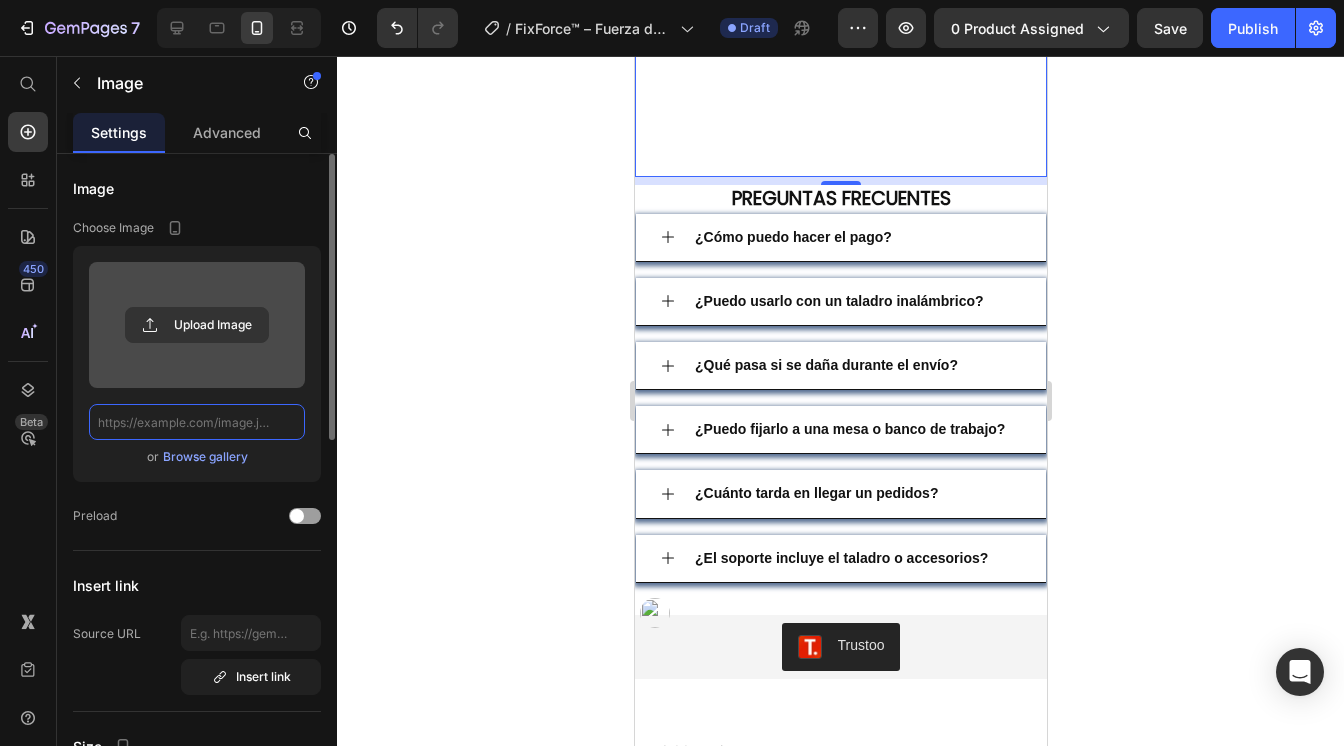scroll, scrollTop: 0, scrollLeft: 0, axis: both 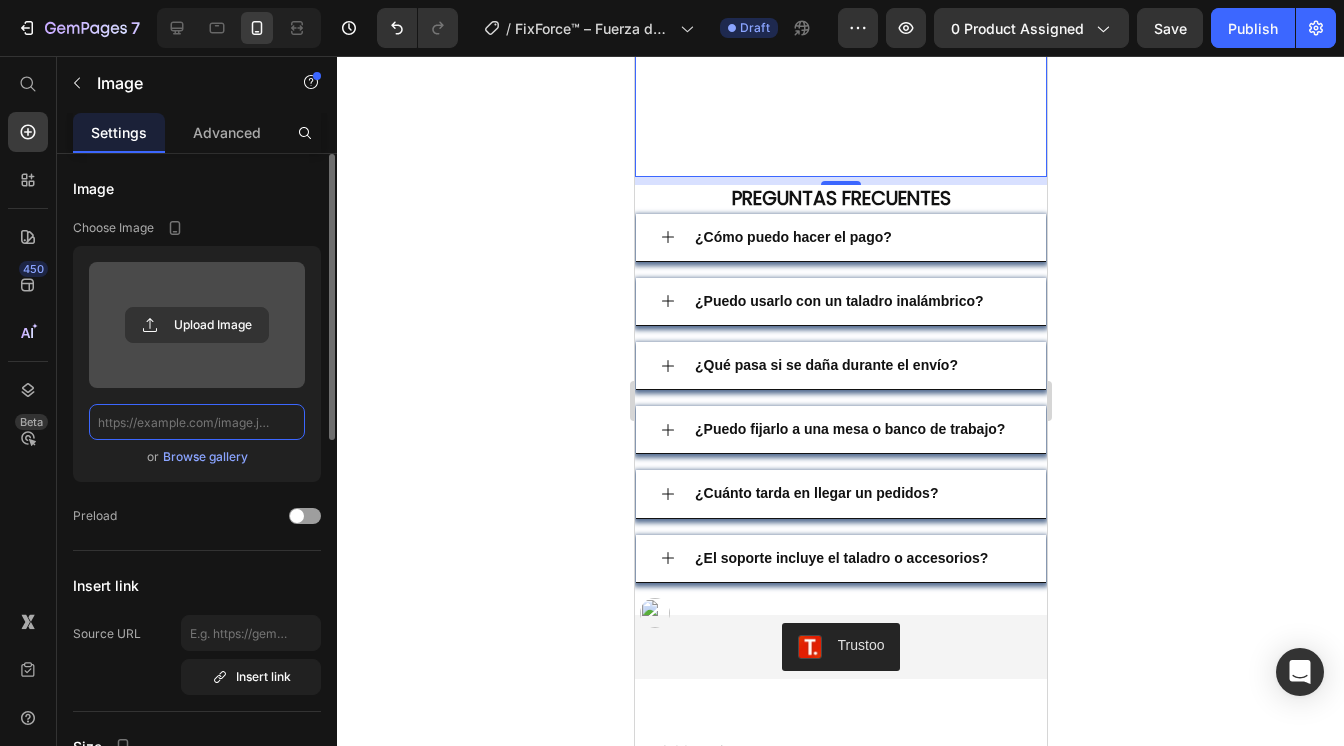 paste on "https://cdn.shopify.com/s/files/1/0573/3377/6456/files/webp_a0d22900-2df4-43bd-bbd2-9adf5e394909.webp?v=1752496000" 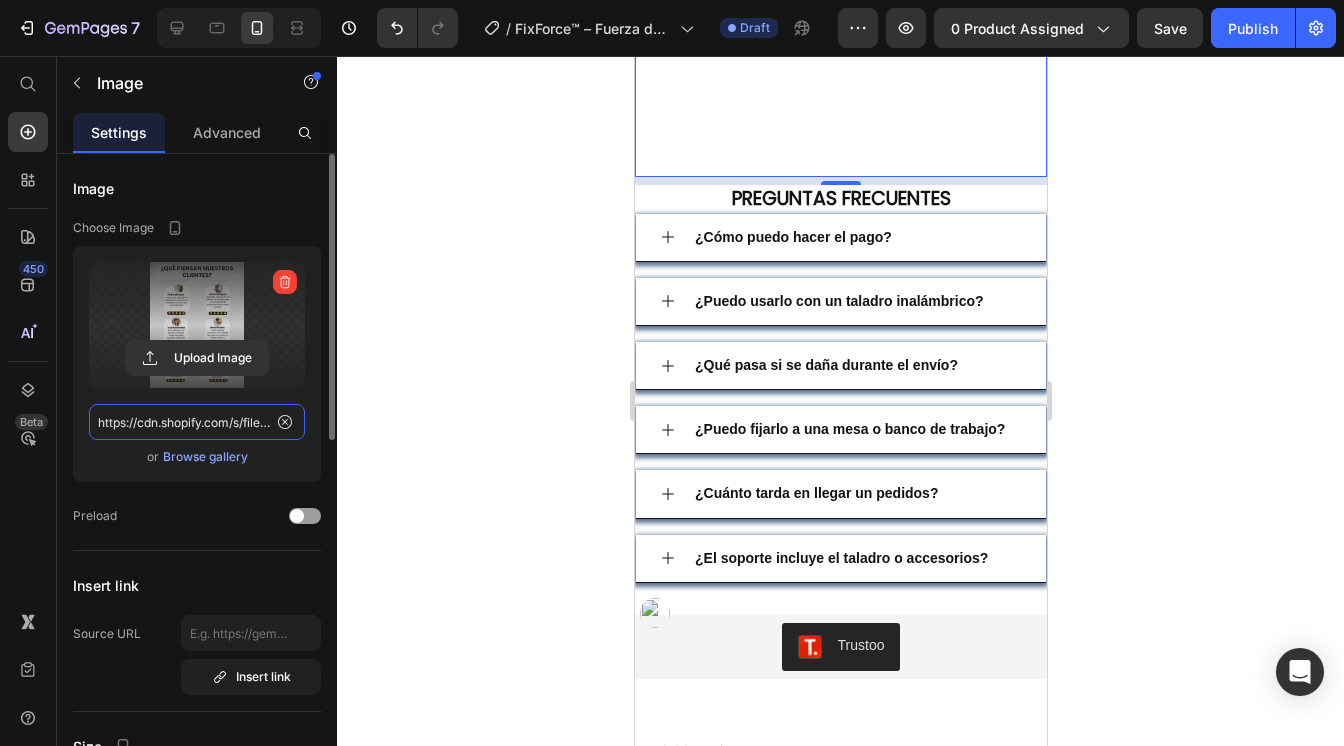 scroll, scrollTop: 0, scrollLeft: 554, axis: horizontal 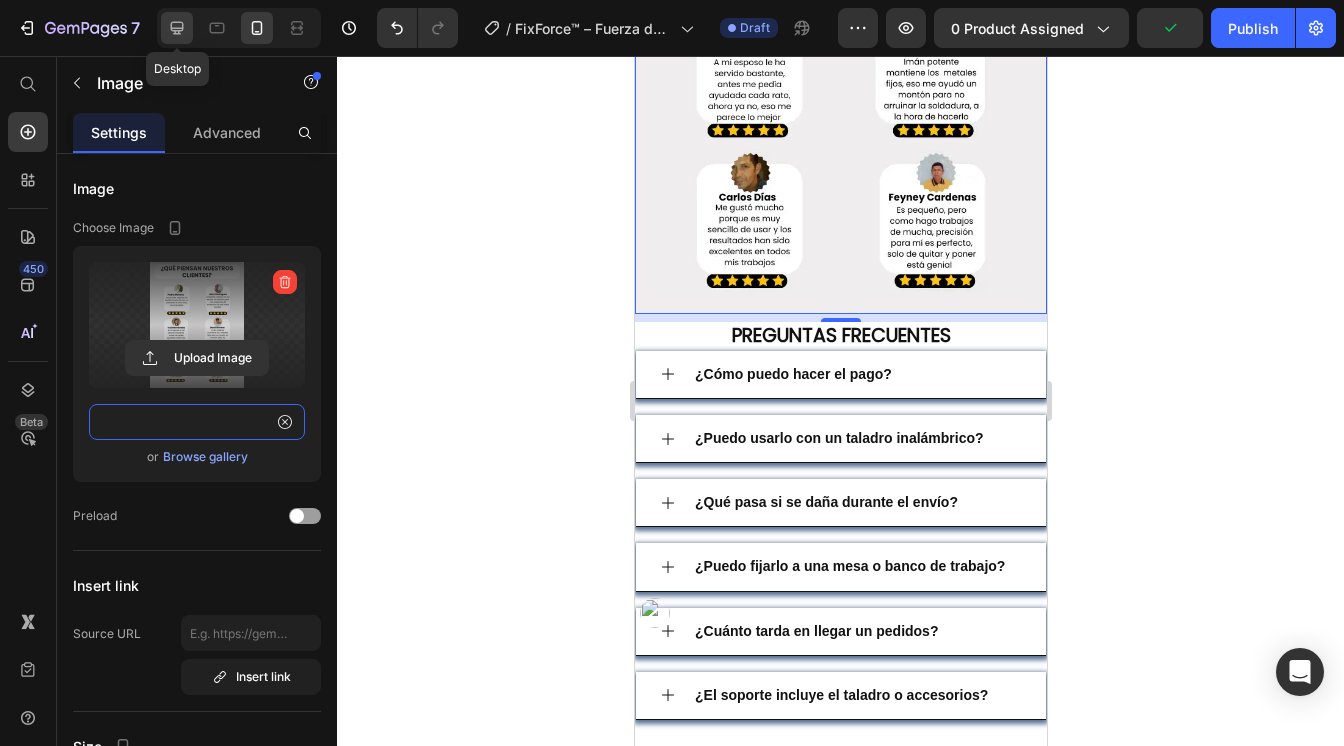 type on "https://cdn.shopify.com/s/files/1/0573/3377/6456/files/webp_a0d22900-2df4-43bd-bbd2-9adf5e394909.webp?v=1752496000" 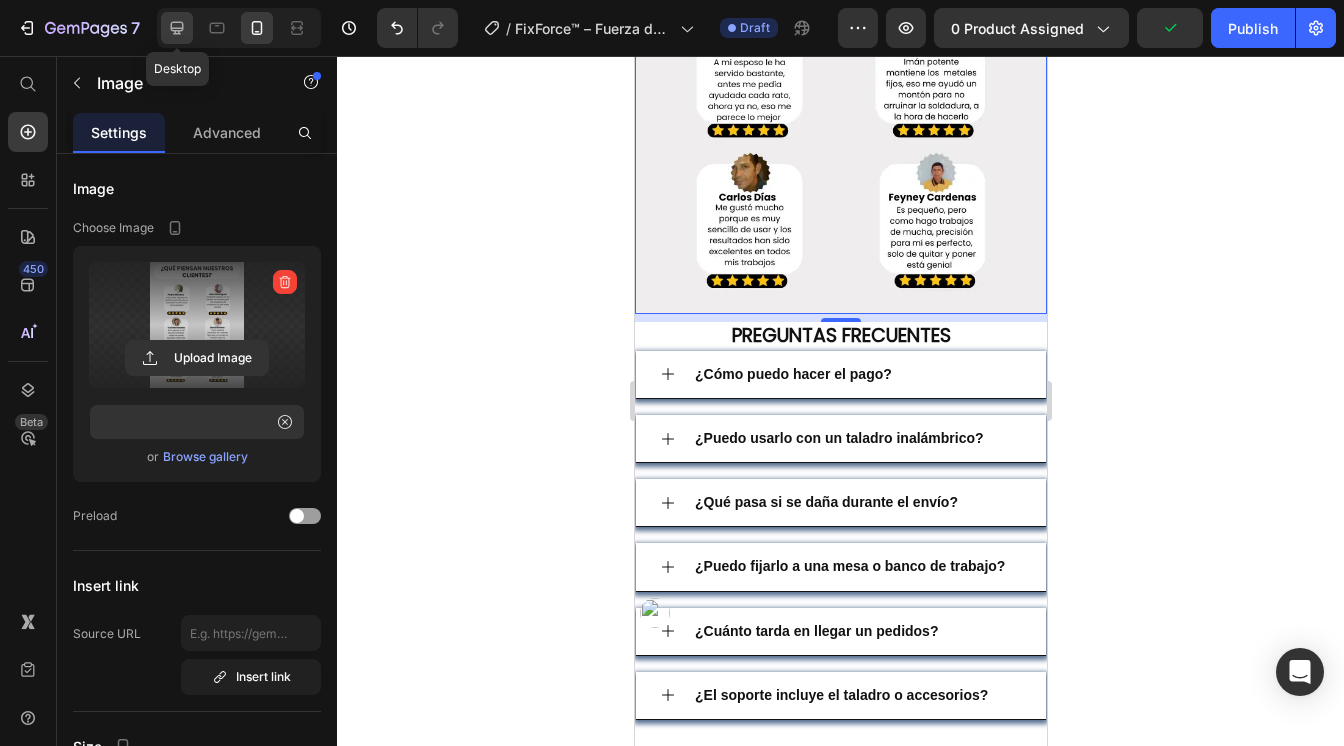 scroll, scrollTop: 0, scrollLeft: 0, axis: both 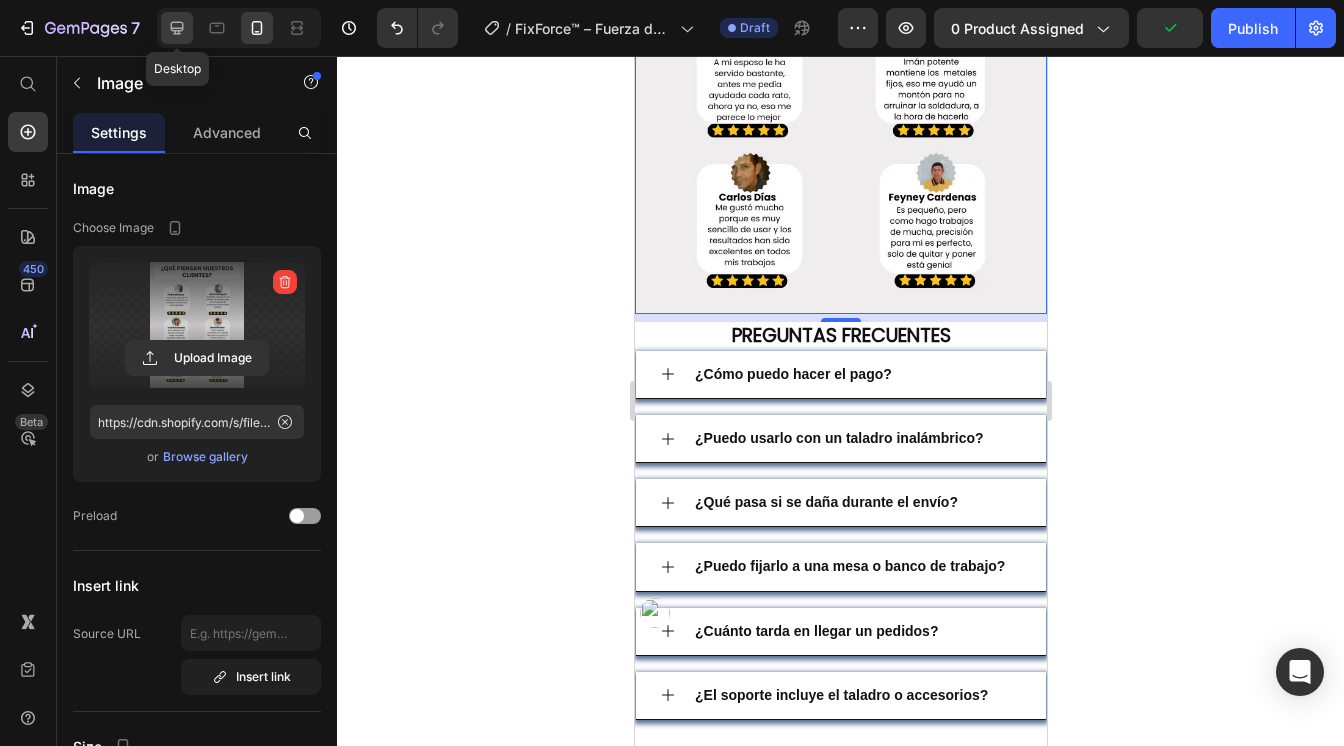 click 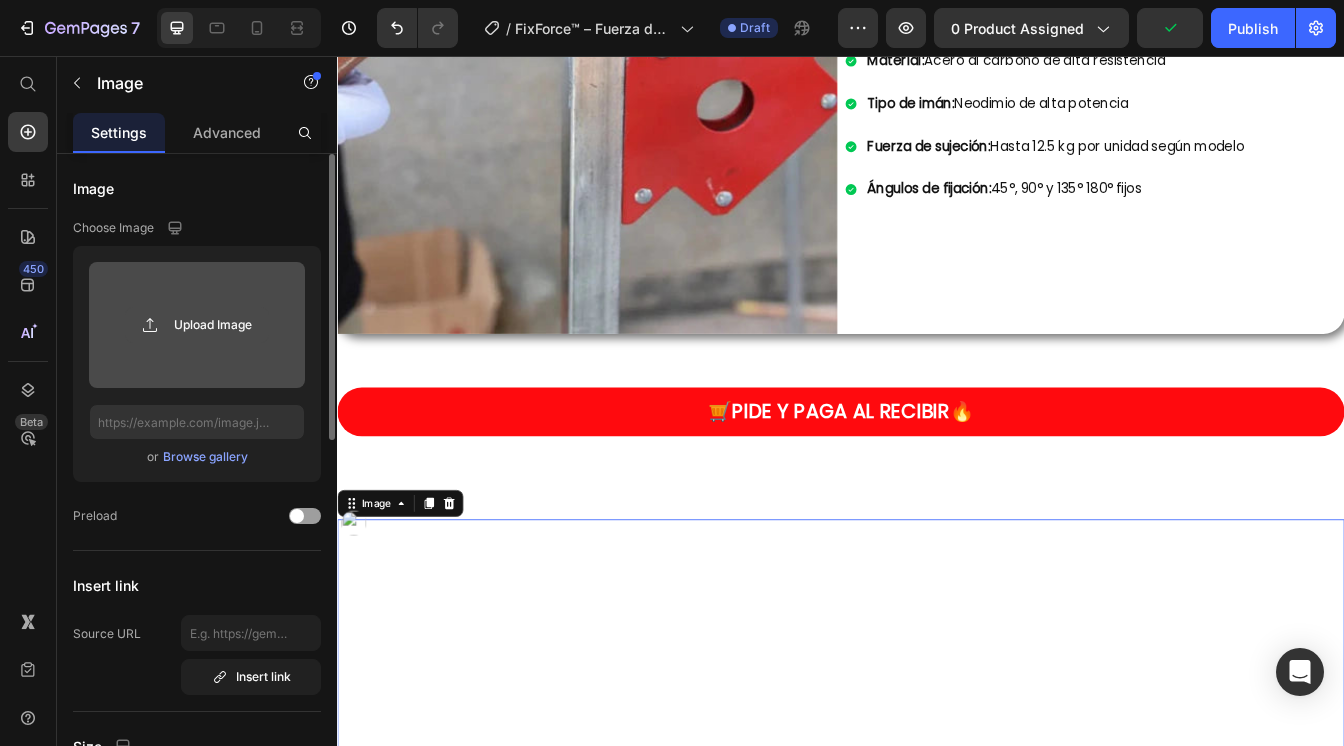 scroll, scrollTop: 3528, scrollLeft: 0, axis: vertical 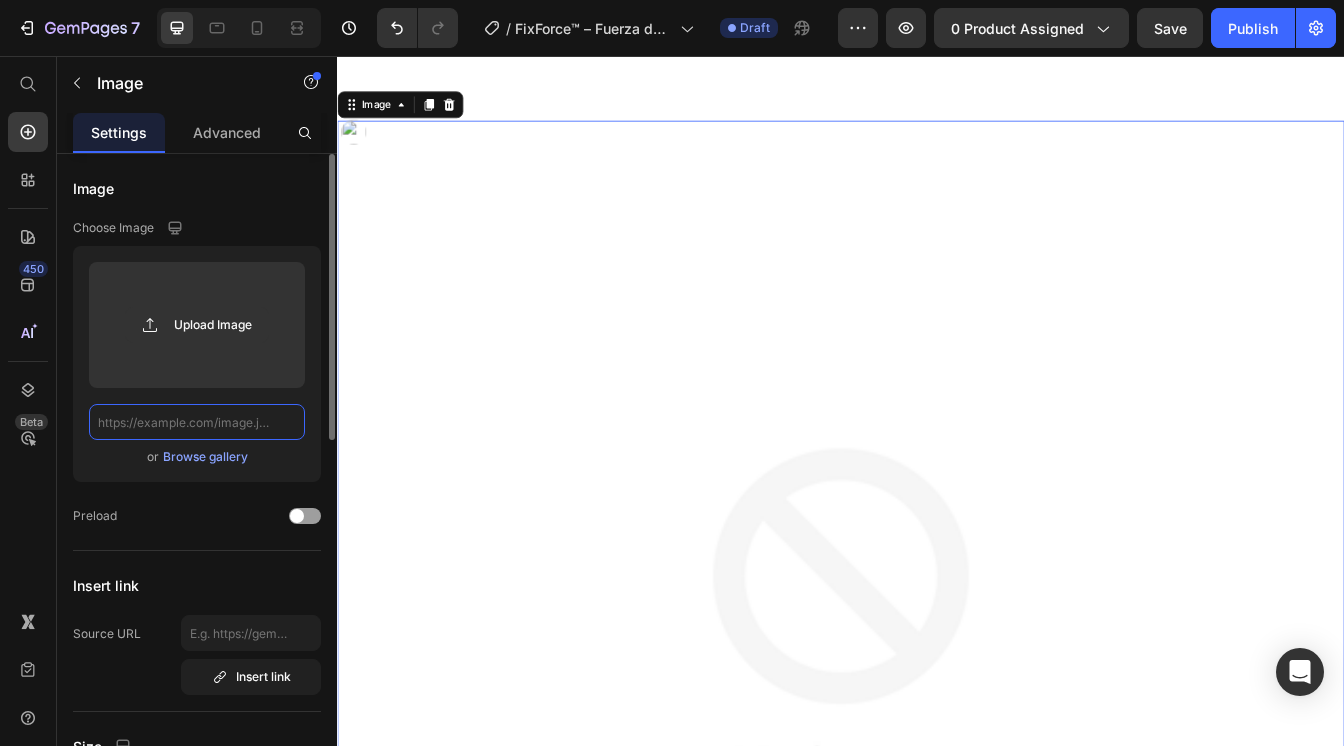 click 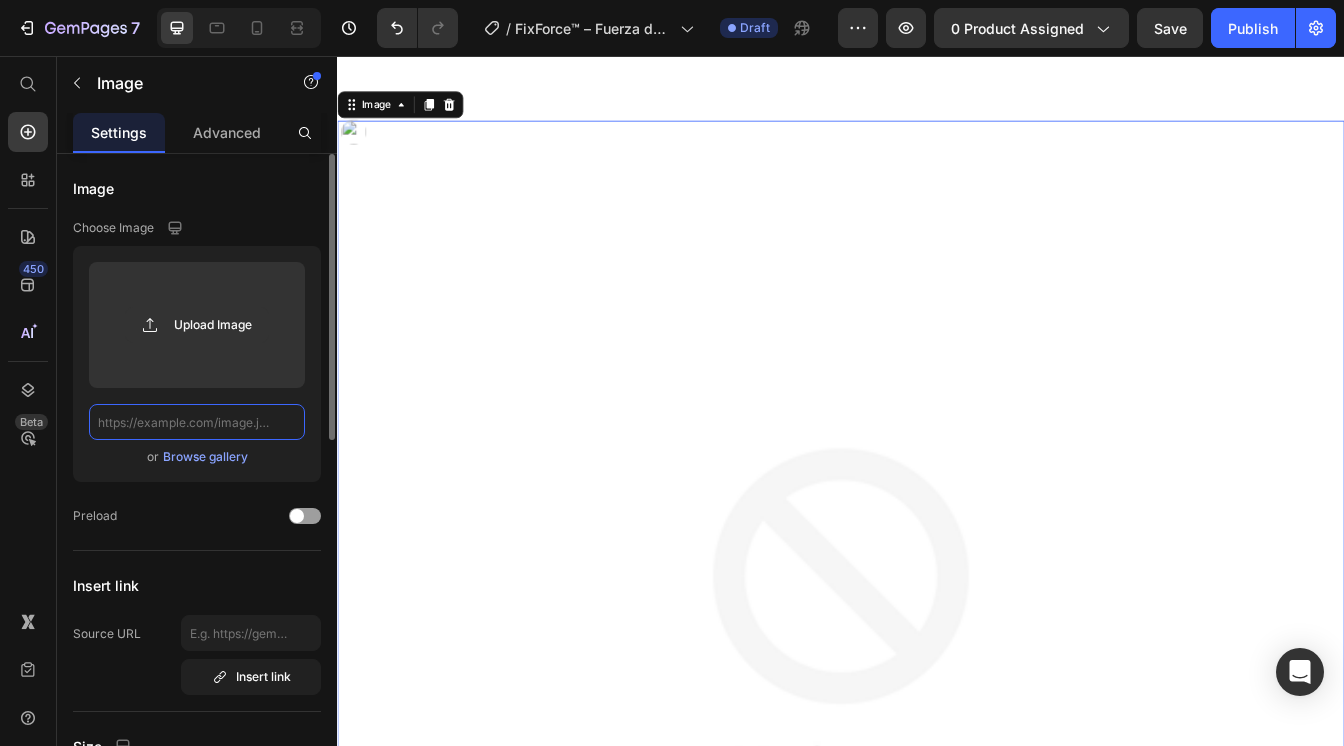 paste on "https://cdn.shopify.com/s/files/1/0573/3377/6456/files/webp_a0d22900-2df4-43bd-bbd2-9adf5e394909.webp?v=1752496000" 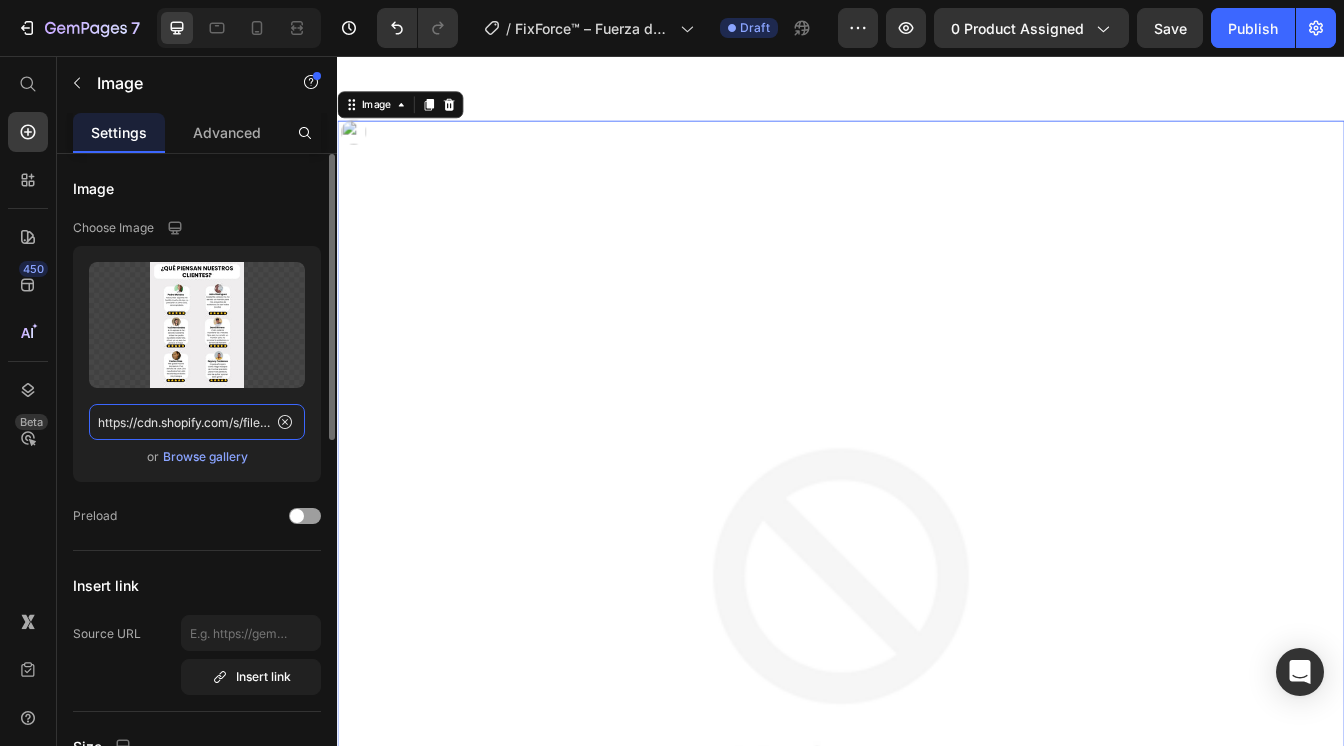 scroll, scrollTop: 0, scrollLeft: 554, axis: horizontal 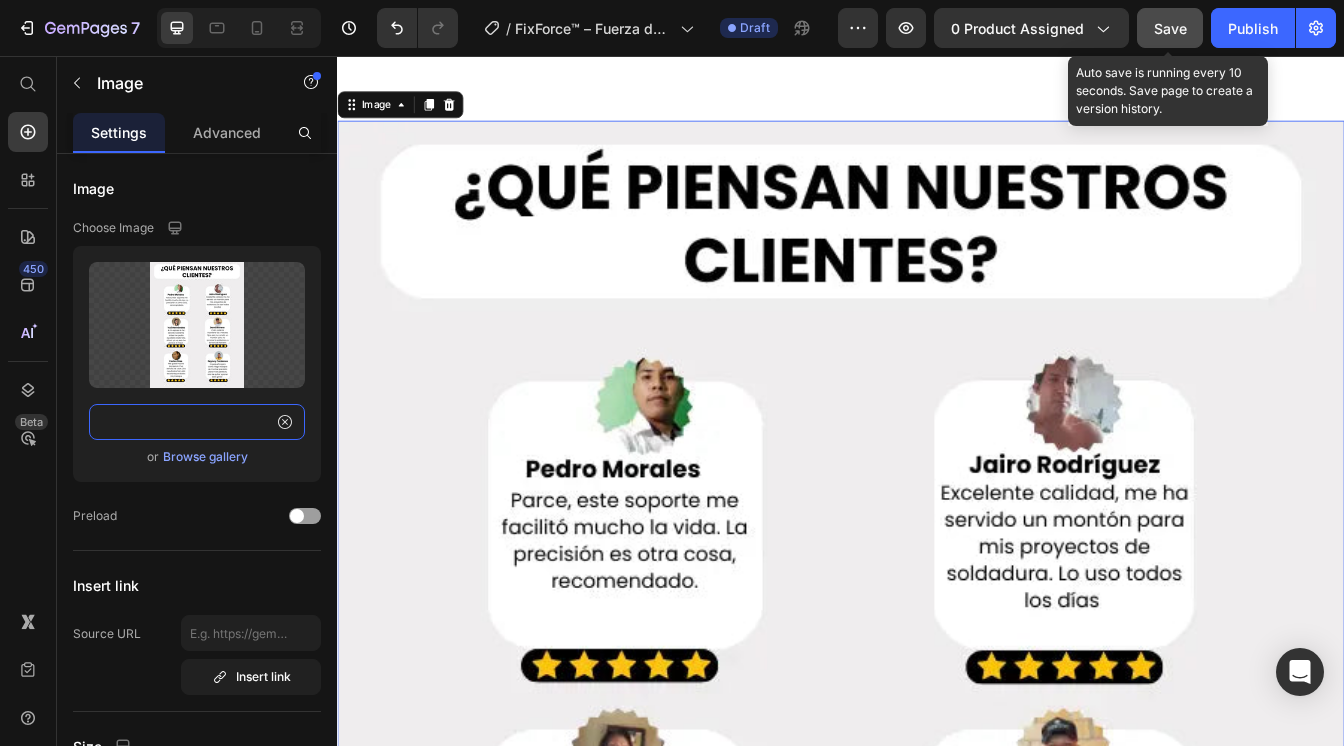 type on "https://cdn.shopify.com/s/files/1/0573/3377/6456/files/webp_a0d22900-2df4-43bd-bbd2-9adf5e394909.webp?v=1752496000" 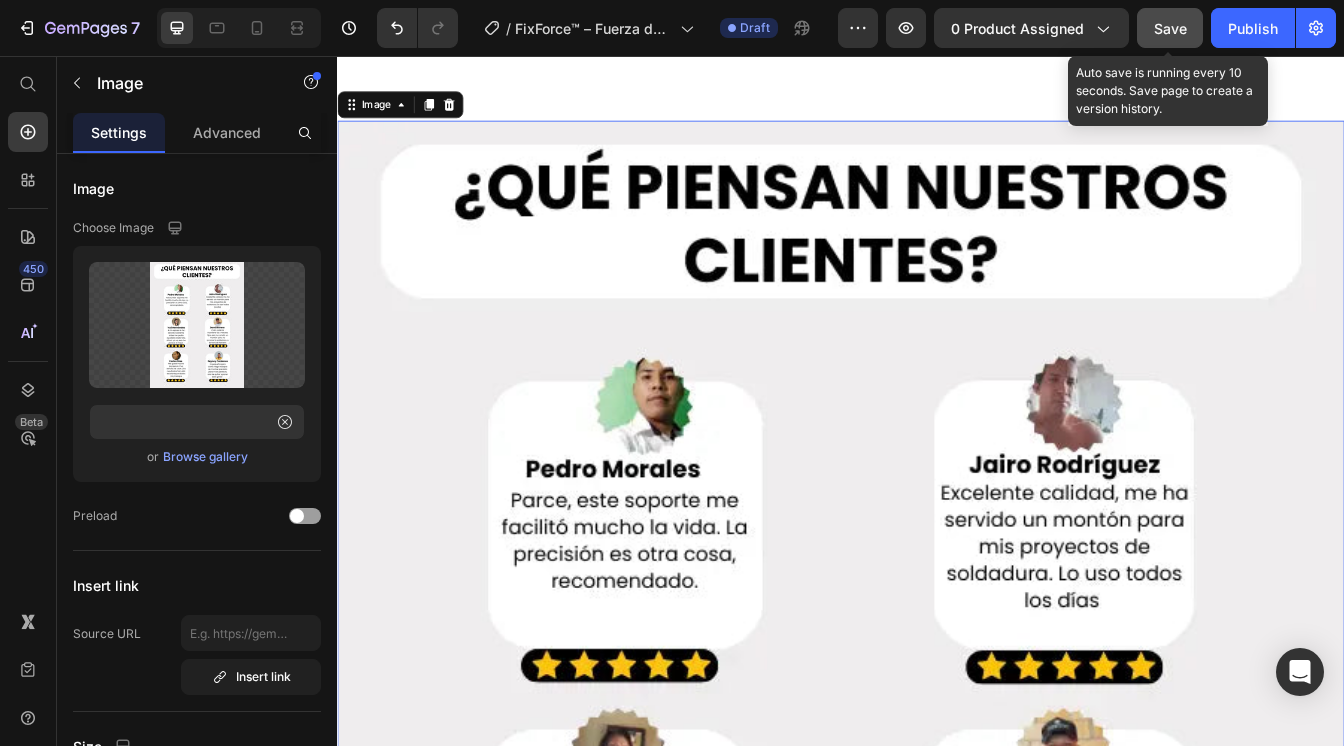 scroll, scrollTop: 0, scrollLeft: 0, axis: both 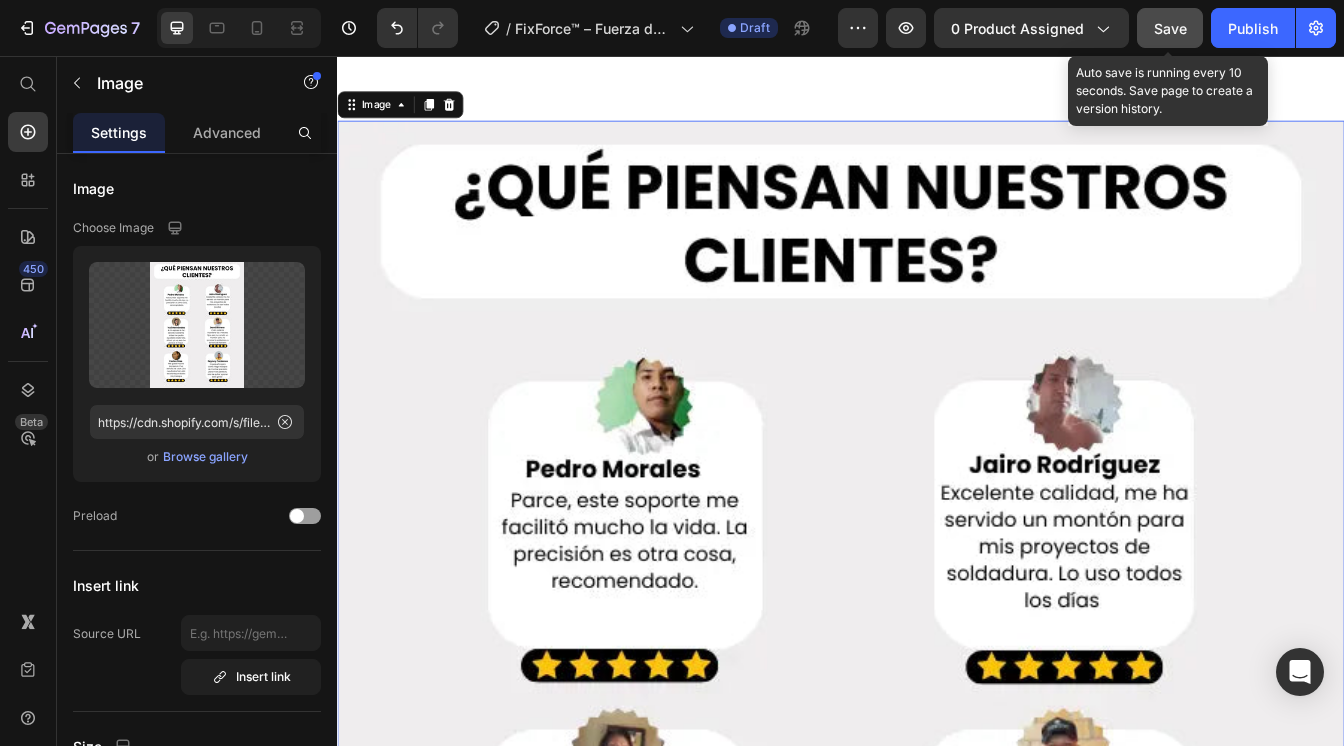 click on "Save" at bounding box center [1170, 28] 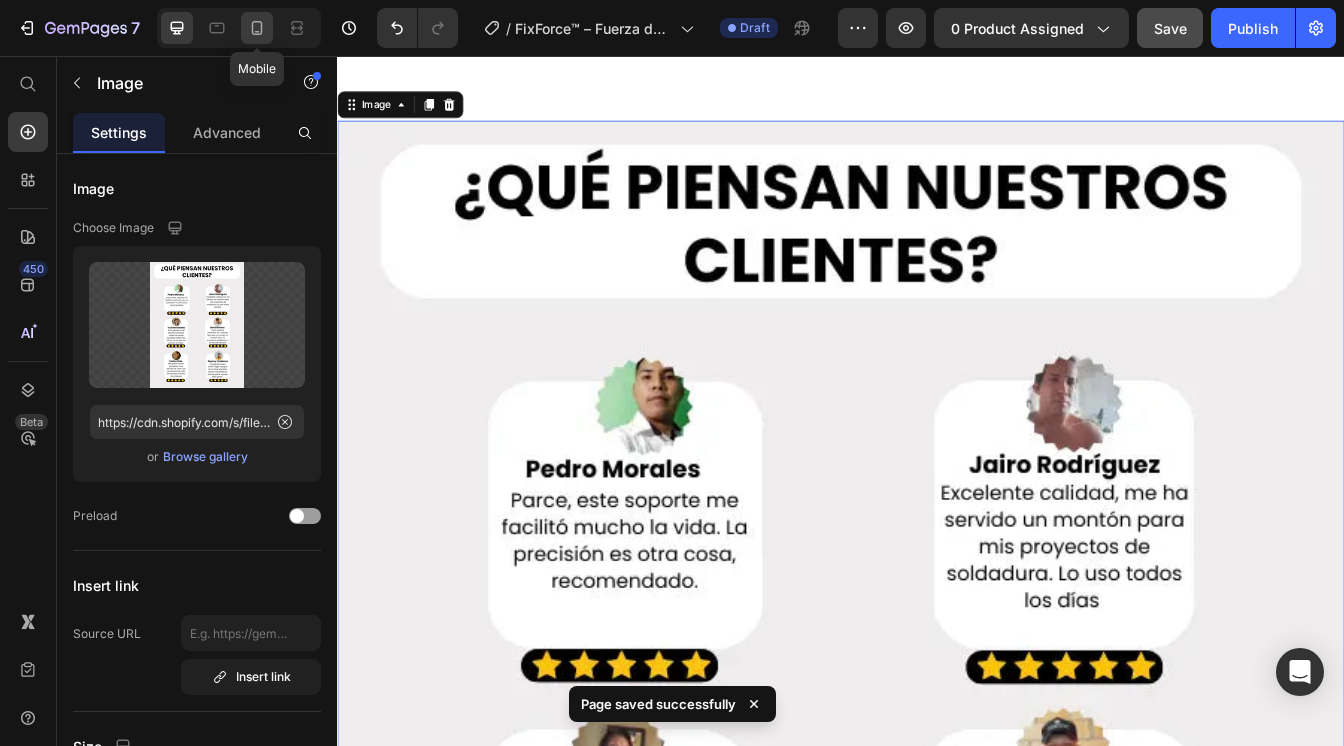 click 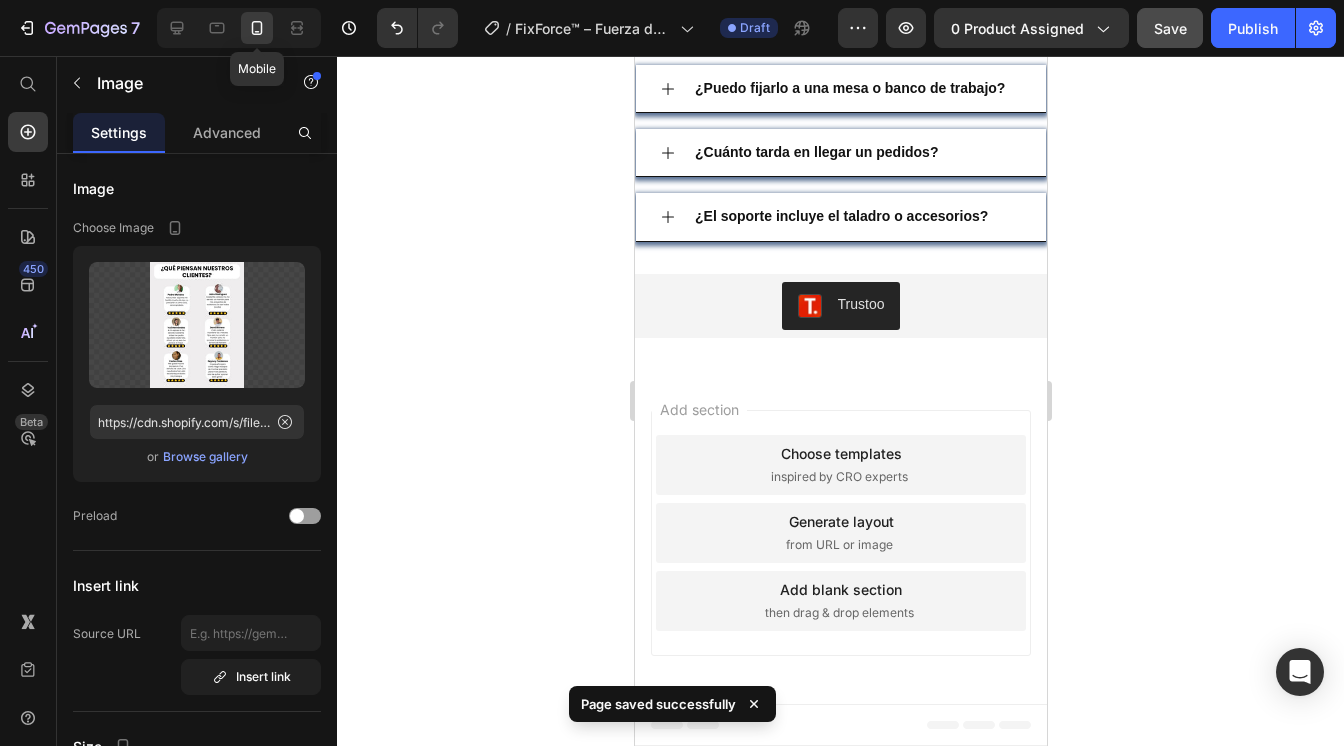 scroll, scrollTop: 3135, scrollLeft: 0, axis: vertical 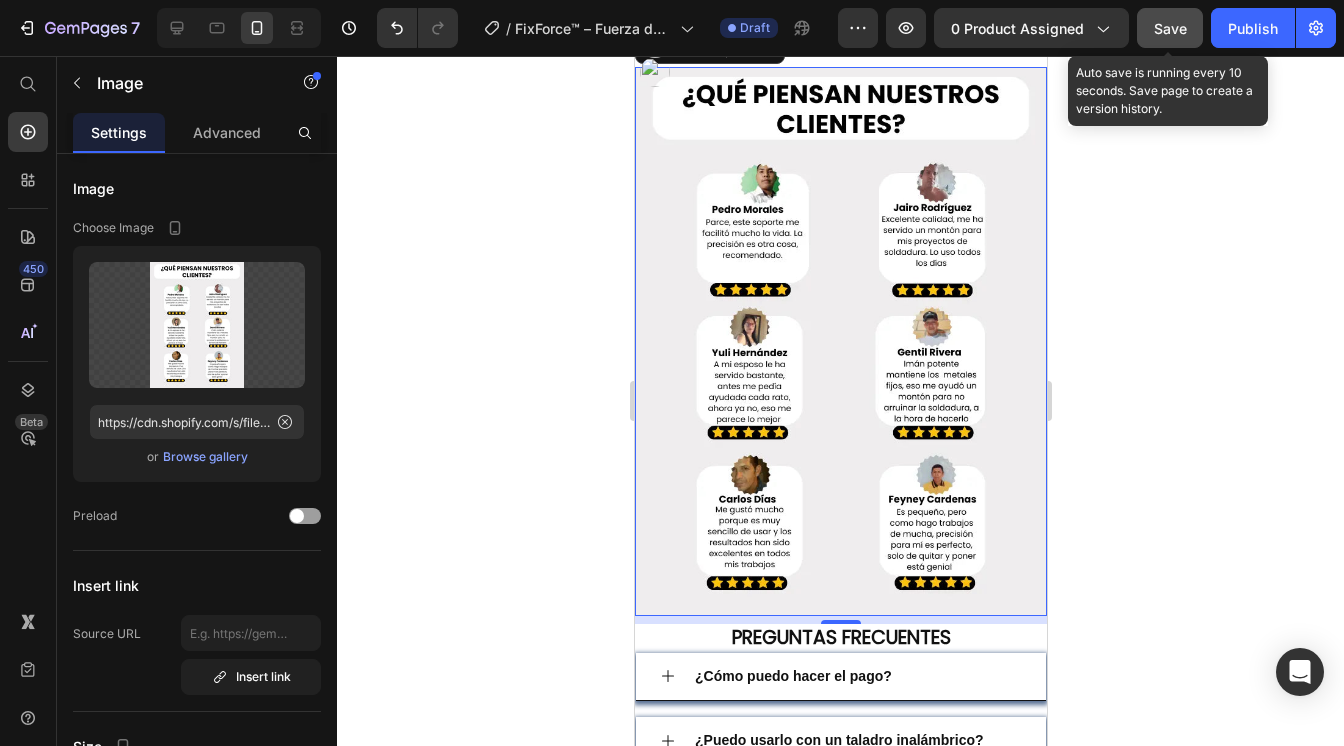 click on "Save" at bounding box center [1170, 28] 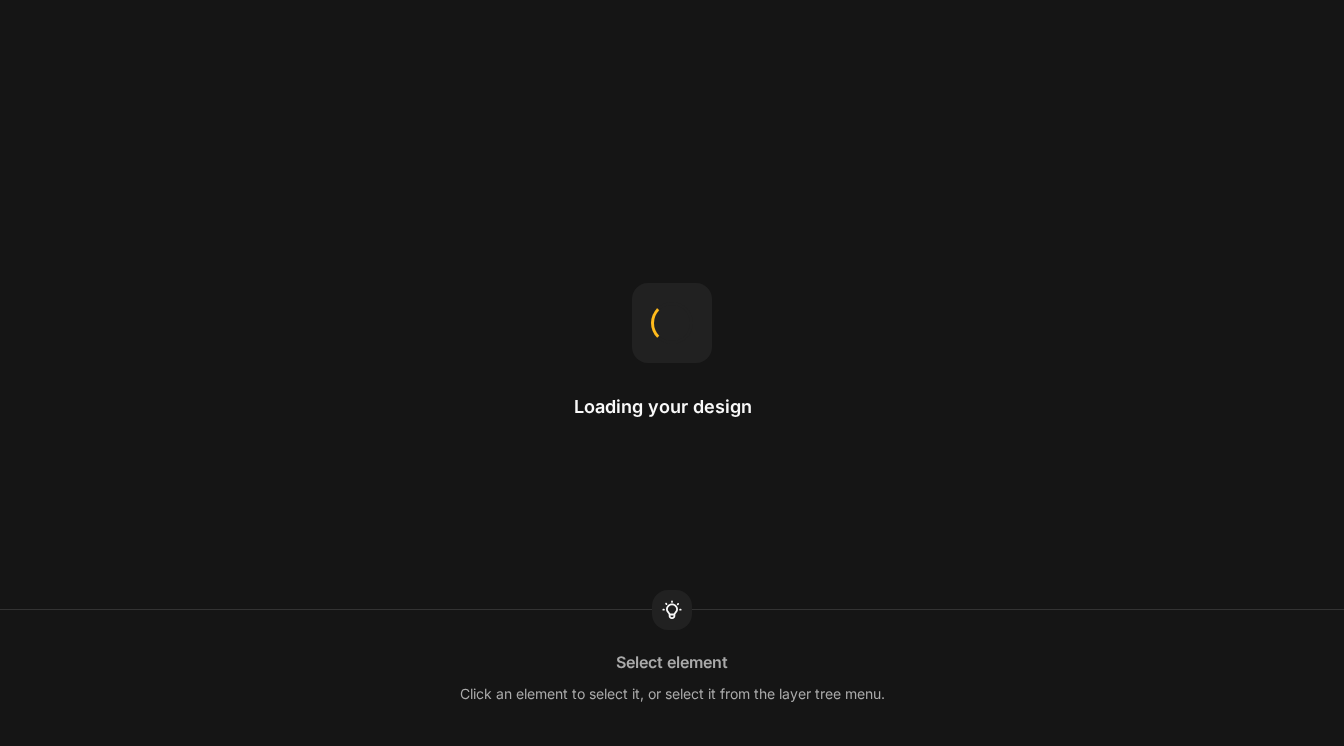 scroll, scrollTop: 0, scrollLeft: 0, axis: both 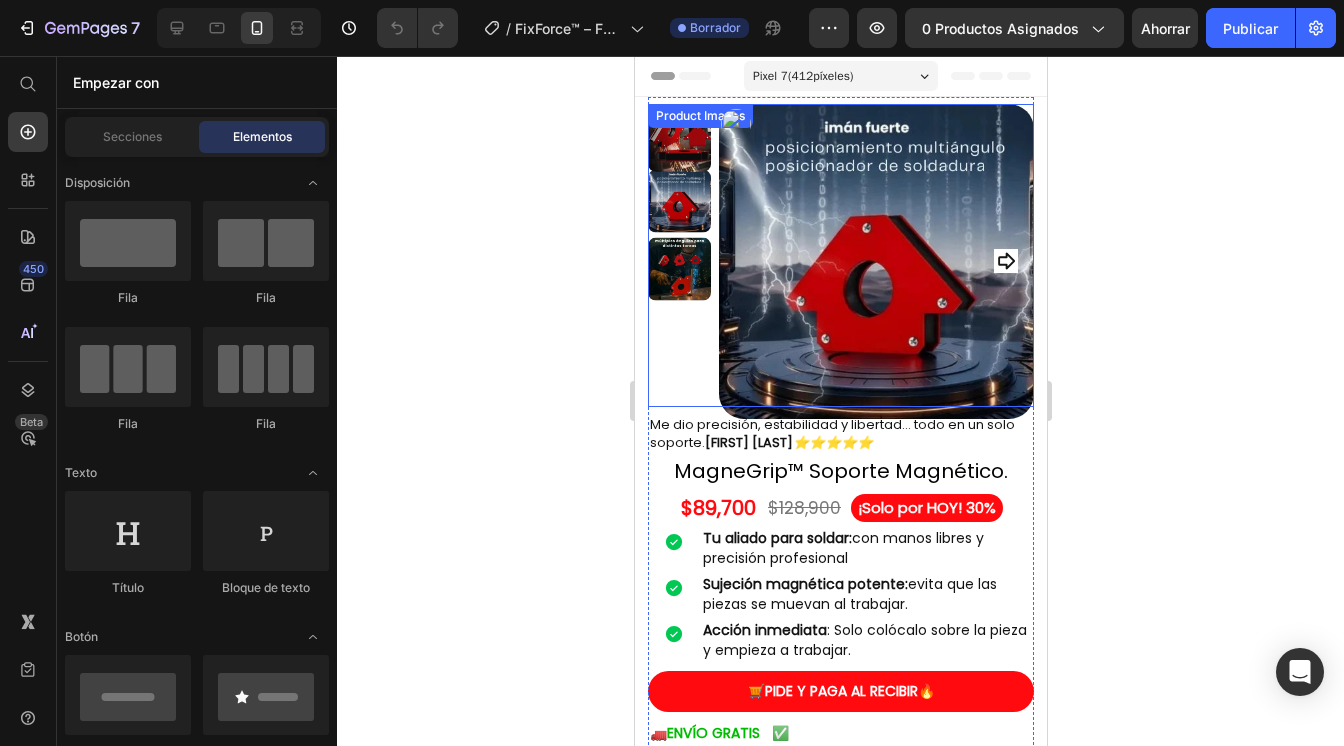 click at bounding box center [1005, 261] 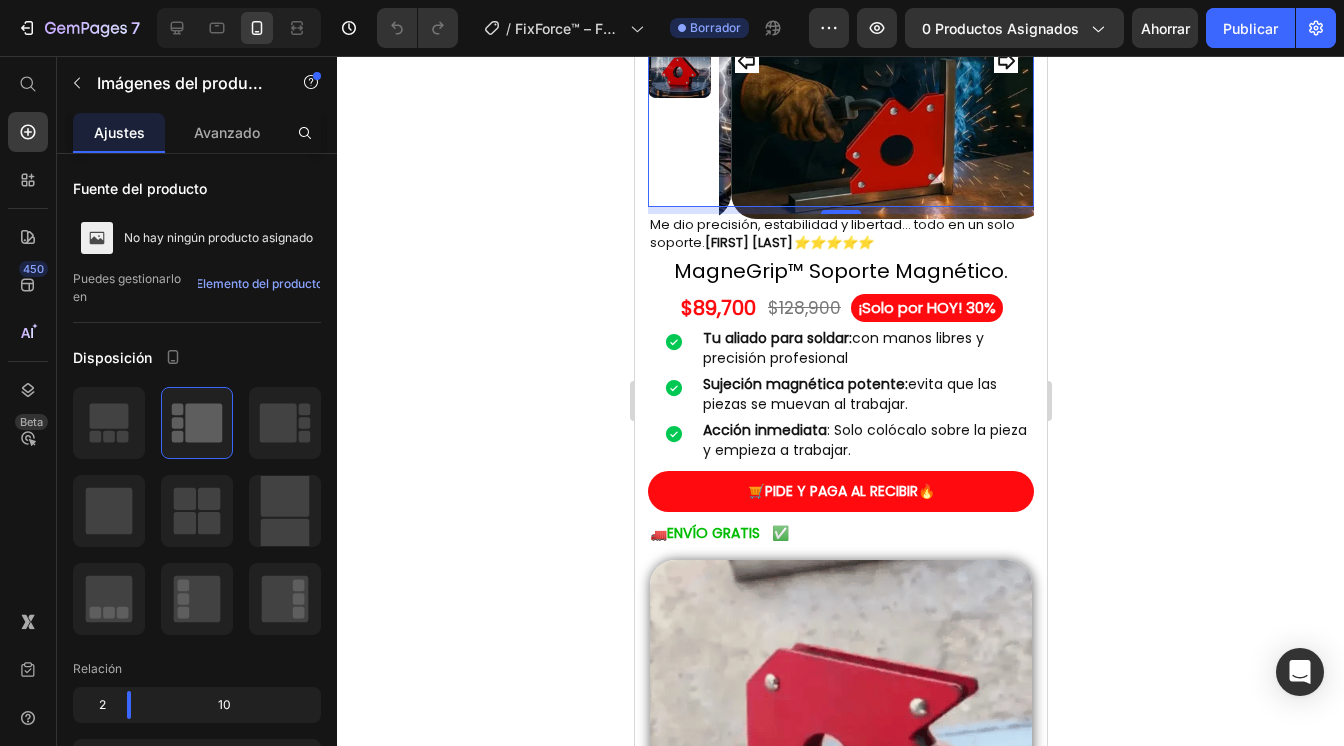 scroll, scrollTop: 0, scrollLeft: 0, axis: both 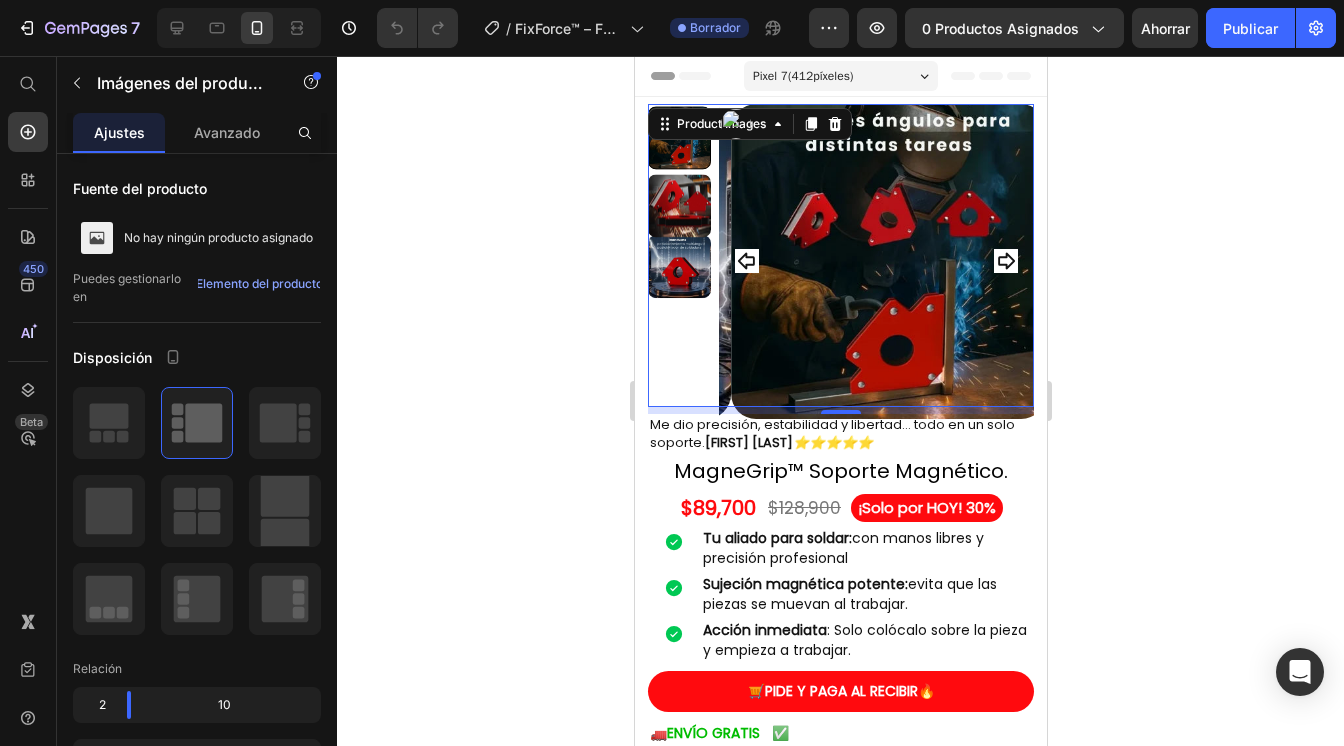 click 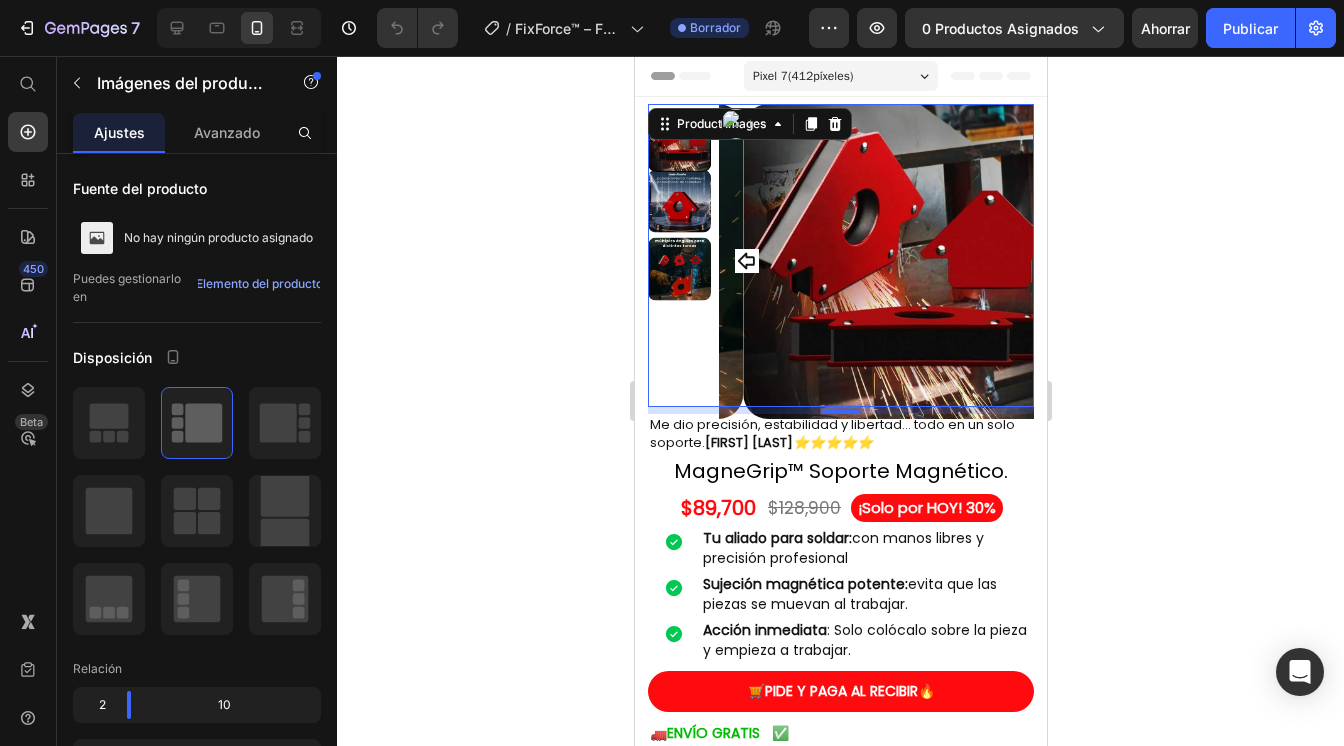 click 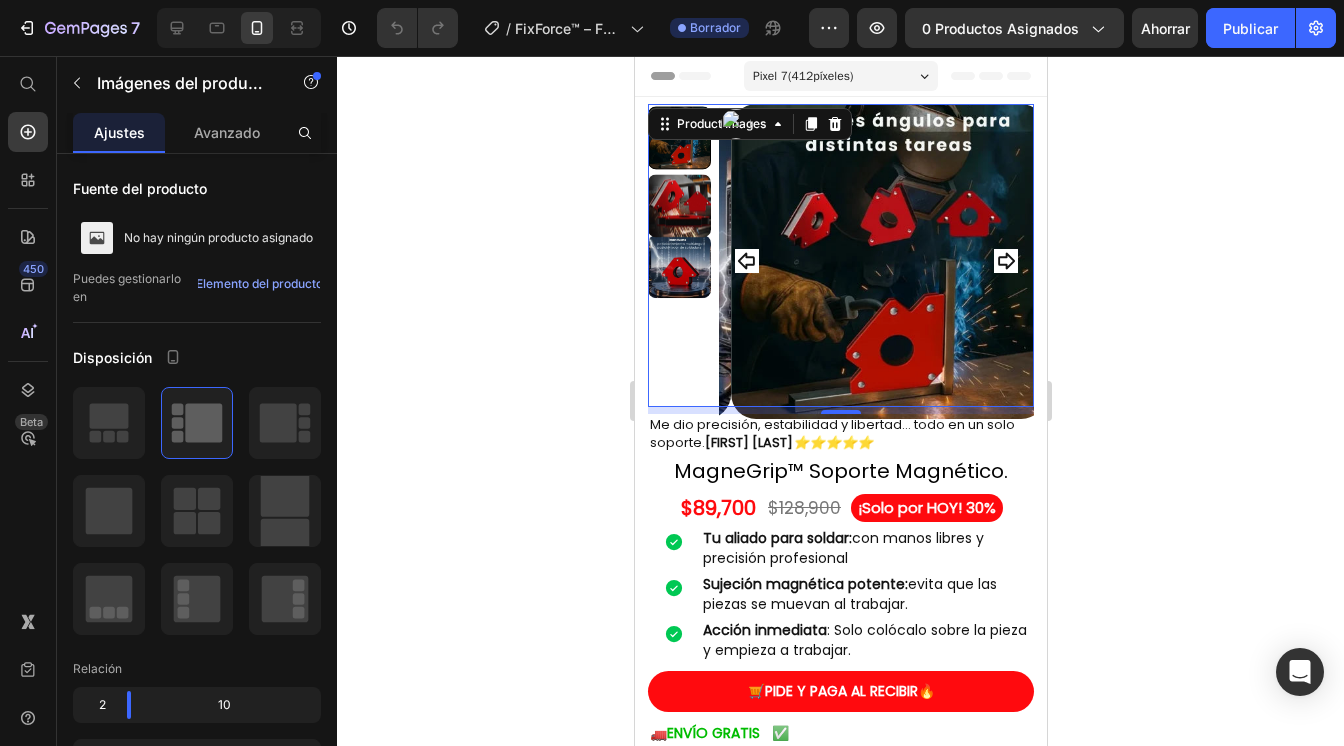 click 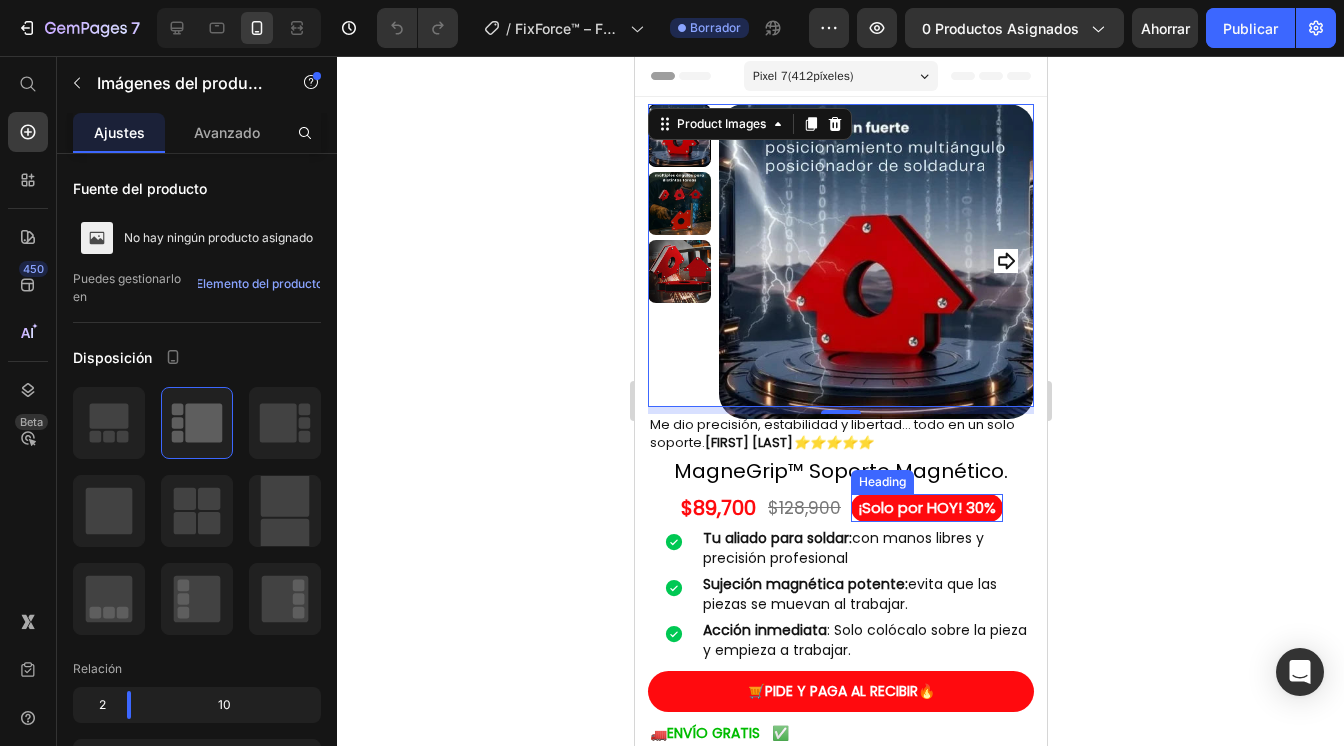 click on "¡Solo por HOY! 30%" at bounding box center (926, 507) 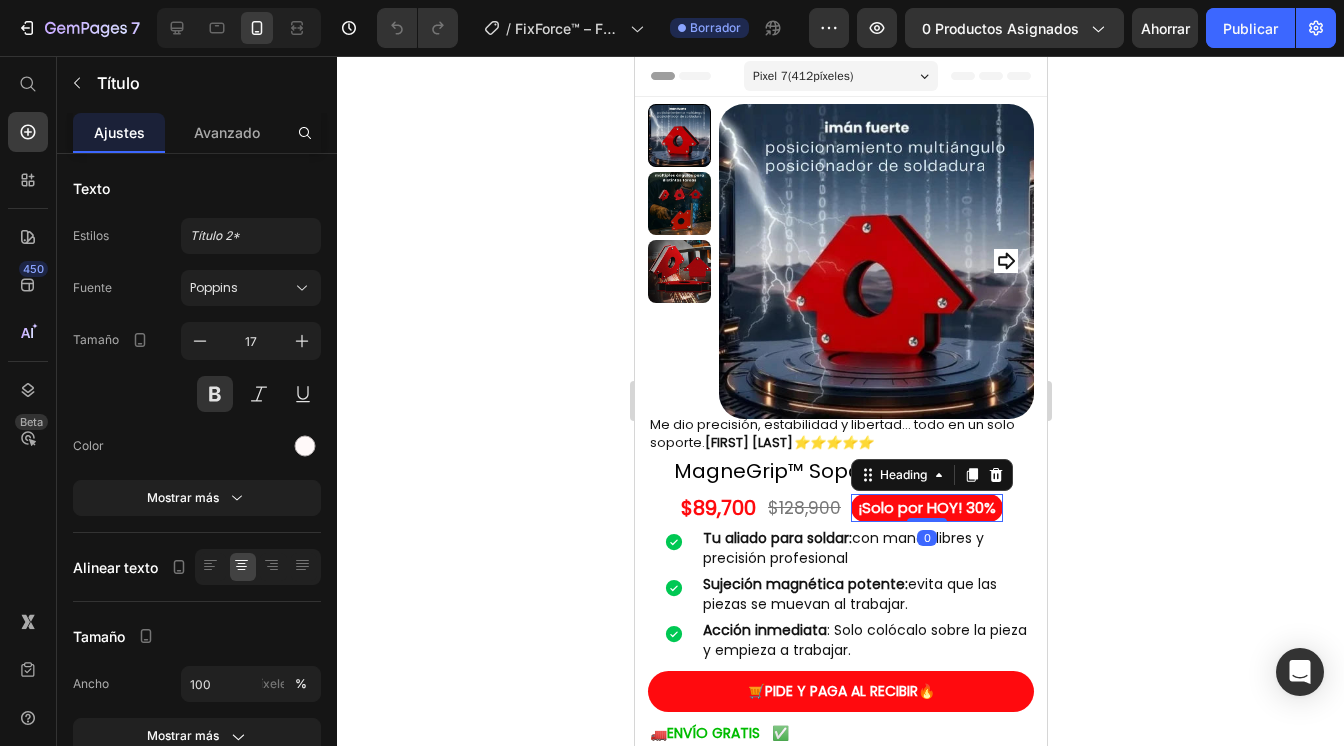 click on "¡Solo por HOY! 30%" at bounding box center (926, 507) 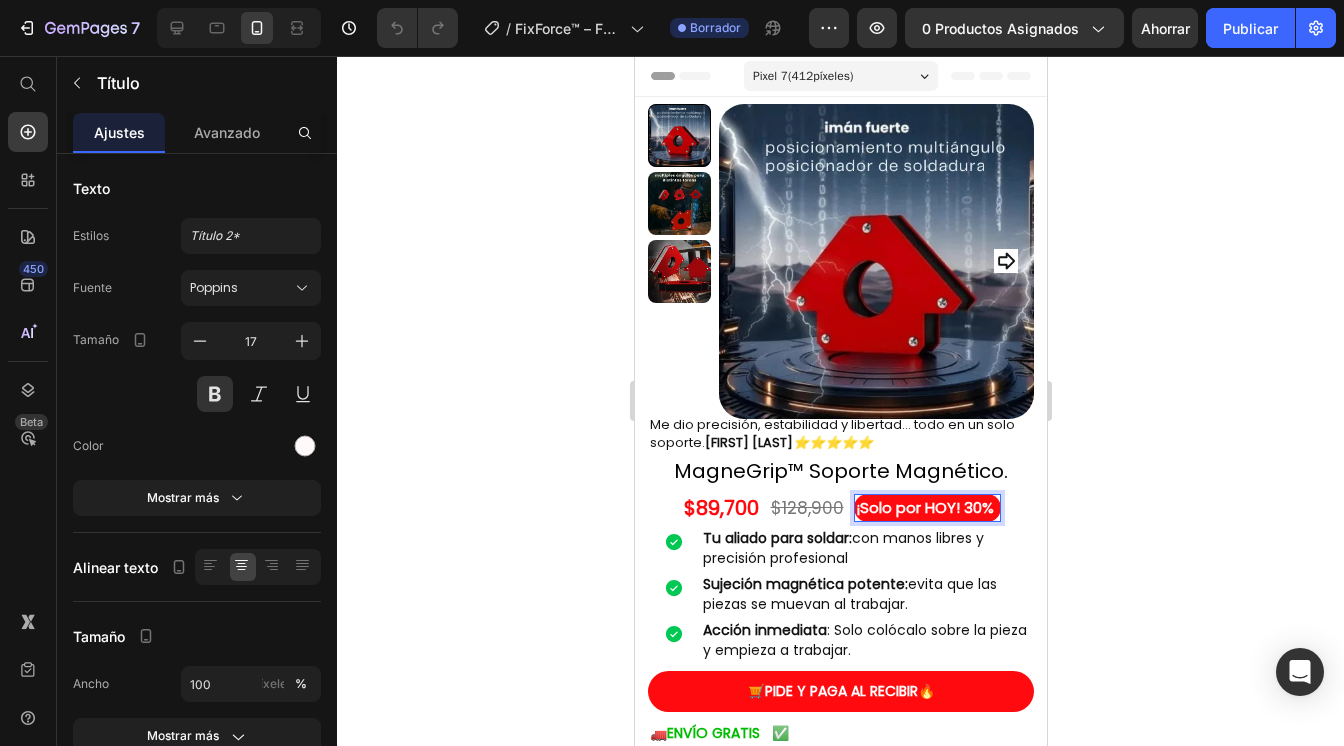click on "¡Solo por HOY! 30%" at bounding box center [924, 507] 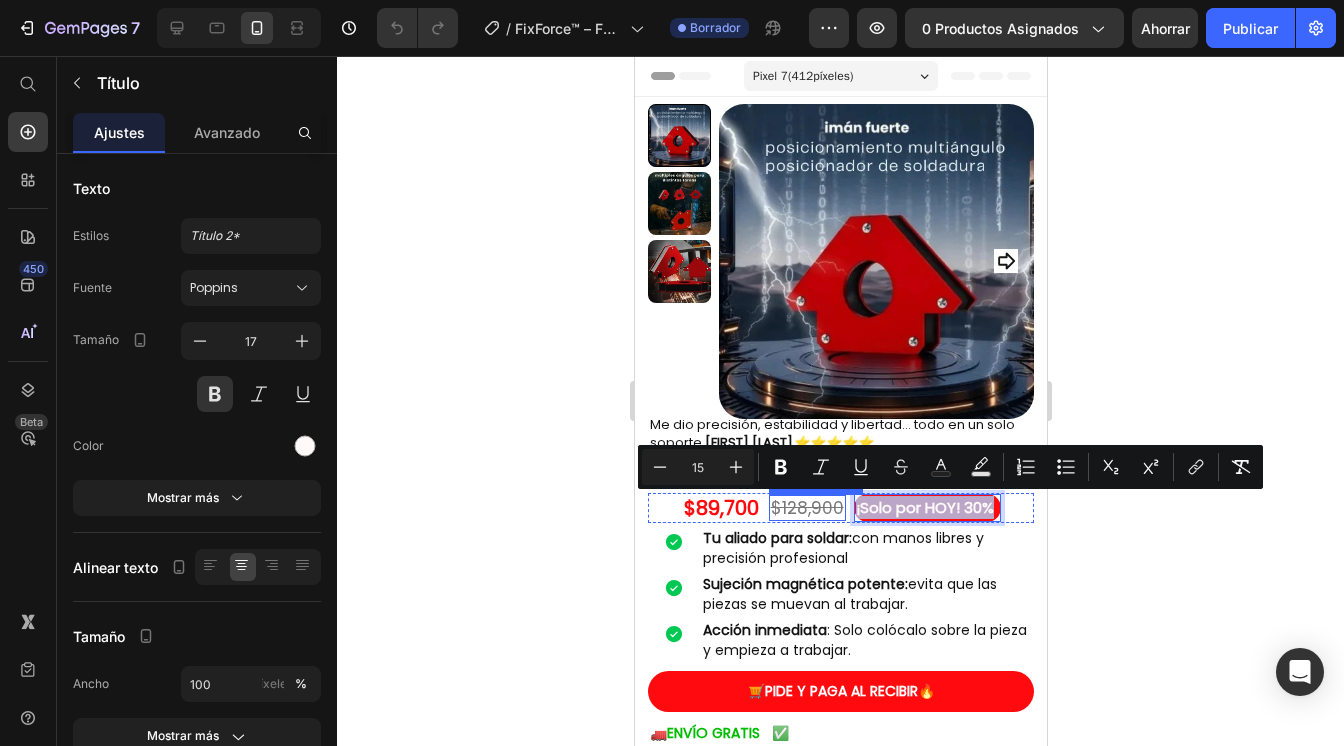 drag, startPoint x: 986, startPoint y: 507, endPoint x: 826, endPoint y: 520, distance: 160.52725 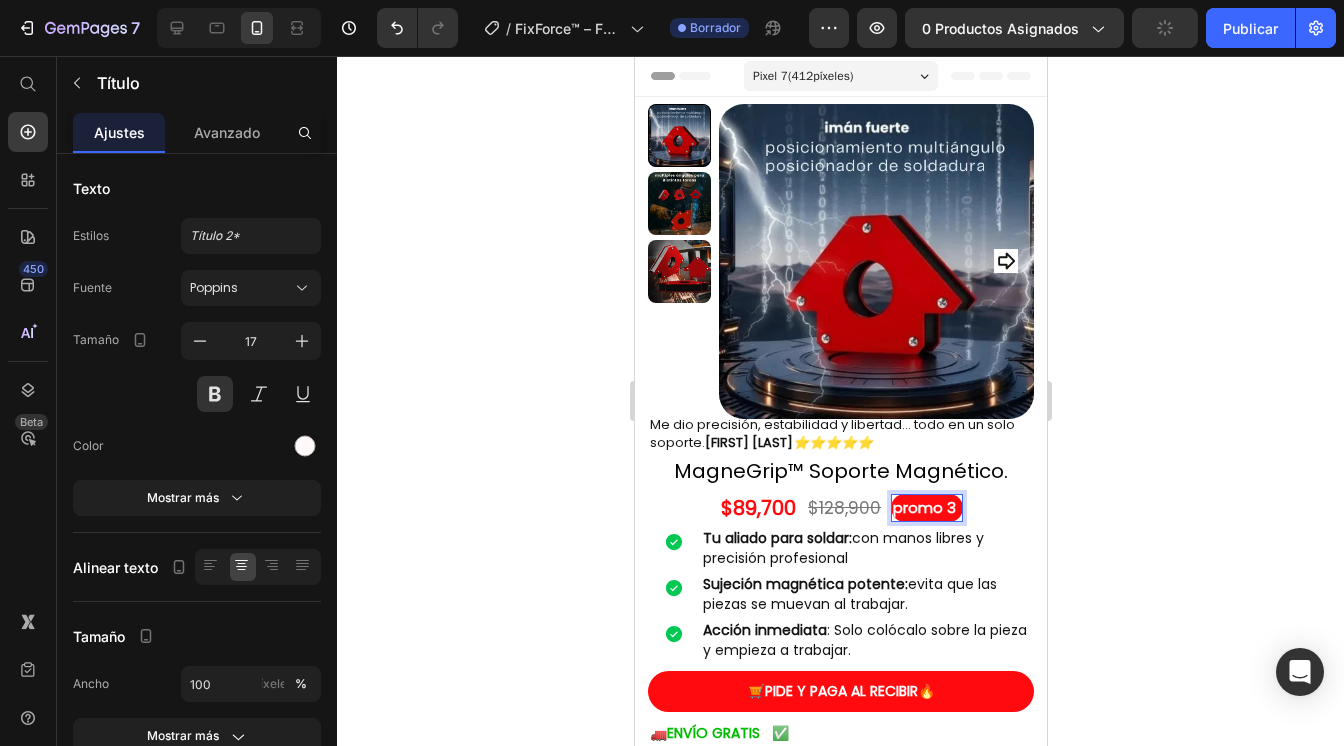 click on "promo 3" at bounding box center [923, 507] 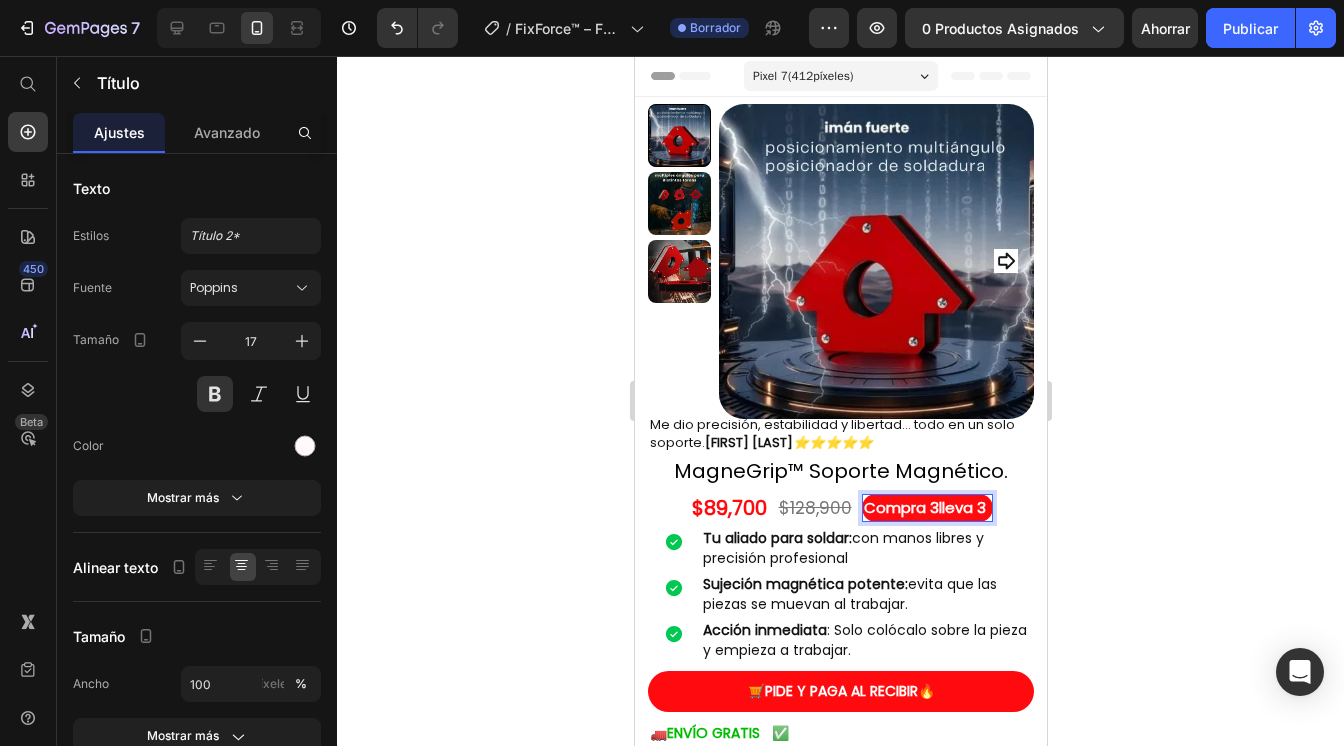 click on "Compra 3lleva 3" at bounding box center [924, 507] 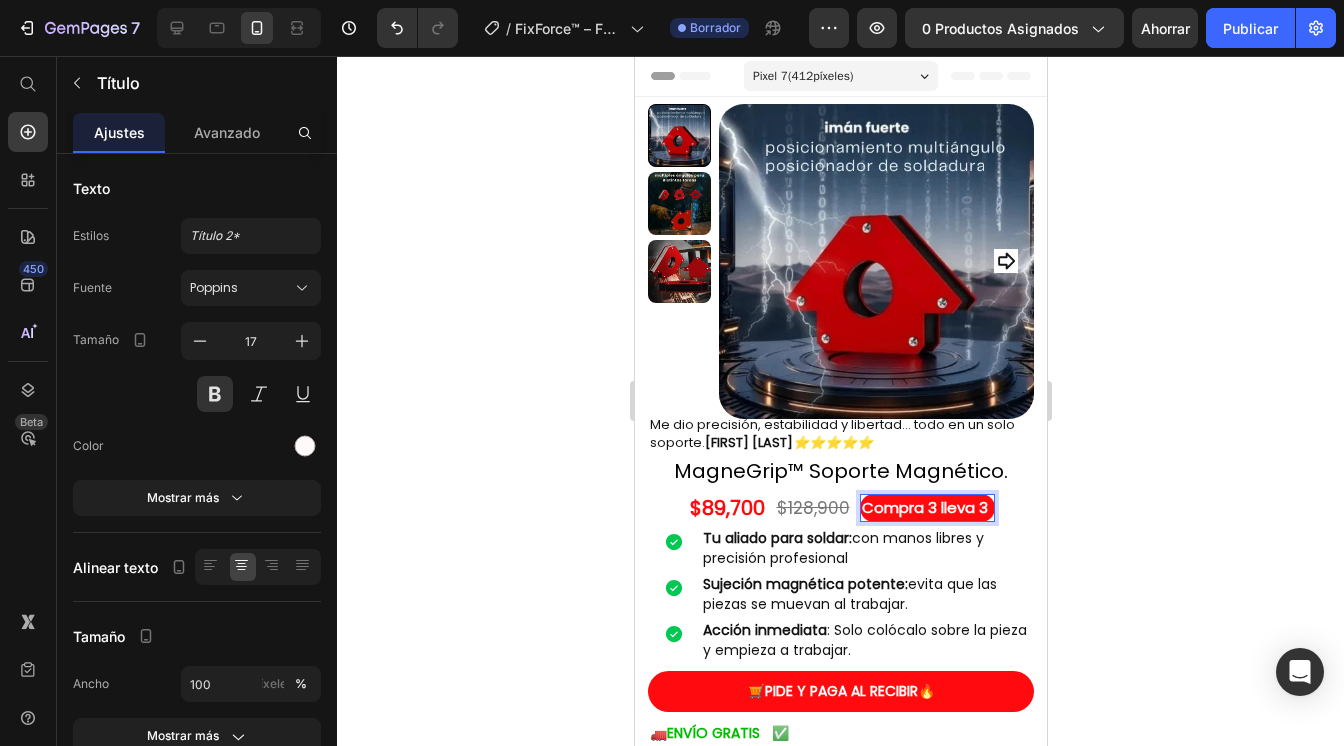 click on "Compra 3 lleva 3" at bounding box center (924, 507) 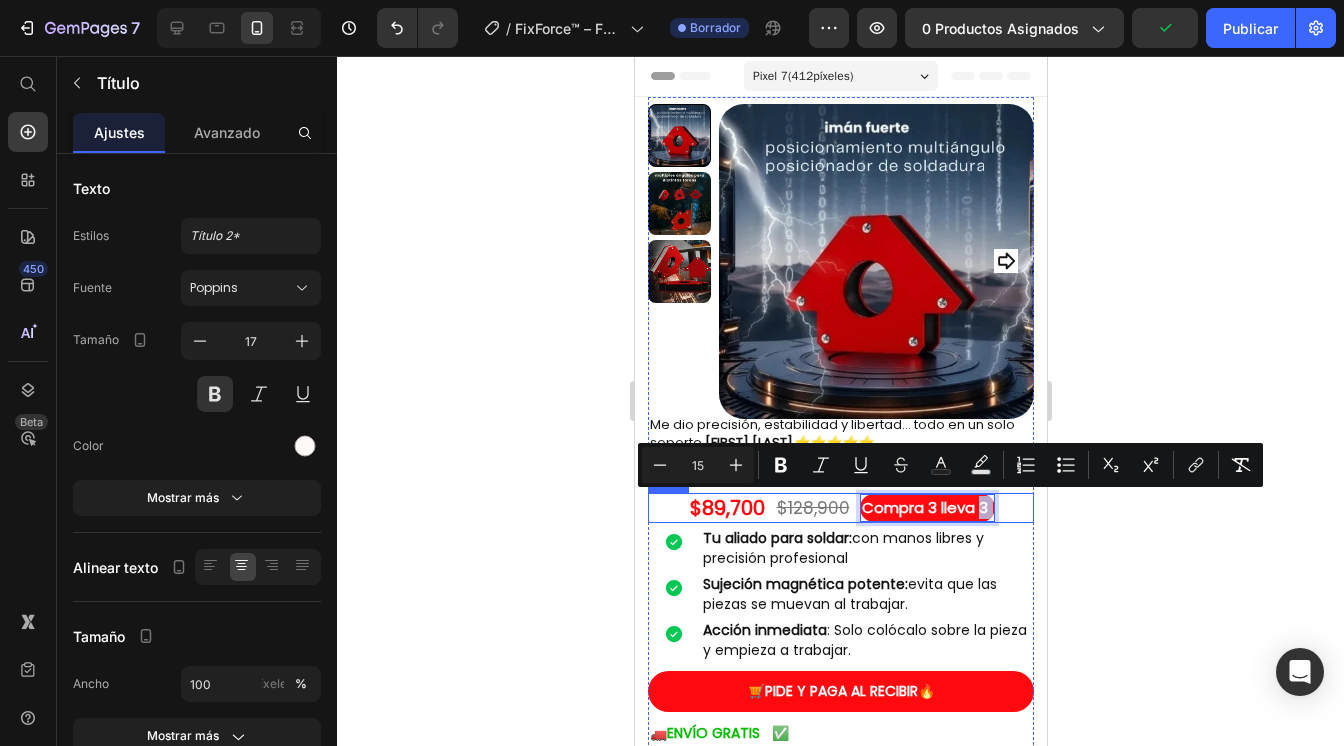 drag, startPoint x: 973, startPoint y: 509, endPoint x: 990, endPoint y: 515, distance: 18.027756 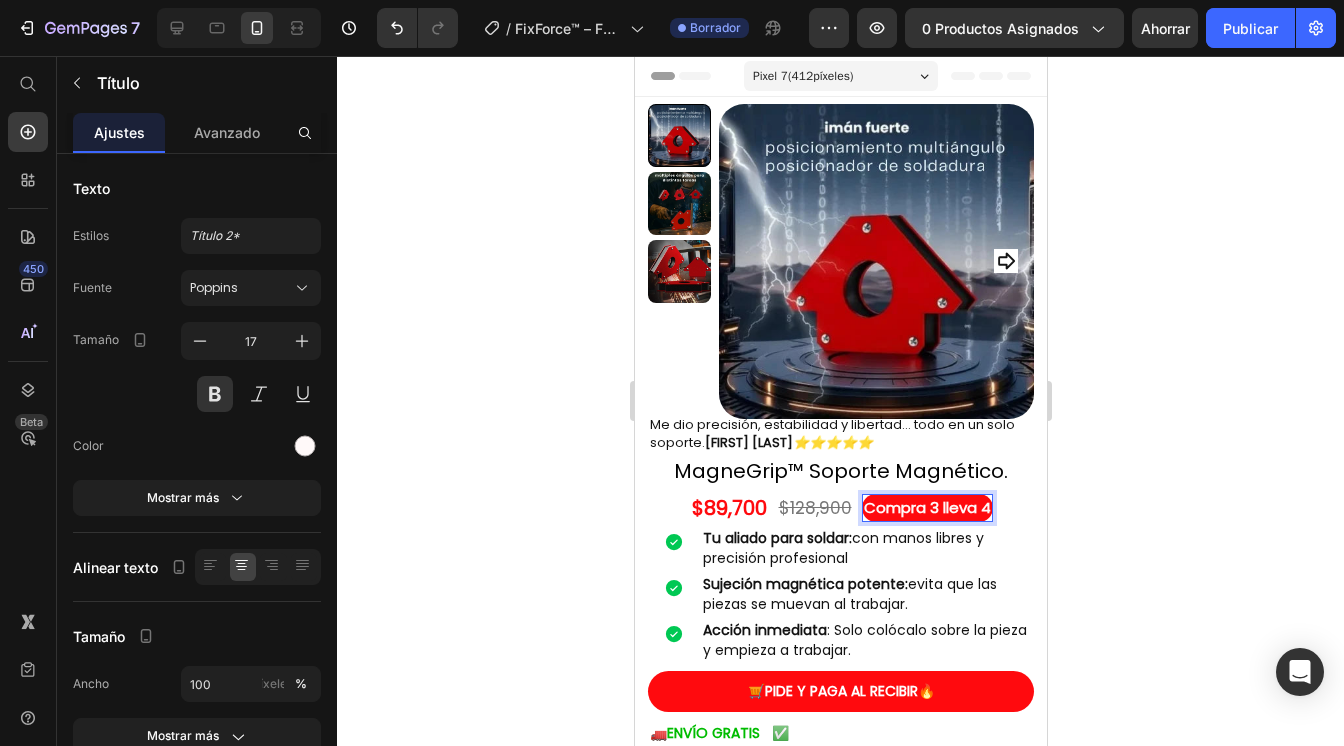 click 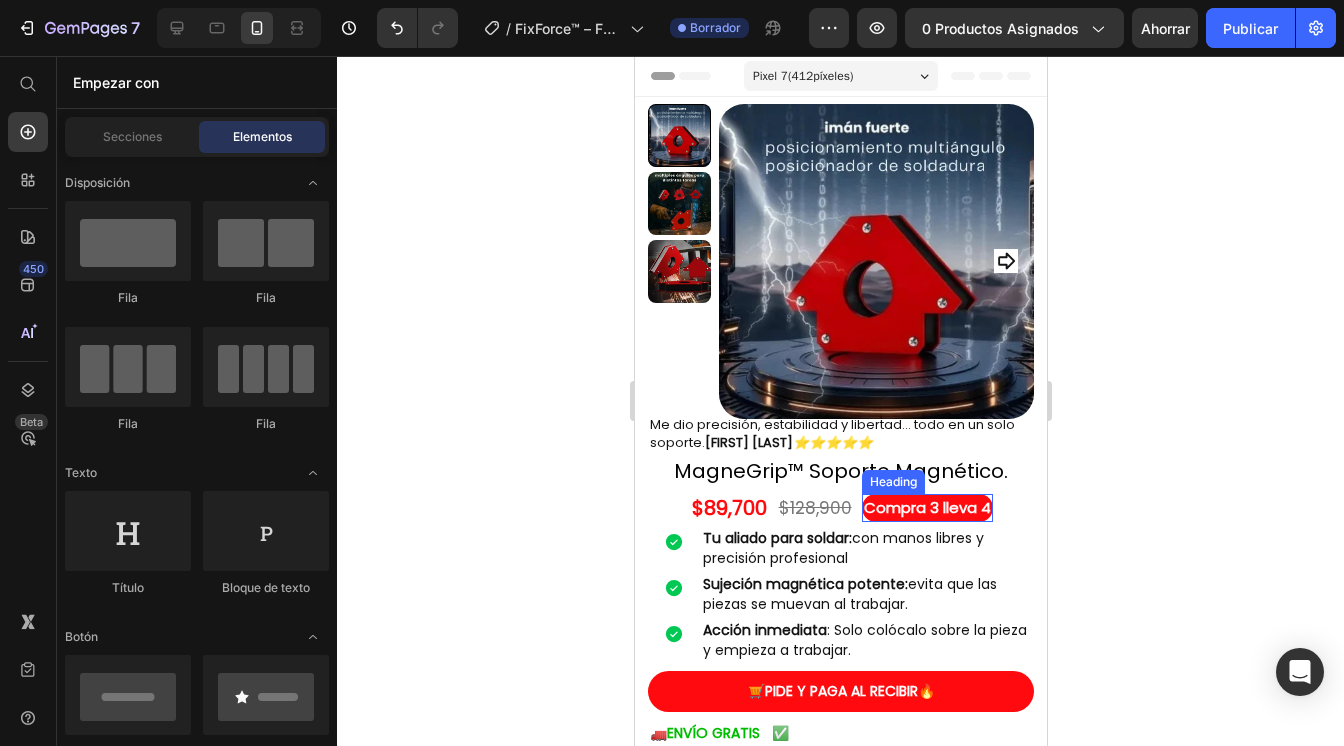 click on "Compra 3 lleva 4" at bounding box center (926, 507) 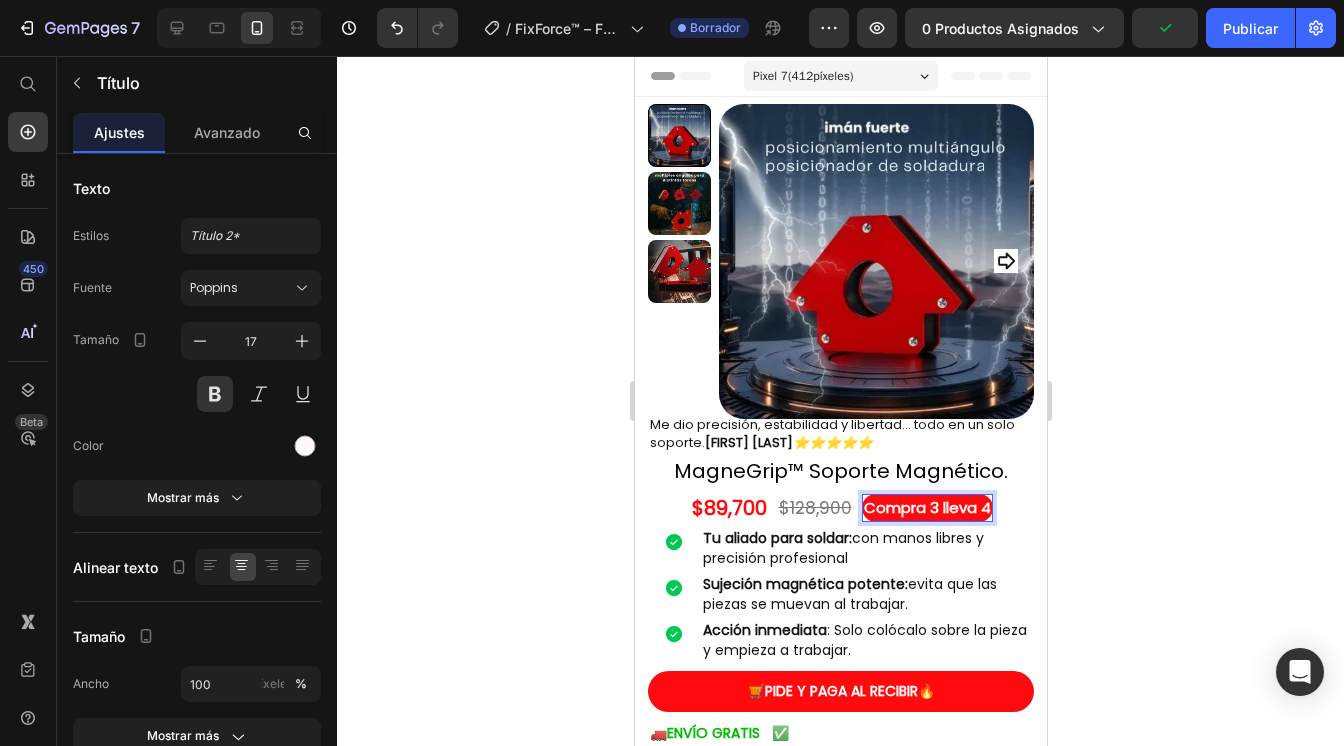 click on "Compra 3 lleva 4" at bounding box center [926, 507] 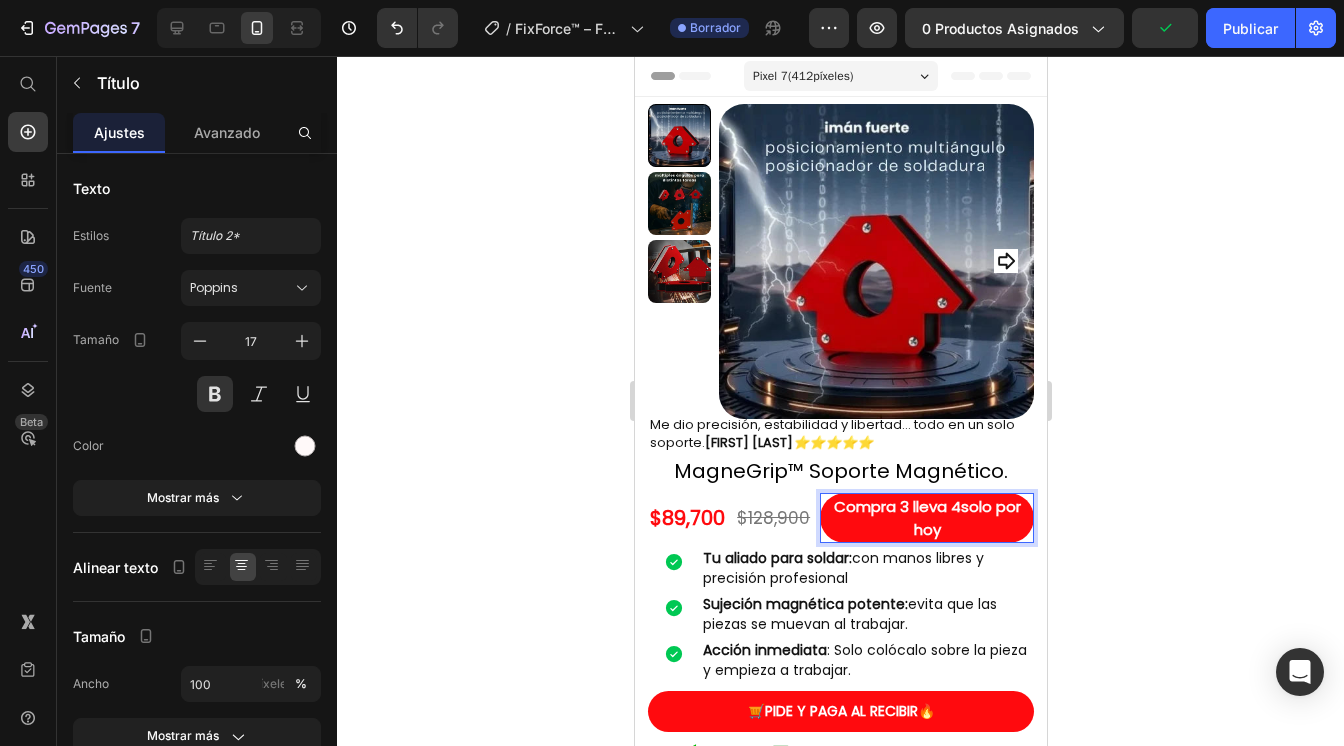 click on "Compra 3 lleva 4solo por hoy" at bounding box center (926, 518) 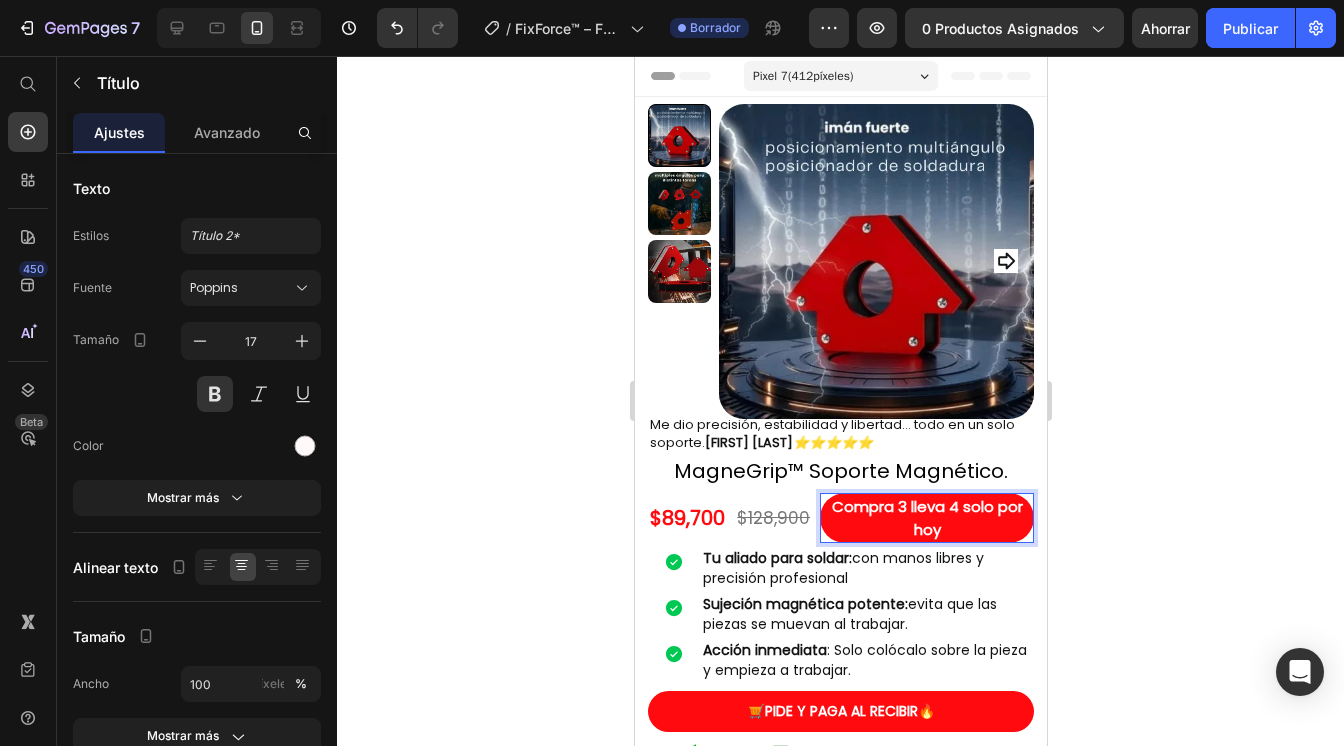click on "Compra 3 lleva 4 solo por hoy" at bounding box center (926, 518) 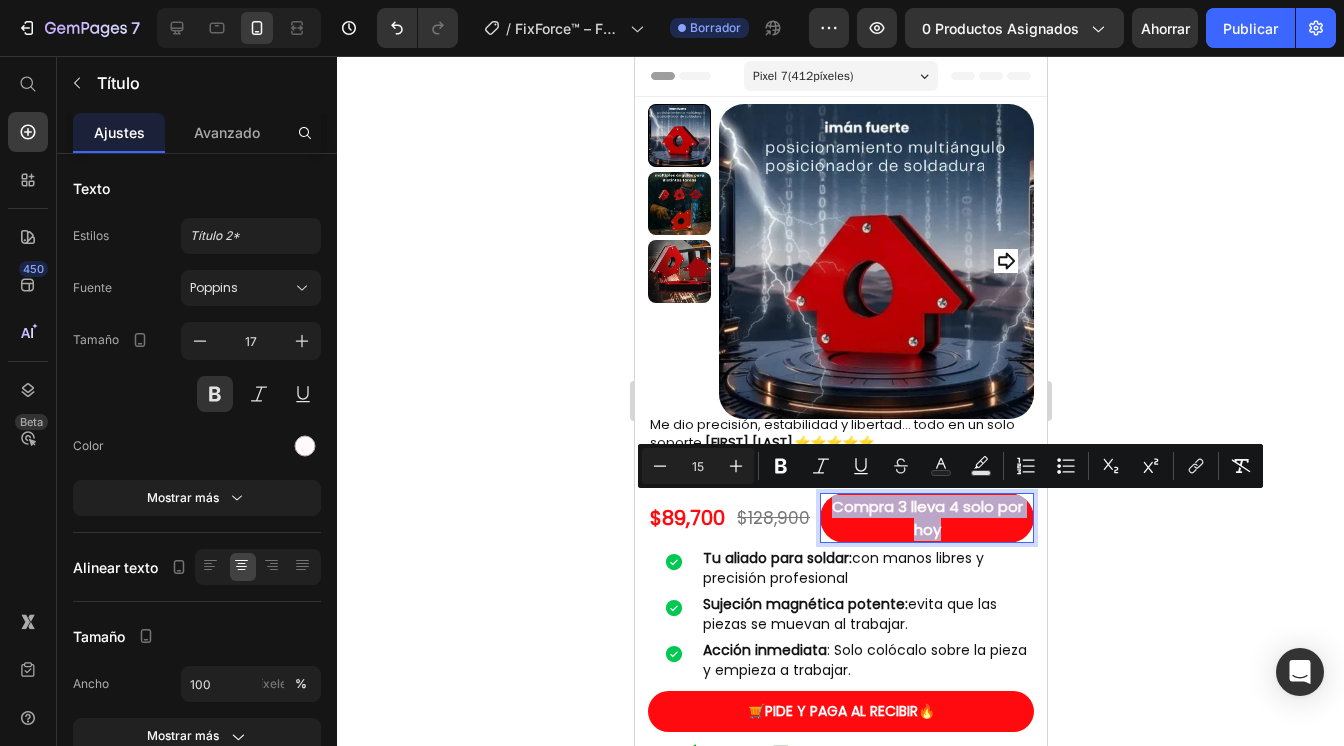 drag, startPoint x: 940, startPoint y: 531, endPoint x: 825, endPoint y: 508, distance: 117.27745 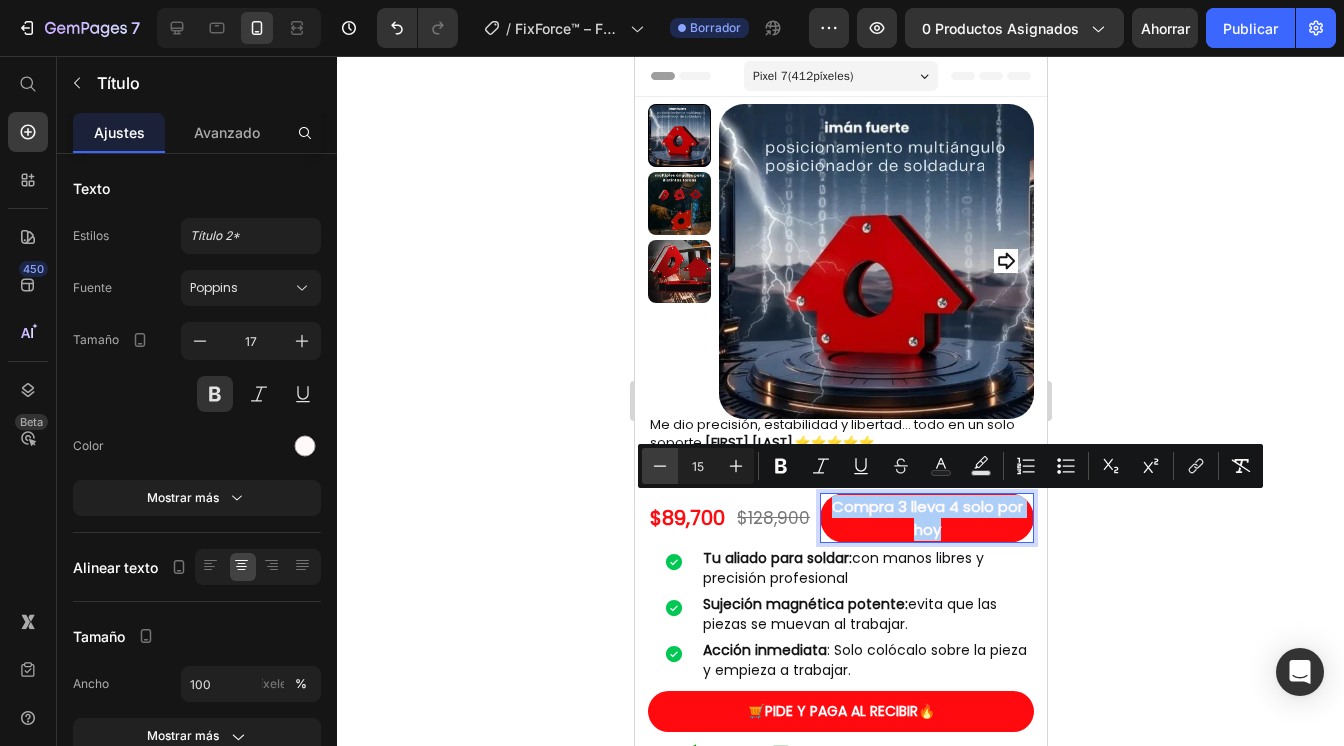 click 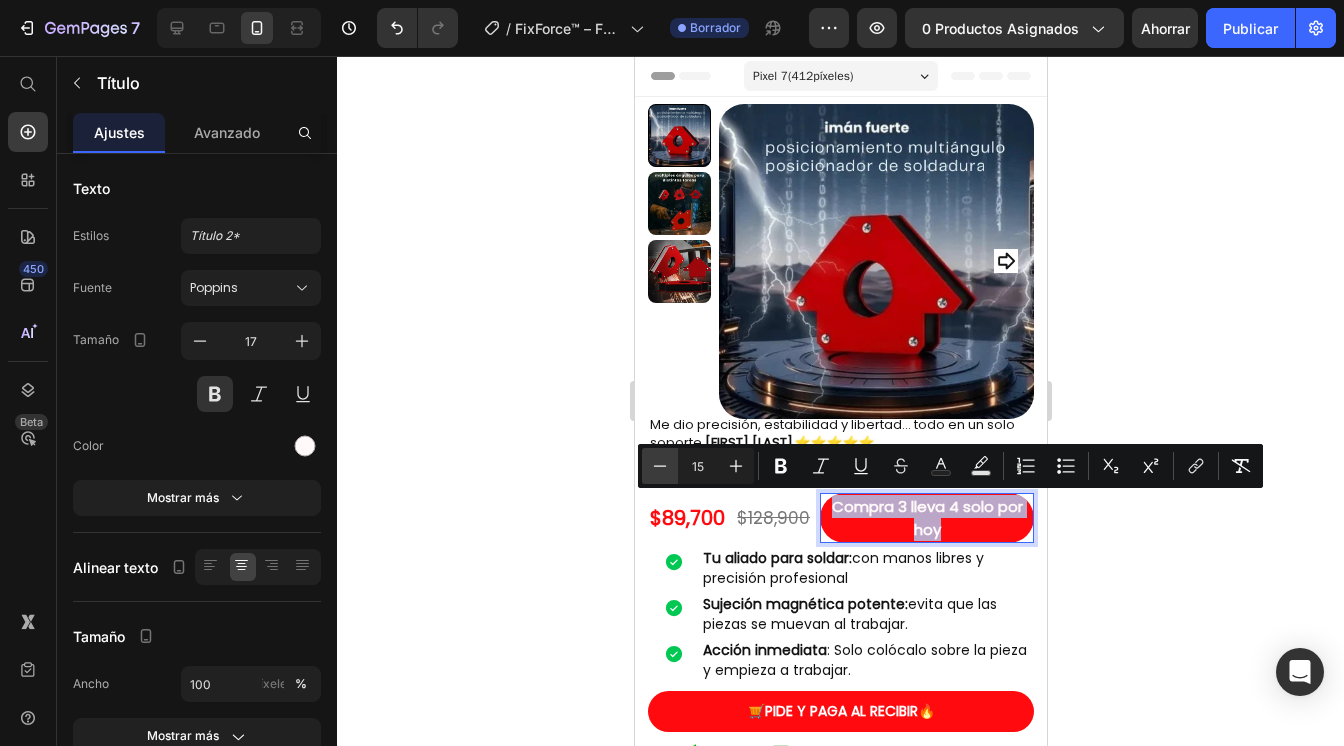 type on "14" 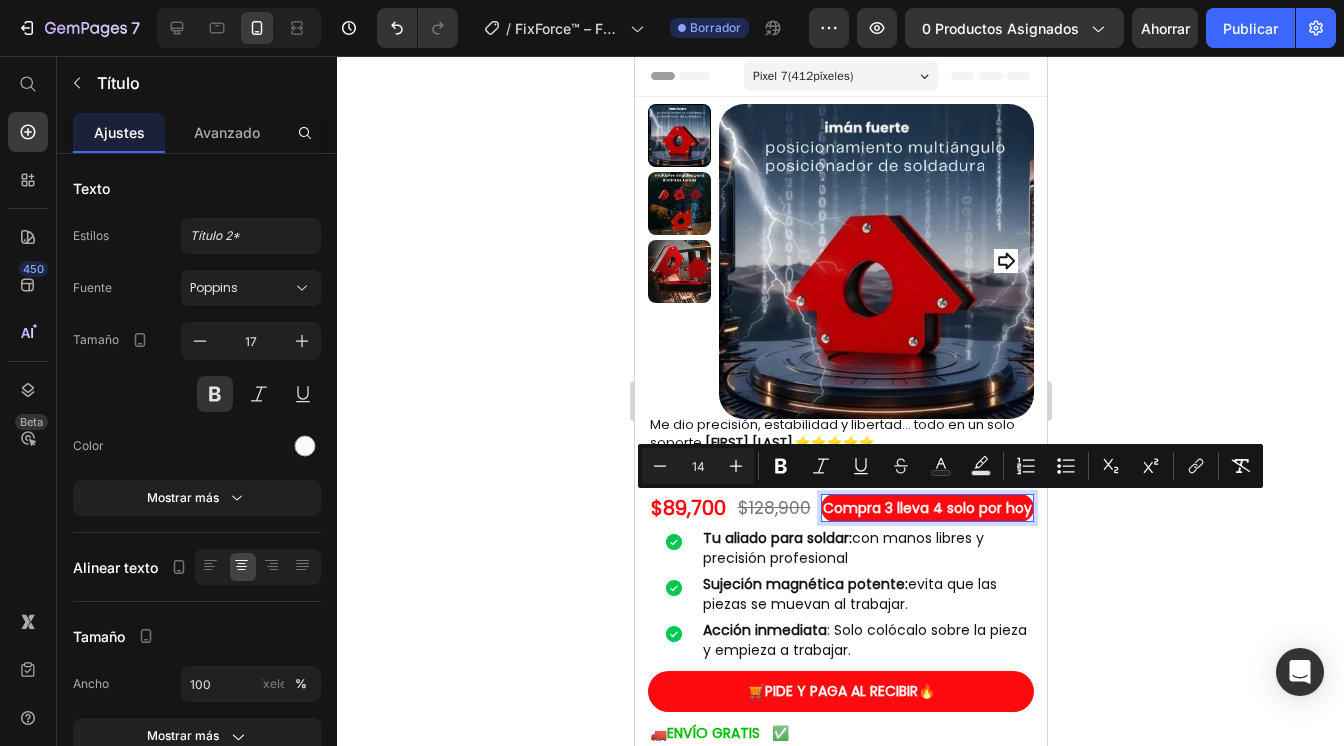 click 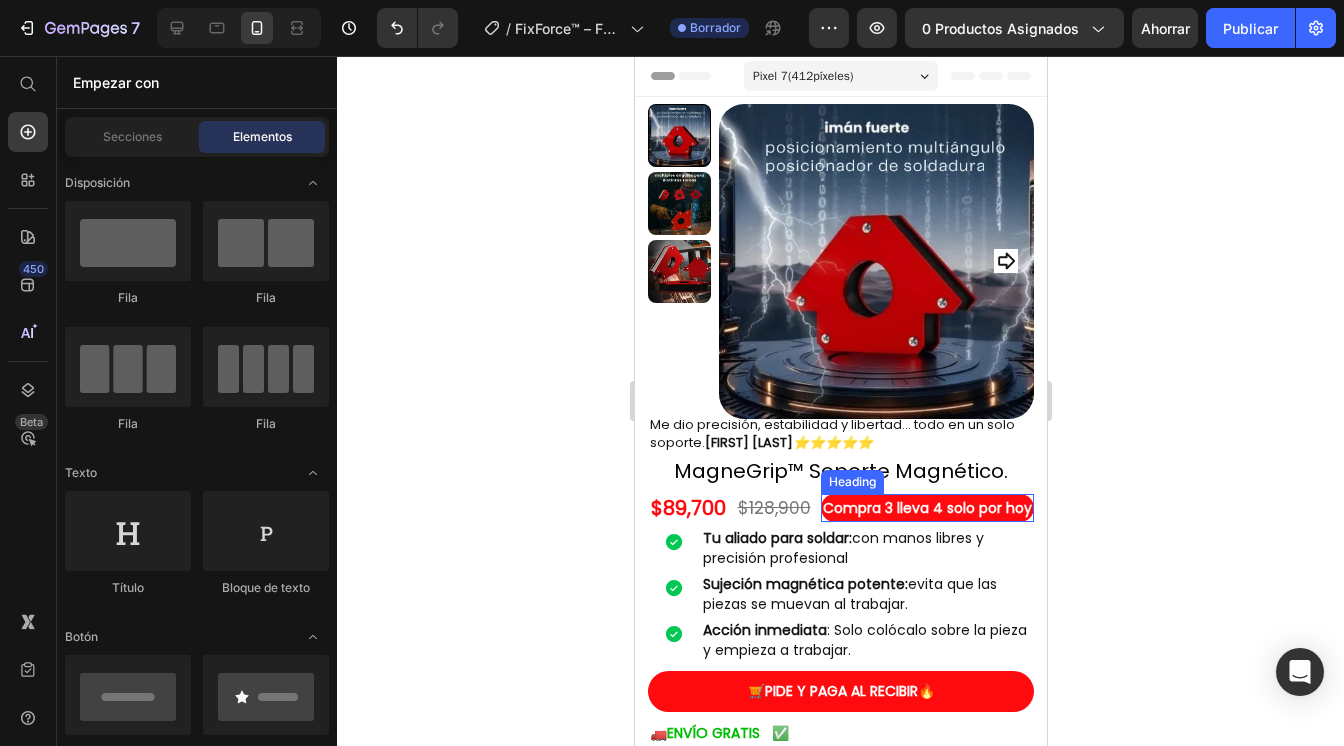 click on "Compra 3 lleva 4 solo por hoy" at bounding box center [926, 508] 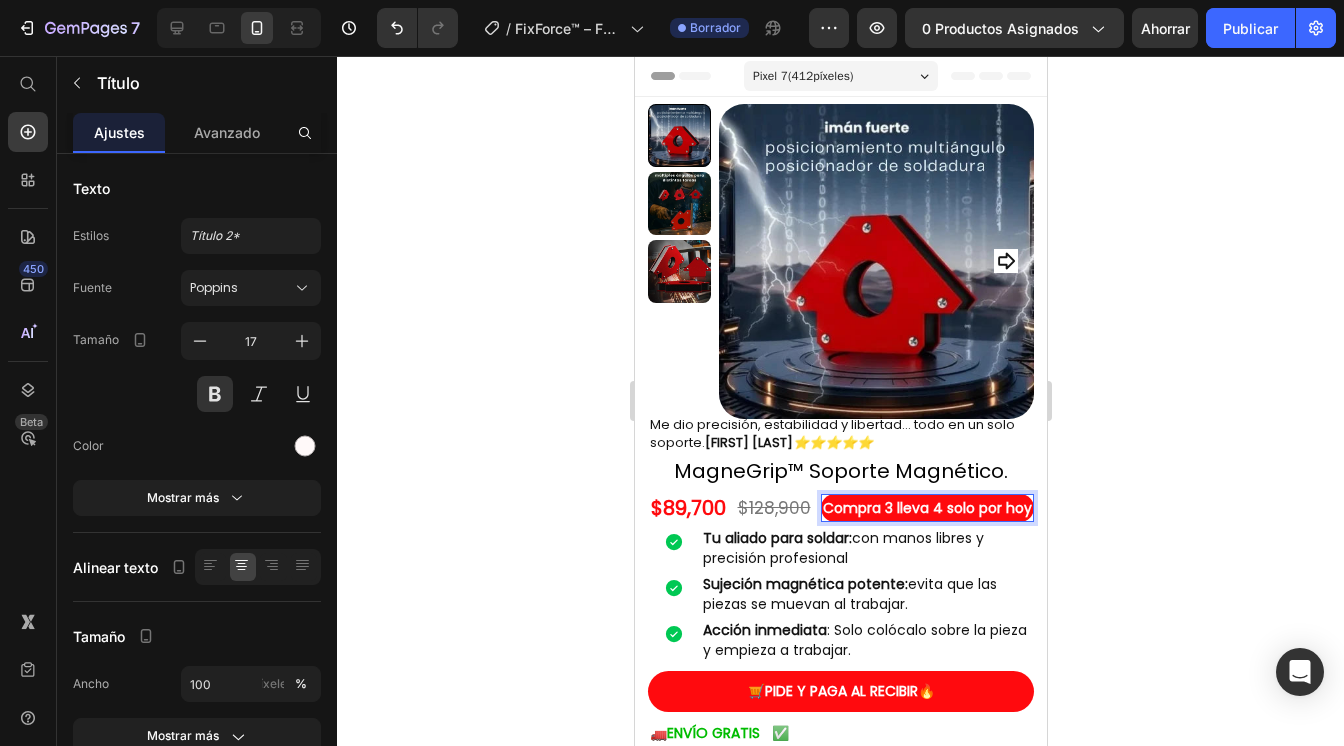 click on "Compra 3 lleva 4 solo por hoy" at bounding box center (926, 508) 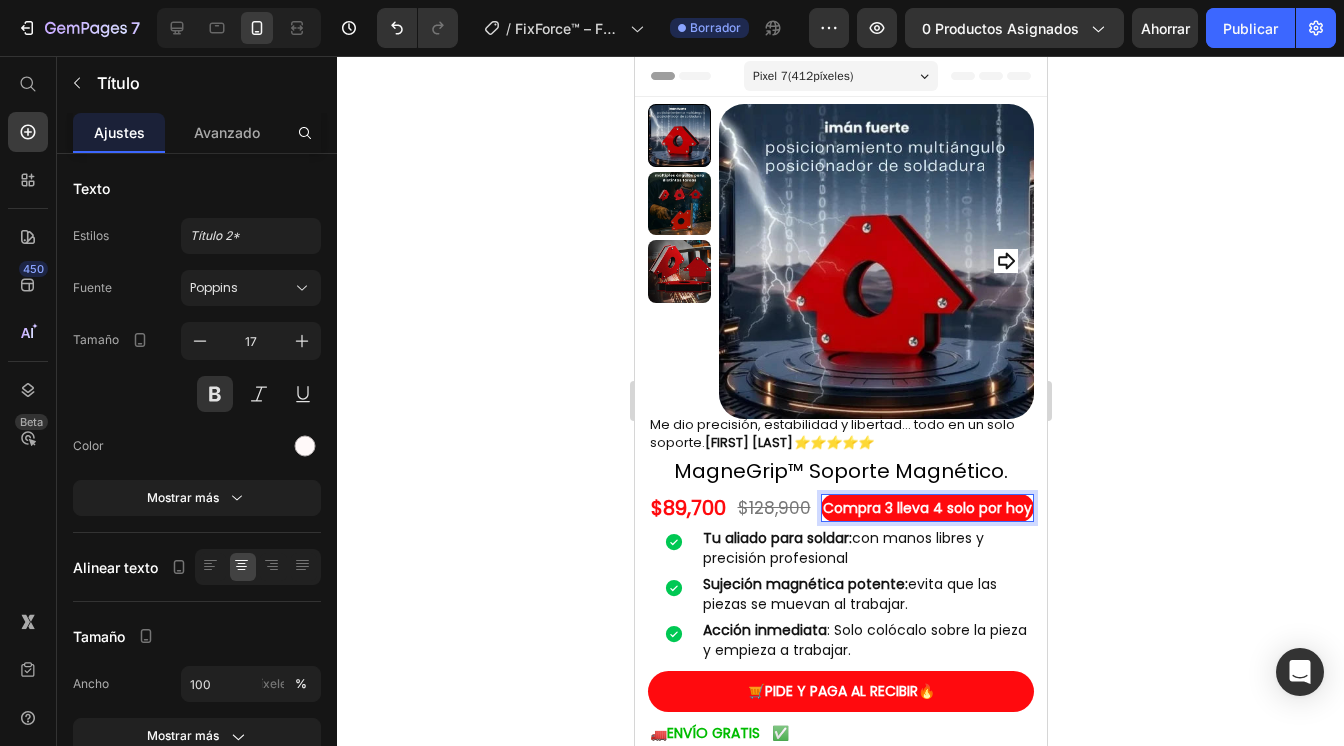 click on "Compra 3 lleva 4 solo por hoy" at bounding box center [926, 508] 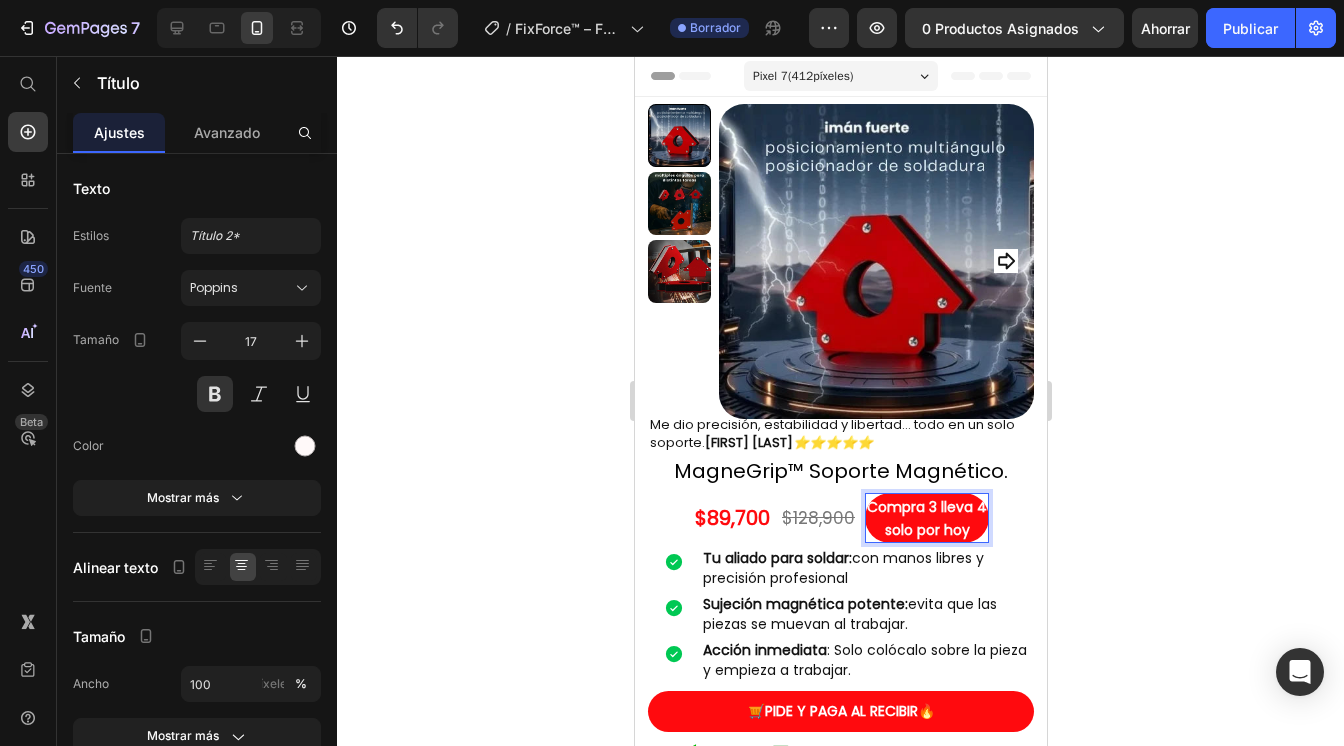 click 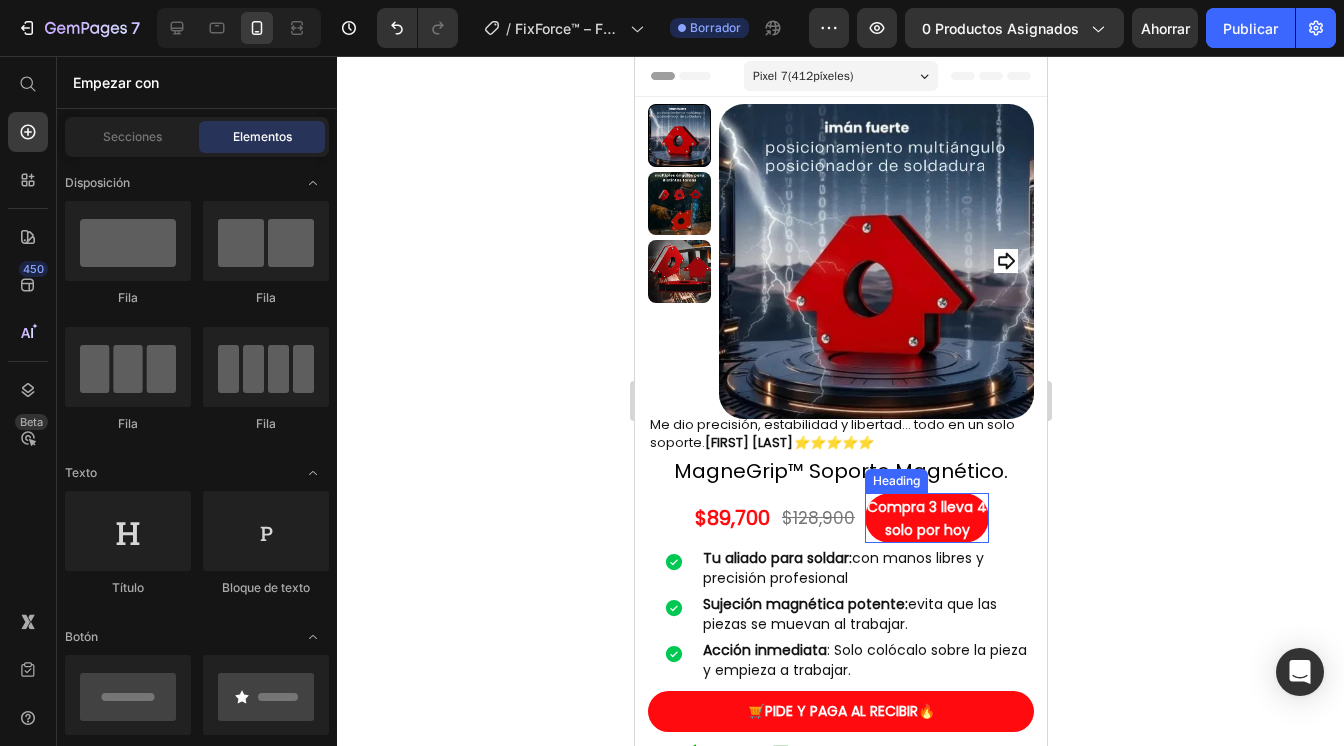 click on "⁠⁠⁠⁠⁠⁠⁠ Compra 3 lleva 4  solo por hoy" at bounding box center [926, 518] 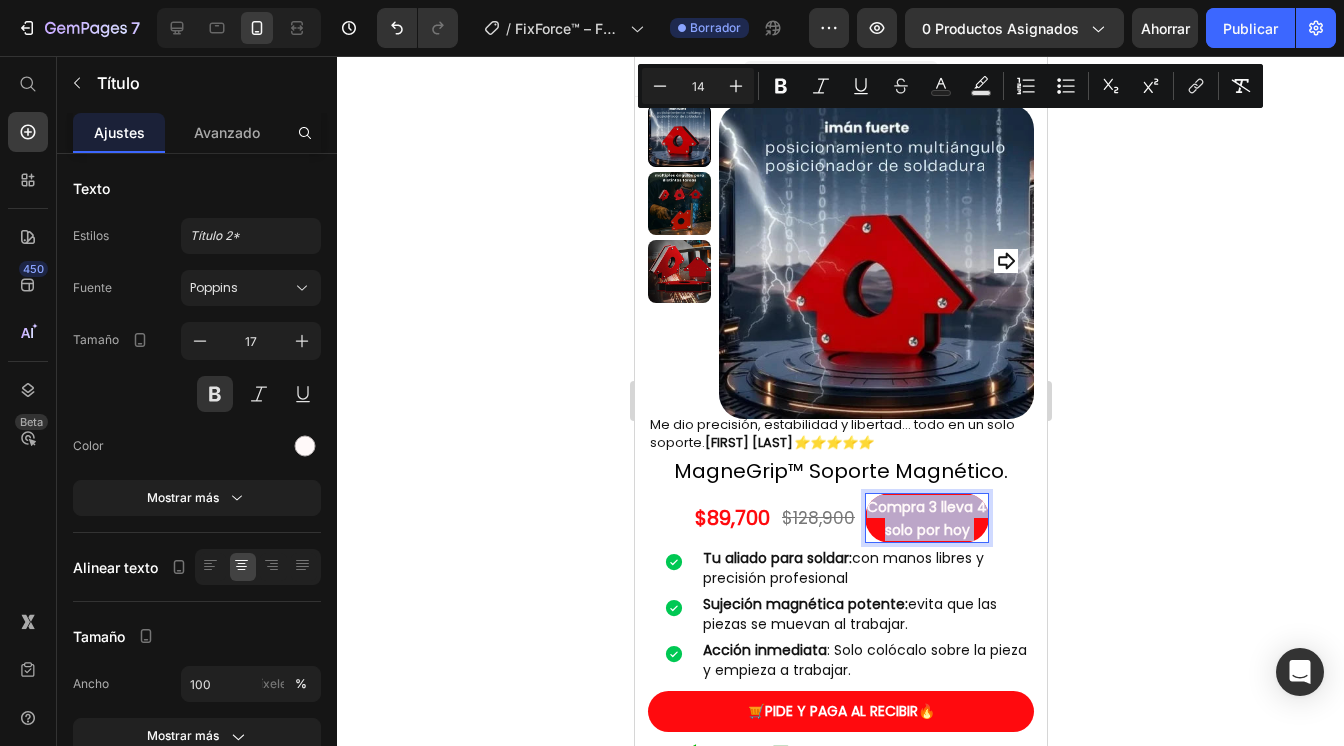 drag, startPoint x: 969, startPoint y: 530, endPoint x: 863, endPoint y: 509, distance: 108.060165 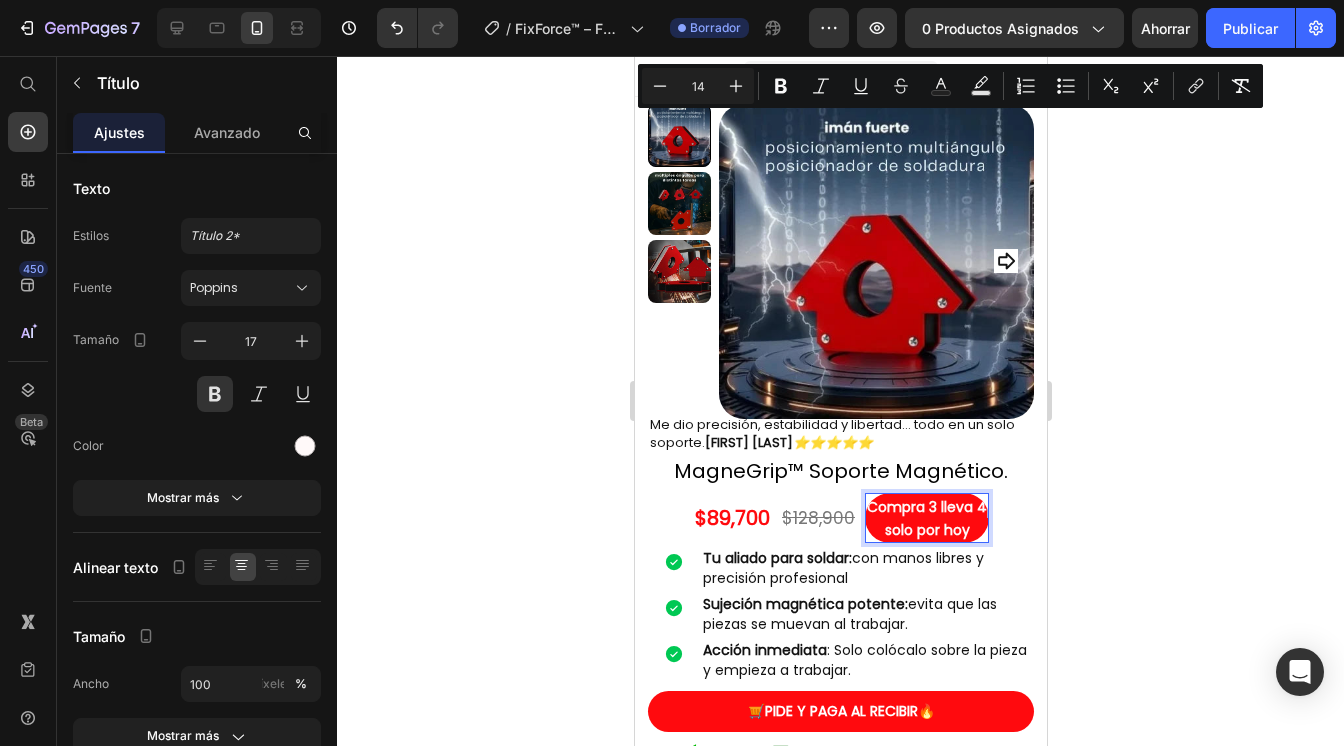 click on "Compra 3 lleva 4  solo por hoy" at bounding box center (926, 518) 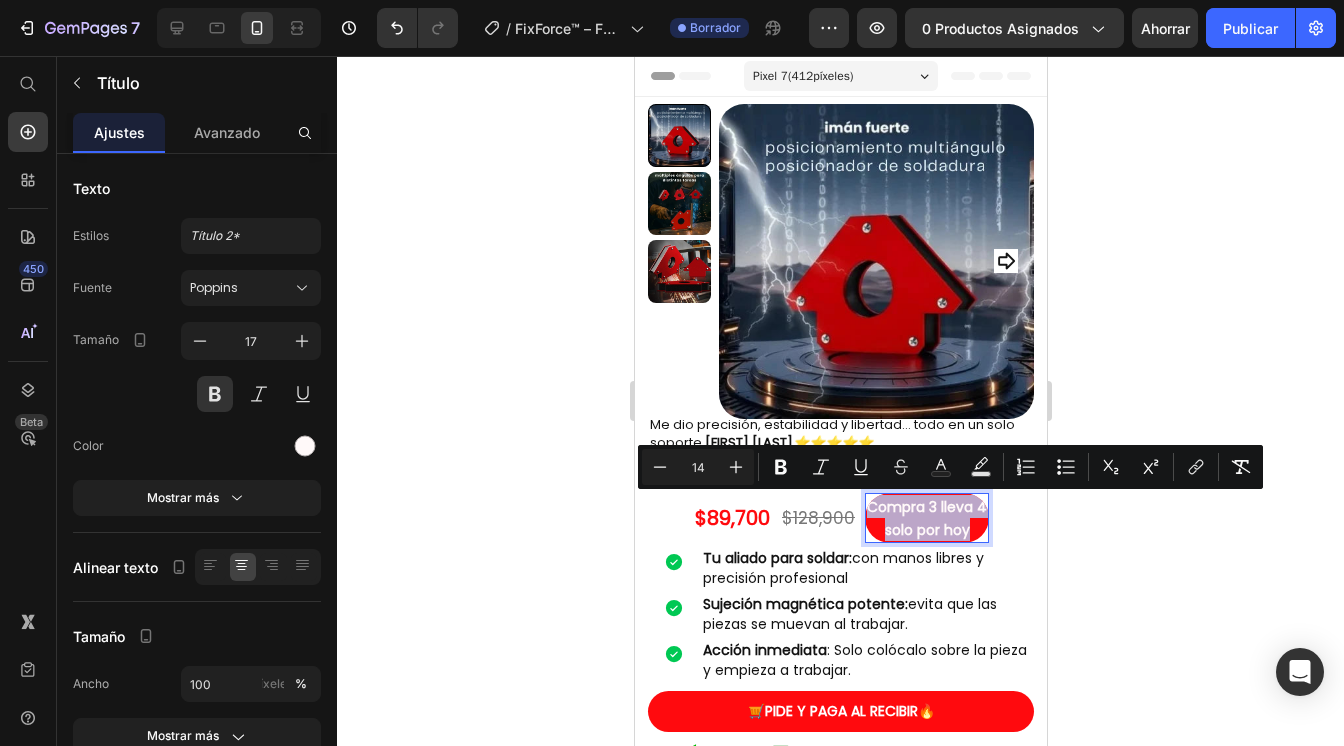 drag, startPoint x: 974, startPoint y: 529, endPoint x: 855, endPoint y: 506, distance: 121.20231 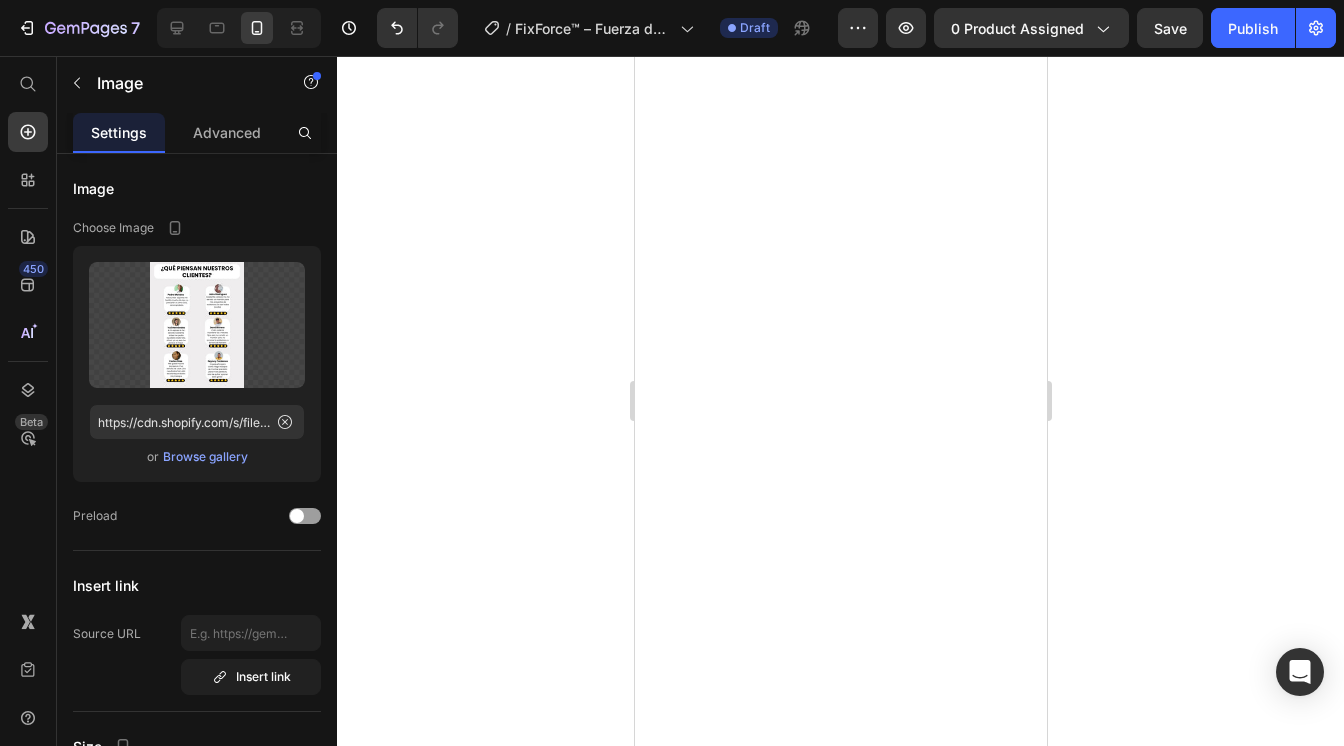 scroll, scrollTop: 0, scrollLeft: 0, axis: both 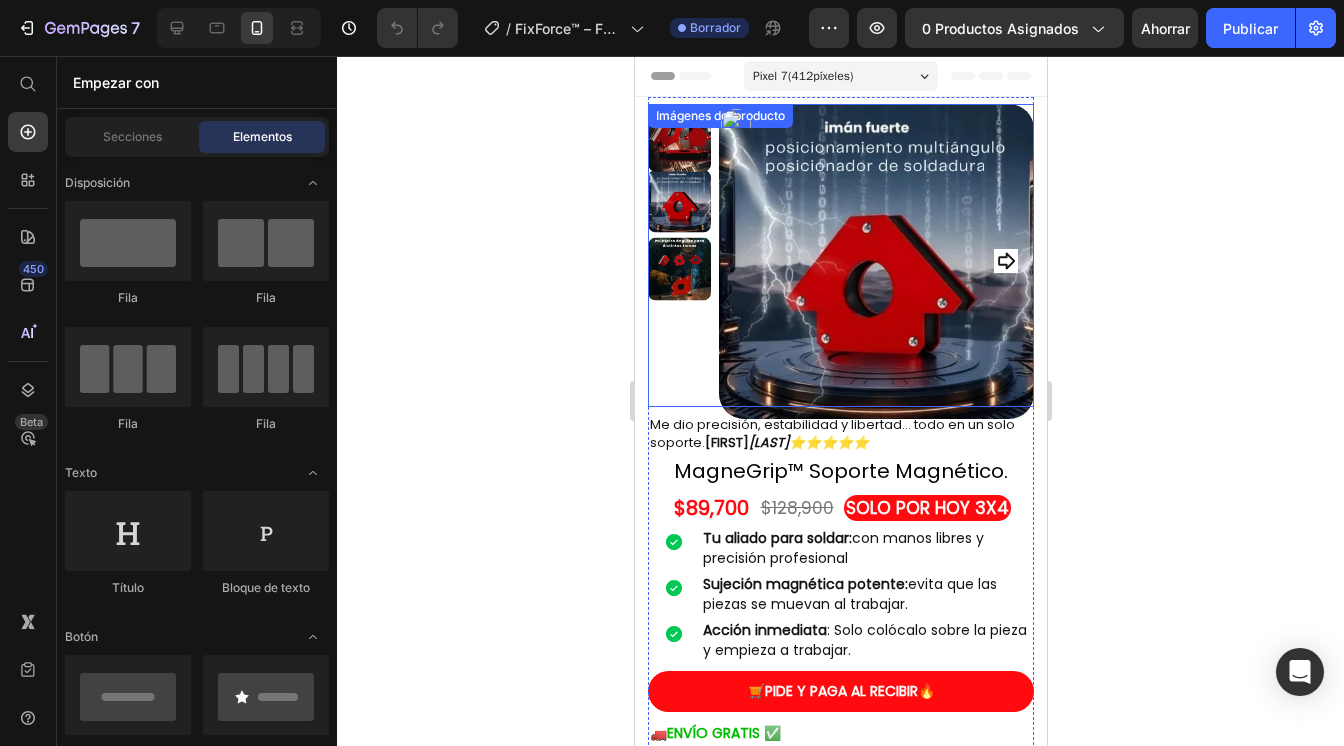 click at bounding box center (875, 261) 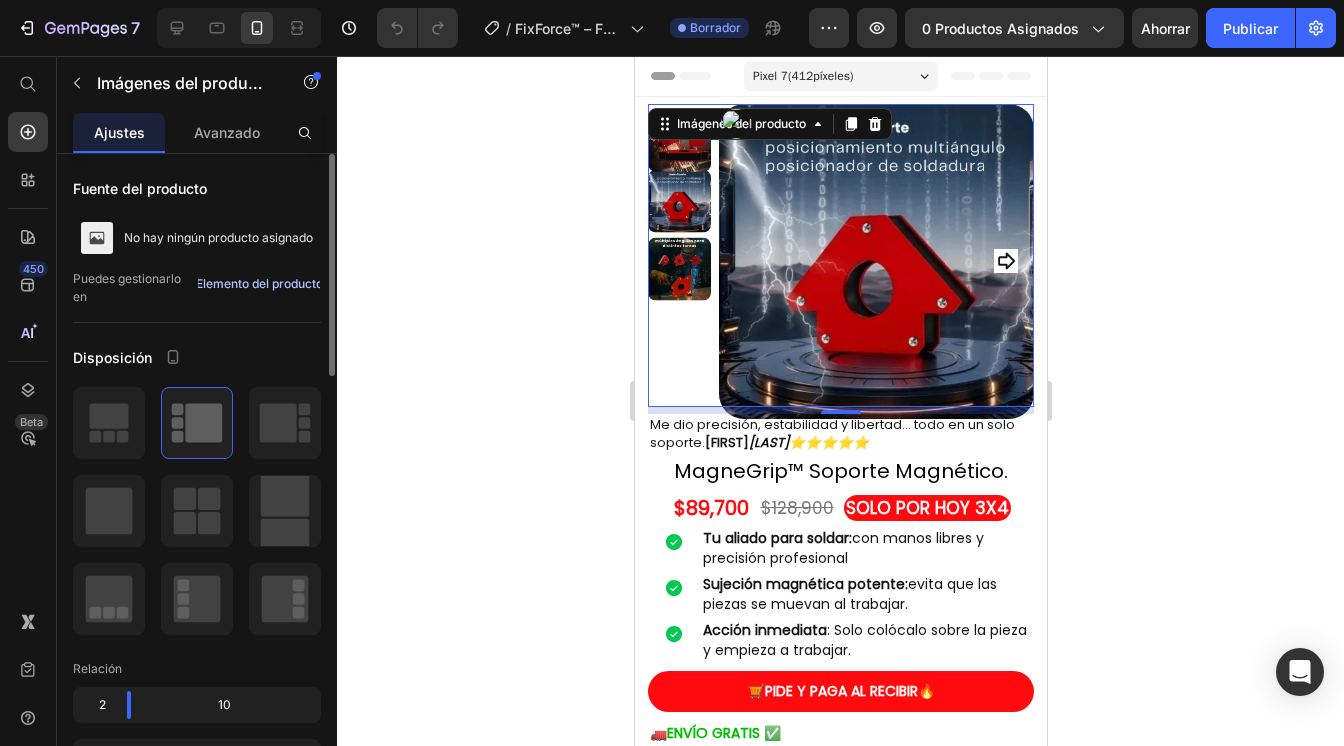 click on "Elemento del producto" at bounding box center [259, 283] 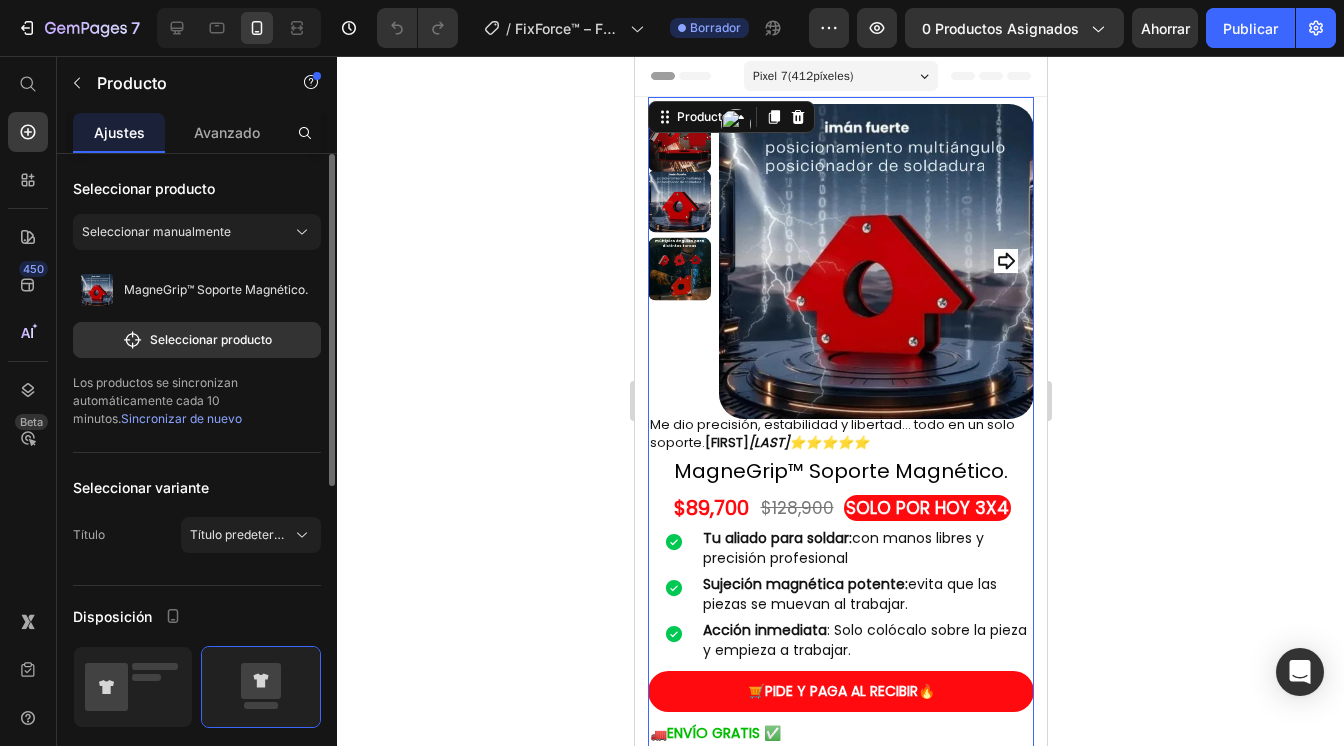 click on "Sincronizar de nuevo" at bounding box center (181, 418) 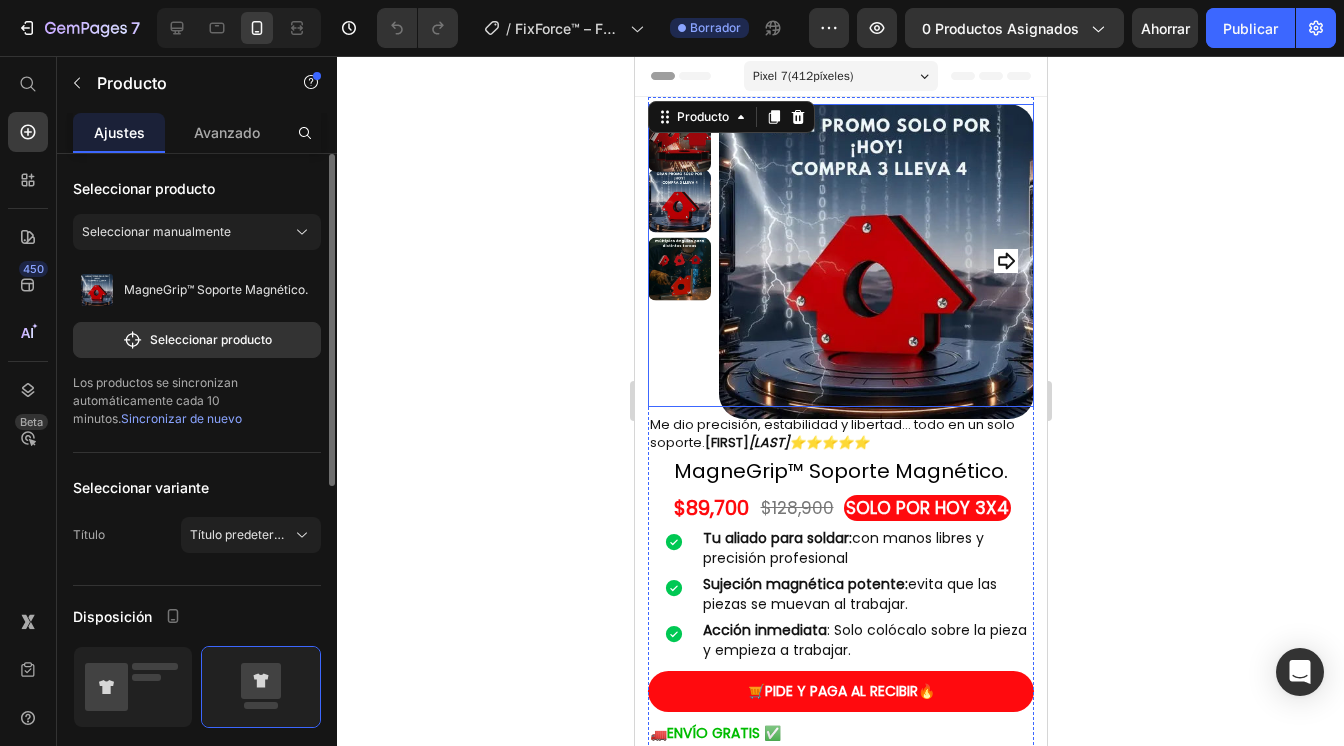 click at bounding box center [678, 201] 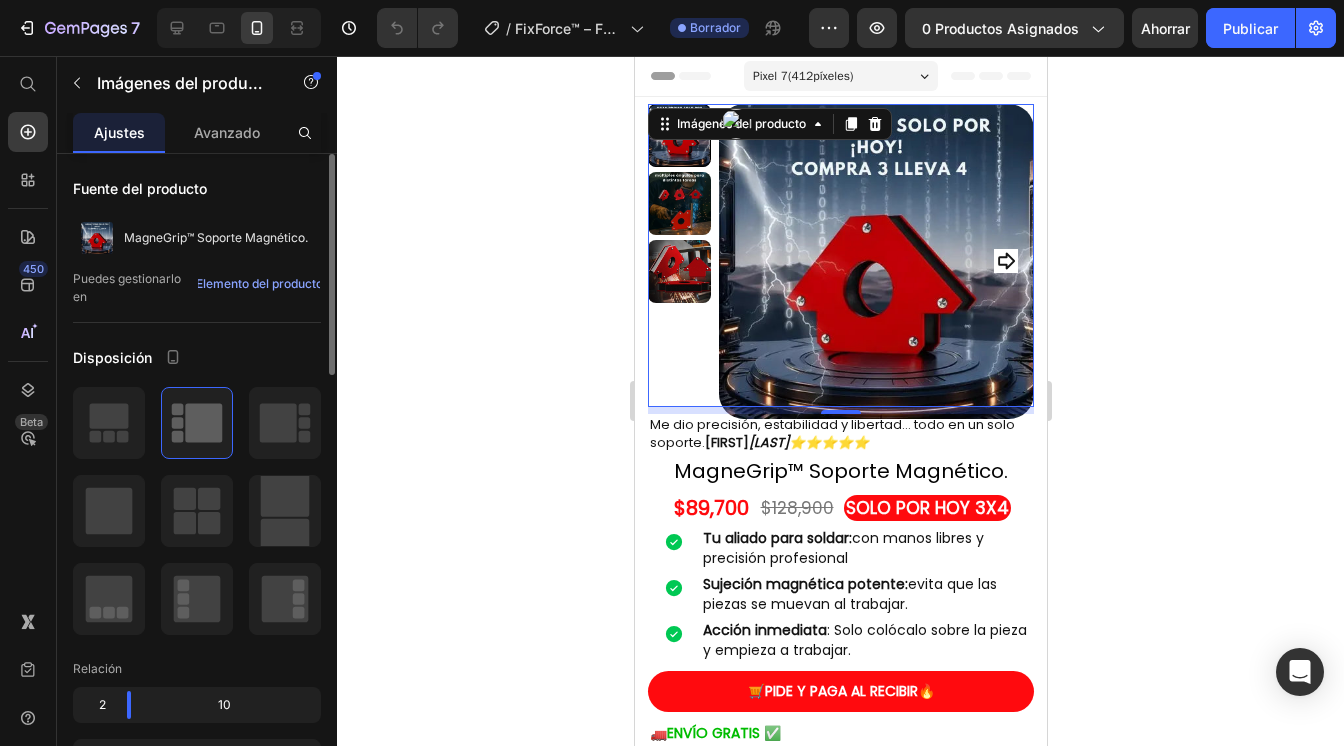 click at bounding box center [1005, 261] 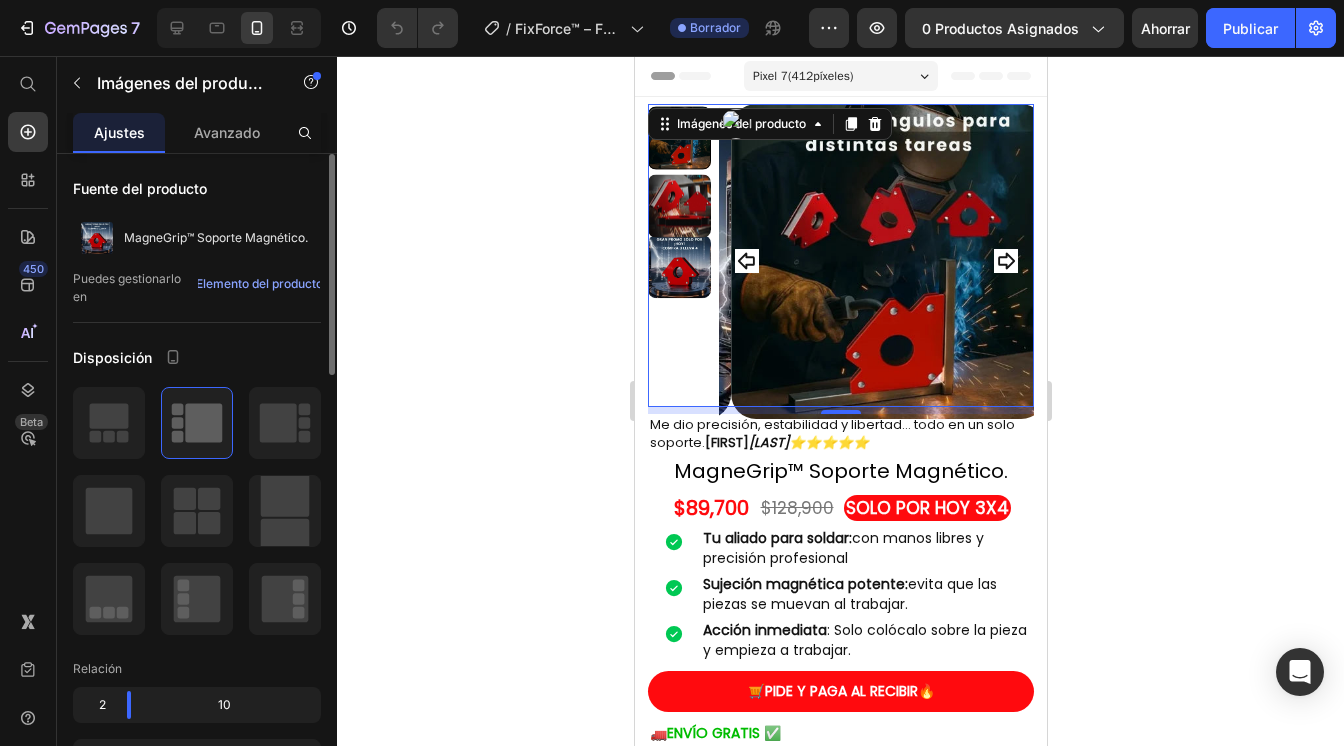 click 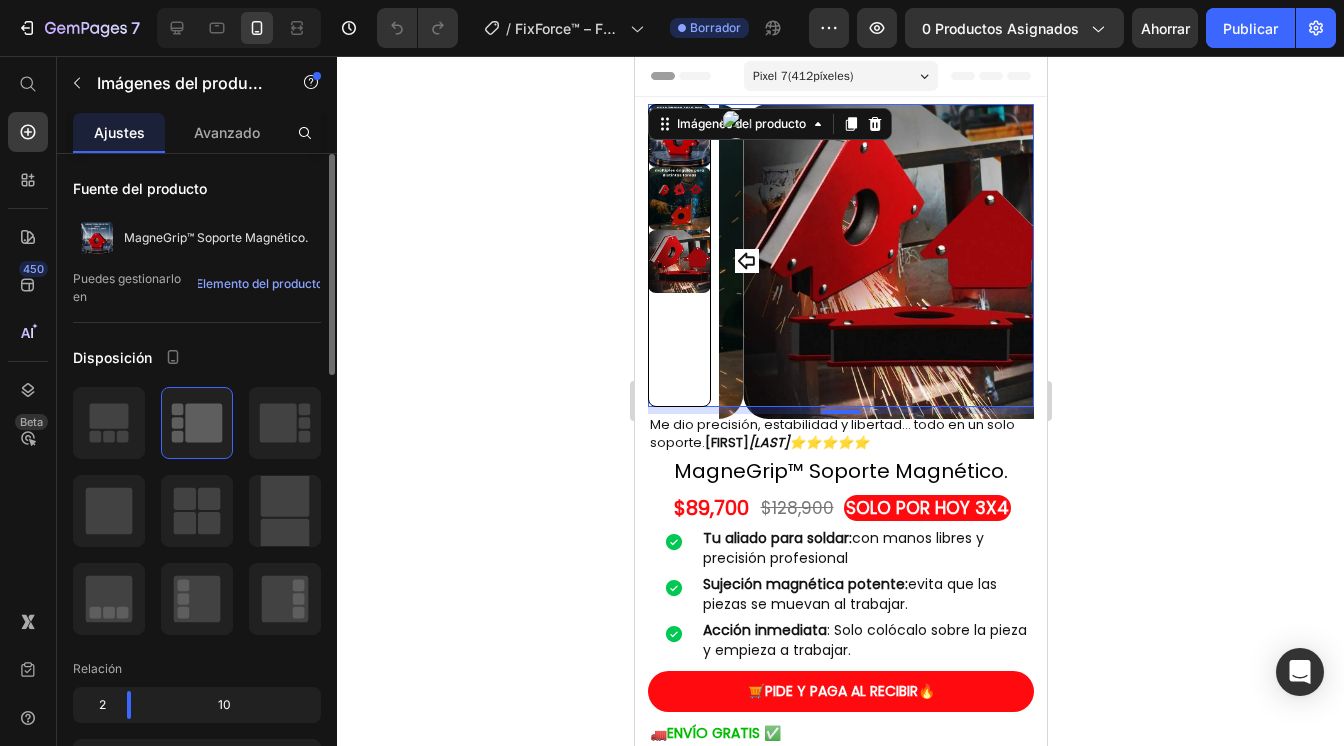 click at bounding box center [899, 261] 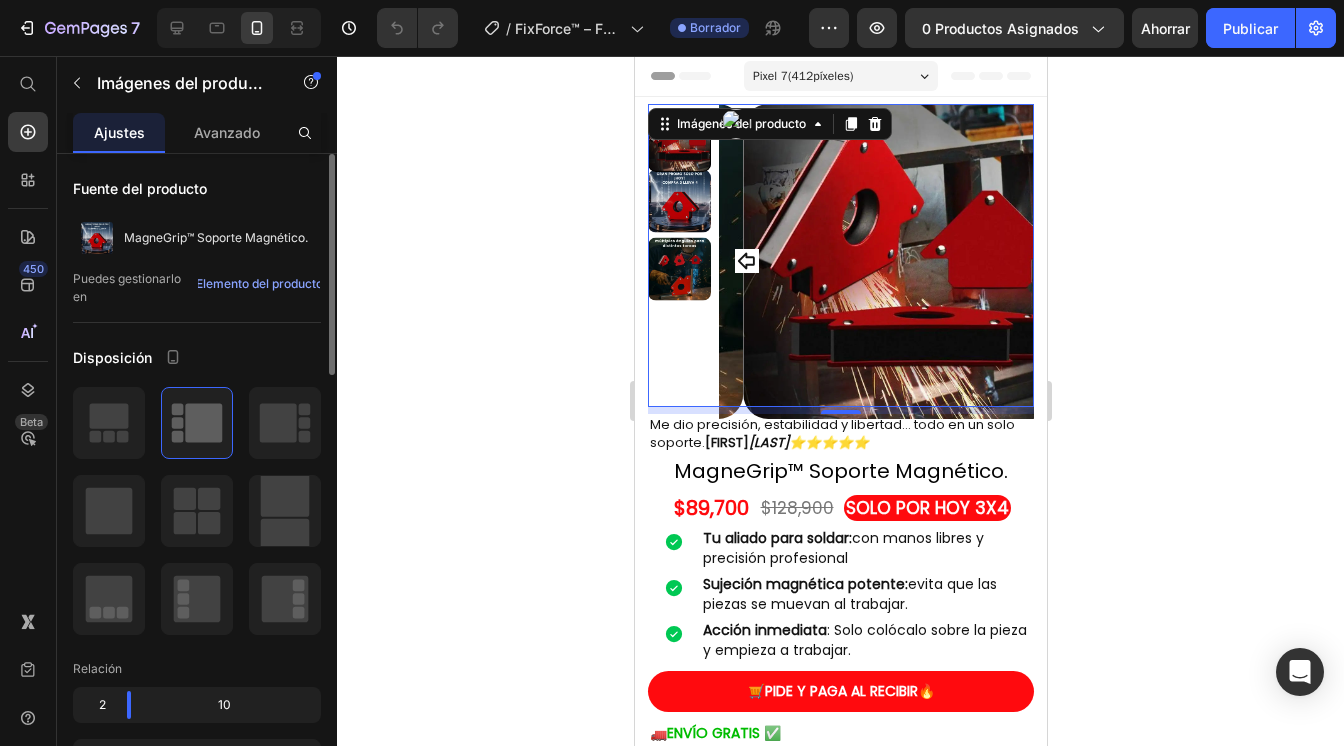 click 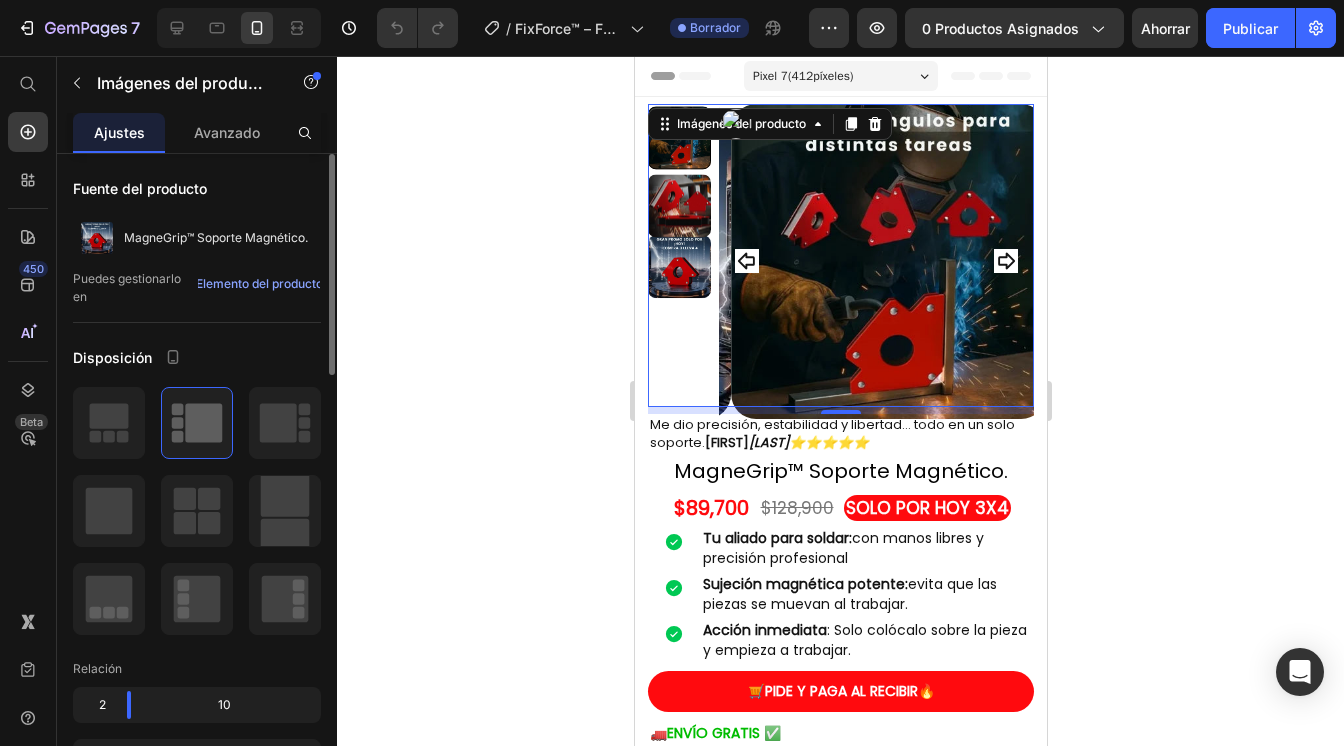click 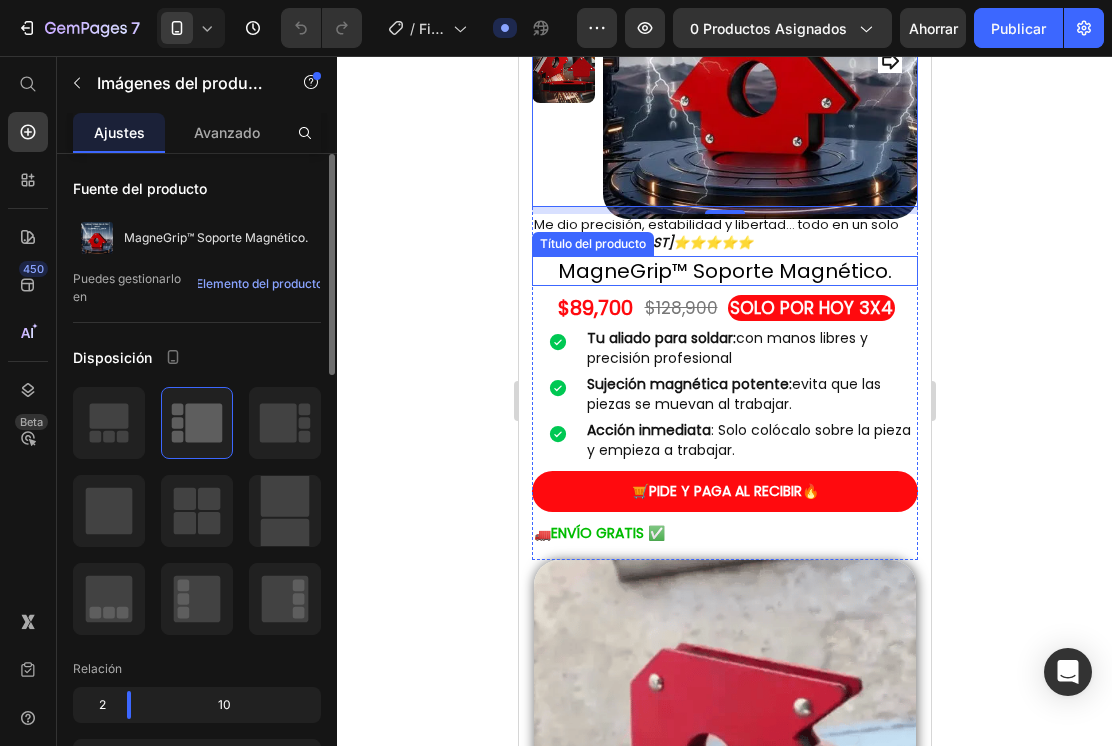 scroll, scrollTop: 0, scrollLeft: 0, axis: both 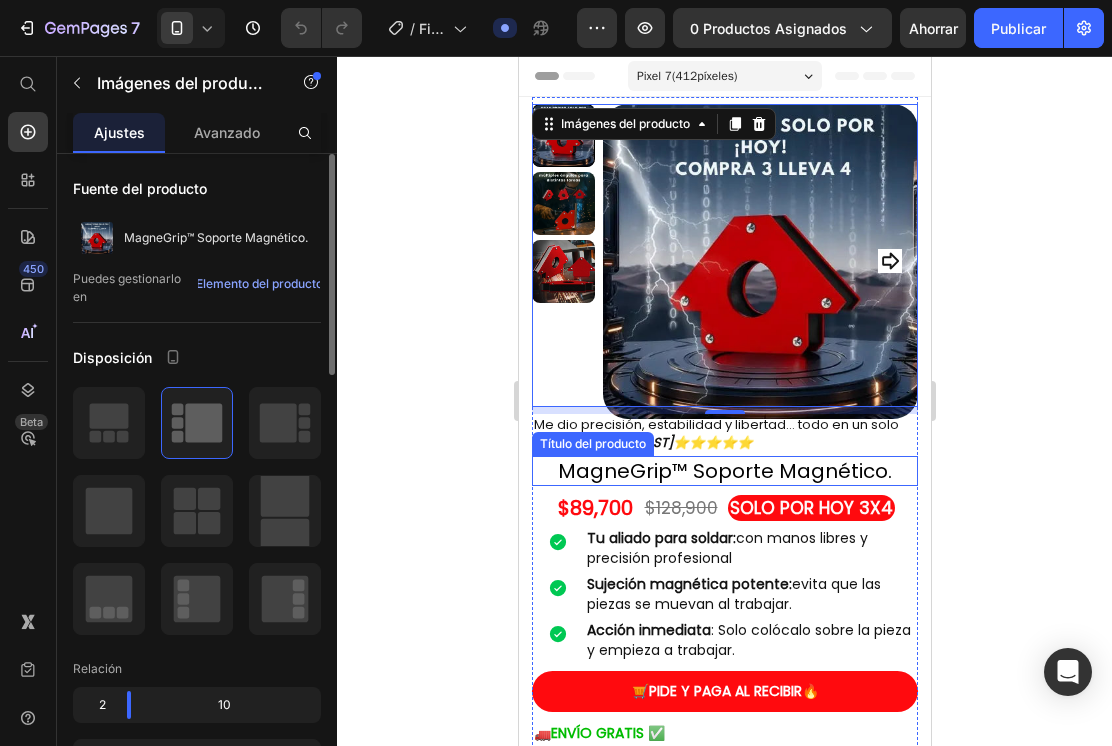click on "MagneGrip™ Soporte Magnético." at bounding box center (724, 471) 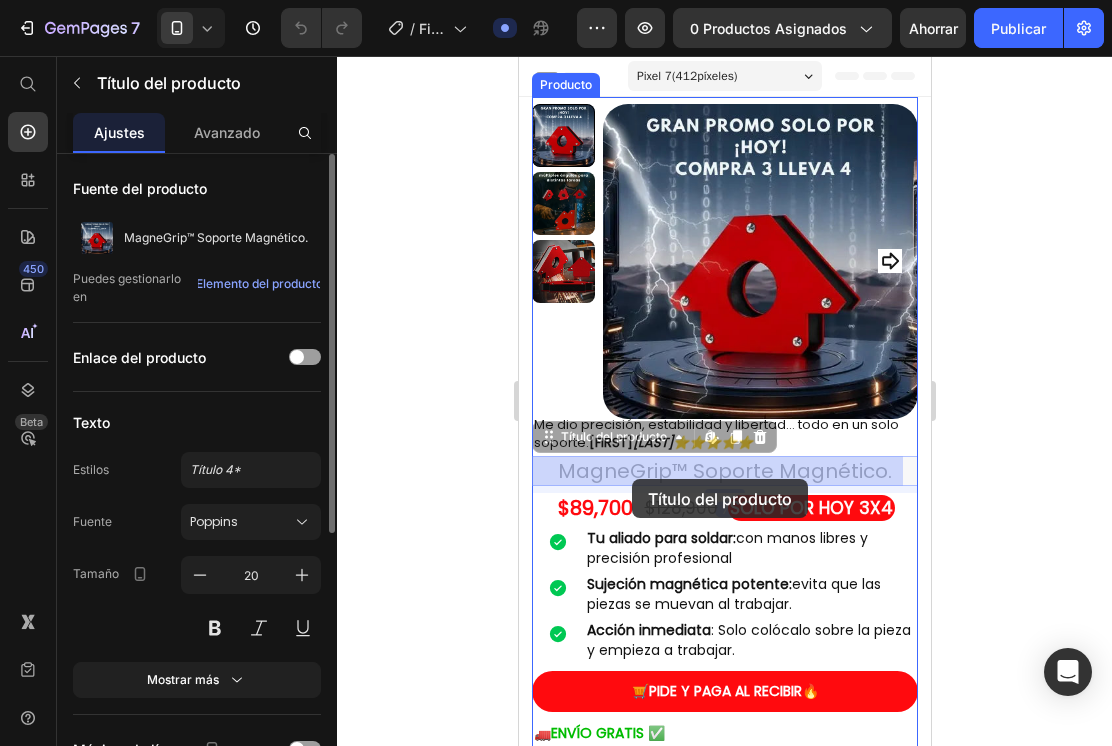 drag, startPoint x: 554, startPoint y: 471, endPoint x: 631, endPoint y: 479, distance: 77.41447 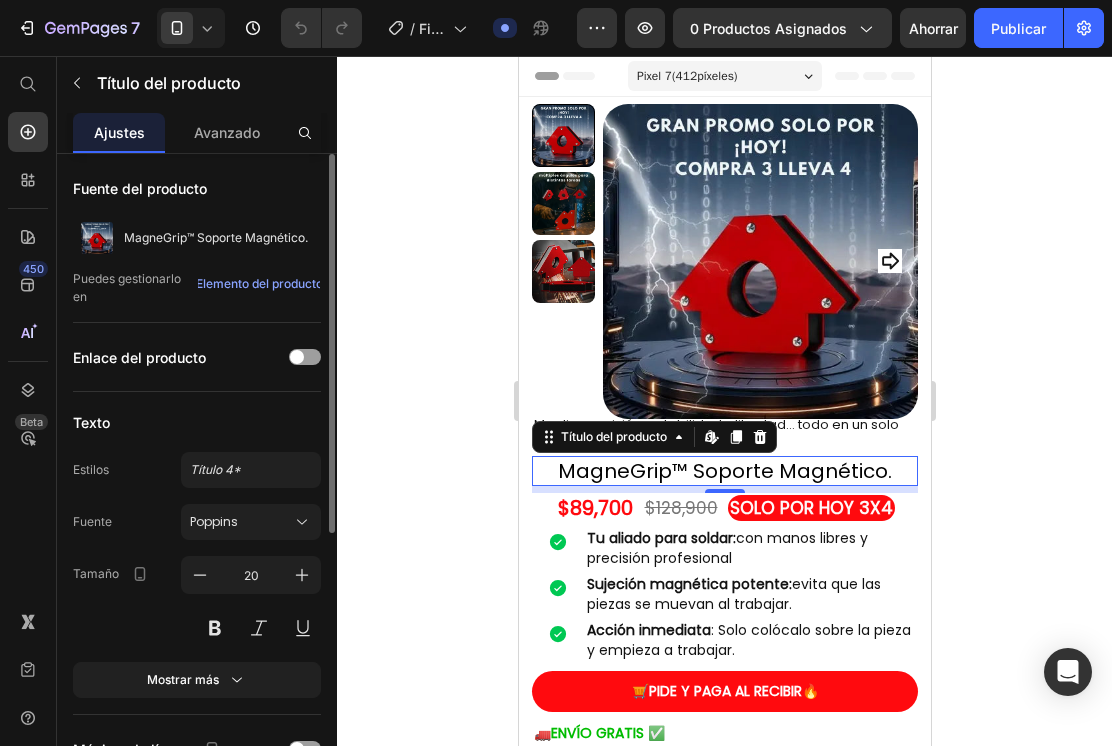 click on "MagneGrip™ Soporte Magnético." at bounding box center (724, 471) 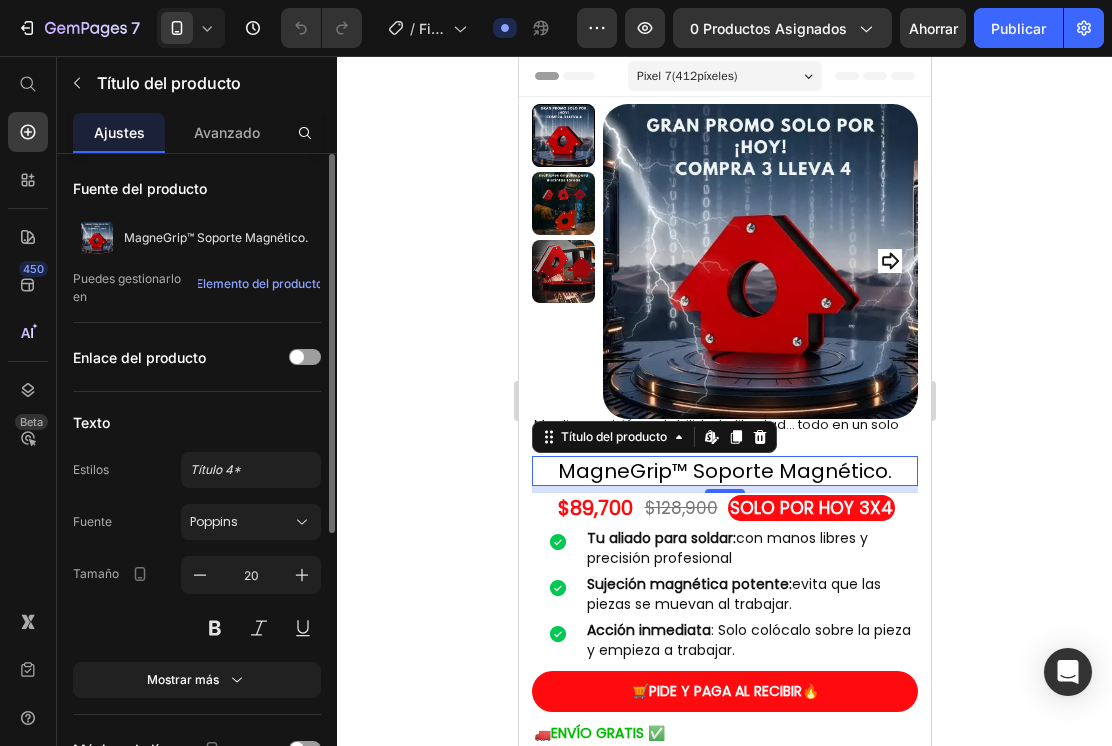 click on "MagneGrip™ Soporte Magnético." at bounding box center (724, 471) 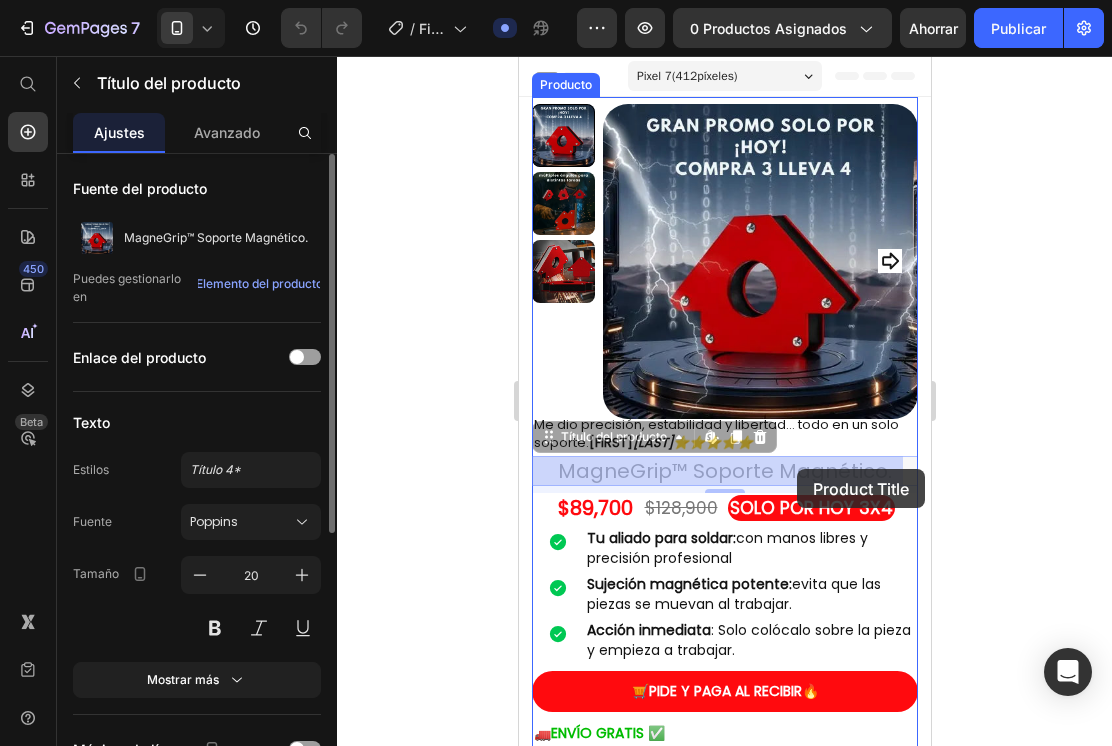 drag, startPoint x: 883, startPoint y: 474, endPoint x: 823, endPoint y: 465, distance: 60.671246 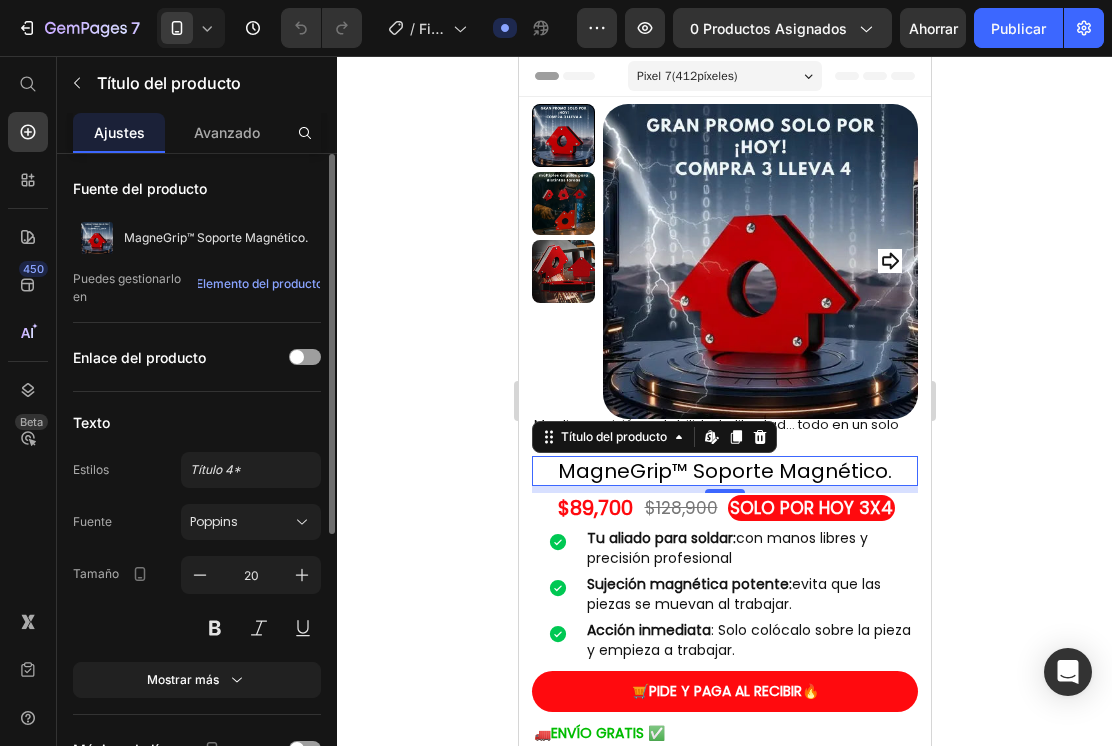 drag, startPoint x: 857, startPoint y: 474, endPoint x: 801, endPoint y: 474, distance: 56 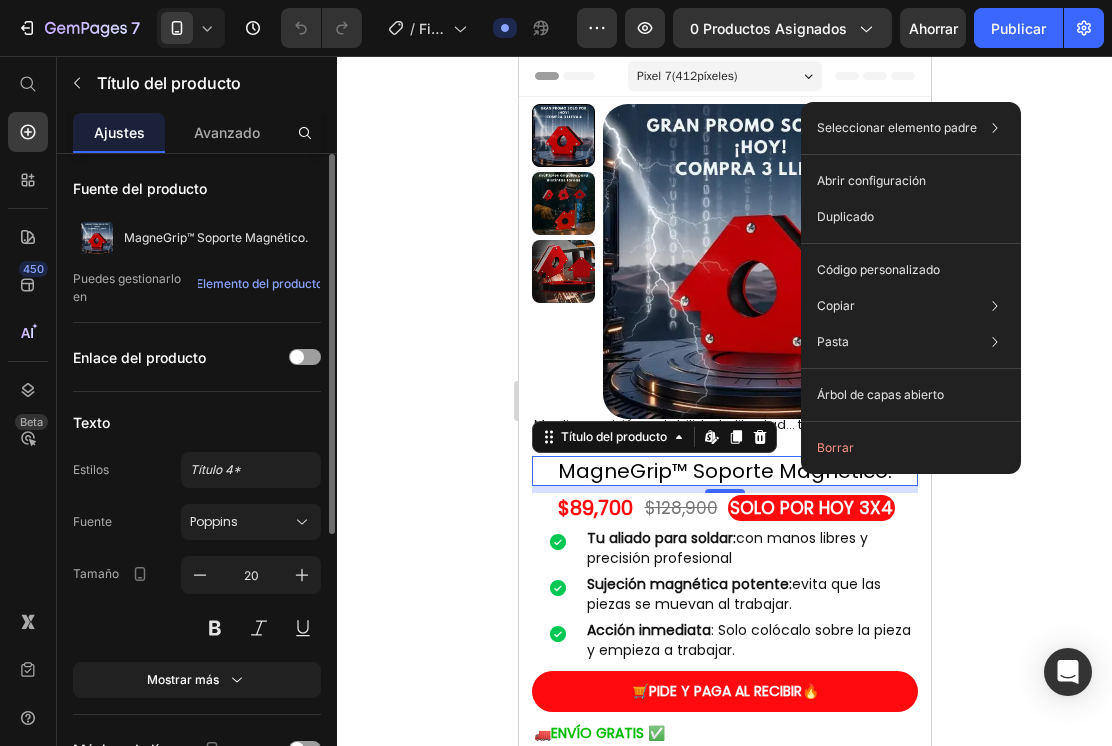 click 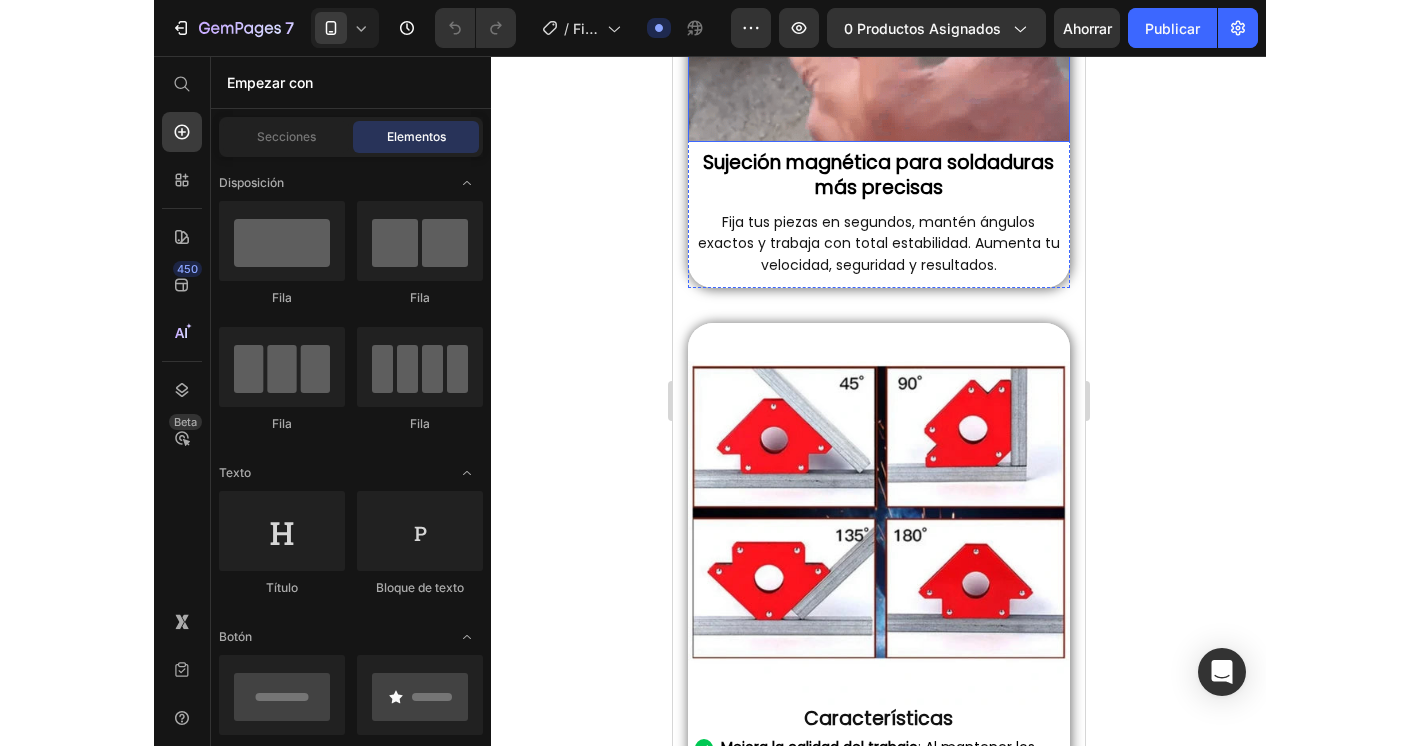 scroll, scrollTop: 1100, scrollLeft: 0, axis: vertical 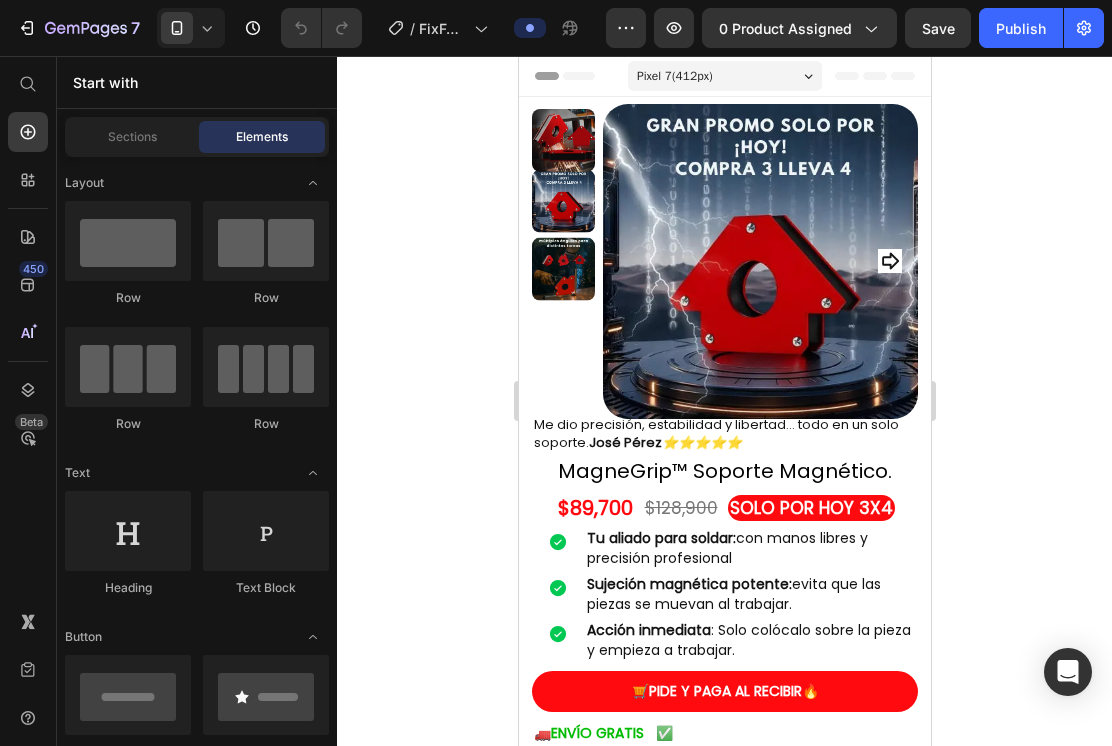 click 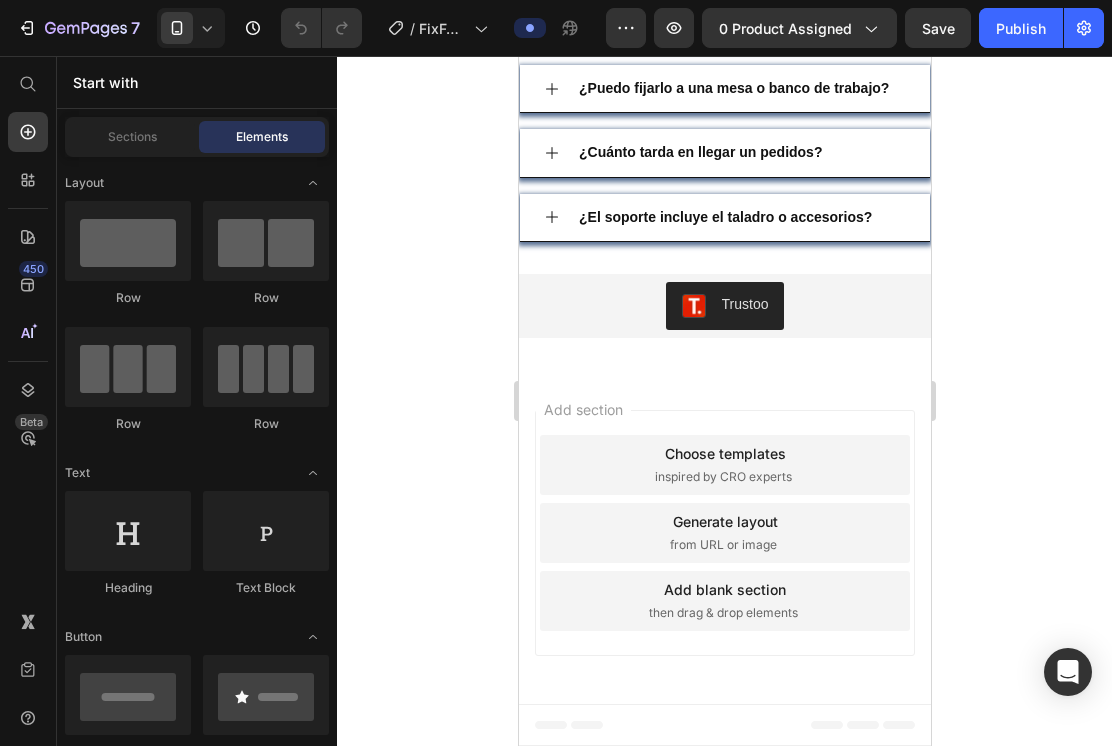 scroll, scrollTop: 3600, scrollLeft: 0, axis: vertical 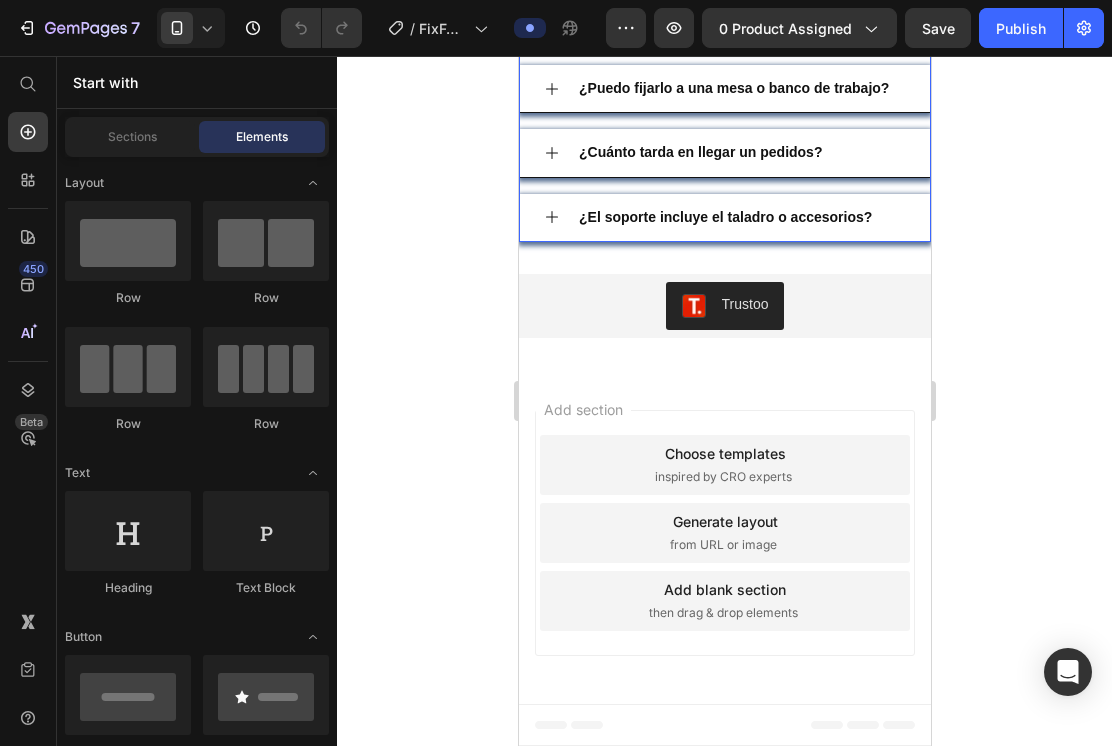 click 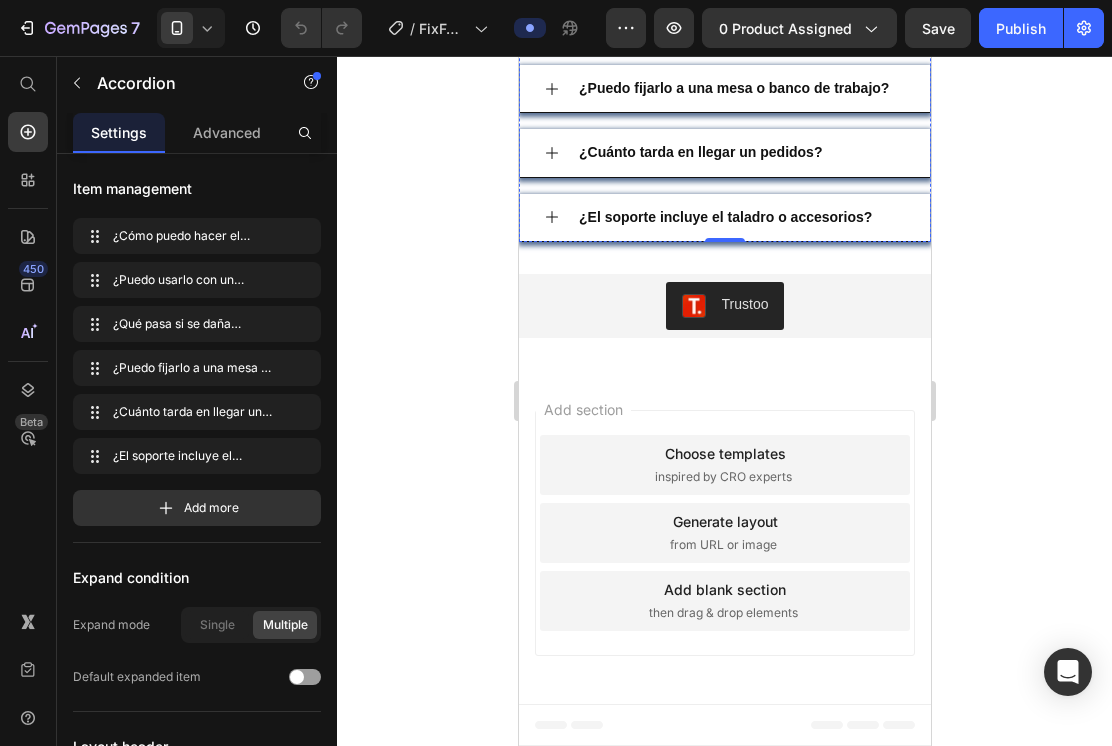 click on "Recibe tu  PortaPress™ – Prensa Portátil  en la puerta de tu casa y paga al recibir en efectivo al repartidor." at bounding box center (724, -190) 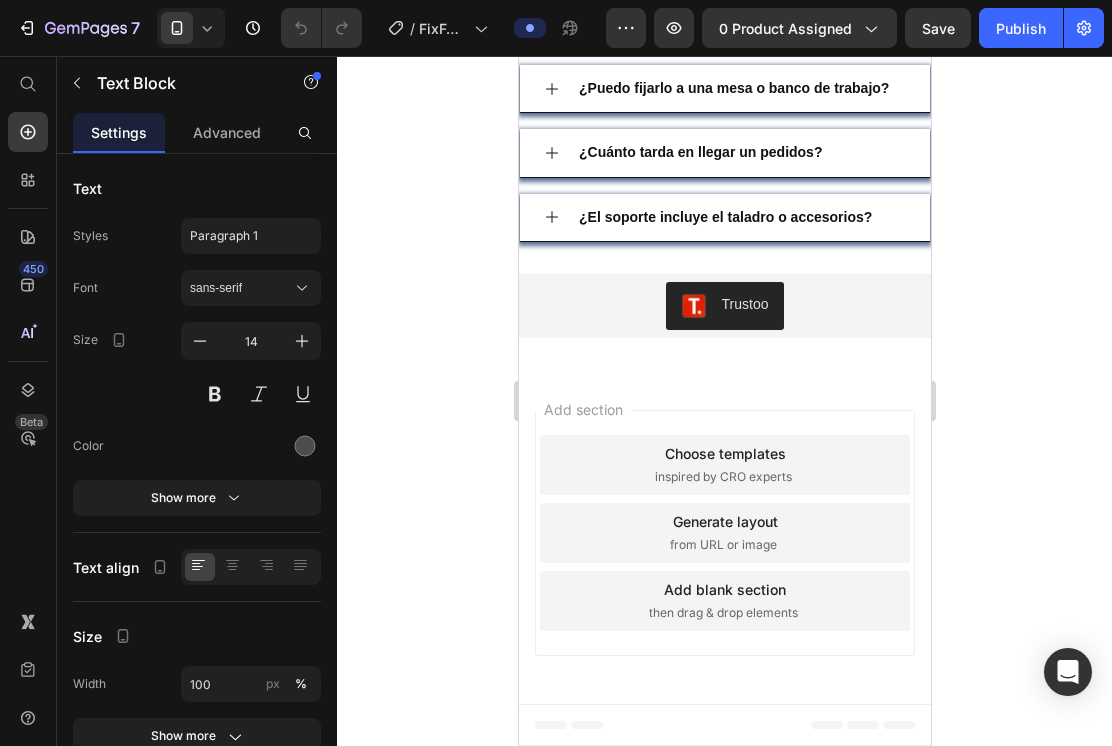 click on "Recibe tu  PortaPress™ – Prensa Portátil  en la puerta de tu casa y paga al recibir en efectivo al repartidor." at bounding box center (724, -190) 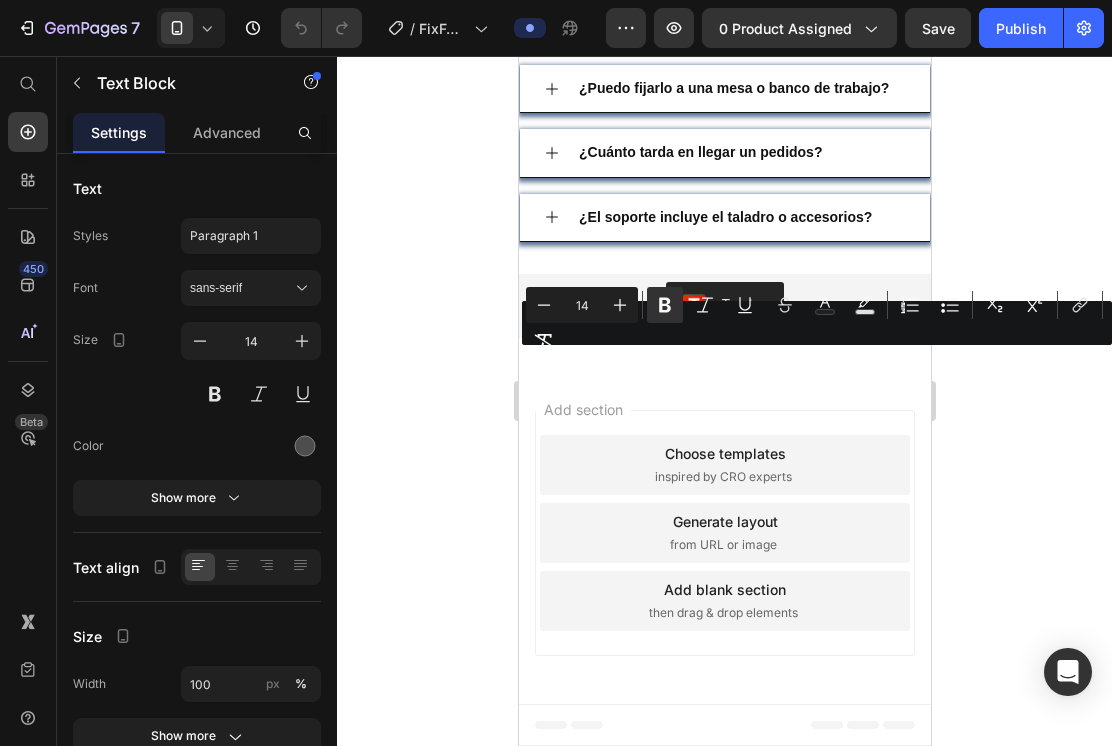 drag, startPoint x: 812, startPoint y: 365, endPoint x: 1126, endPoint y: 413, distance: 317.6476 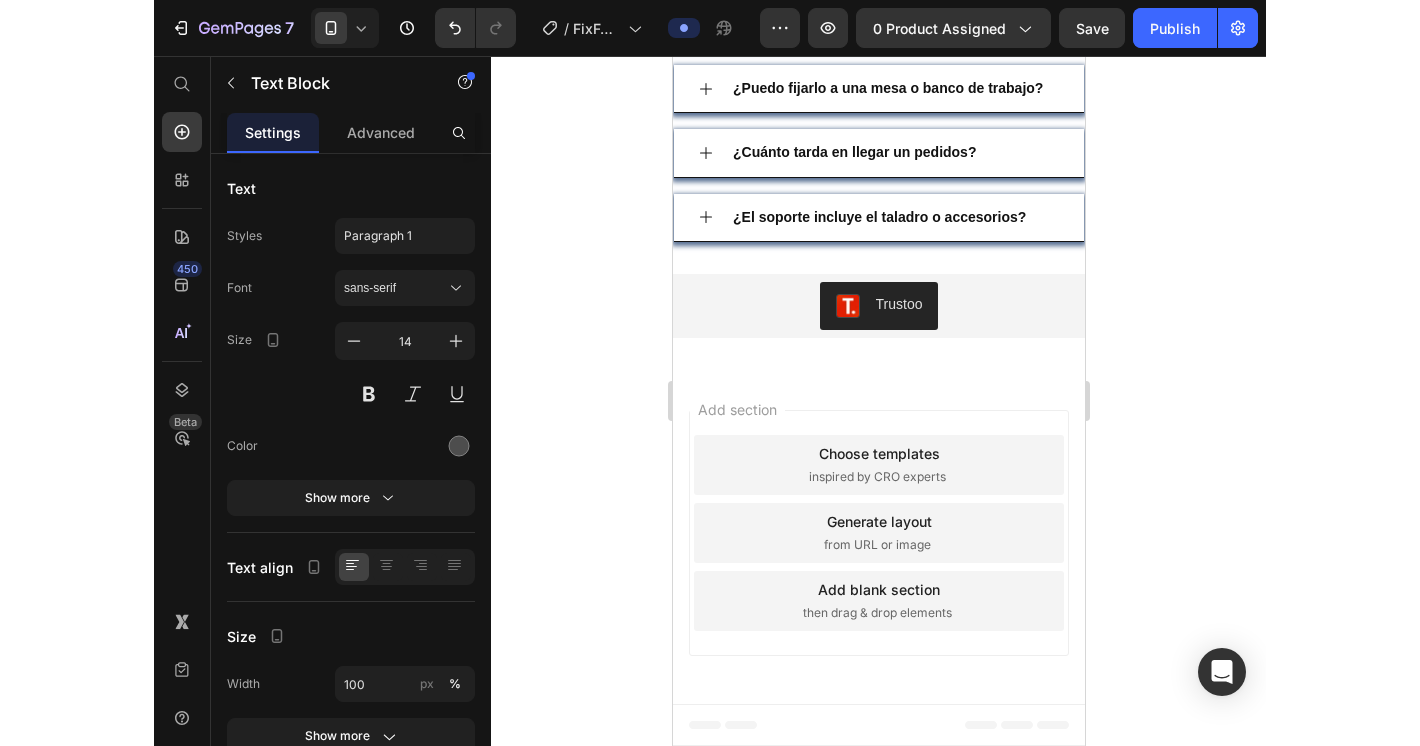 scroll, scrollTop: 3700, scrollLeft: 0, axis: vertical 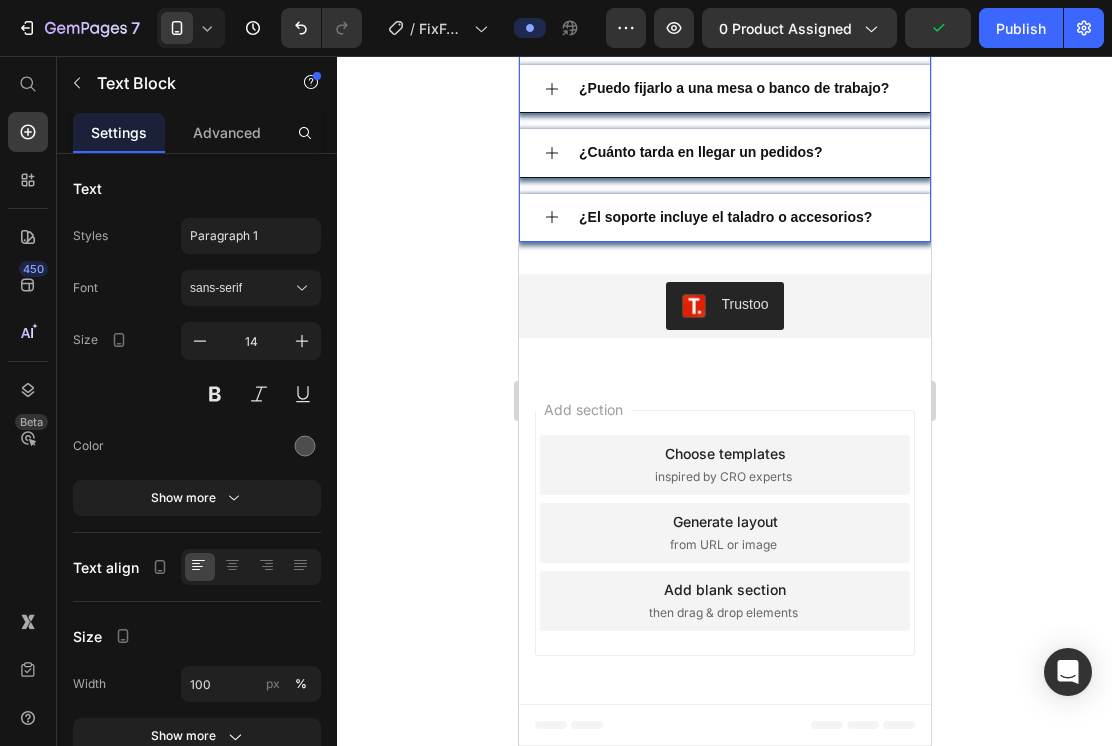 click on "¿Cómo puedo hacer el pago?" at bounding box center [724, -249] 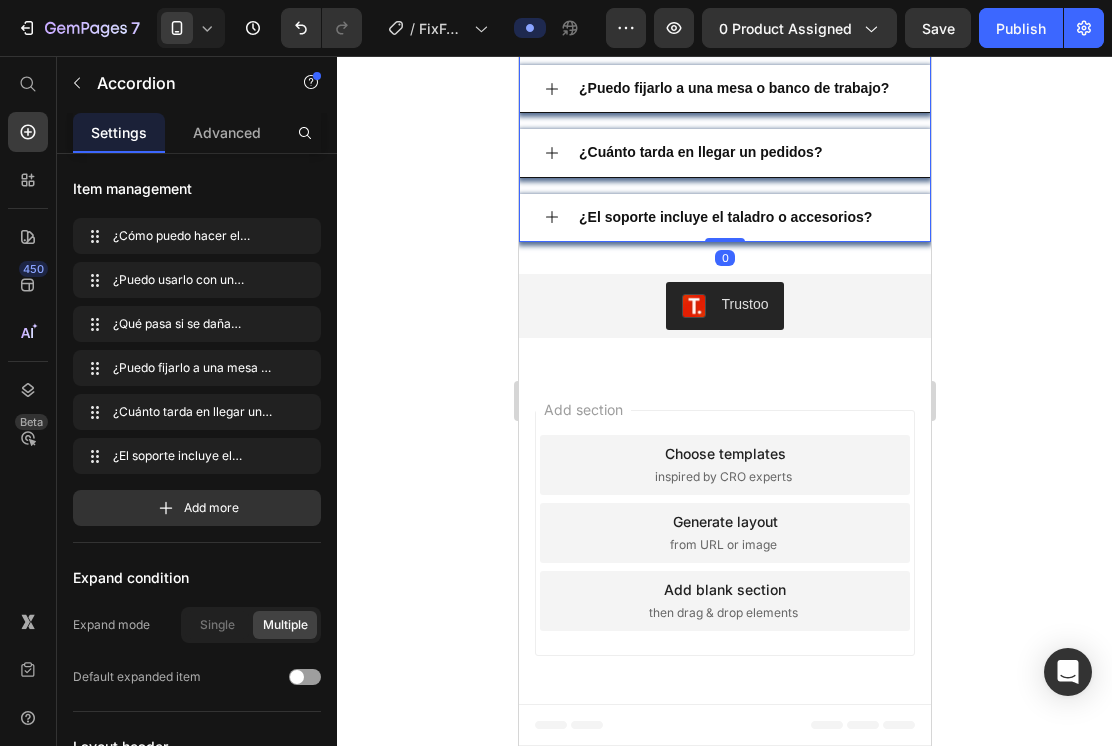click 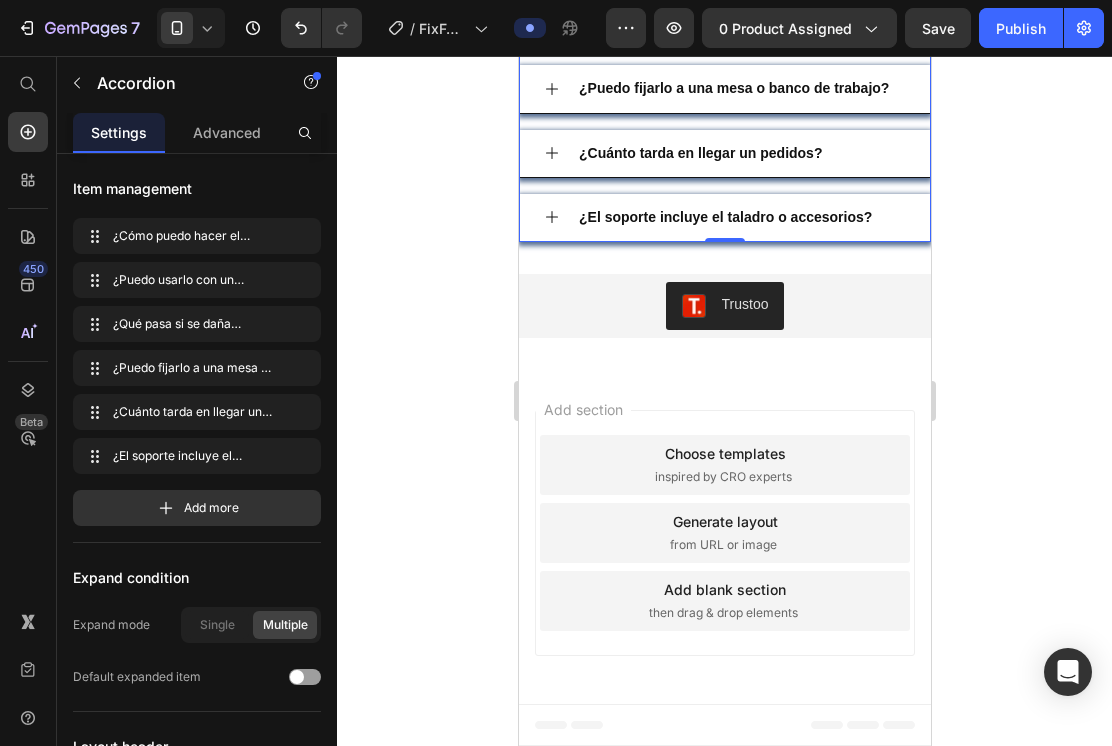 click 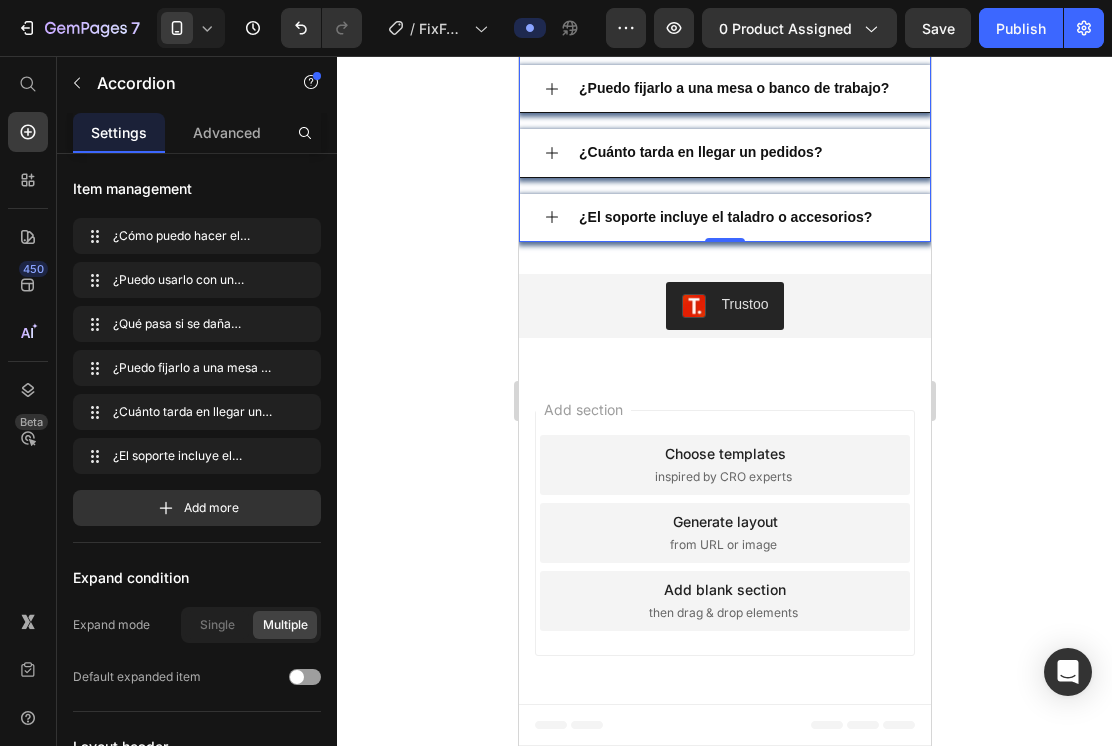 click 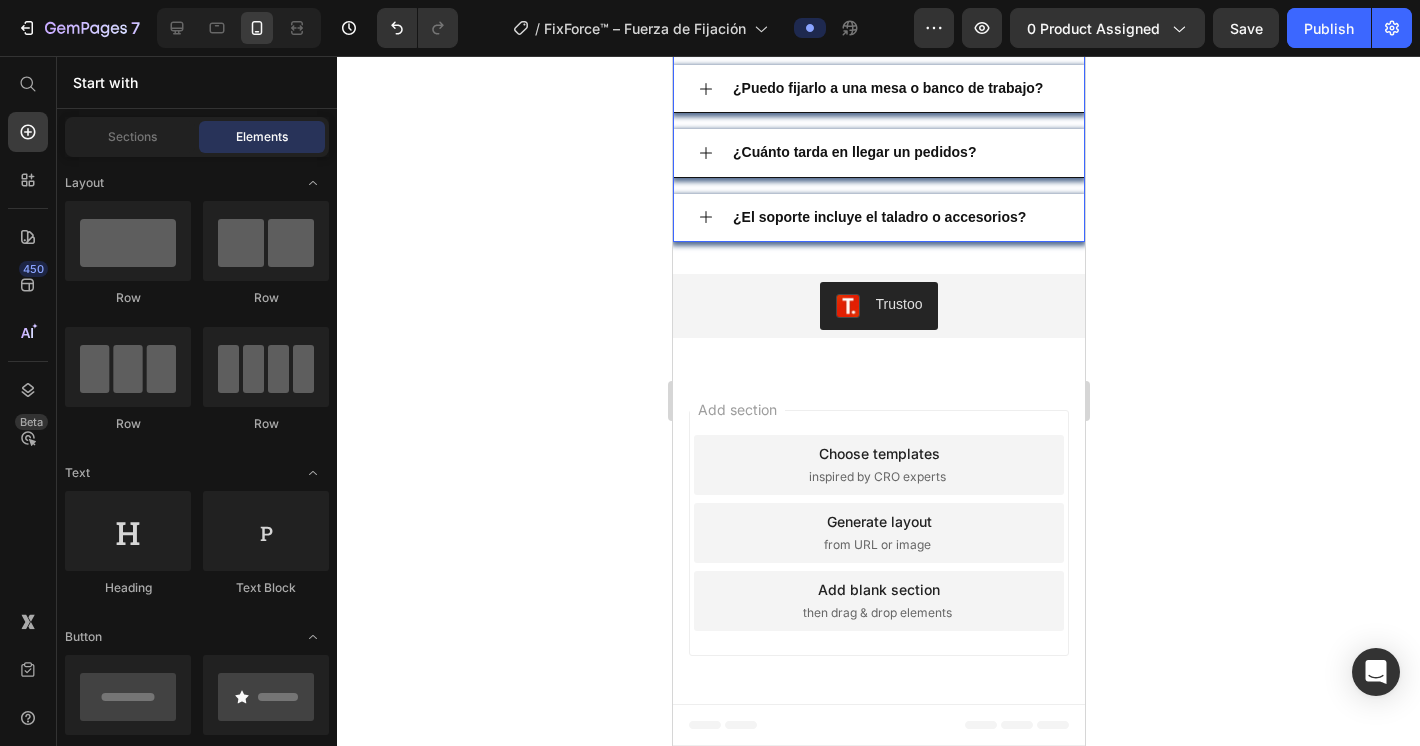 click 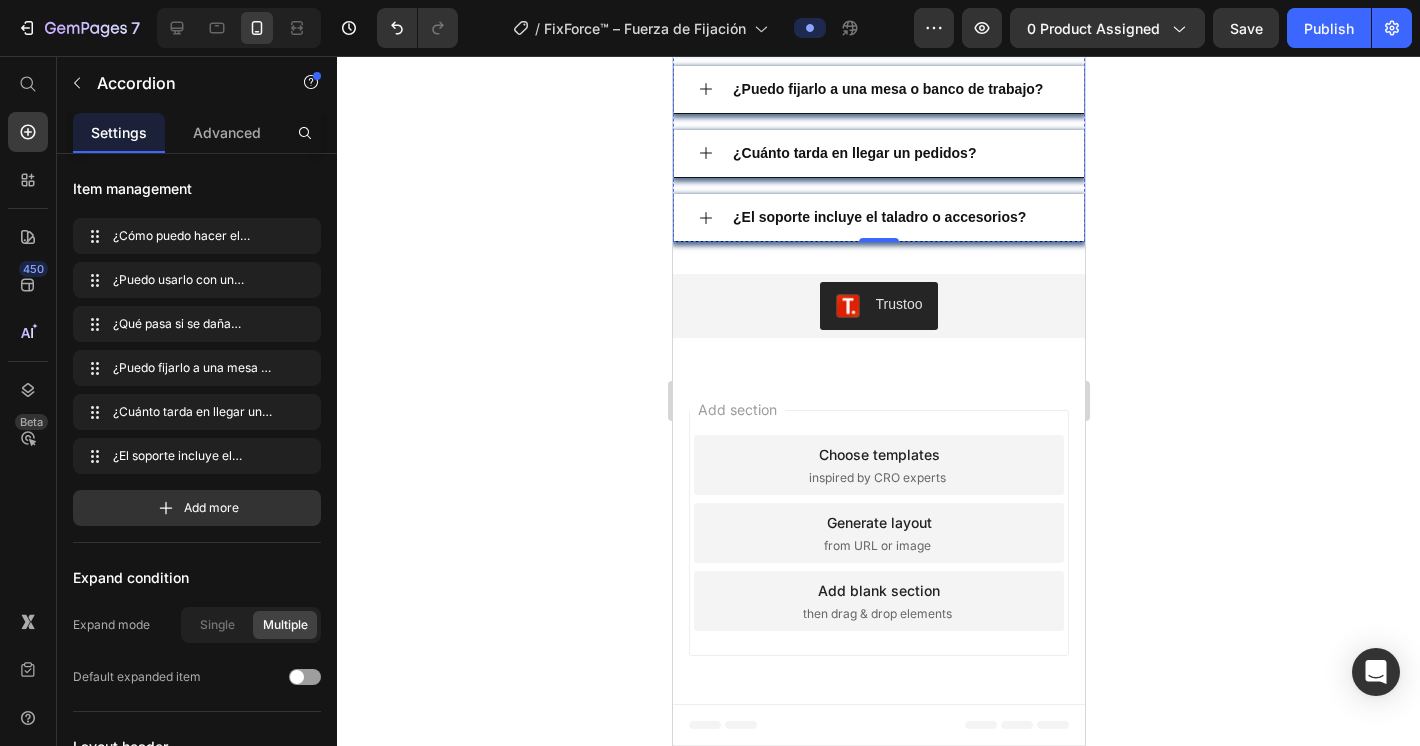 click on "Si el  PortaPress™ – Prensa Portátil  llega dañado,  contáctanos de inmediato  y nos encargaremos de hacer el reemplazo lo más rápido posible. Para agilizar el proceso, por favor envíanos  fotos, videos y el número de guía  del paquete.  Tu satisfacción es nuestra prioridad  y te ofrecemos una  garantía de reemplazo rápido  en estos casos." at bounding box center (878, -49) 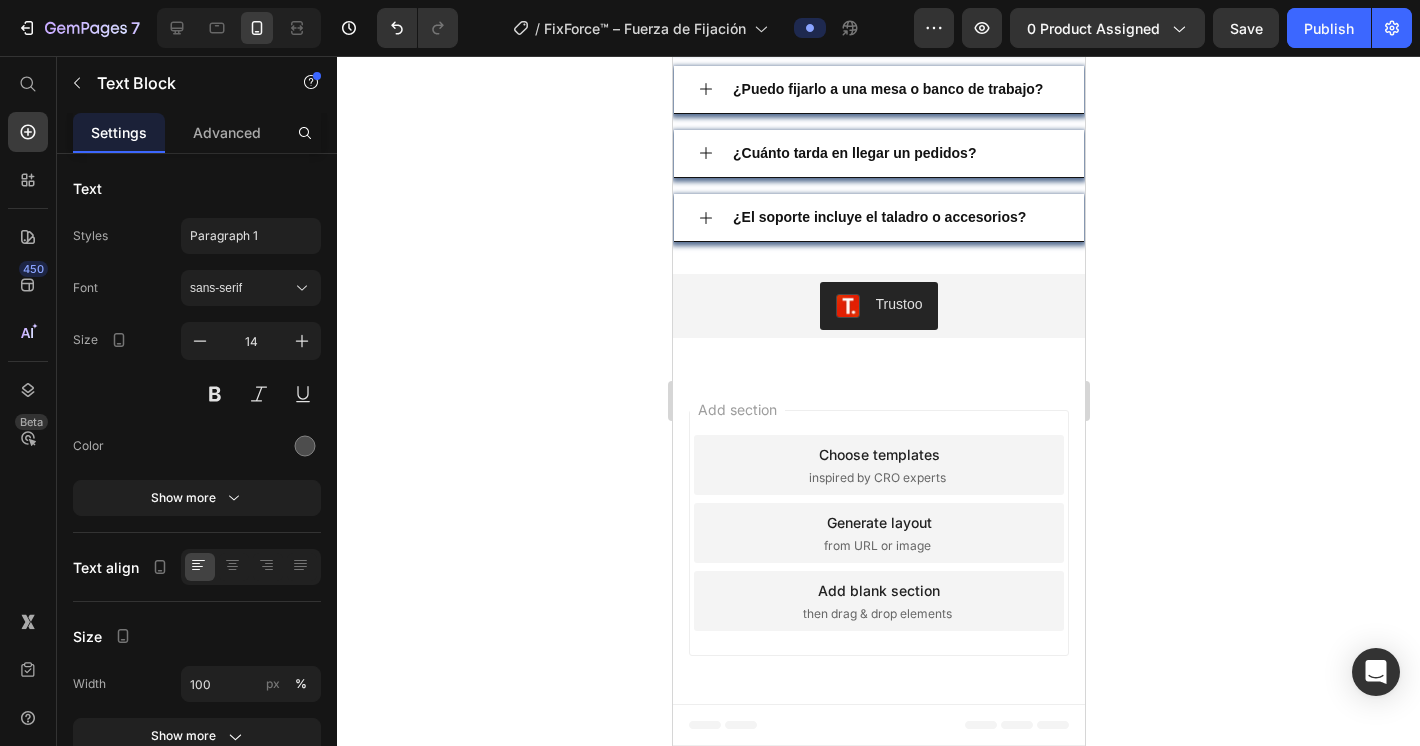 click on "Si el  PortaPress™ – Prensa Portátil  llega dañado,  contáctanos de inmediato  y nos encargaremos de hacer el reemplazo lo más rápido posible. Para agilizar el proceso, por favor envíanos  fotos, videos y el número de guía  del paquete.  Tu satisfacción es nuestra prioridad  y te ofrecemos una  garantía de reemplazo rápido  en estos casos." at bounding box center [878, -49] 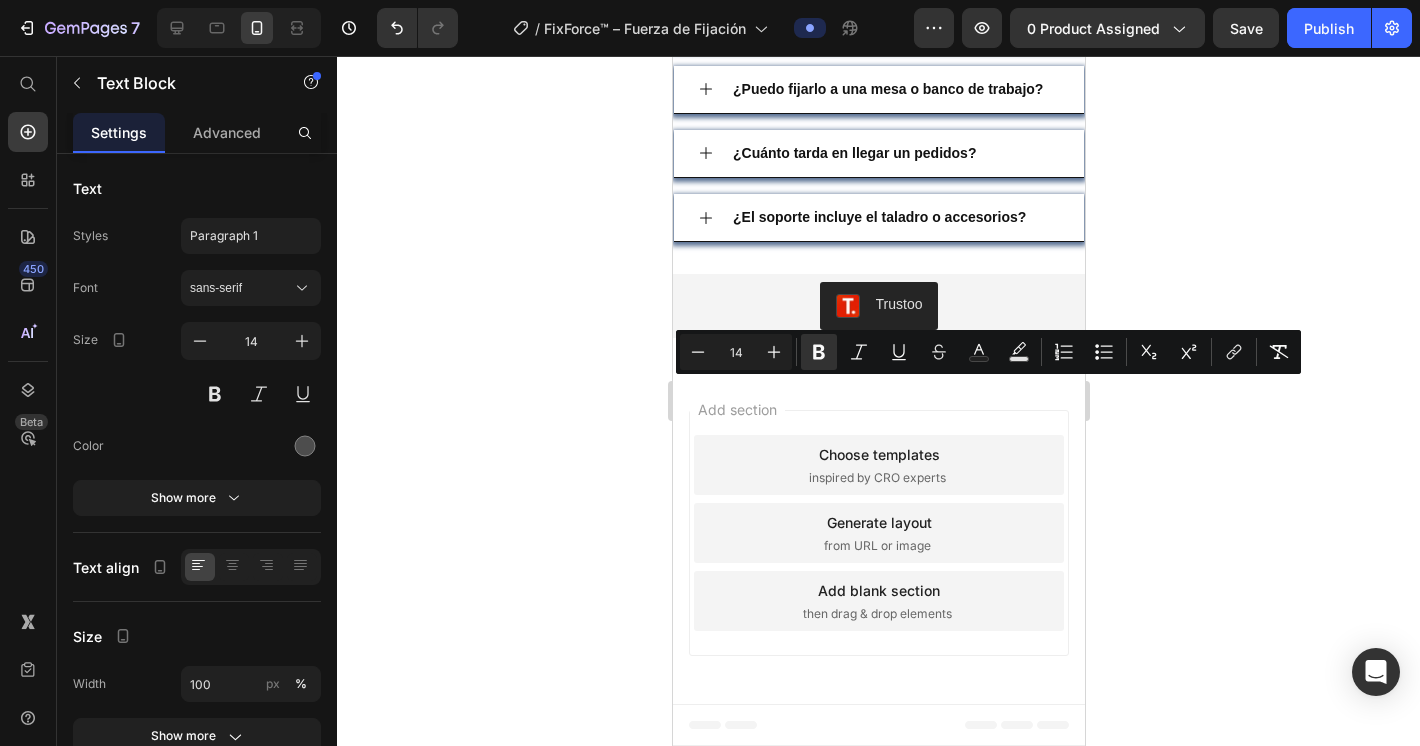 drag, startPoint x: 933, startPoint y: 392, endPoint x: 731, endPoint y: 392, distance: 202 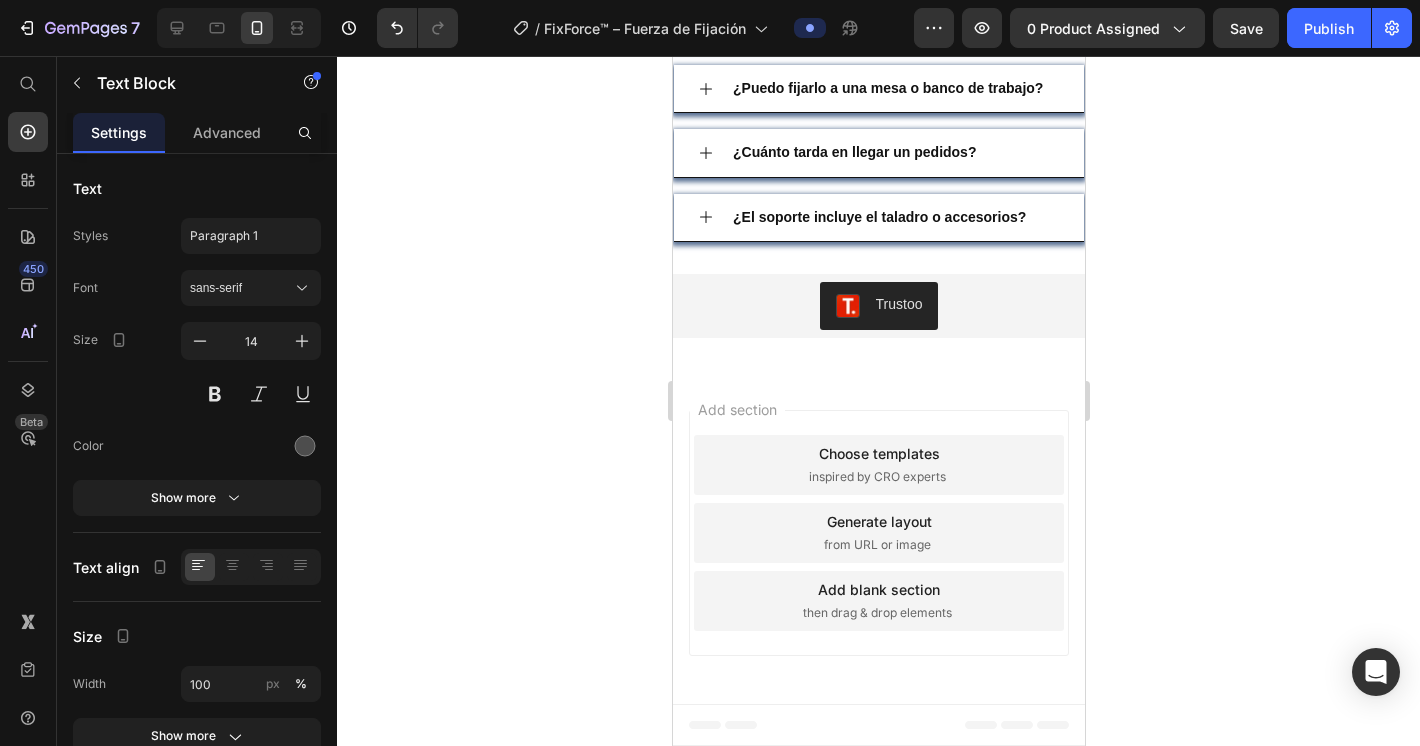 scroll, scrollTop: 3800, scrollLeft: 0, axis: vertical 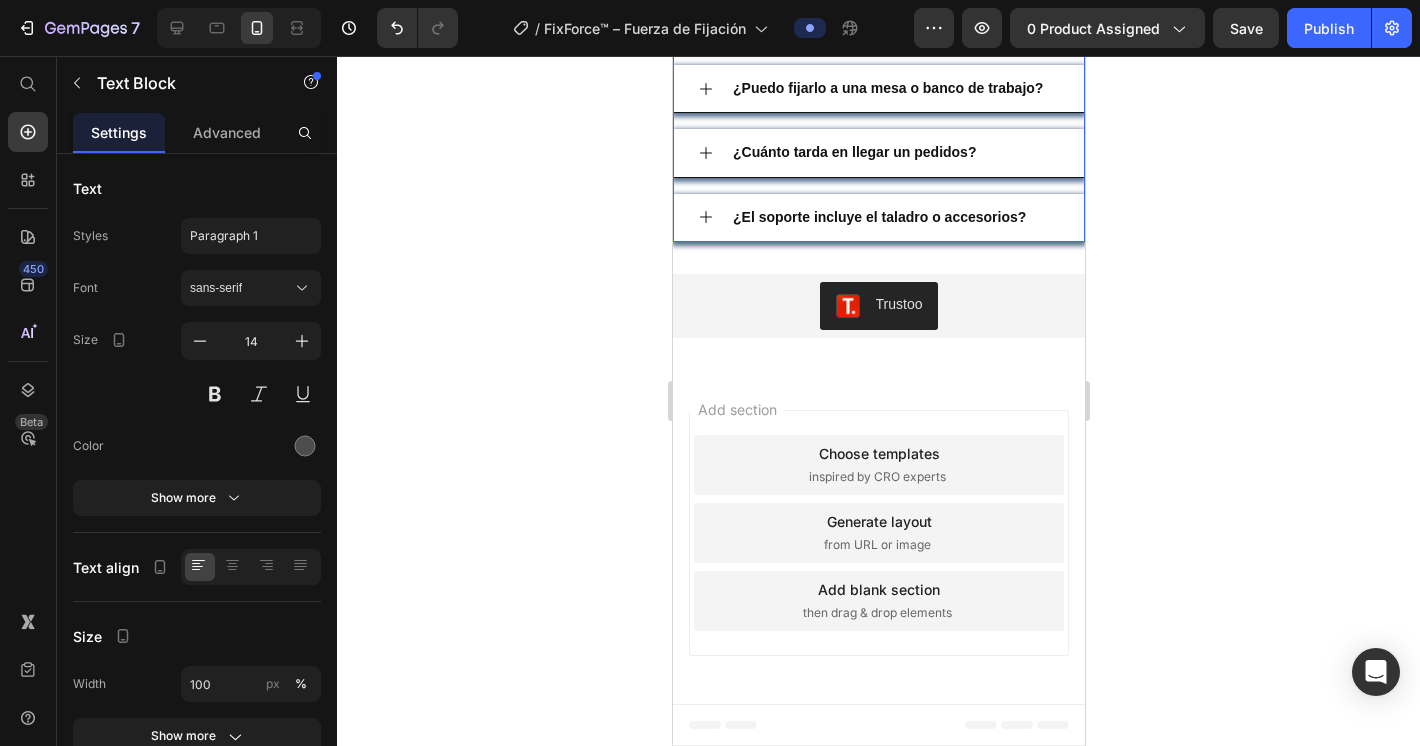 click on "¿Qué pasa si se daña durante el envío?" at bounding box center (878, -171) 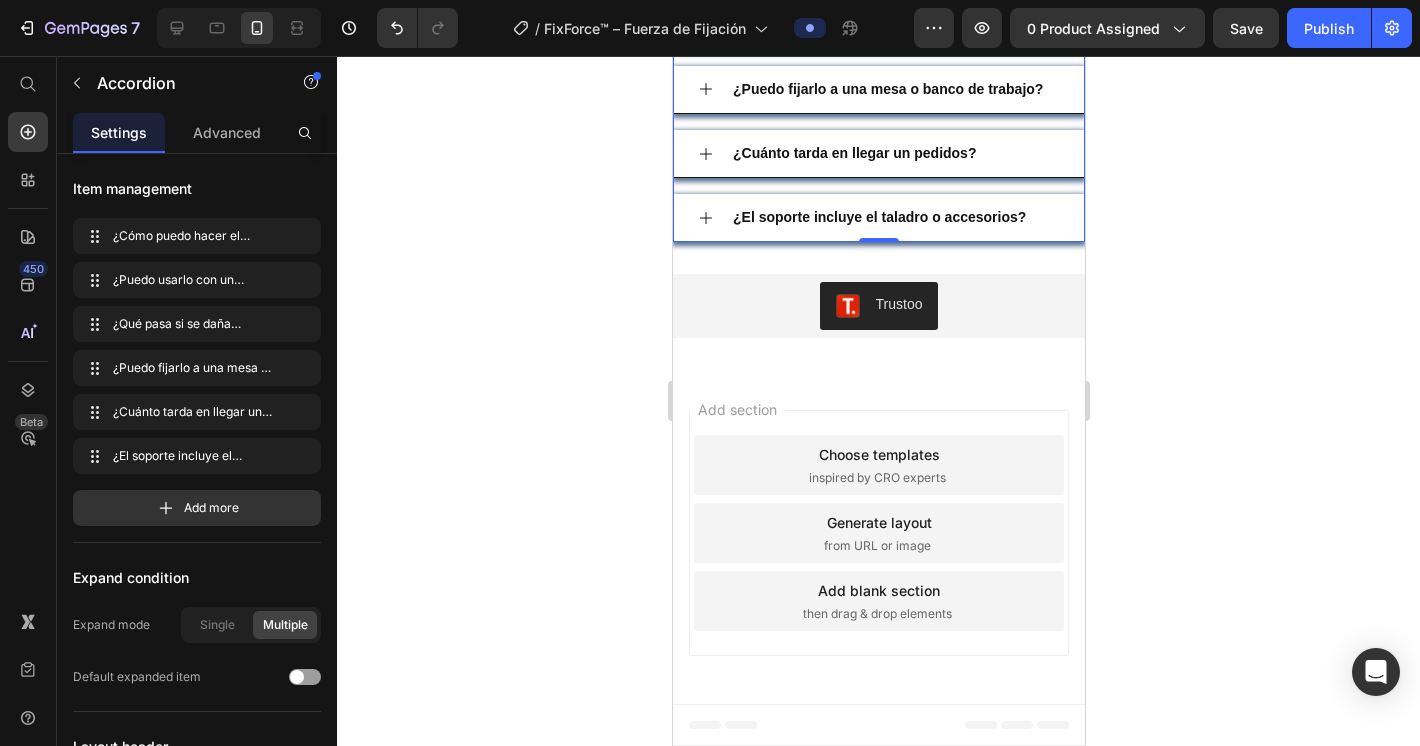 click 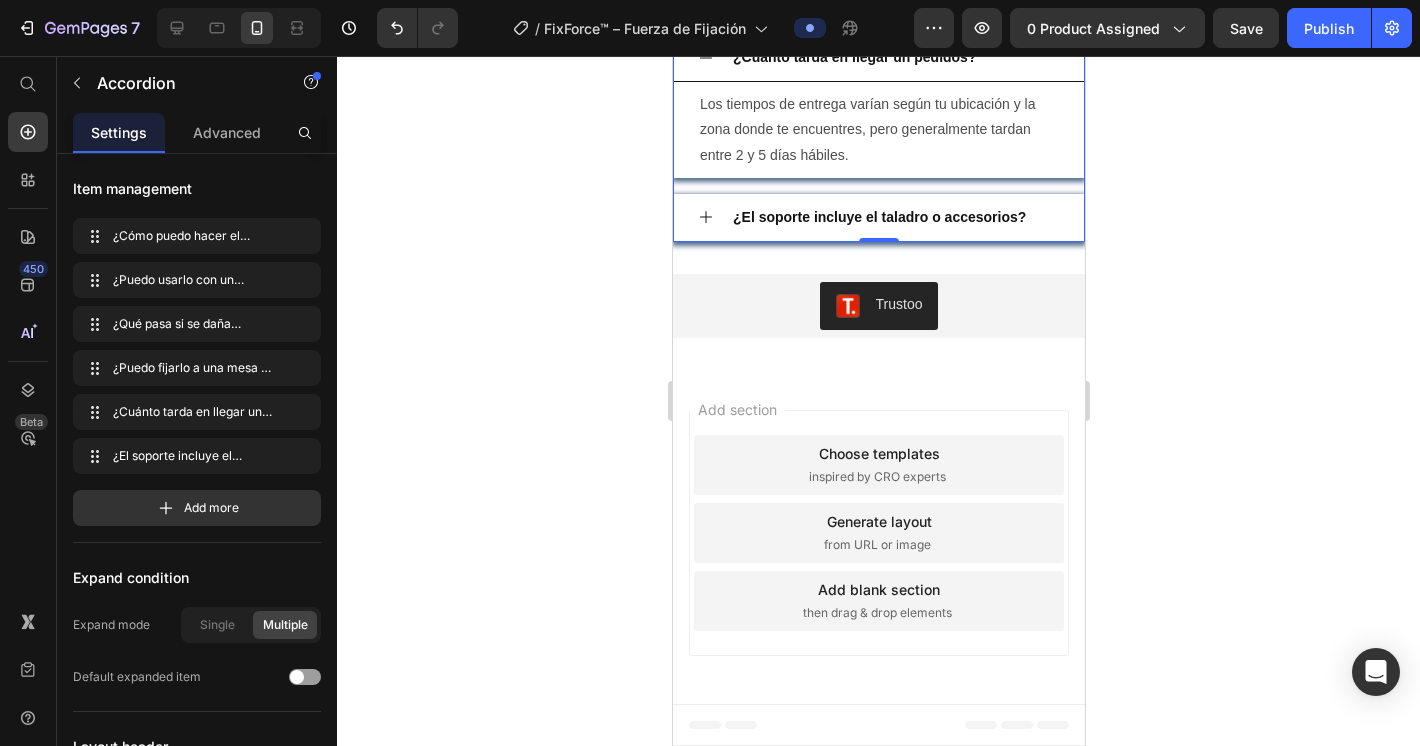 click on "¿Cuánto tarda en llegar un pedidos?" at bounding box center [878, 58] 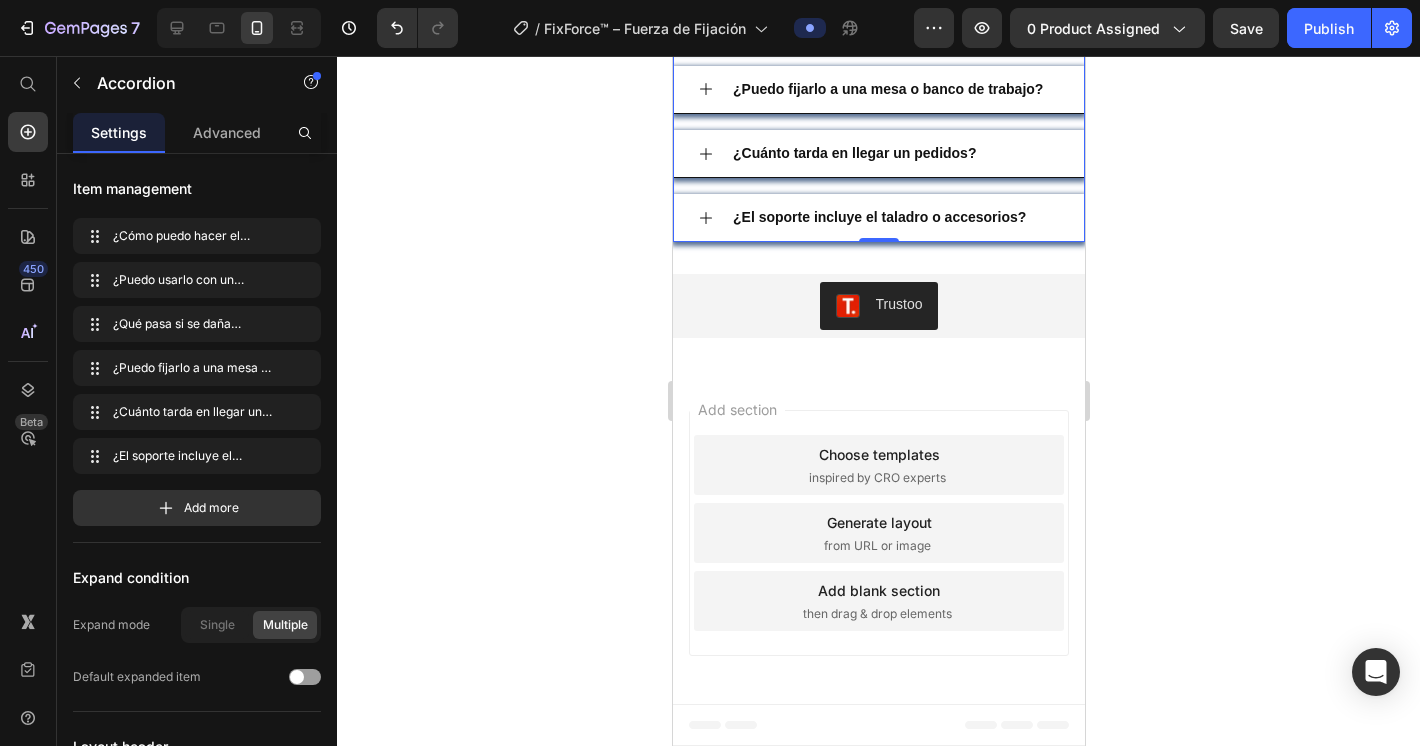scroll, scrollTop: 3700, scrollLeft: 0, axis: vertical 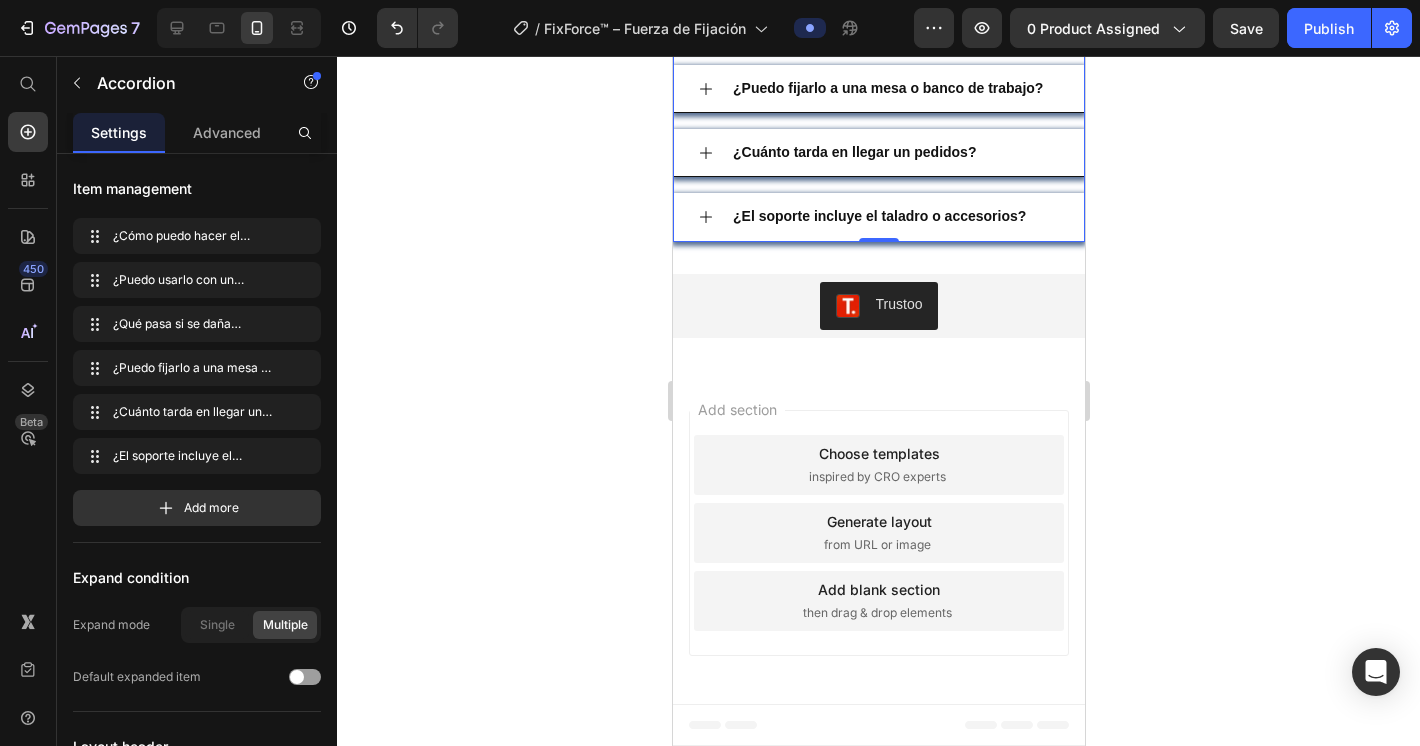 click on "¿Puedo usarlo con un taladro inalámbrico?" at bounding box center [876, -40] 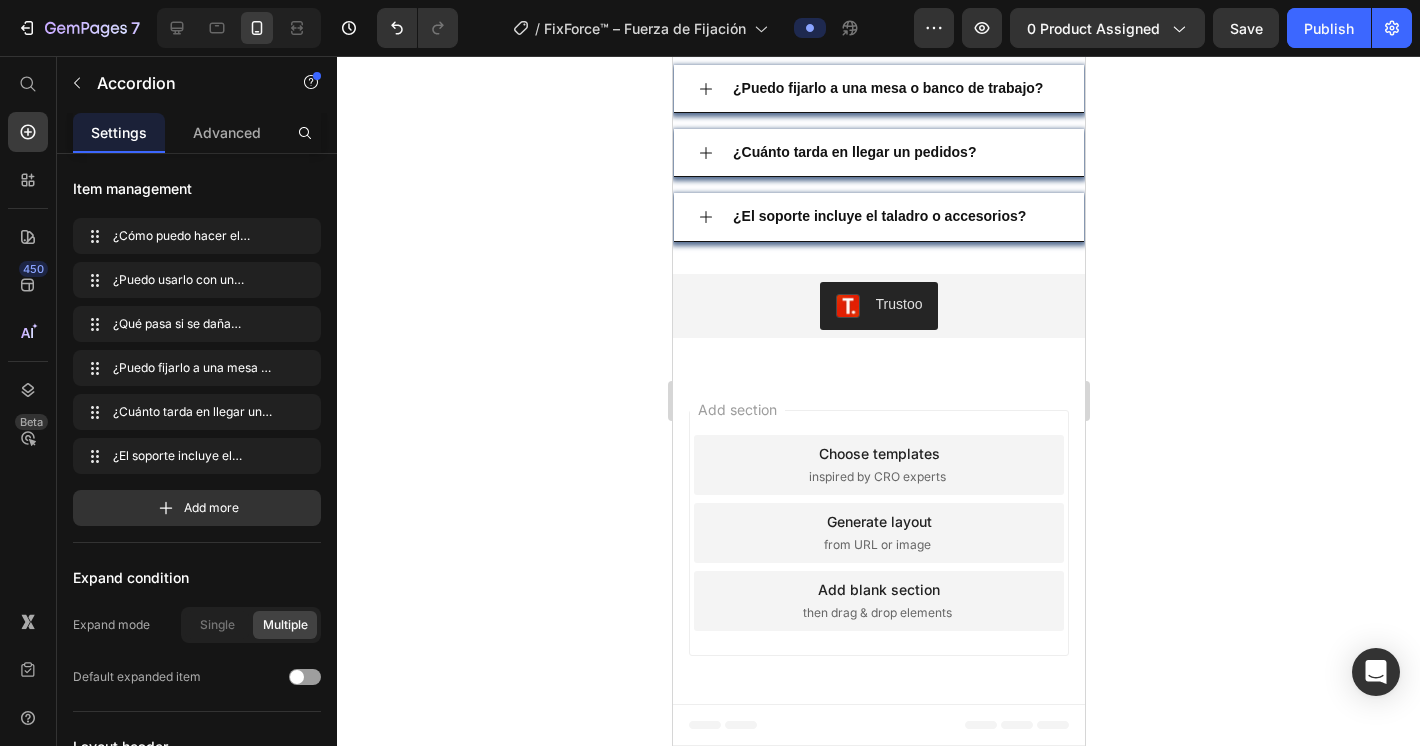click on "¿Puedo usarlo con un taladro inalámbrico?" at bounding box center (876, -40) 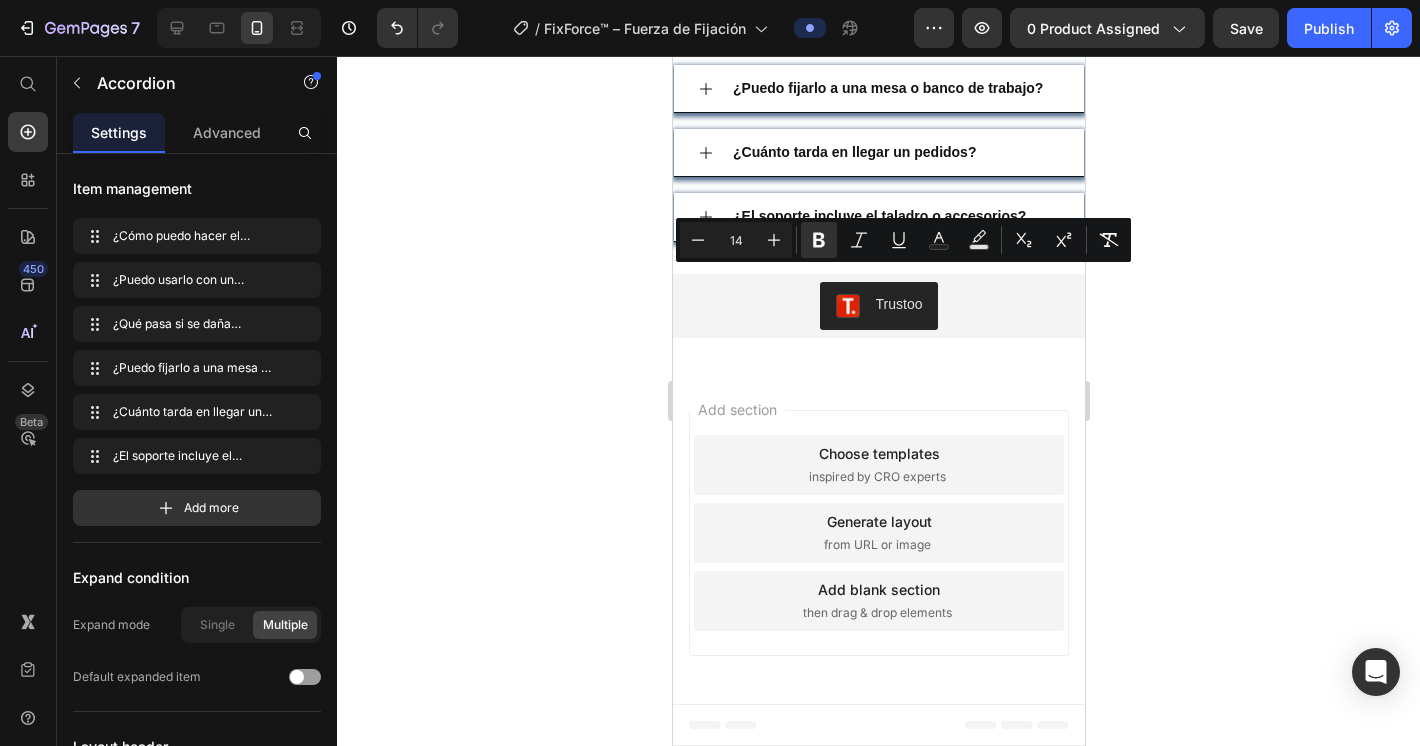drag, startPoint x: 736, startPoint y: 279, endPoint x: 1022, endPoint y: 304, distance: 287.09058 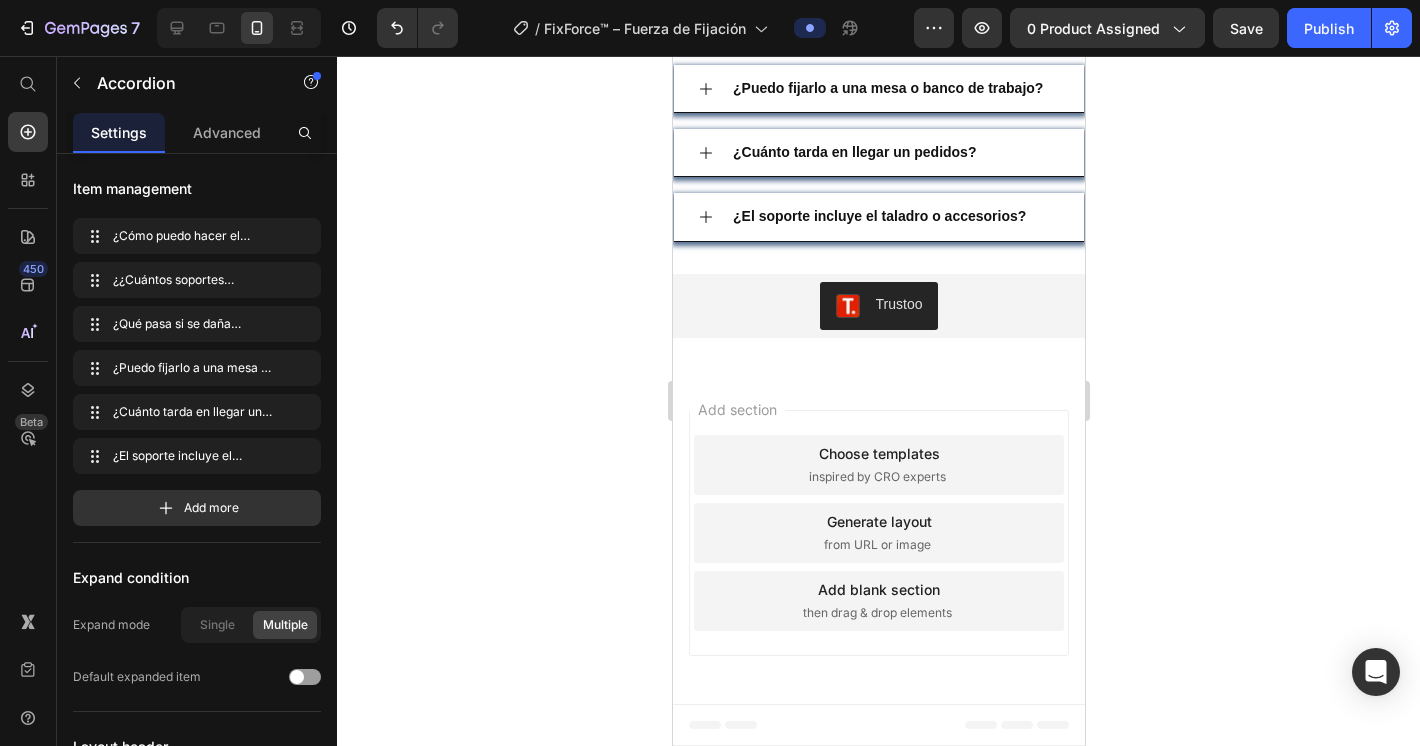 click on "¿¿Cuántos soportes necesito para trabajar?" at bounding box center (879, -40) 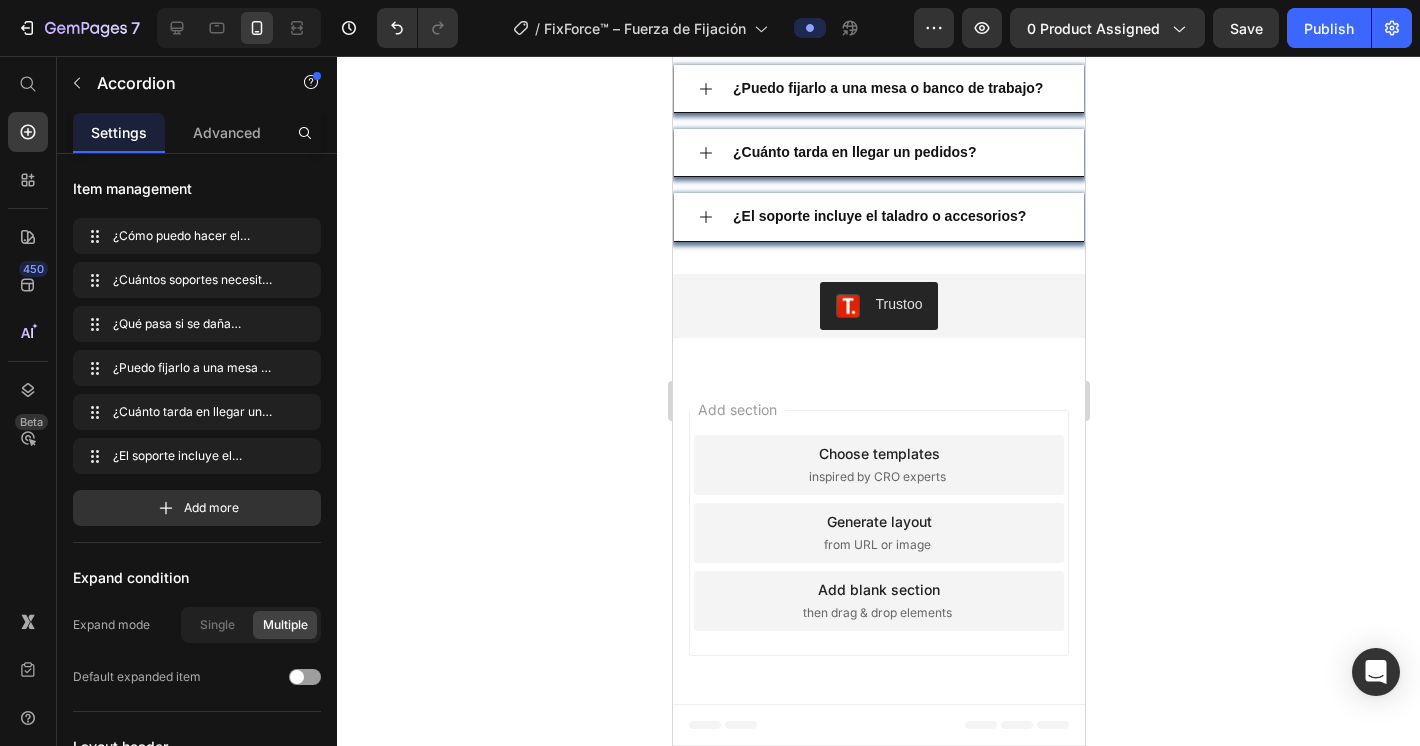 click 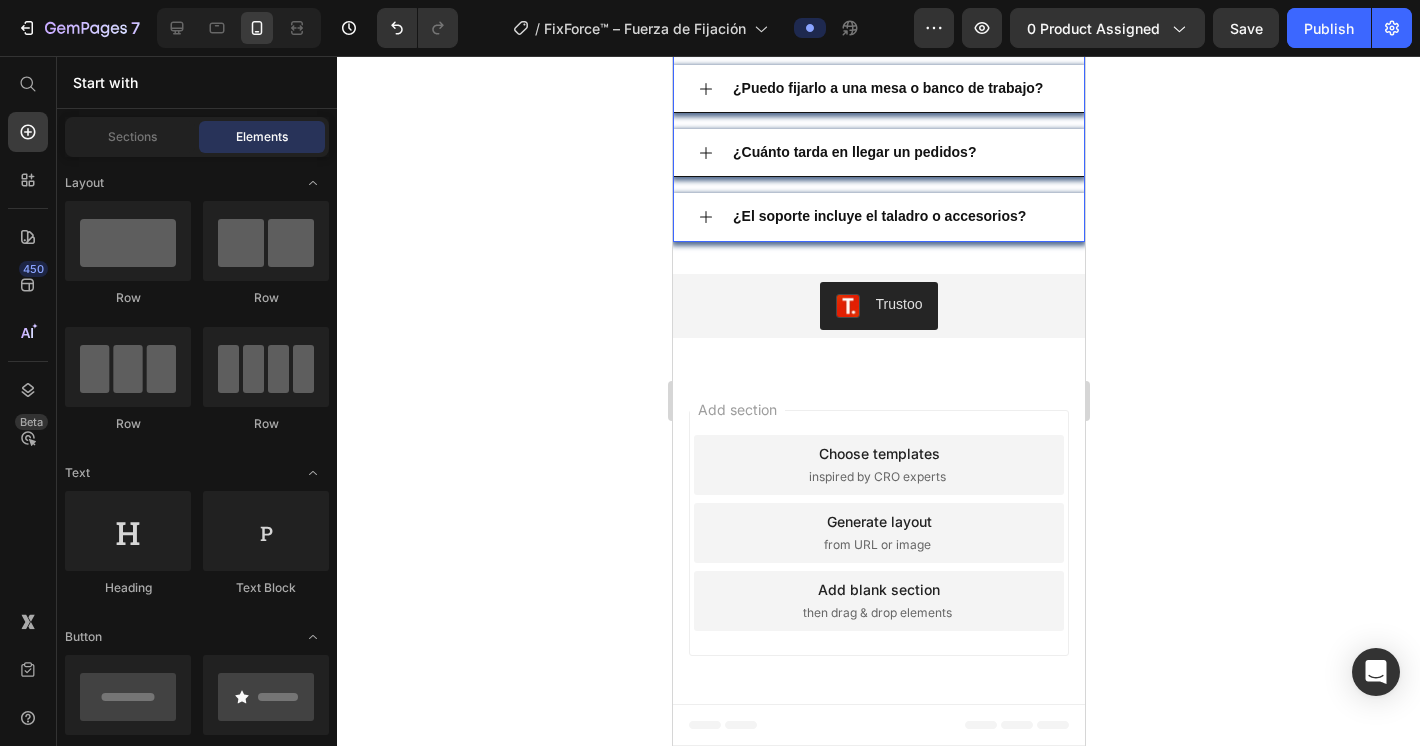 click 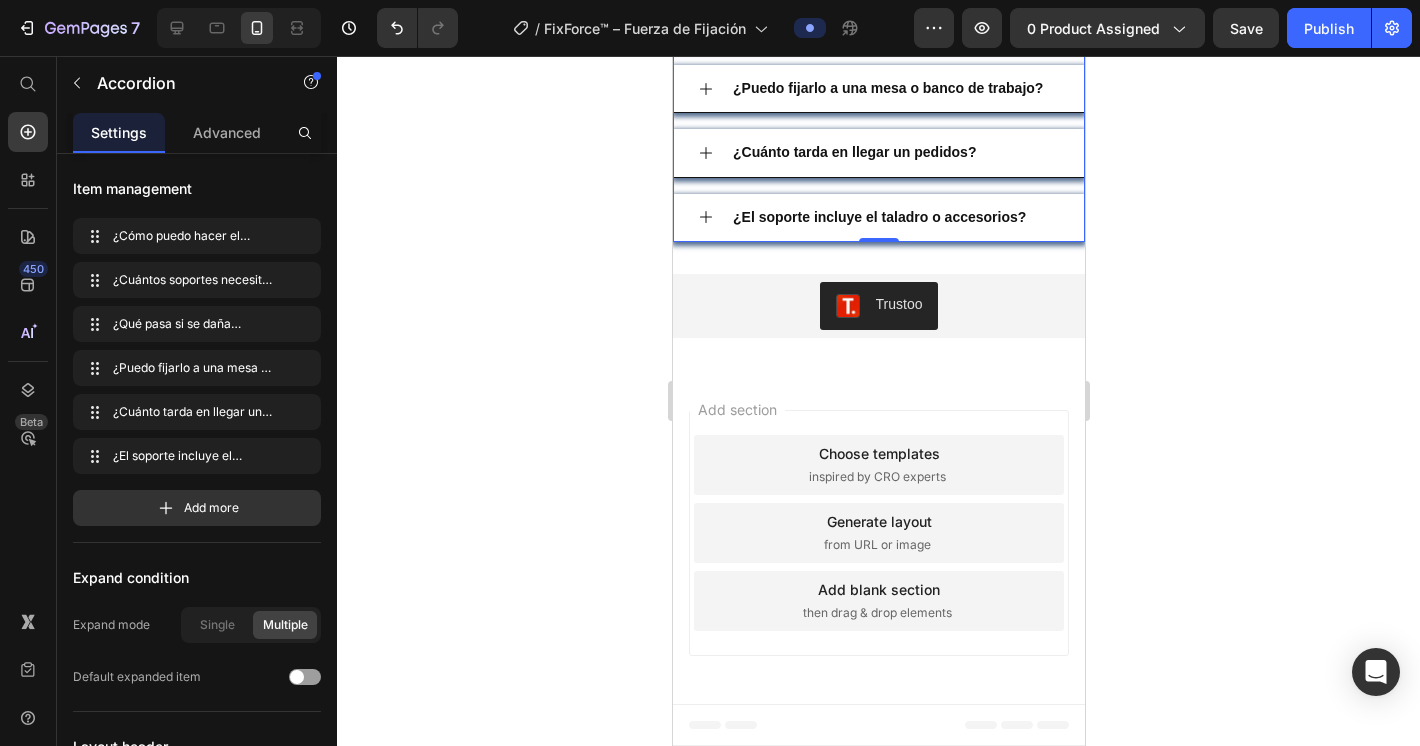 click on "Sí, pero depende del diseño.  Si tu taladro inalámbrico tiene un cuerpo cilíndrico dentro del rango de 38–42 mm,  sí puedes usarlo . Si es muy grueso, tiene forma irregular o una batería muy voluminosa,  podría no encajar  correctamente. Text Block" at bounding box center [878, -101] 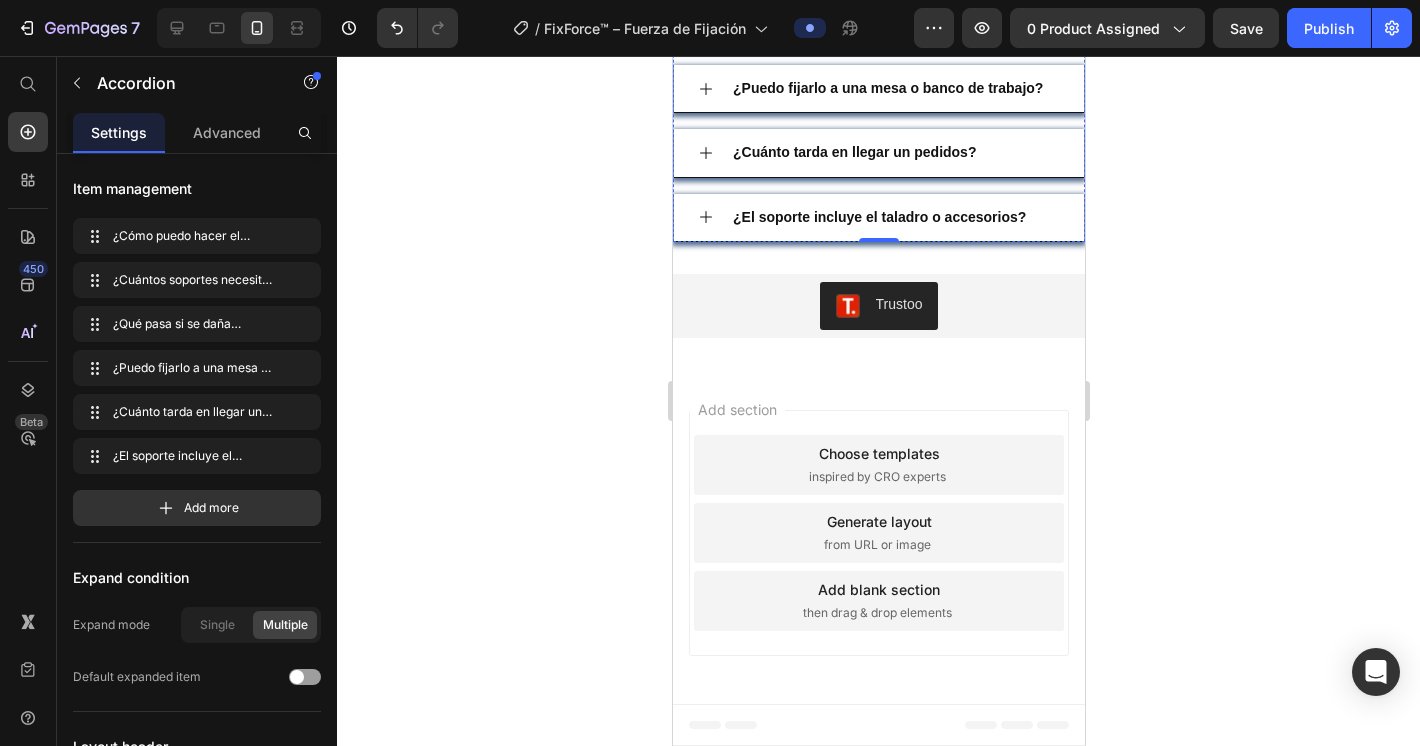click on "Si es muy grueso, tiene forma irregular o una batería muy voluminosa,  podría no encajar  correctamente." at bounding box center [878, -63] 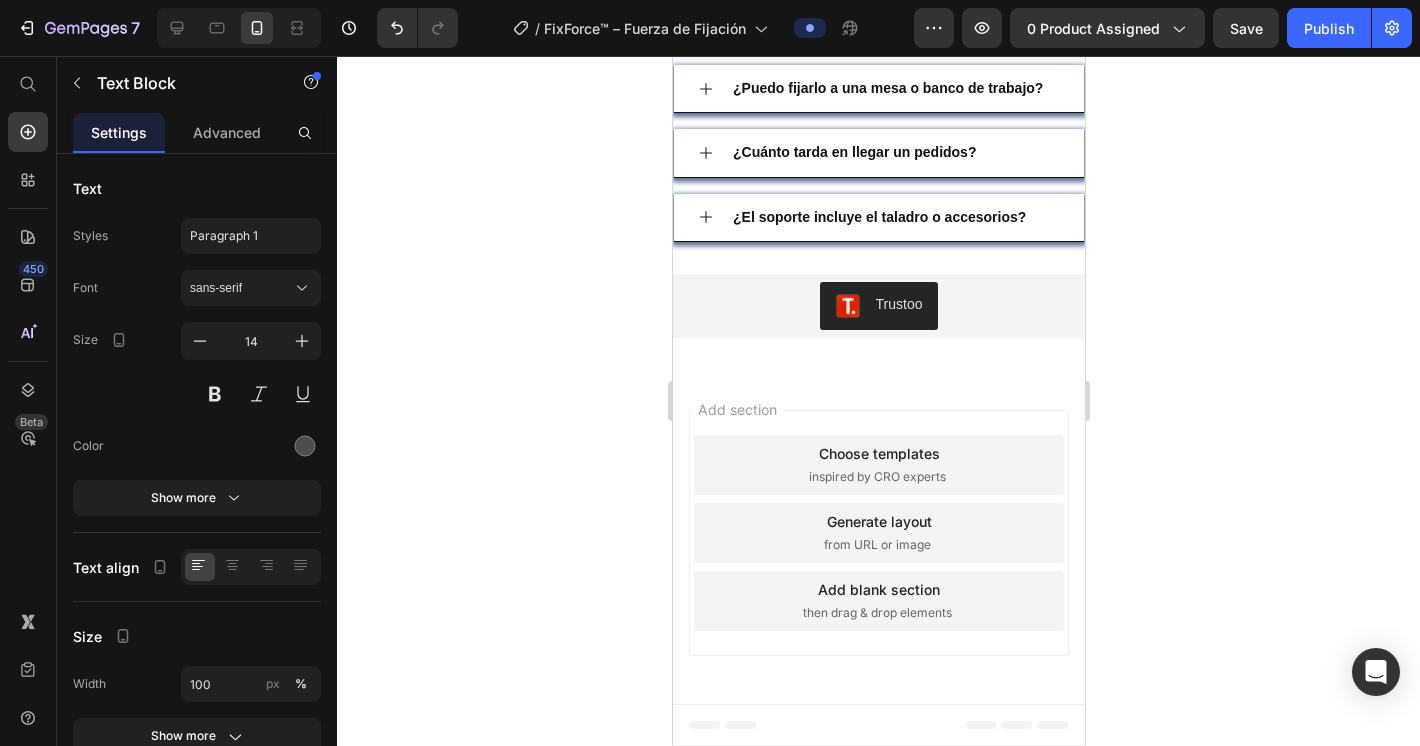 click on "Si es muy grueso, tiene forma irregular o una batería muy voluminosa,  podría no encajar  correctamente." at bounding box center [878, -63] 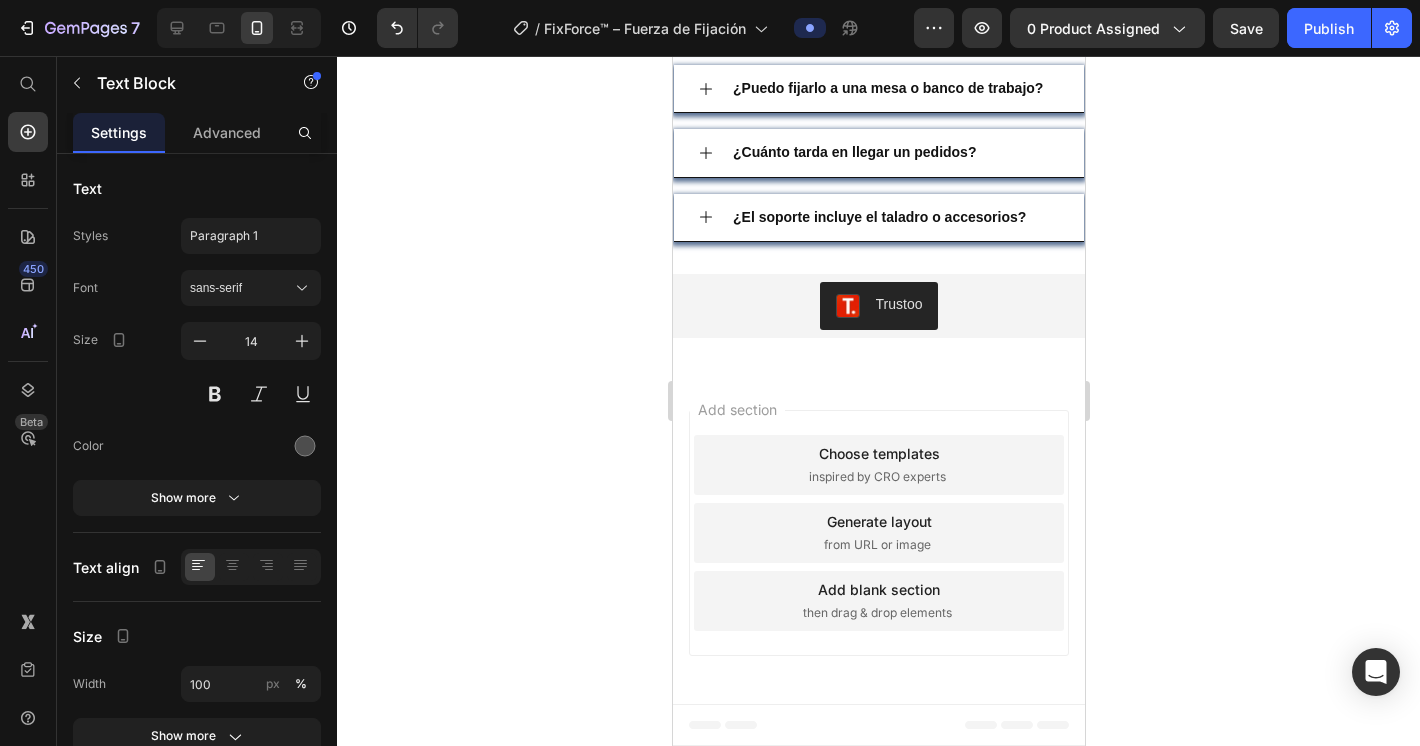 drag, startPoint x: 1025, startPoint y: 458, endPoint x: 731, endPoint y: 338, distance: 317.54684 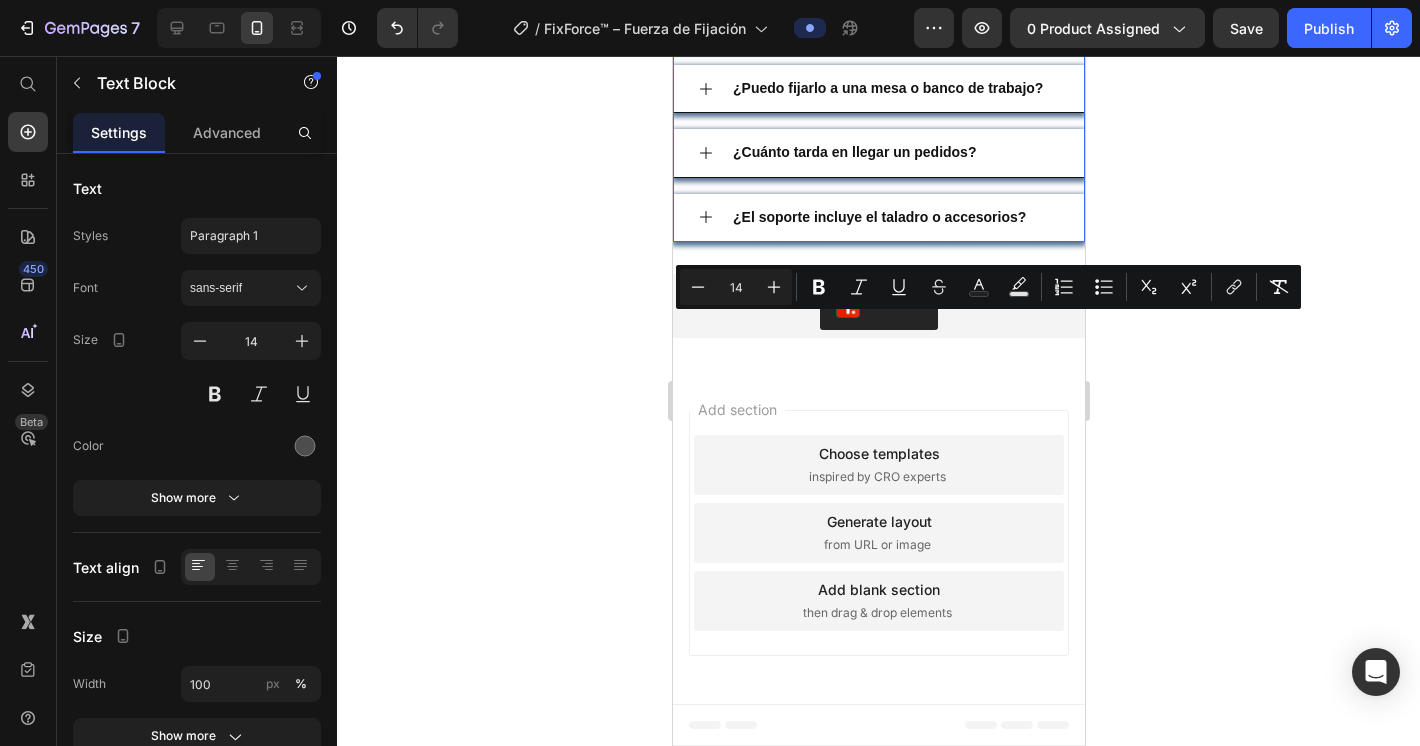 drag, startPoint x: 703, startPoint y: 326, endPoint x: 1029, endPoint y: 493, distance: 366.2854 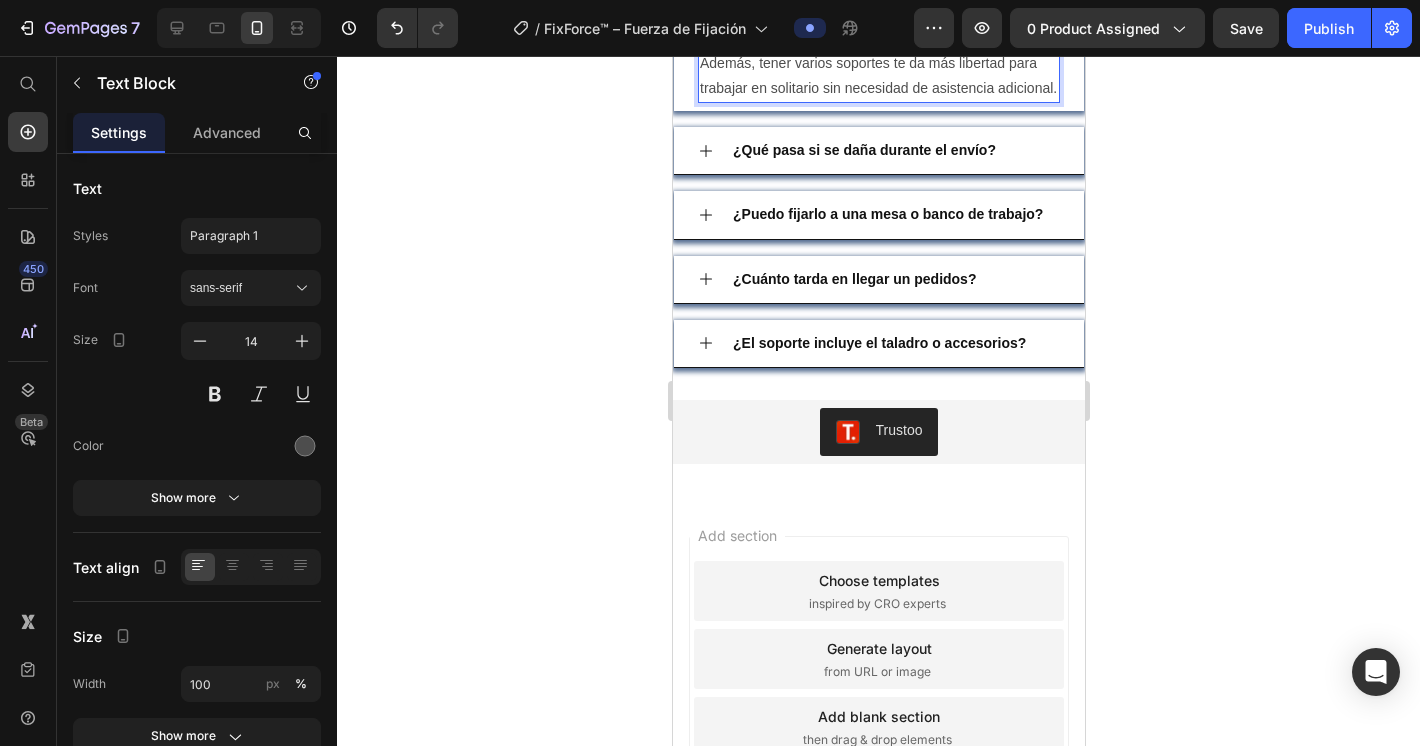 click on "Además, tener varios soportes te da más libertad para trabajar en solitario sin necesidad de asistencia adicional." at bounding box center [878, 76] 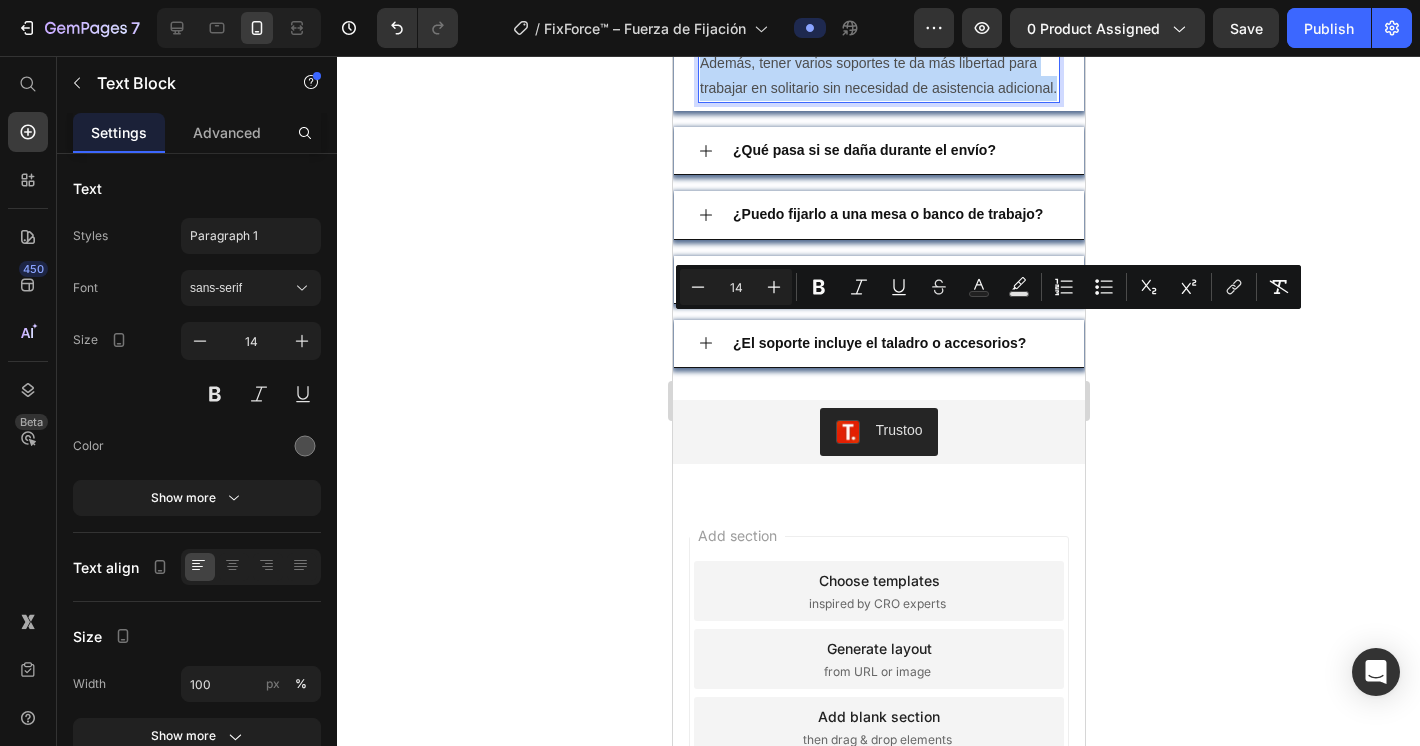 drag, startPoint x: 761, startPoint y: 655, endPoint x: 1335, endPoint y: 371, distance: 640.41547 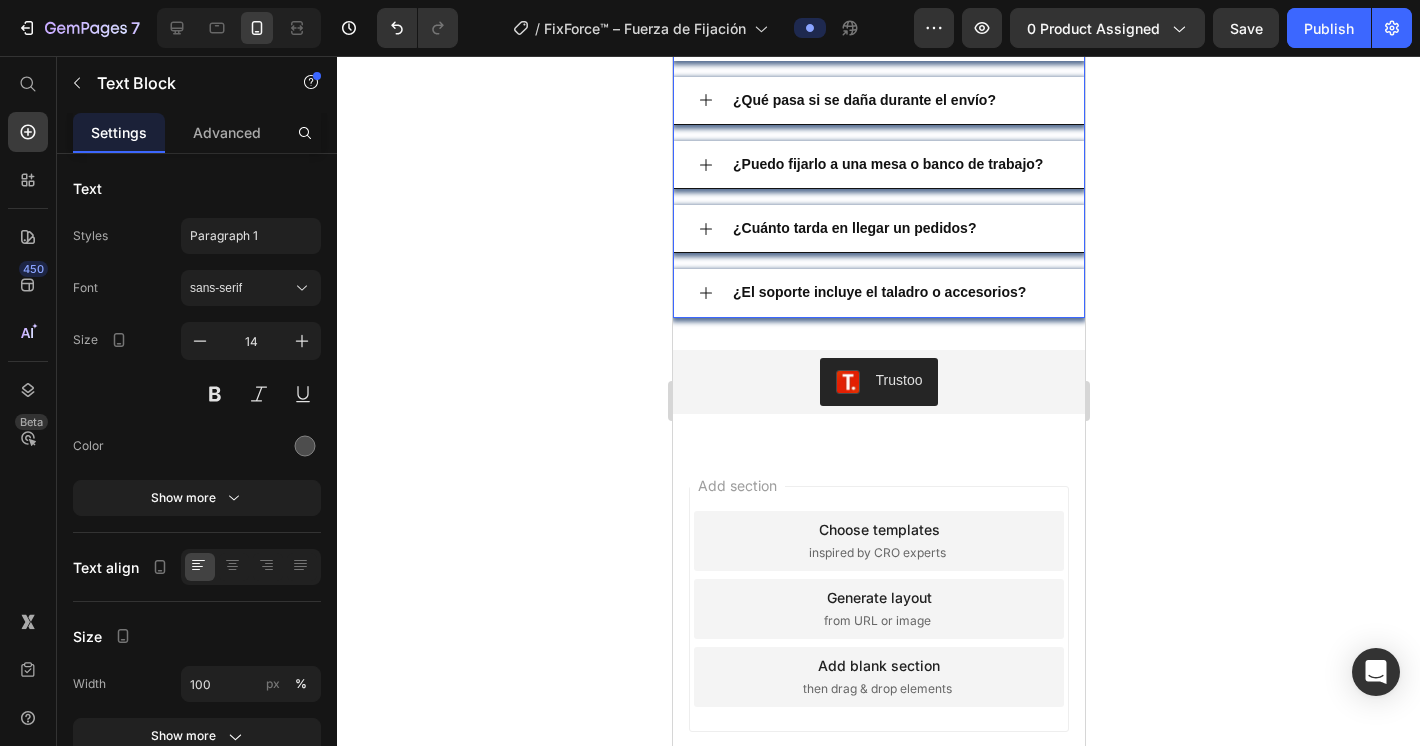 click 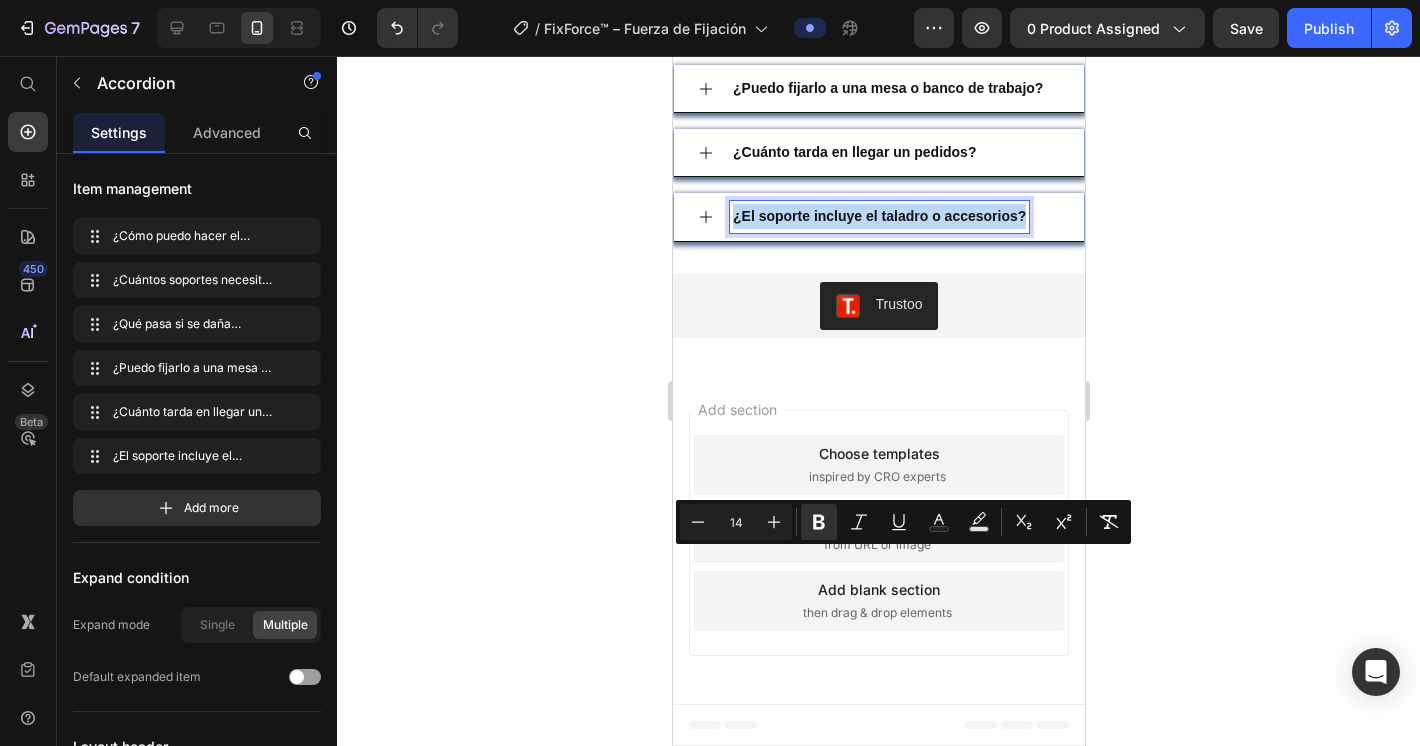 drag, startPoint x: 734, startPoint y: 565, endPoint x: 1040, endPoint y: 562, distance: 306.0147 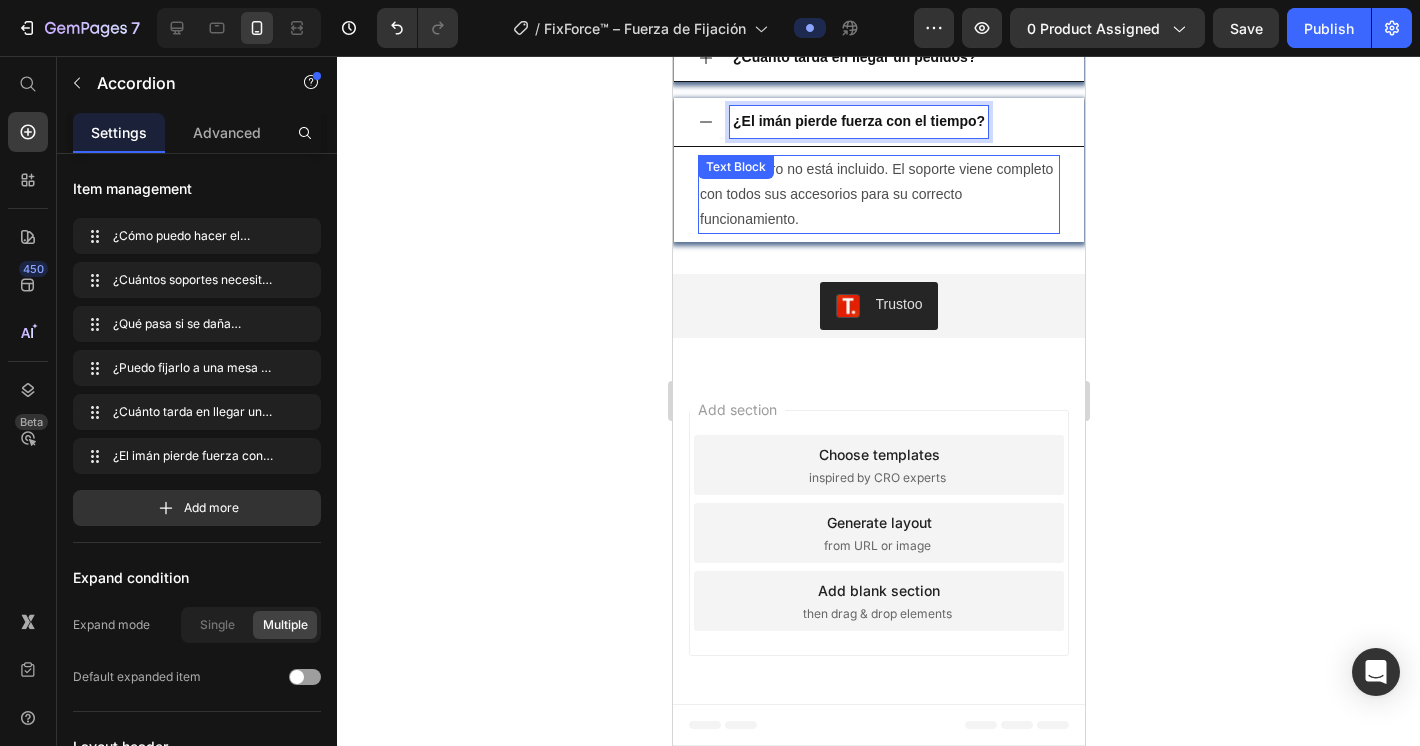 click on "No, el taladro no está incluido. El soporte viene completo con todos sus accesorios para su correcto funcionamiento." at bounding box center (878, 195) 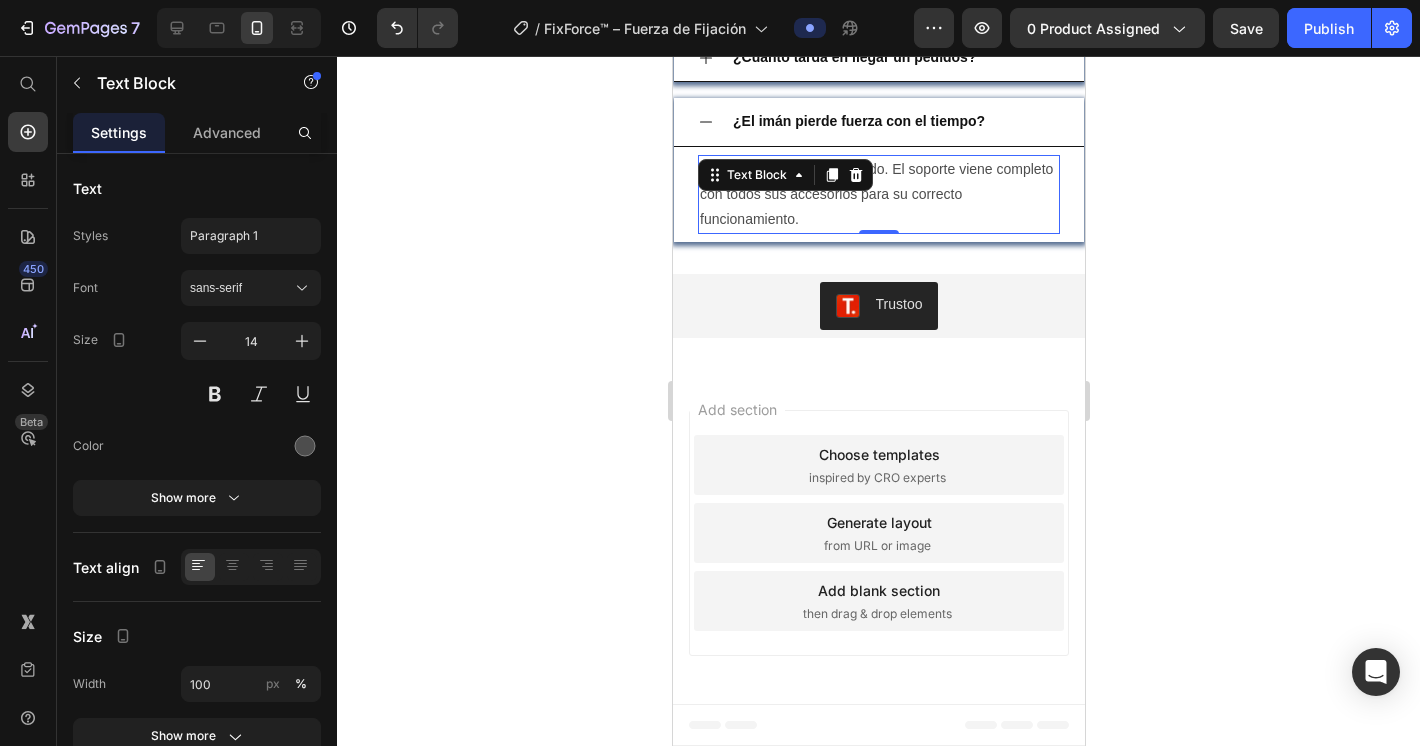 click on "No, el taladro no está incluido. El soporte viene completo con todos sus accesorios para su correcto funcionamiento." at bounding box center [878, 195] 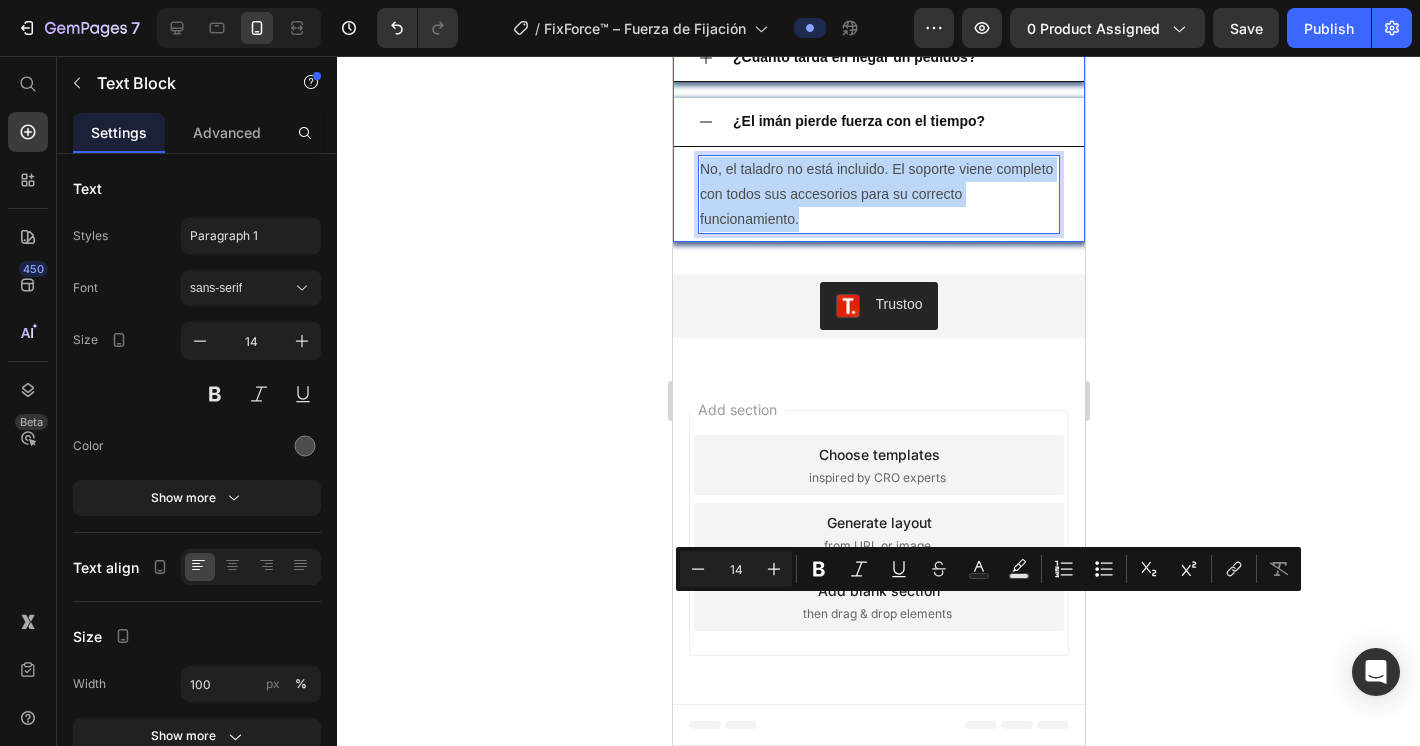 drag, startPoint x: 800, startPoint y: 668, endPoint x: 677, endPoint y: 594, distance: 143.54442 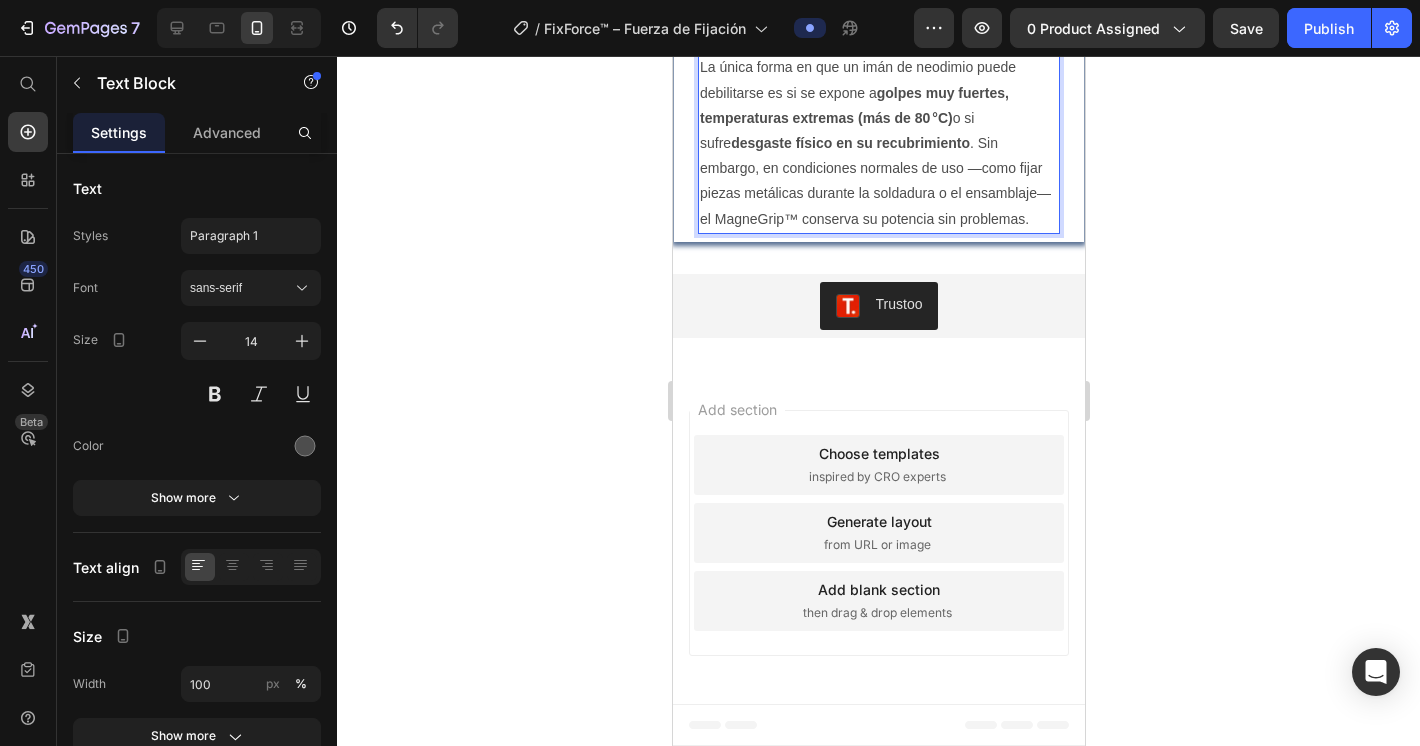 scroll, scrollTop: 4067, scrollLeft: 0, axis: vertical 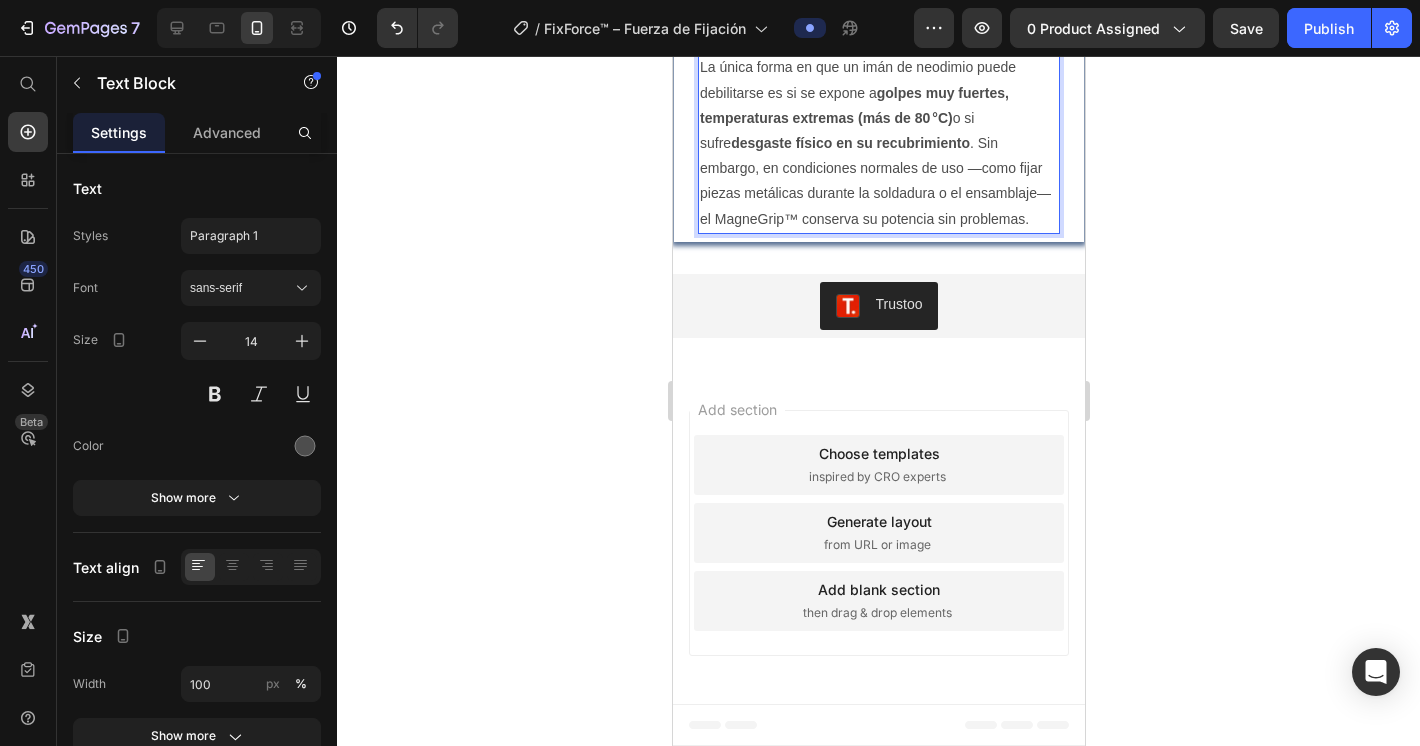 click on "La única forma en que un imán de neodimio puede debilitarse es si se expone a  golpes muy fuertes, temperaturas extremas (más de 80 °C)  o si sufre  desgaste físico en su recubrimiento . Sin embargo, en condiciones normales de uso —como fijar piezas metálicas durante la soldadura o el ensamblaje— el MagneGrip™ conserva su potencia sin problemas." at bounding box center [878, 143] 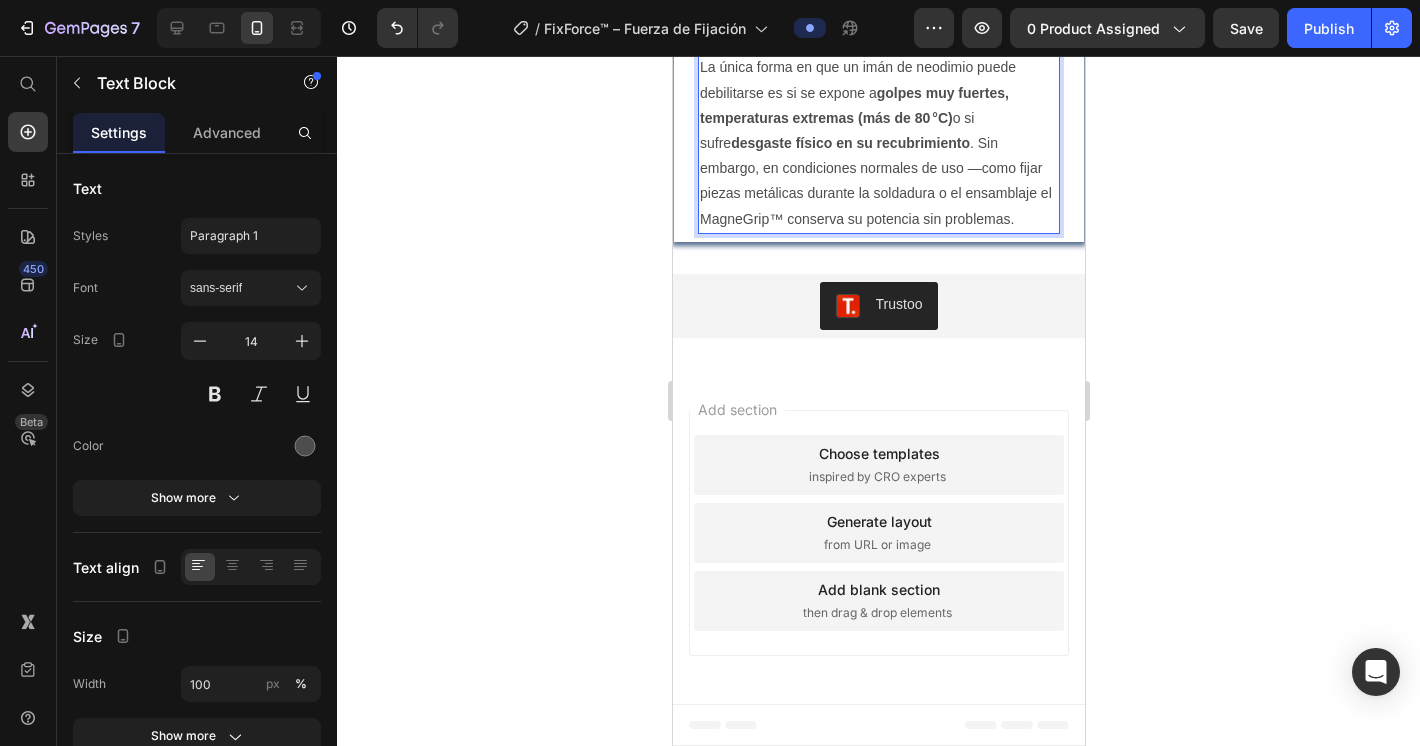 click on "La única forma en que un imán de neodimio puede debilitarse es si se expone a  golpes muy fuertes, temperaturas extremas (más de 80 °C)  o si sufre  desgaste físico en su recubrimiento . Sin embargo, en condiciones normales de uso —como fijar piezas metálicas durante la soldadura o el ensamblaje el MagneGrip™ conserva su potencia sin problemas." at bounding box center (878, 143) 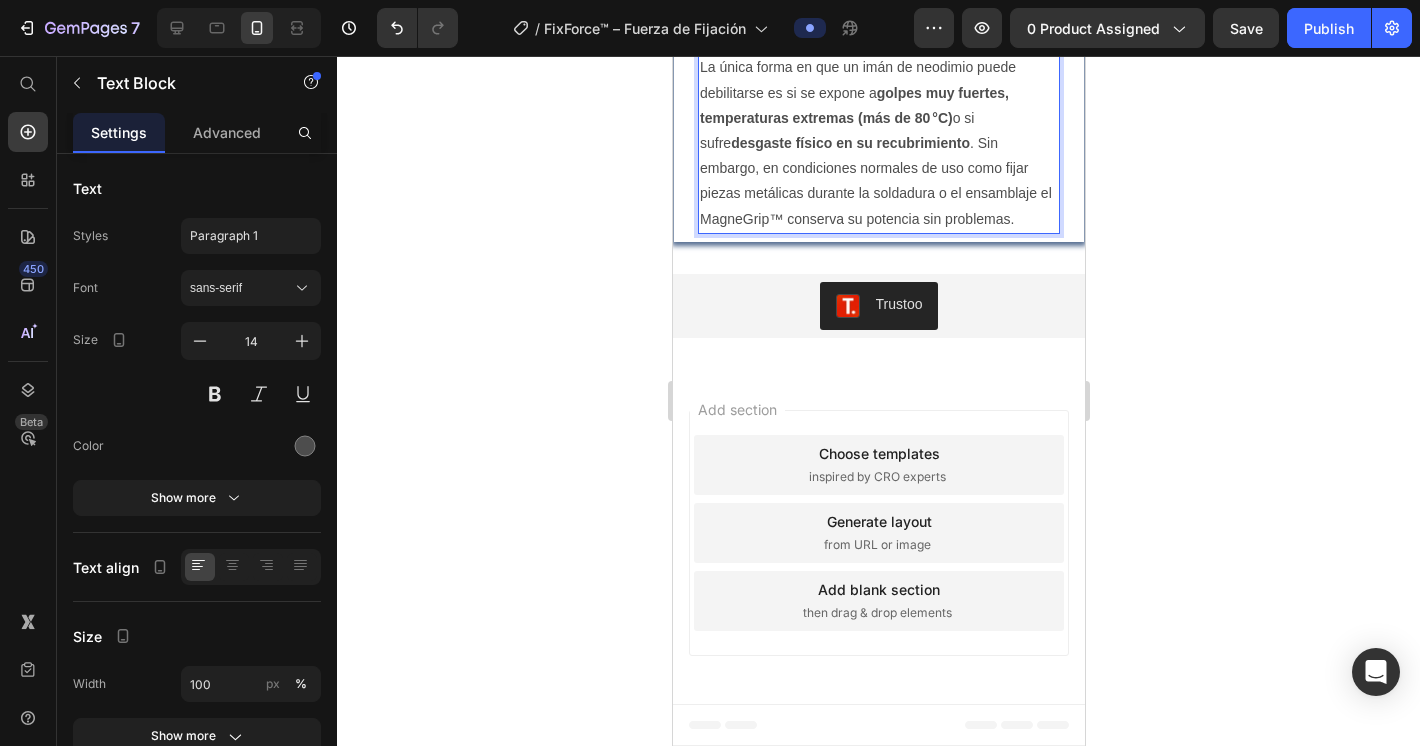 click on "La única forma en que un imán de neodimio puede debilitarse es si se expone a  golpes muy fuertes, temperaturas extremas (más de 80 °C)  o si sufre  desgaste físico en su recubrimiento . Sin embargo, en condiciones normales de uso como fijar piezas metálicas durante la soldadura o el ensamblaje el MagneGrip™ conserva su potencia sin problemas." at bounding box center [878, 143] 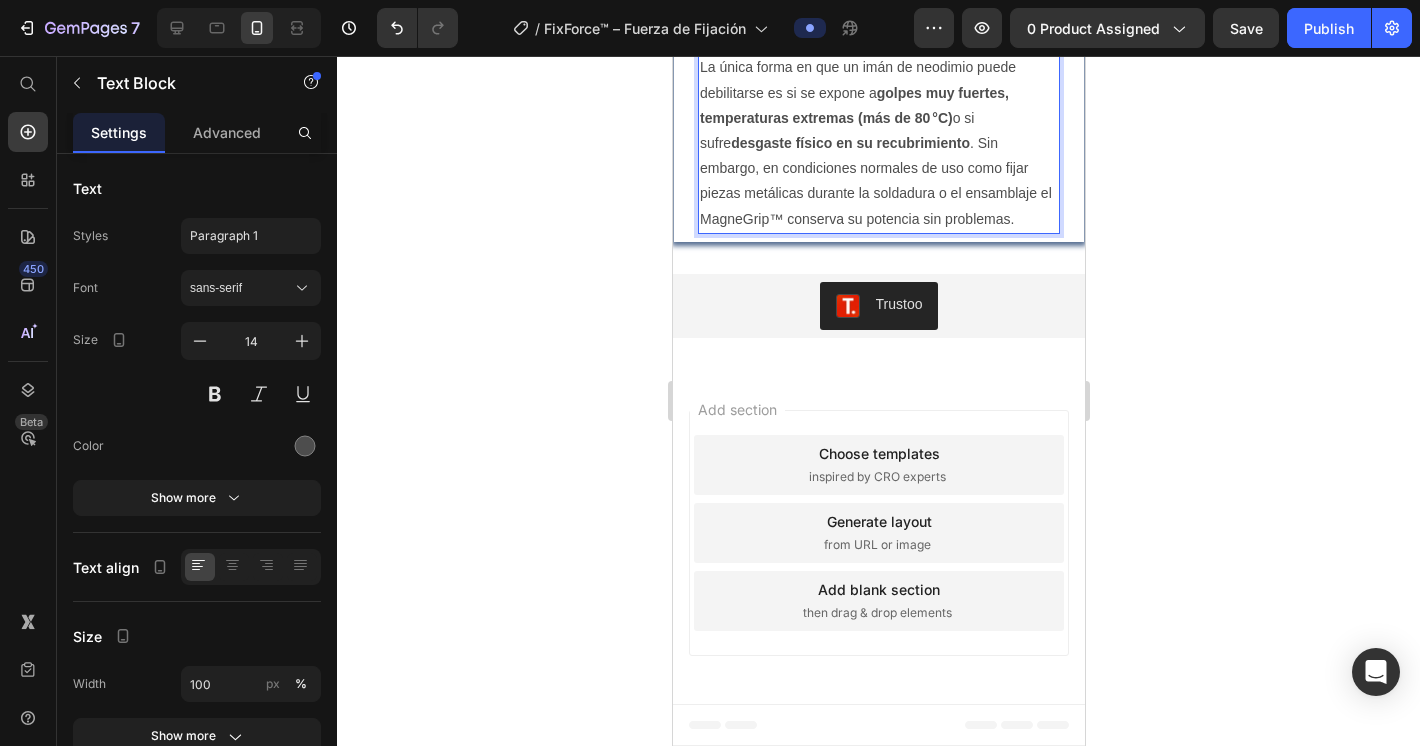click on "La única forma en que un imán de neodimio puede debilitarse es si se expone a  golpes muy fuertes, temperaturas extremas (más de 80 °C)  o si sufre  desgaste físico en su recubrimiento . Sin embargo, en condiciones normales de uso como fijar piezas metálicas durante la soldadura o el ensamblaje el MagneGrip™ conserva su potencia sin problemas." at bounding box center [878, 143] 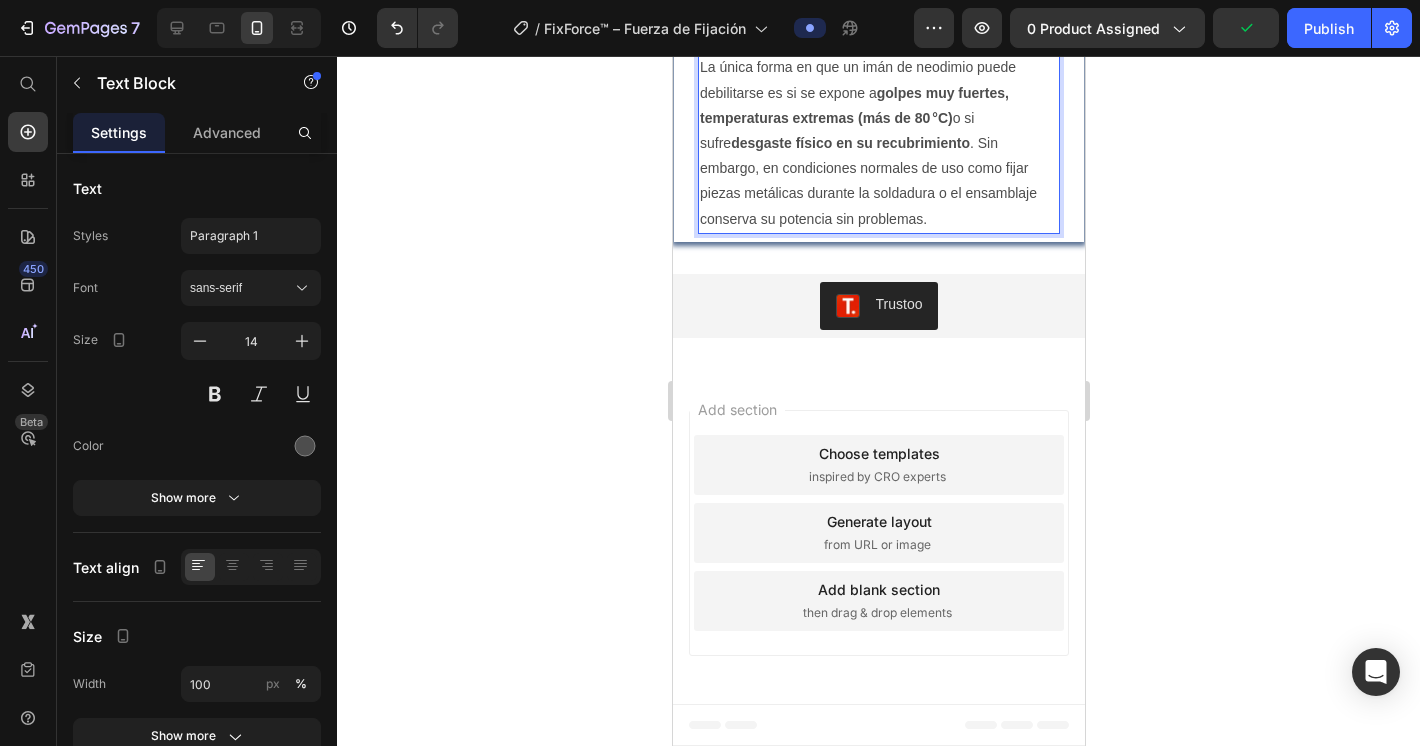 click on "La única forma en que un imán de neodimio puede debilitarse es si se expone a  golpes muy fuertes, temperaturas extremas (más de 80 °C)  o si sufre  desgaste físico en su recubrimiento . Sin embargo, en condiciones normales de uso como fijar piezas metálicas durante la soldadura o el ensamblaje  conserva su potencia sin problemas." at bounding box center [878, 143] 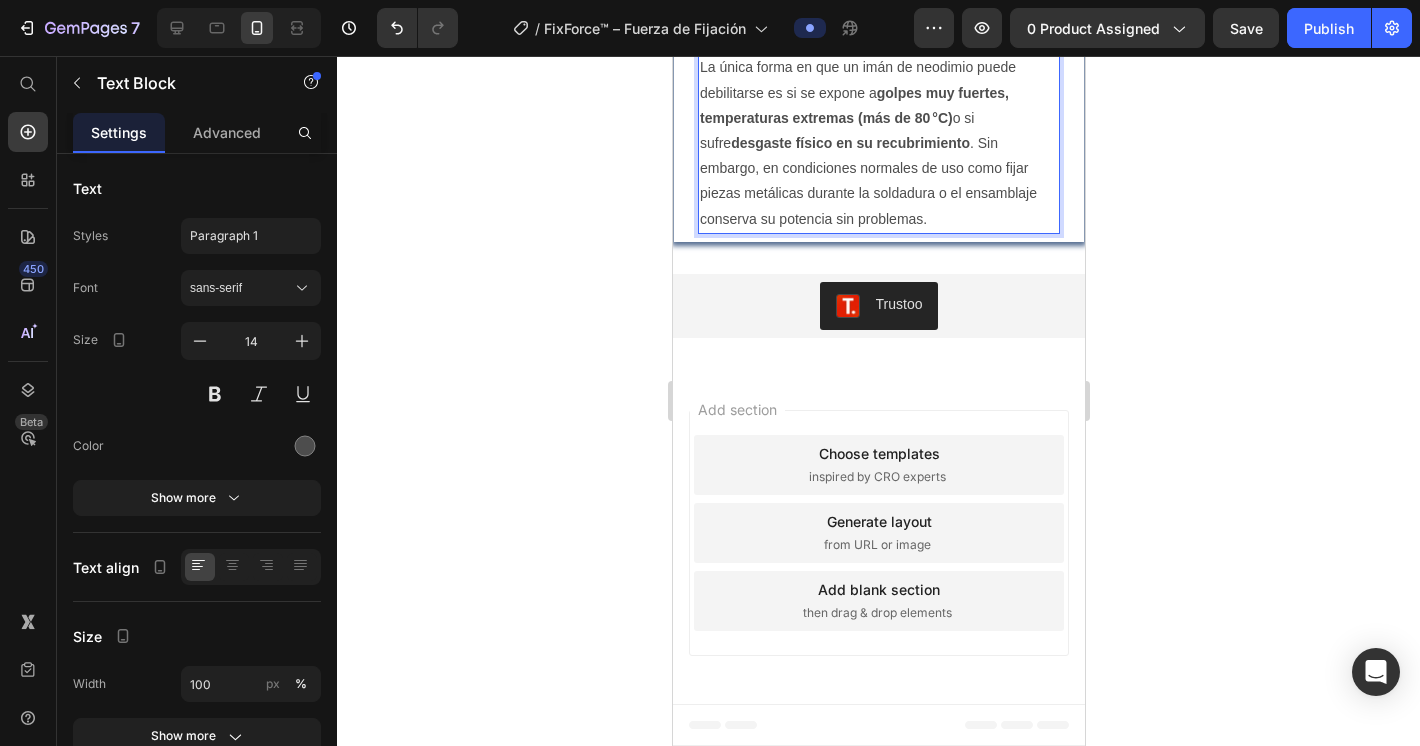 click 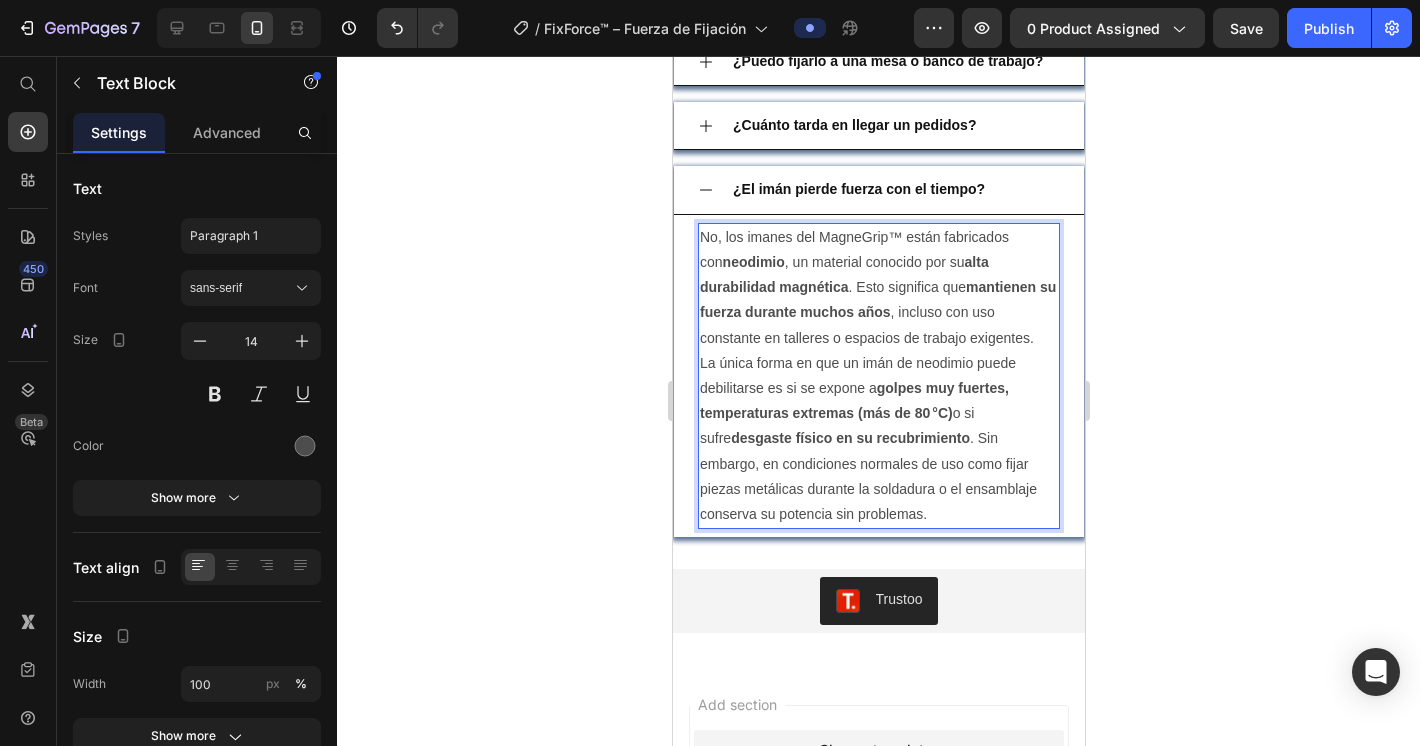 scroll, scrollTop: 3966, scrollLeft: 0, axis: vertical 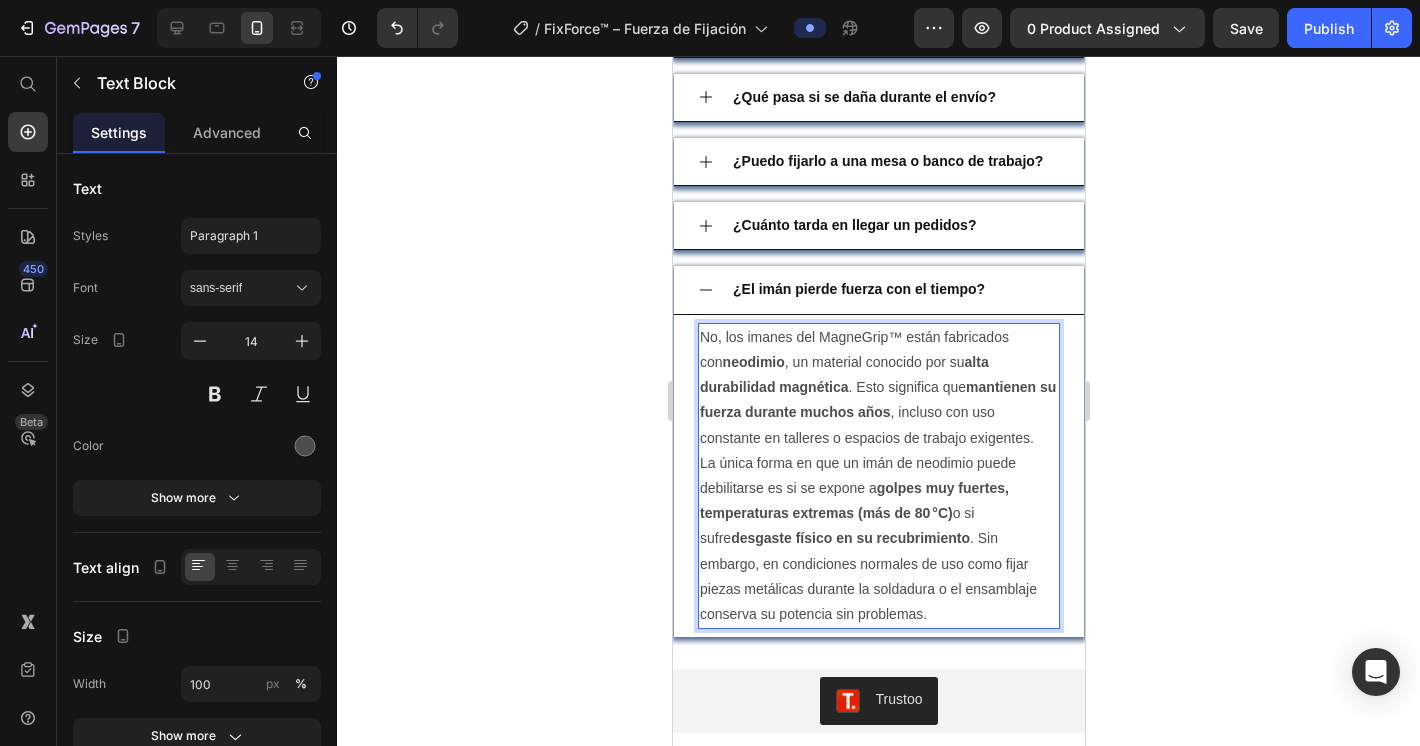 click on "No, los imanes del MagneGrip™ están fabricados con  neodimio , un material conocido por su  alta durabilidad magnética . Esto significa que  mantienen su fuerza durante muchos años , incluso con uso constante en talleres o espacios de trabajo exigentes." at bounding box center [878, 388] 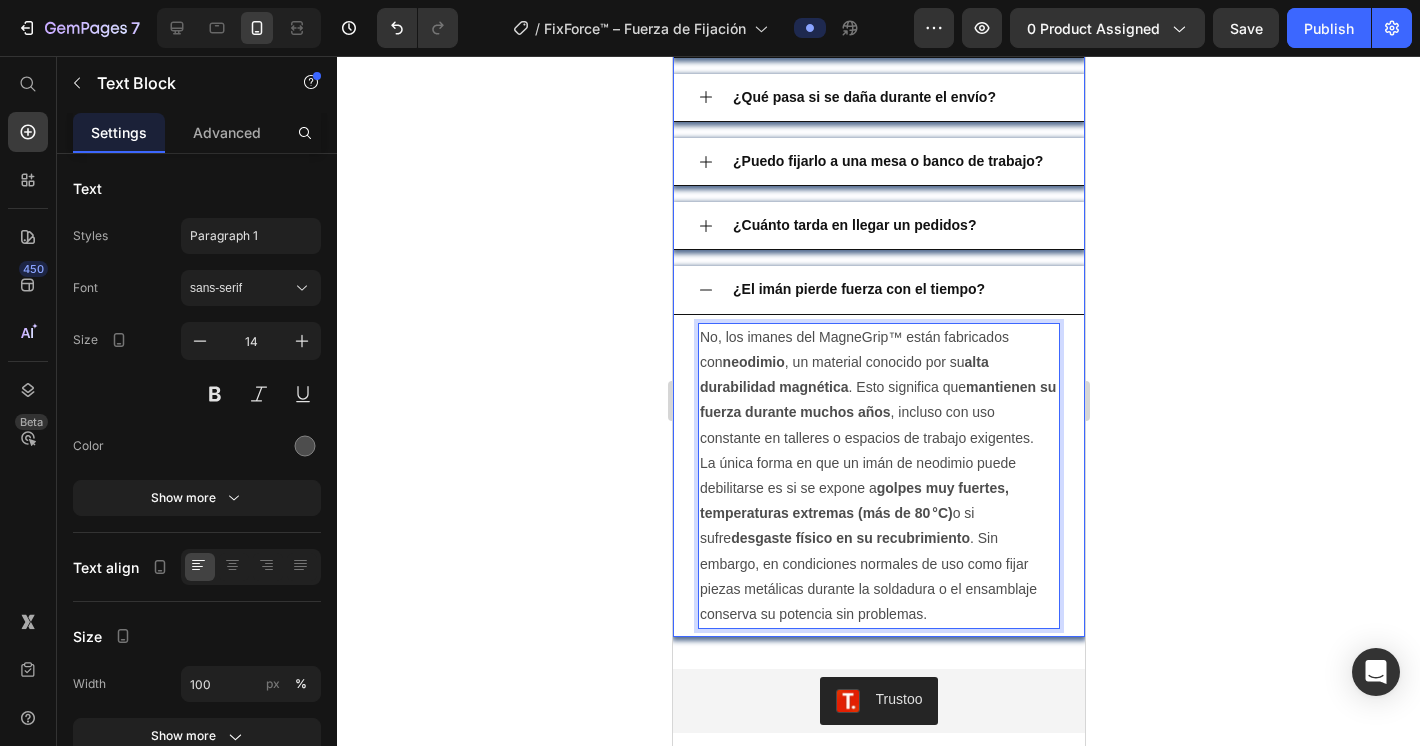 click 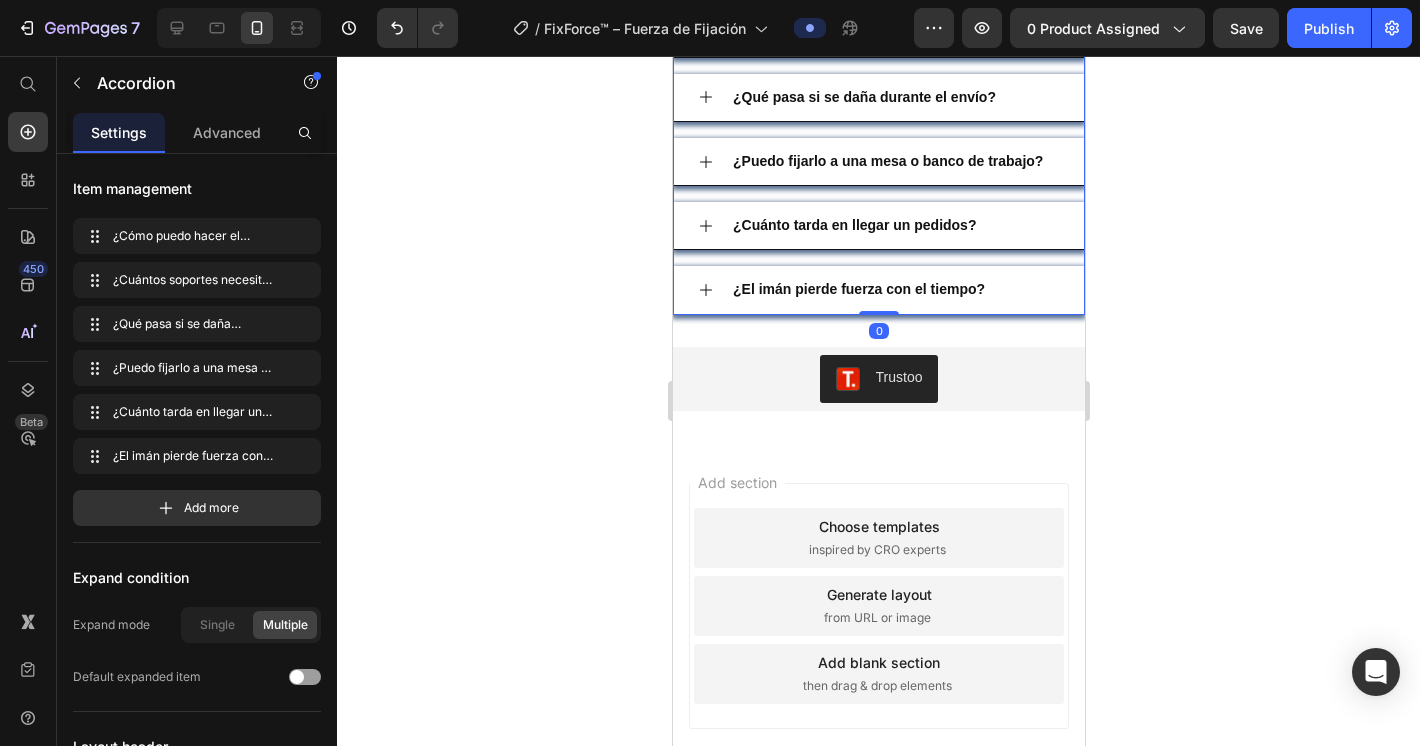 scroll, scrollTop: 3766, scrollLeft: 0, axis: vertical 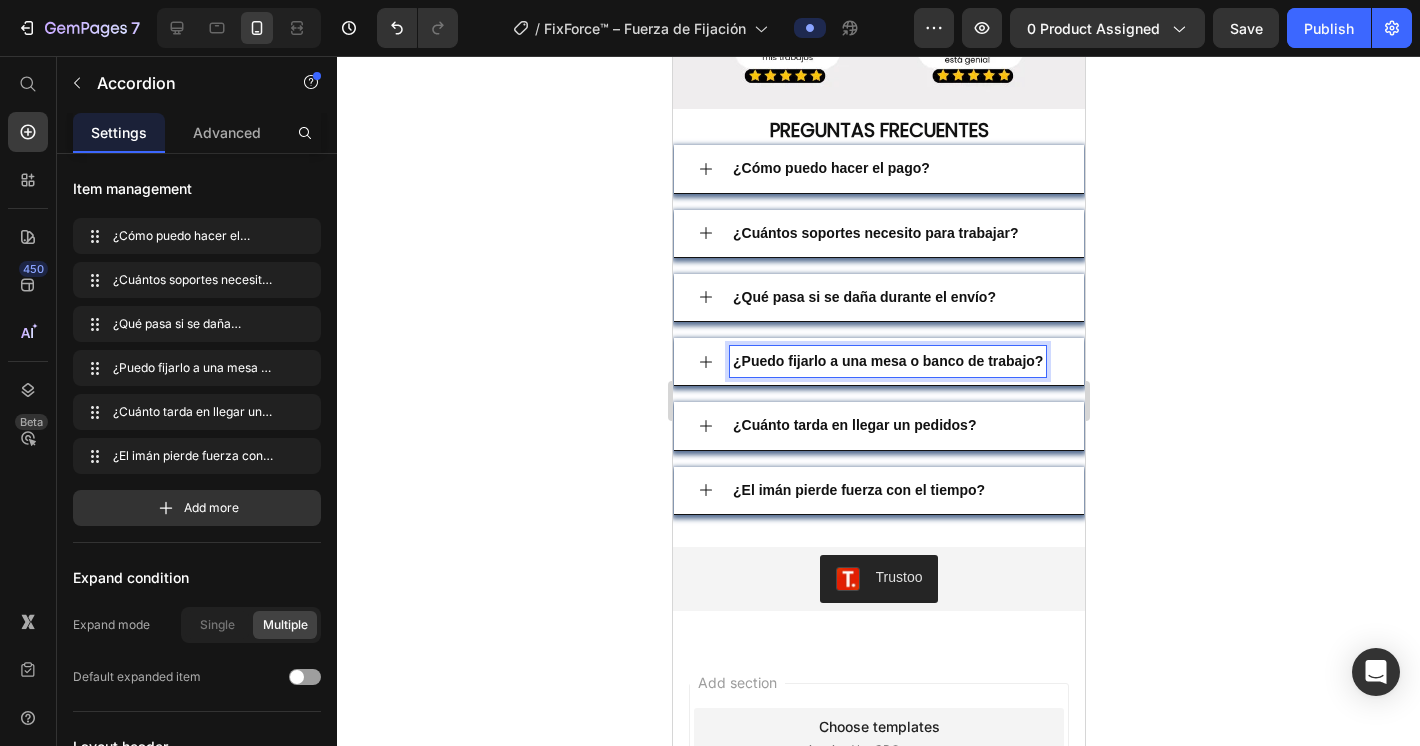 click on "¿Puedo fijarlo a una mesa o banco de trabajo?" at bounding box center [887, 361] 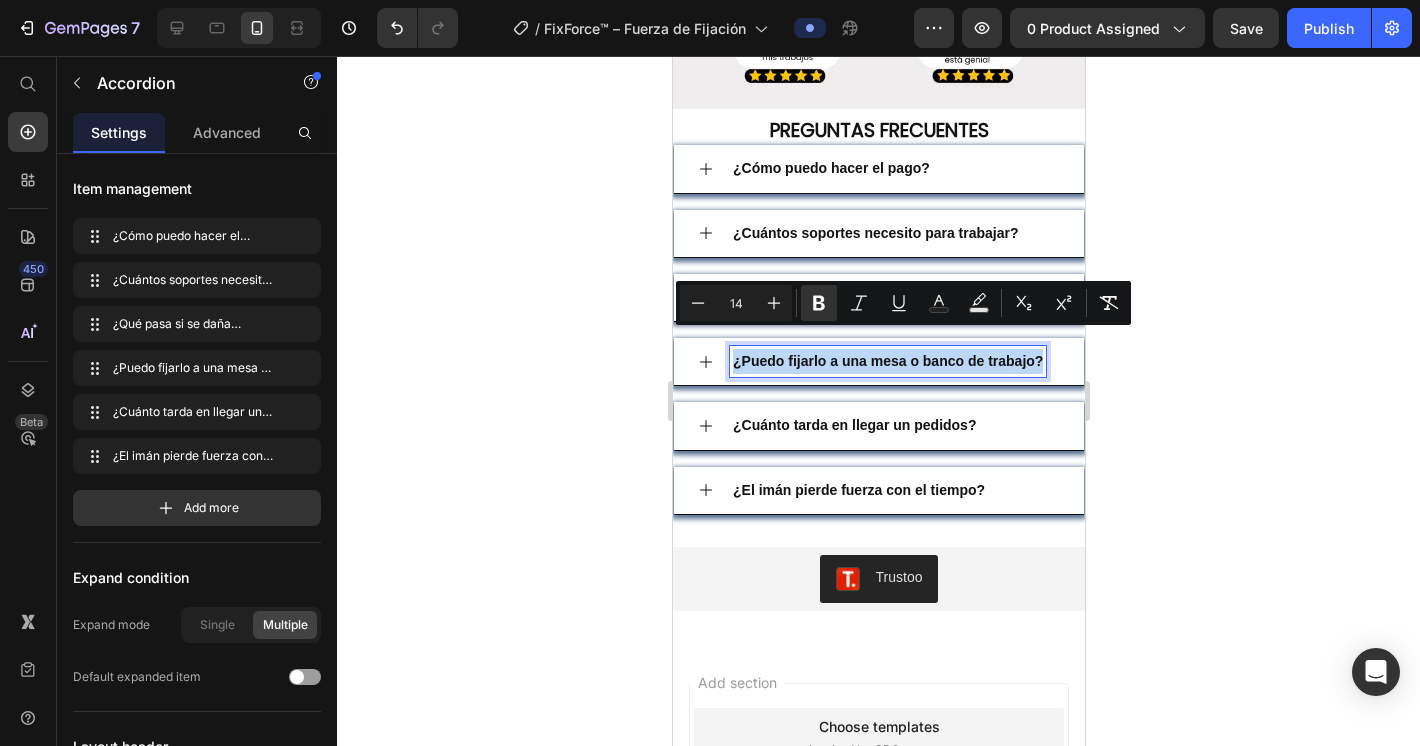 drag, startPoint x: 799, startPoint y: 370, endPoint x: 706, endPoint y: 326, distance: 102.88343 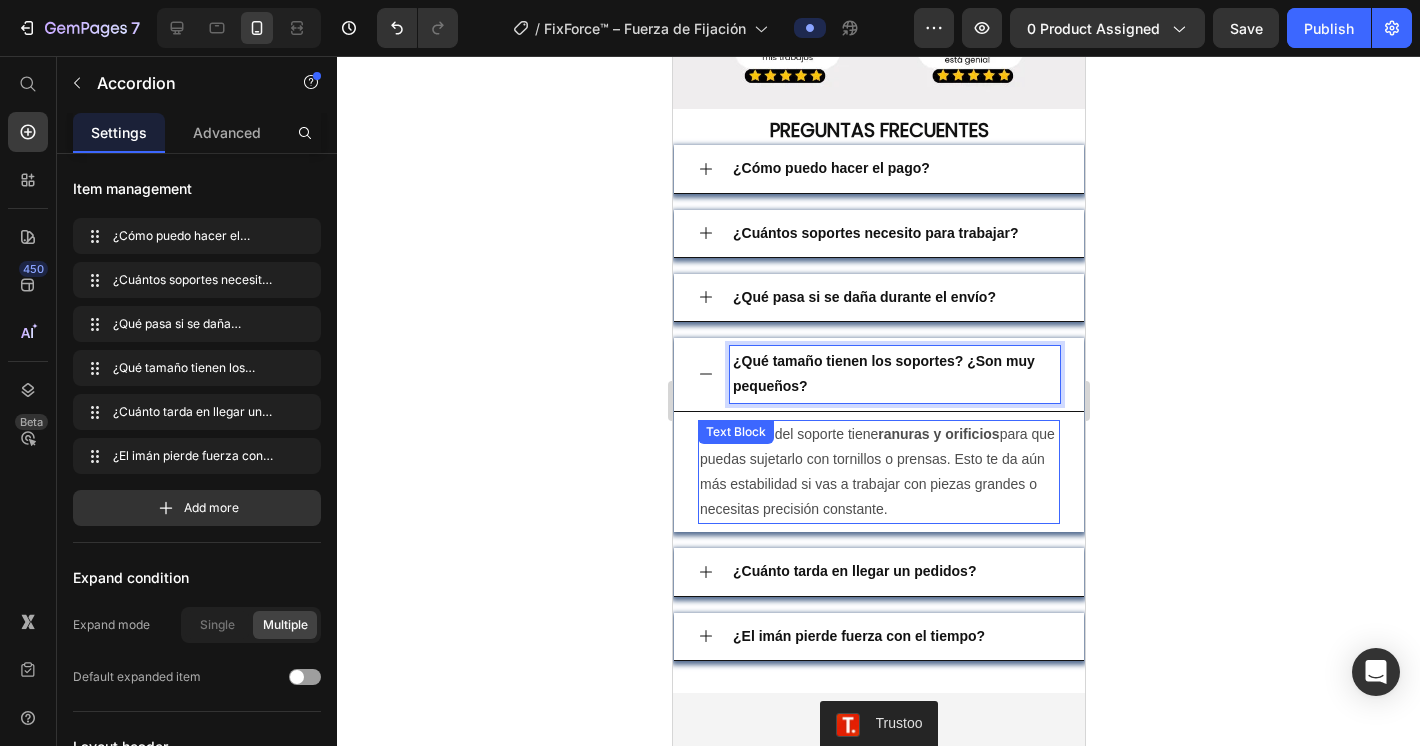 click on "Sí. La base del soporte tiene  ranuras y orificios  para que puedas sujetarlo con tornillos o prensas. Esto te da aún más estabilidad si vas a trabajar con piezas grandes o necesitas precisión constante." at bounding box center [878, 472] 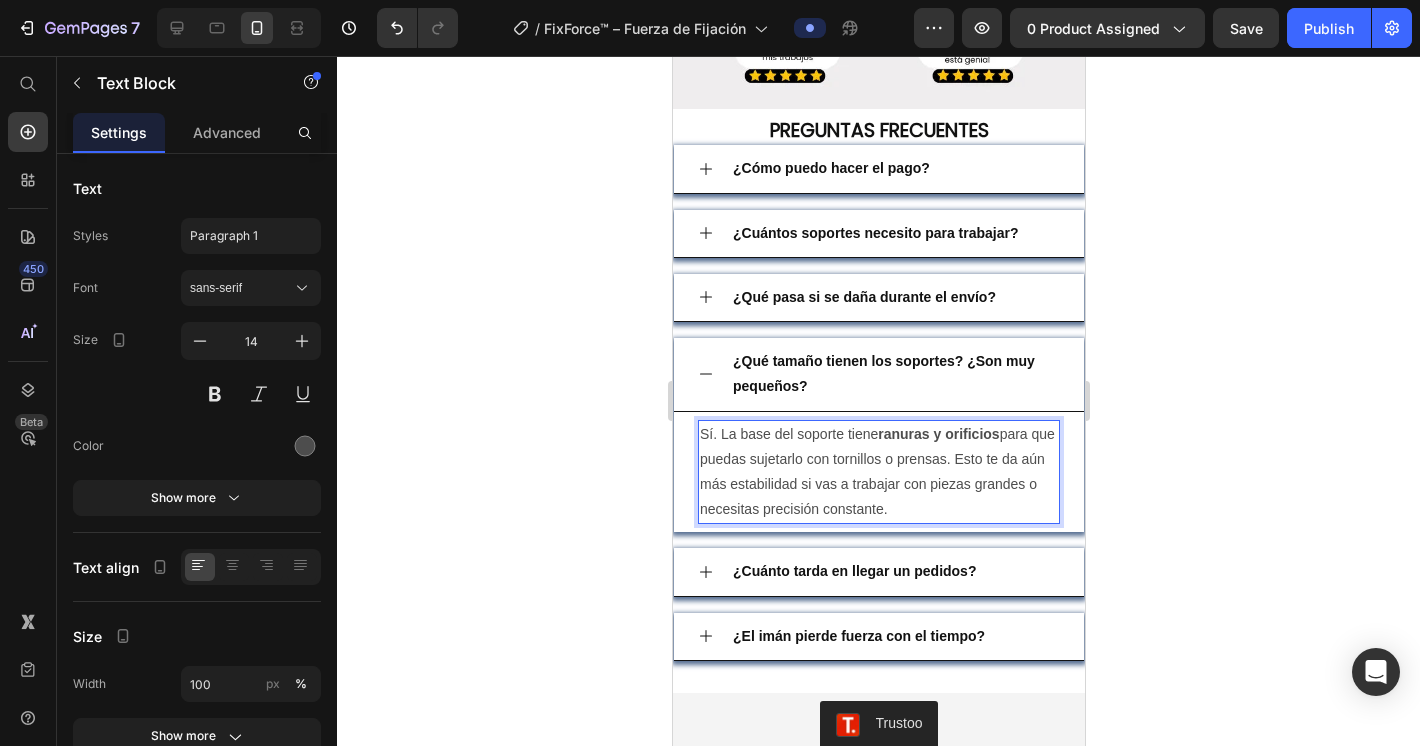 click on "Sí. La base del soporte tiene  ranuras y orificios  para que puedas sujetarlo con tornillos o prensas. Esto te da aún más estabilidad si vas a trabajar con piezas grandes o necesitas precisión constante." at bounding box center (878, 472) 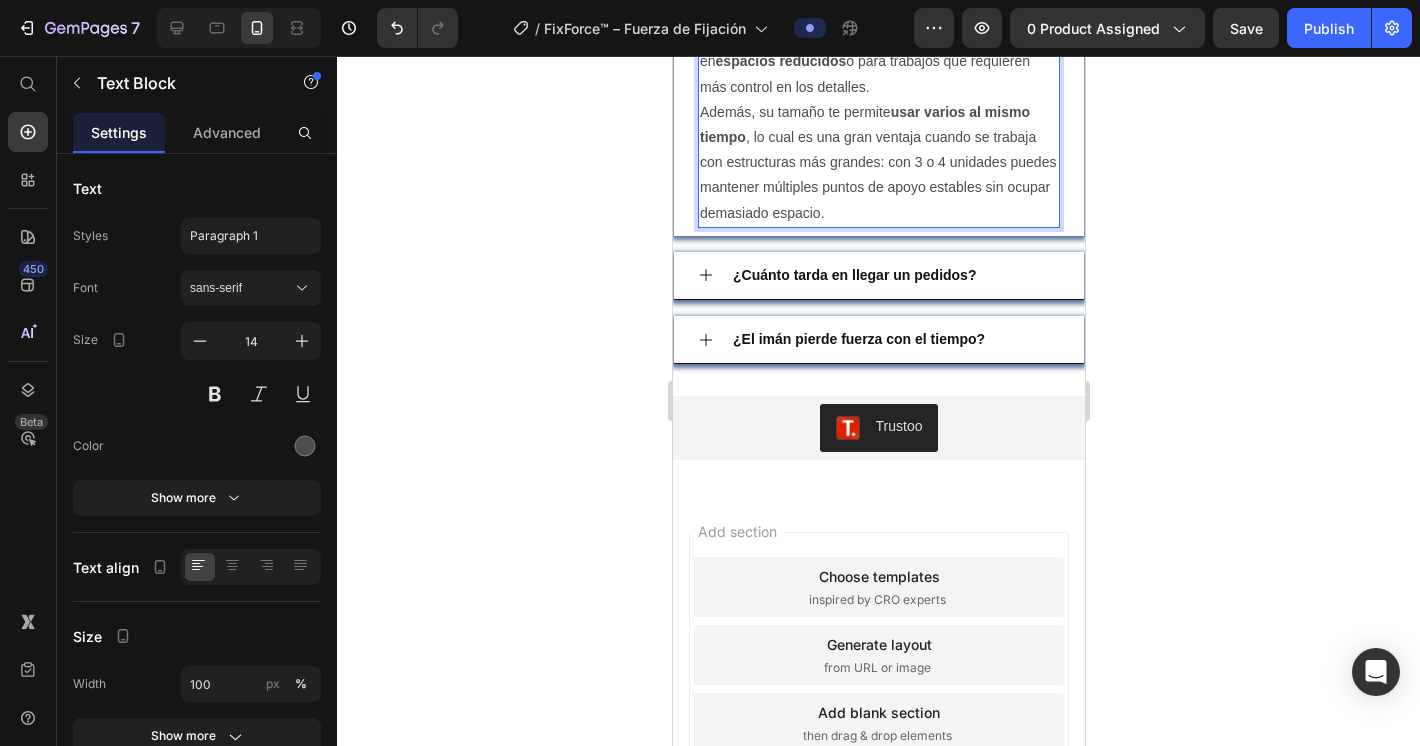 scroll, scrollTop: 3965, scrollLeft: 0, axis: vertical 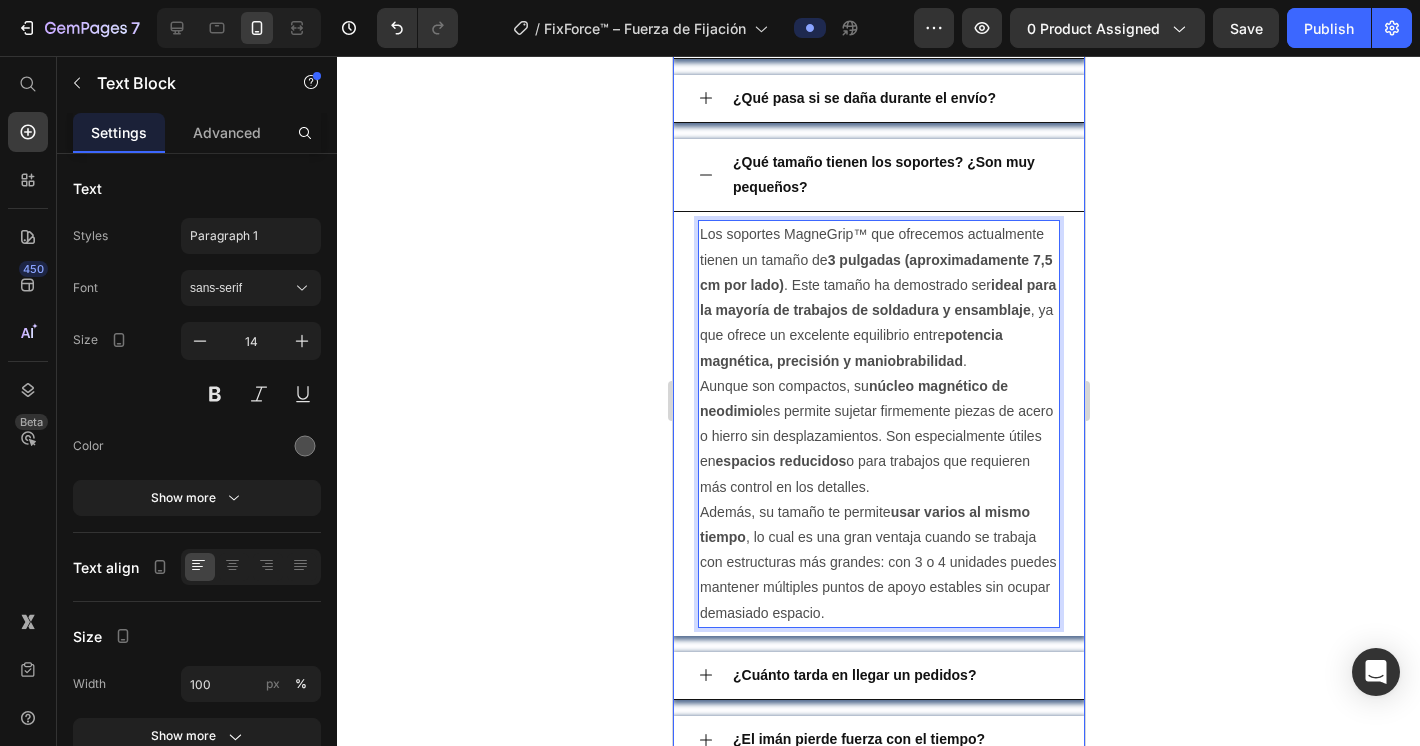 click 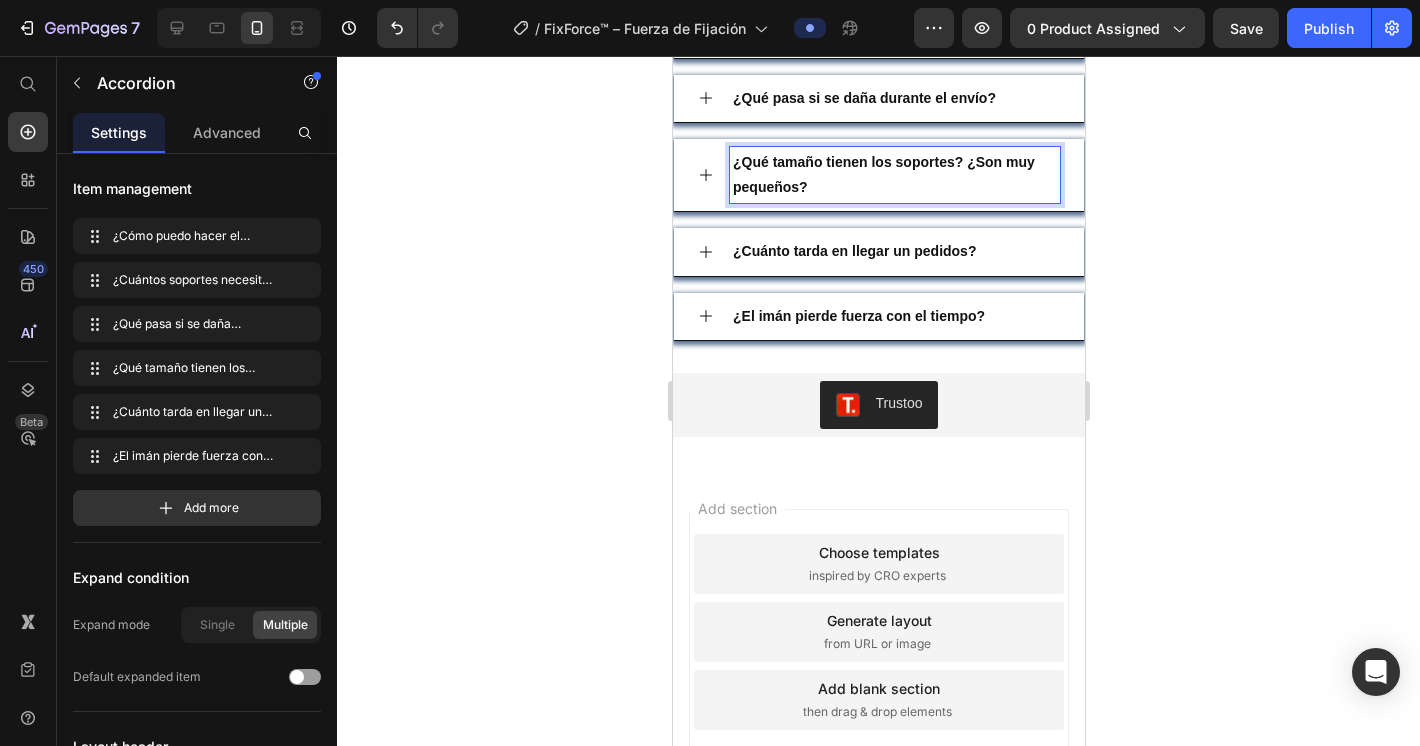 click 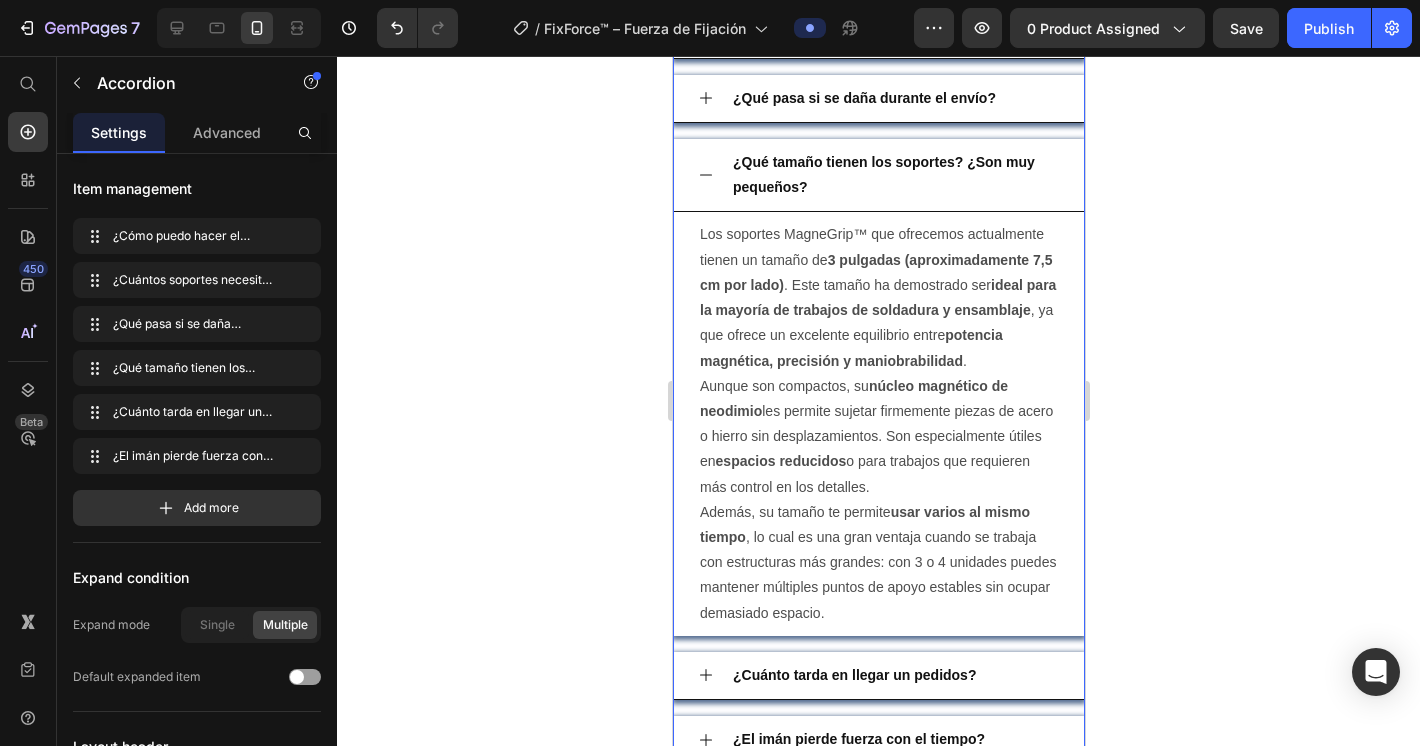 click 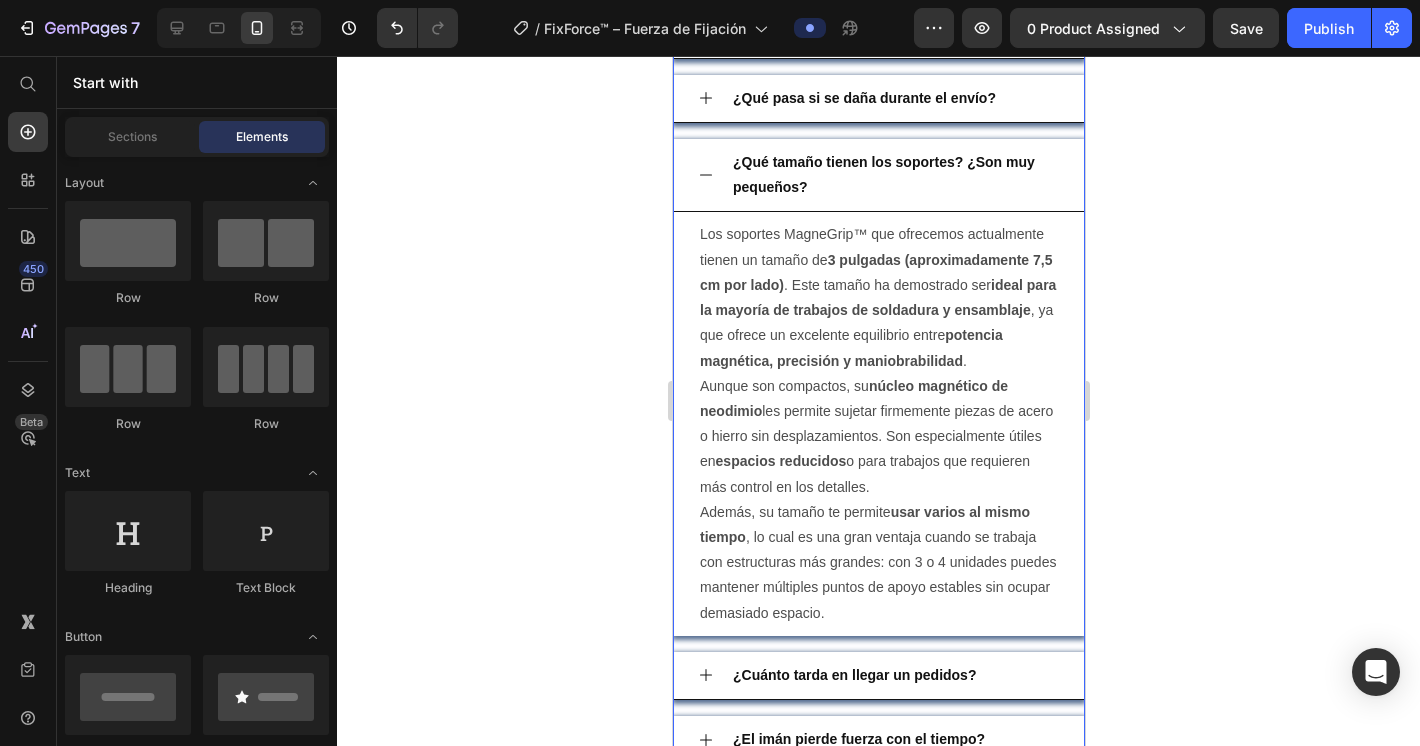 click 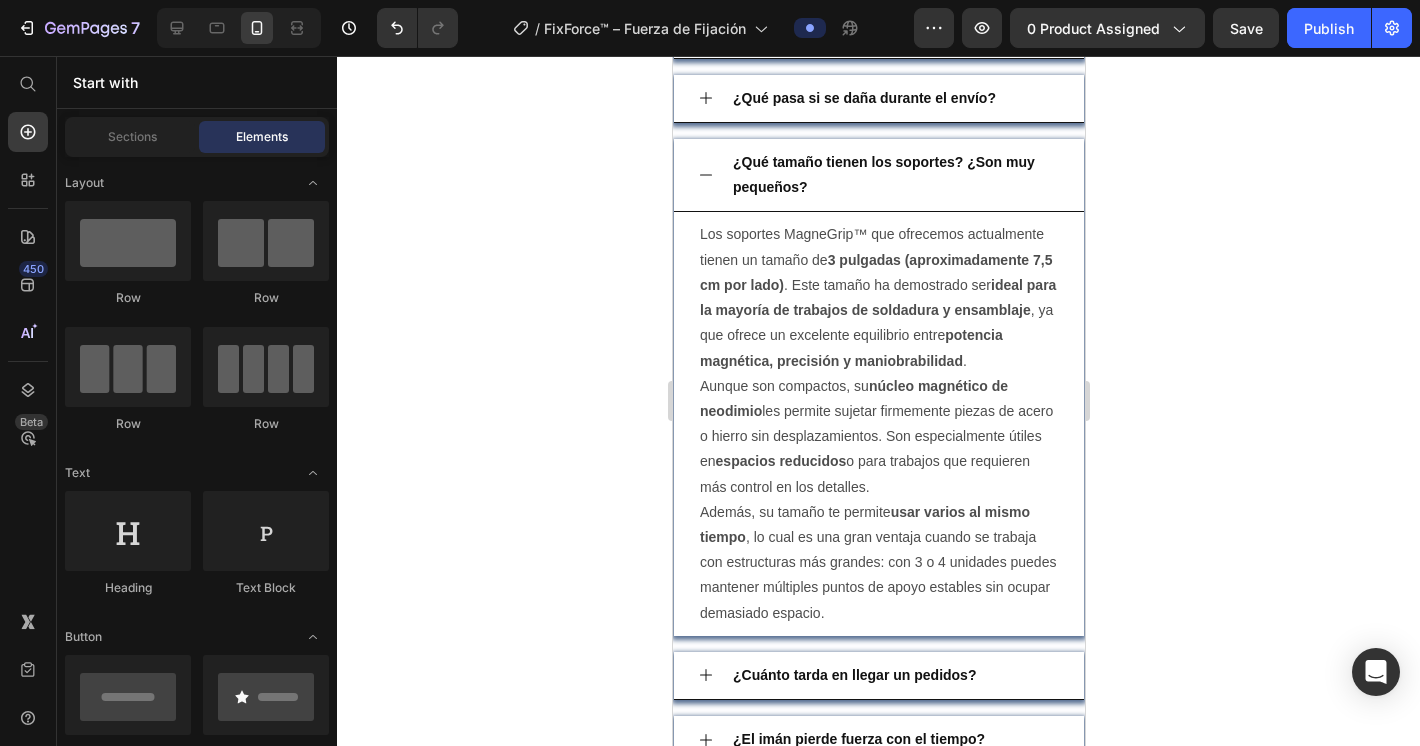 click 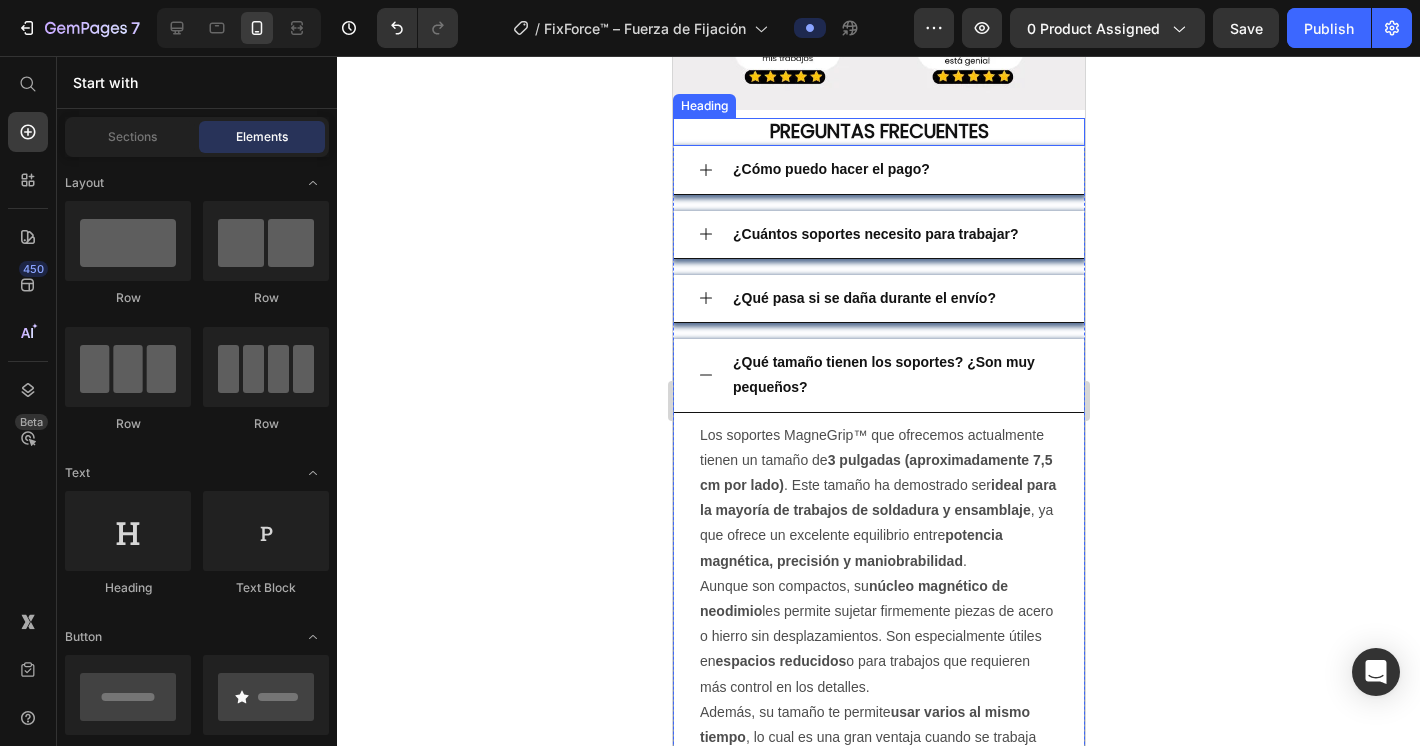 scroll, scrollTop: 3865, scrollLeft: 0, axis: vertical 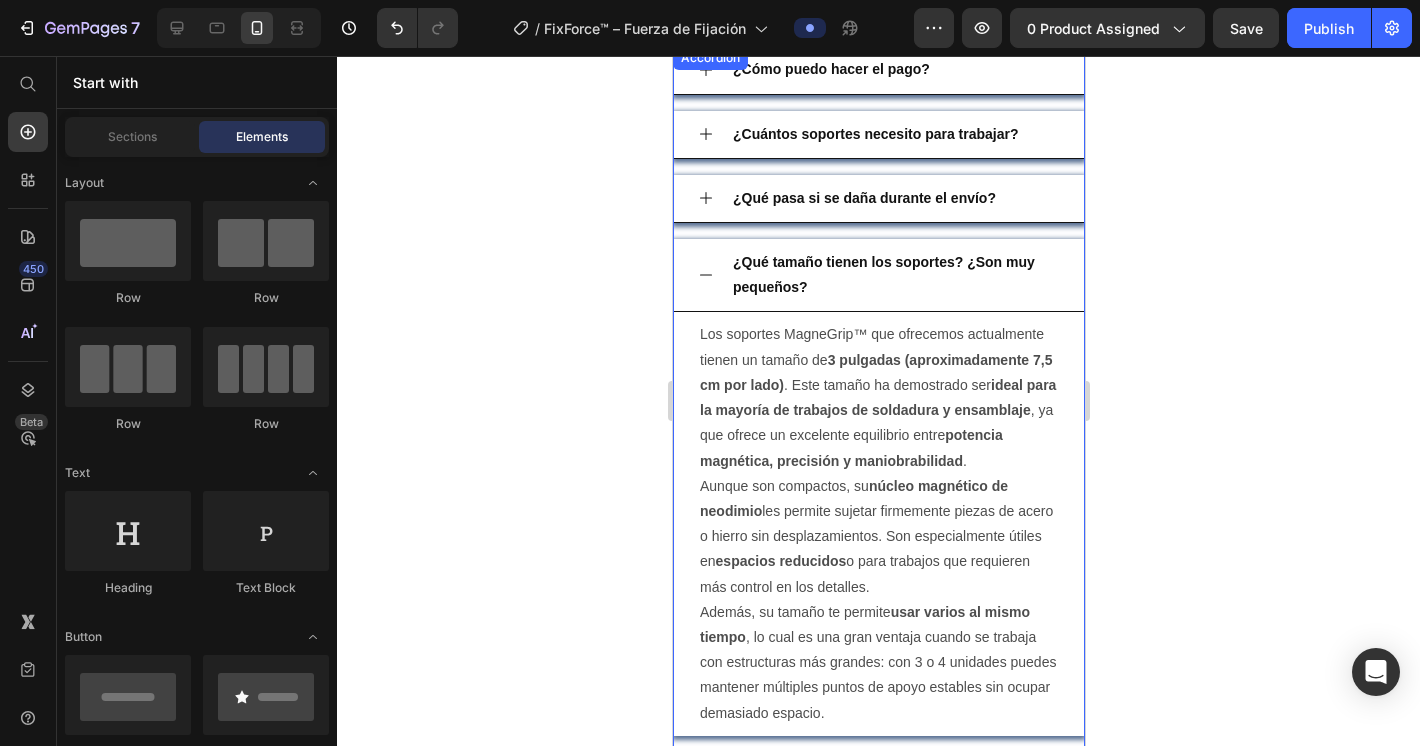 click 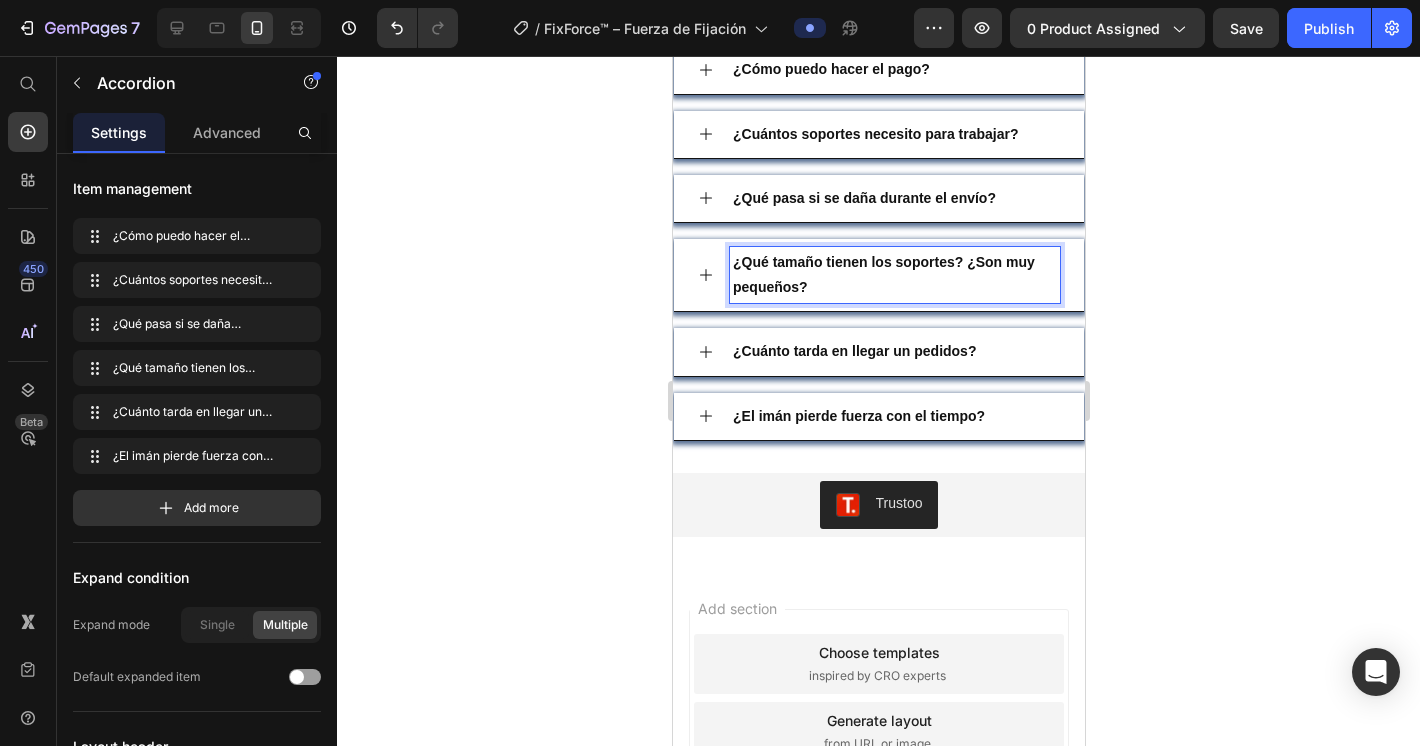 click on "¿Qué tamaño tienen los soportes? ¿Son muy pequeños?" at bounding box center [883, 274] 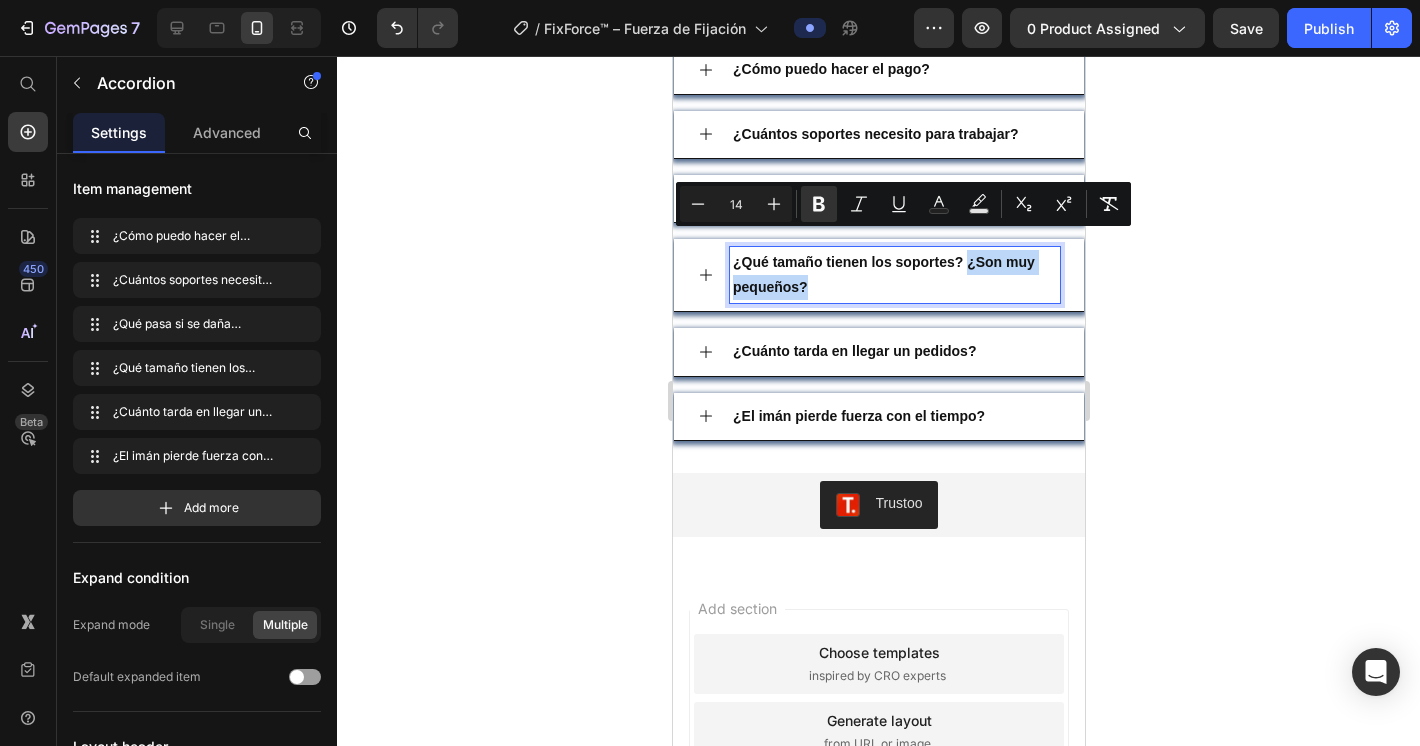 drag, startPoint x: 965, startPoint y: 247, endPoint x: 872, endPoint y: 281, distance: 99.0202 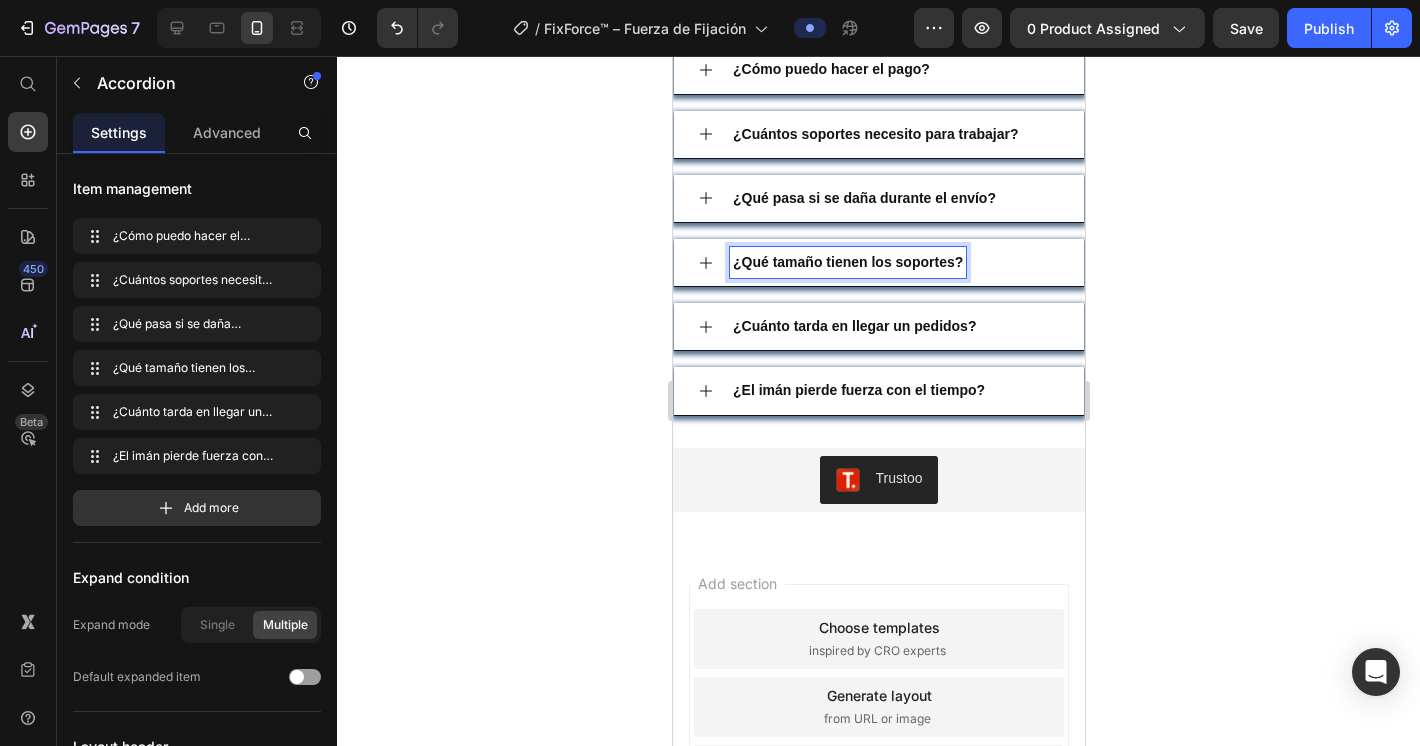 click 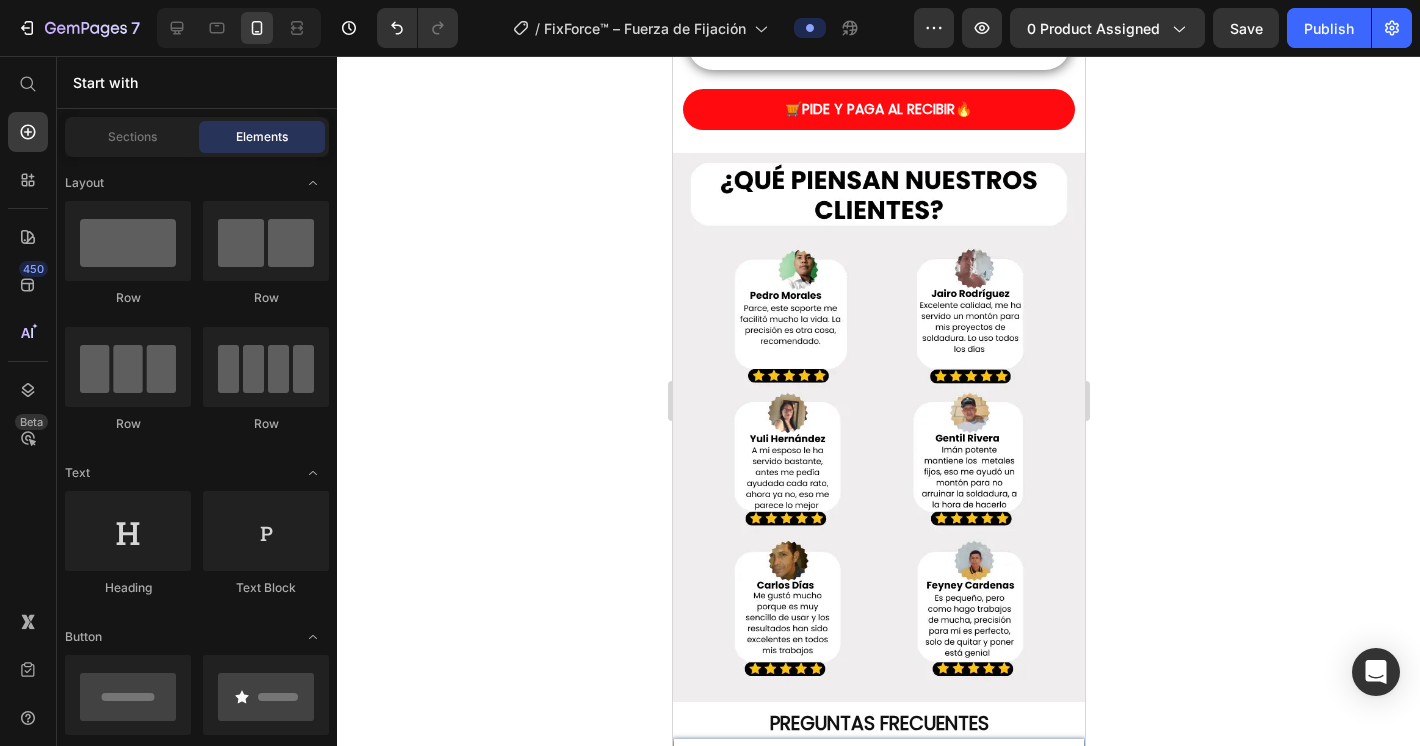 scroll, scrollTop: 2619, scrollLeft: 0, axis: vertical 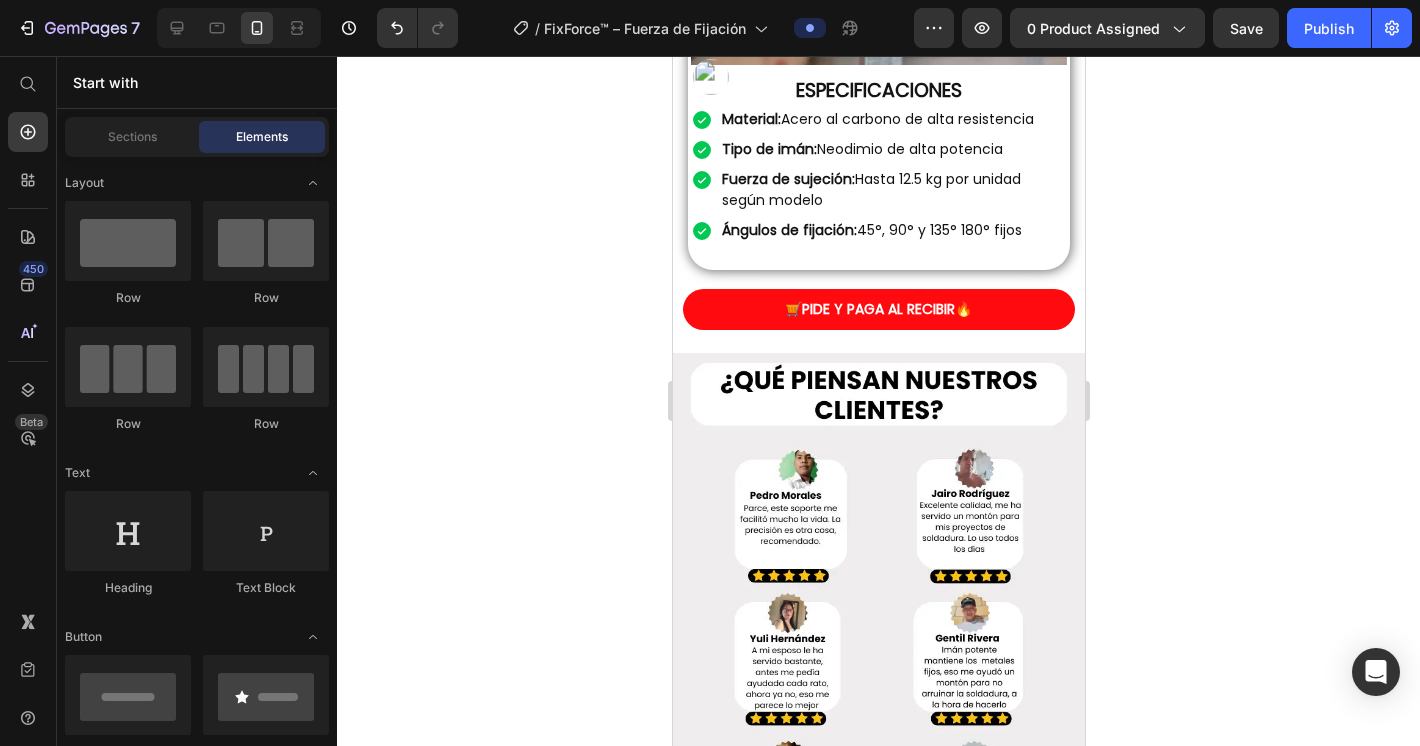 click at bounding box center (710, 77) 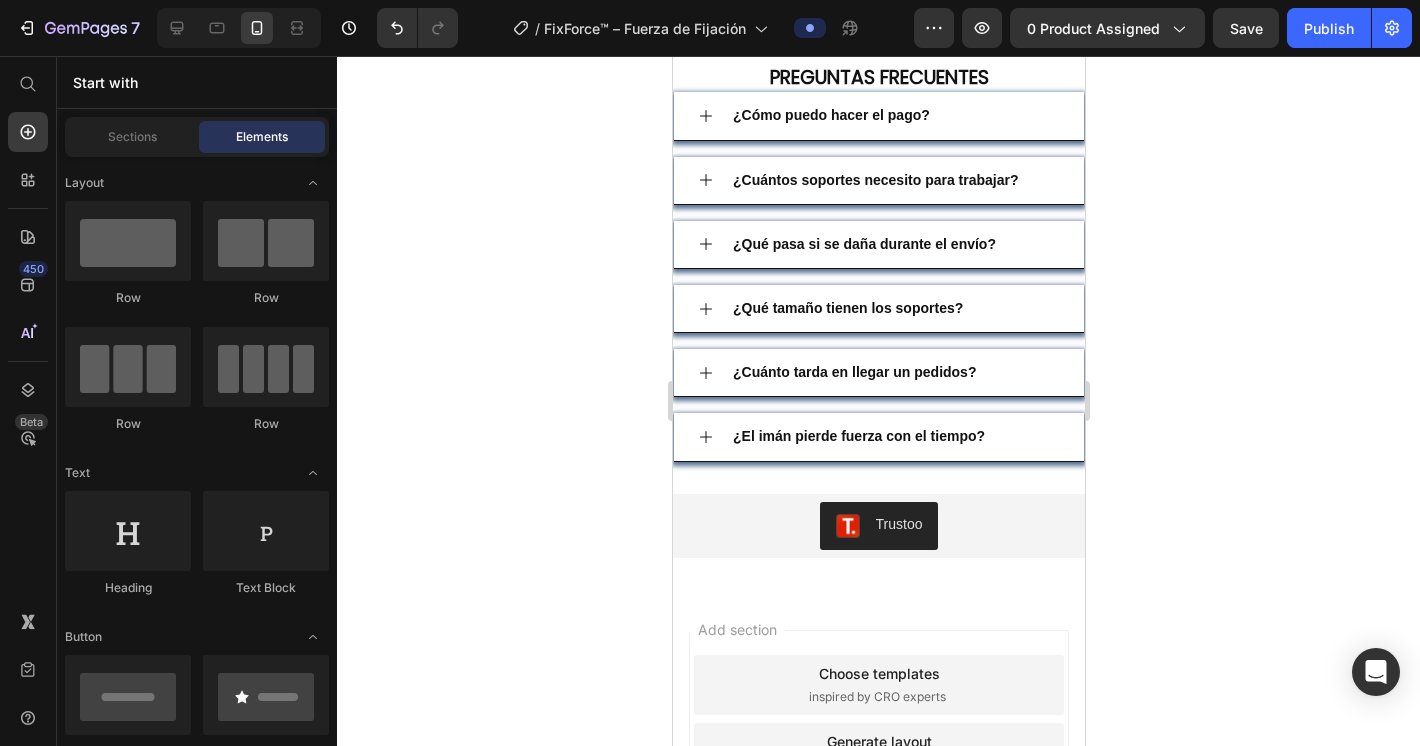 scroll, scrollTop: 4019, scrollLeft: 0, axis: vertical 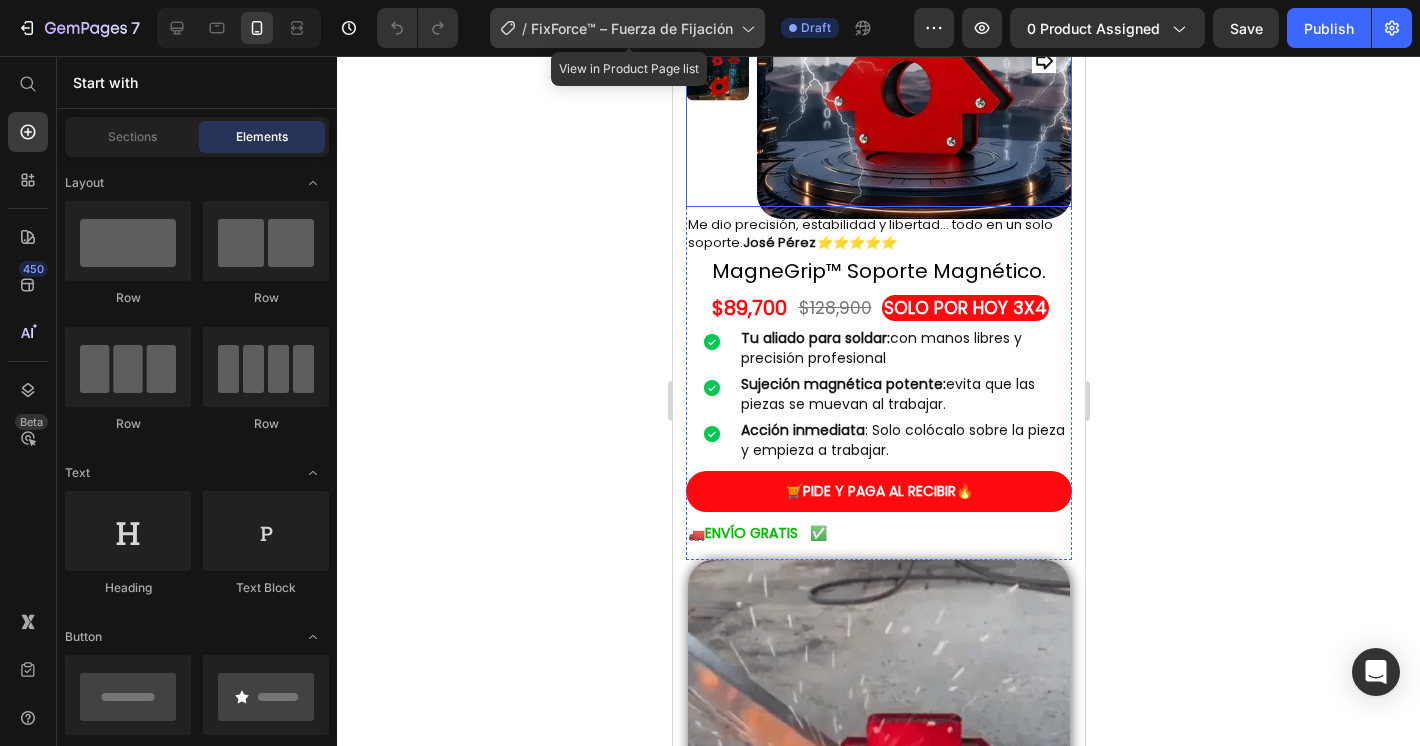 click on "FixForce™ – Fuerza de Fijación" at bounding box center [632, 28] 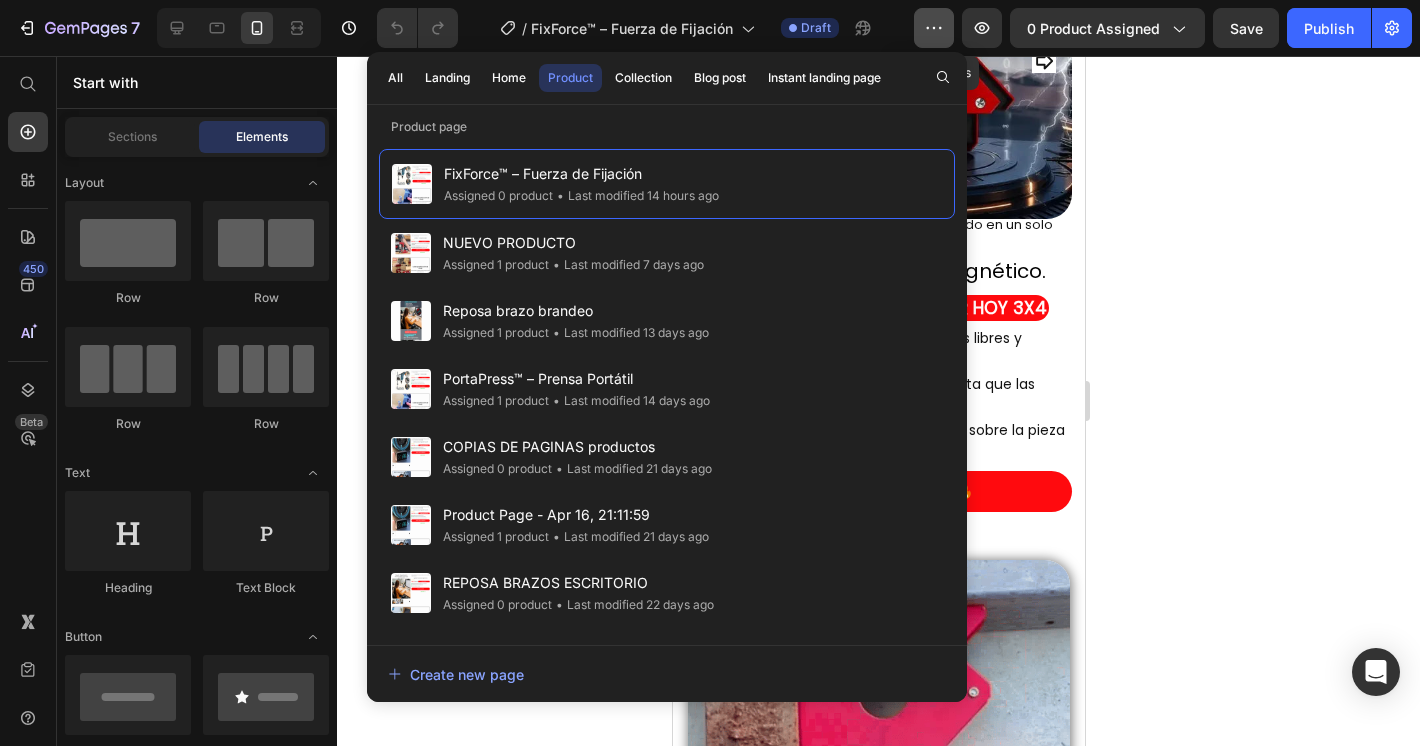 click 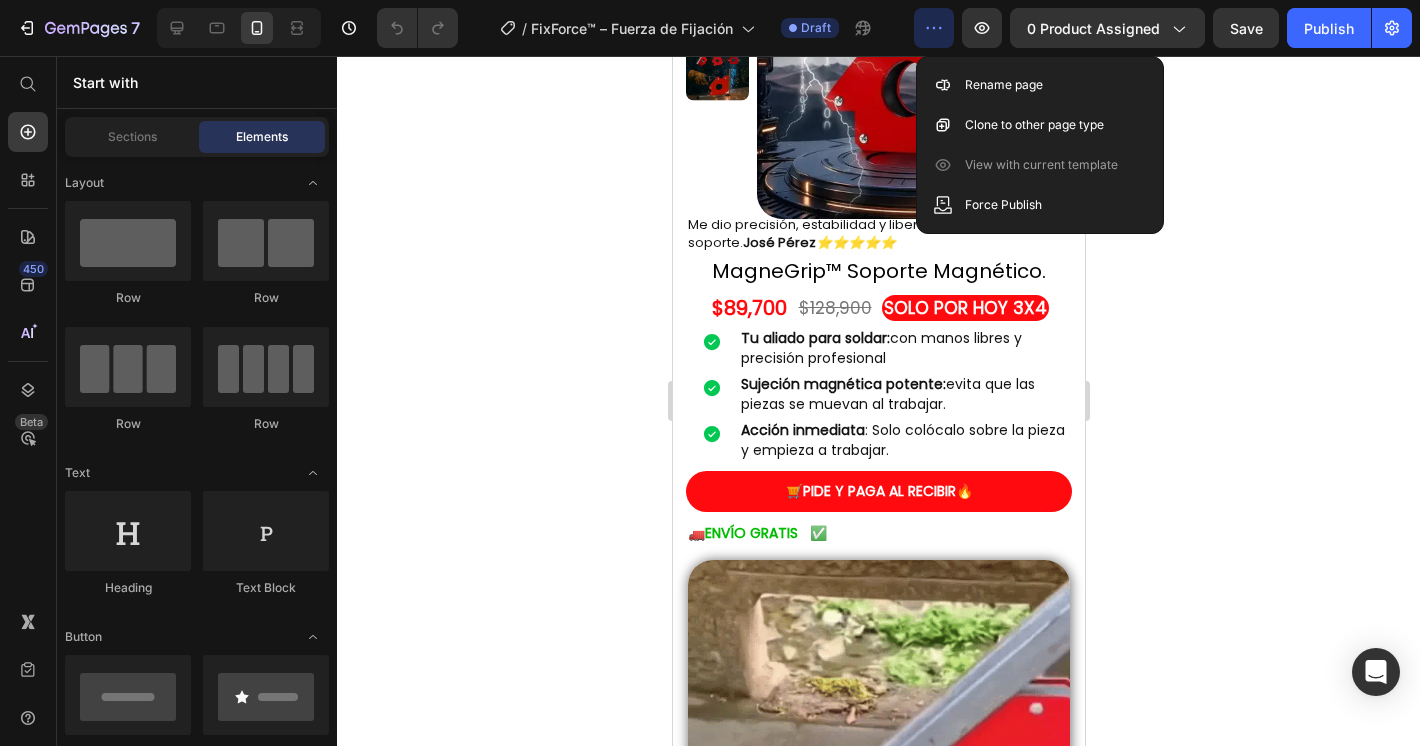 click 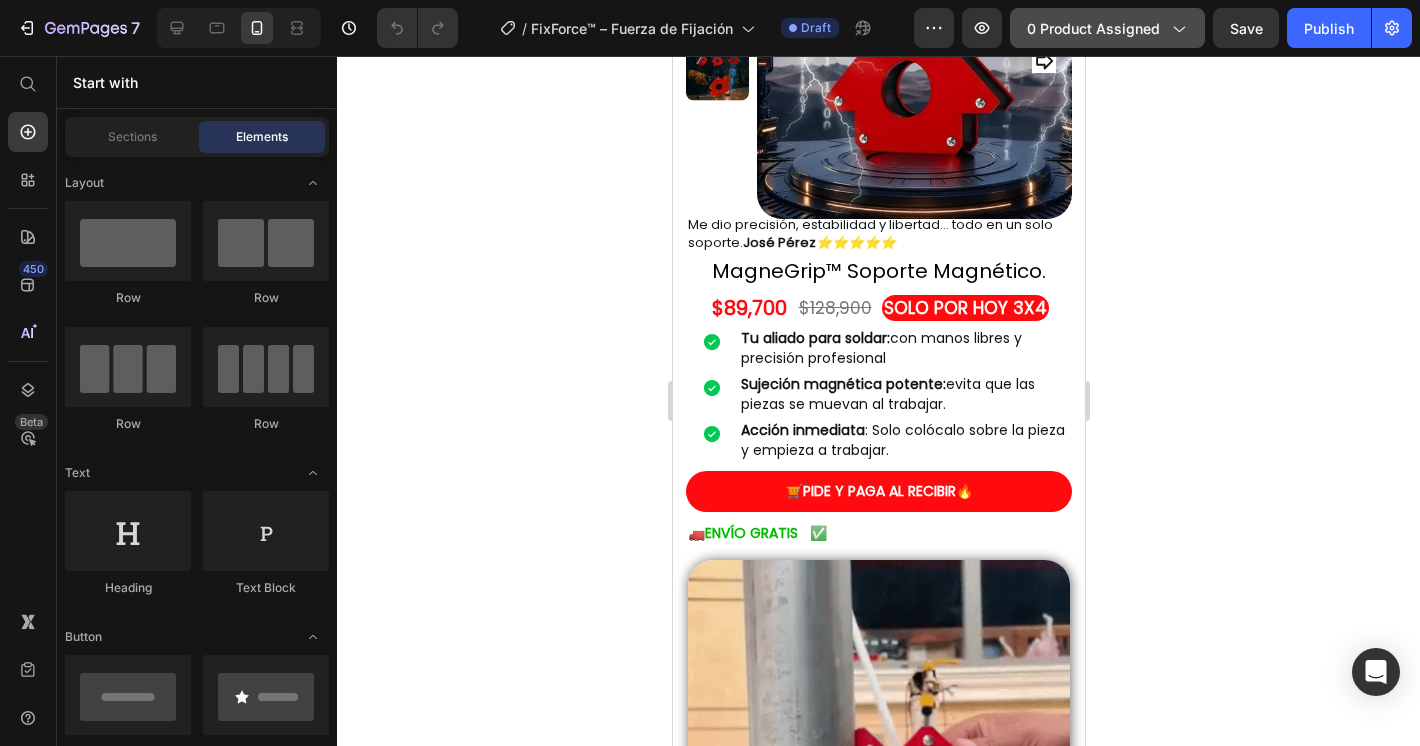 click on "0 product assigned" at bounding box center (1107, 28) 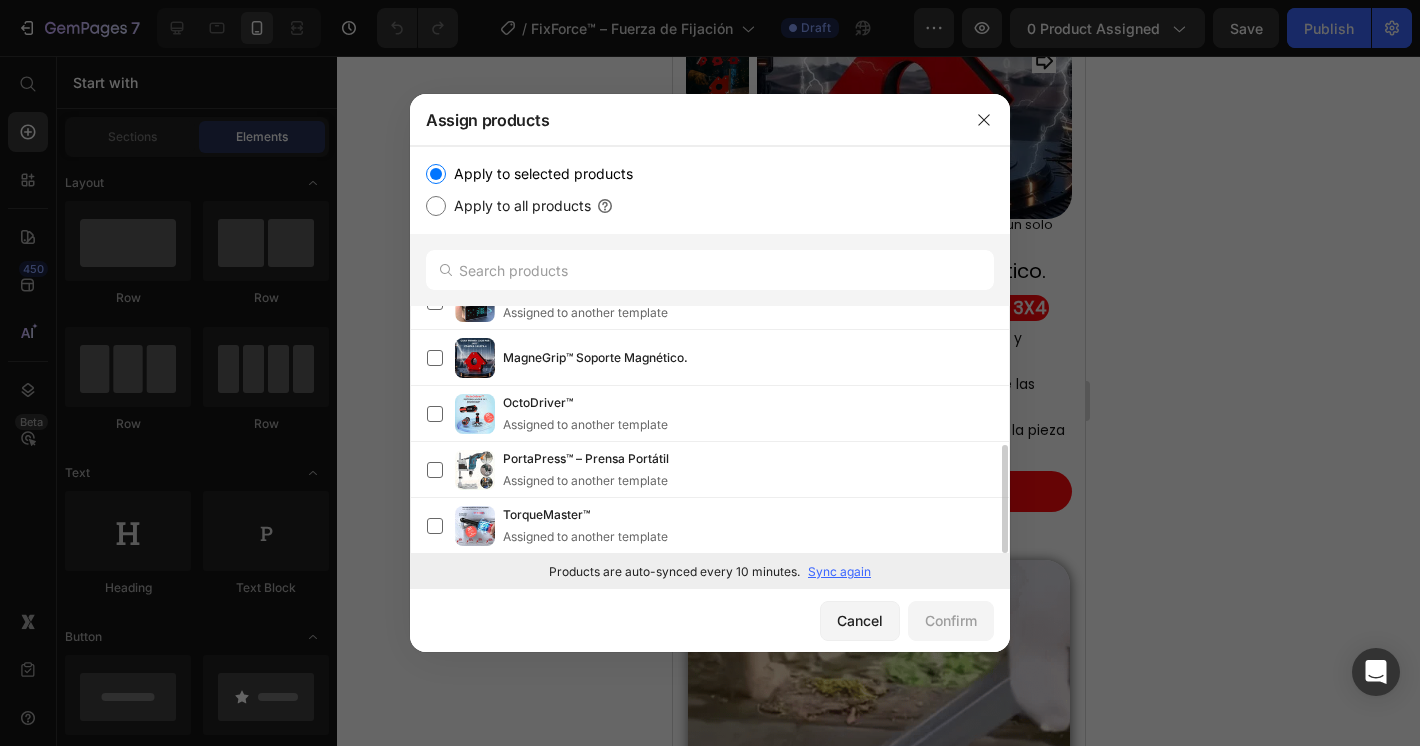 scroll, scrollTop: 213, scrollLeft: 0, axis: vertical 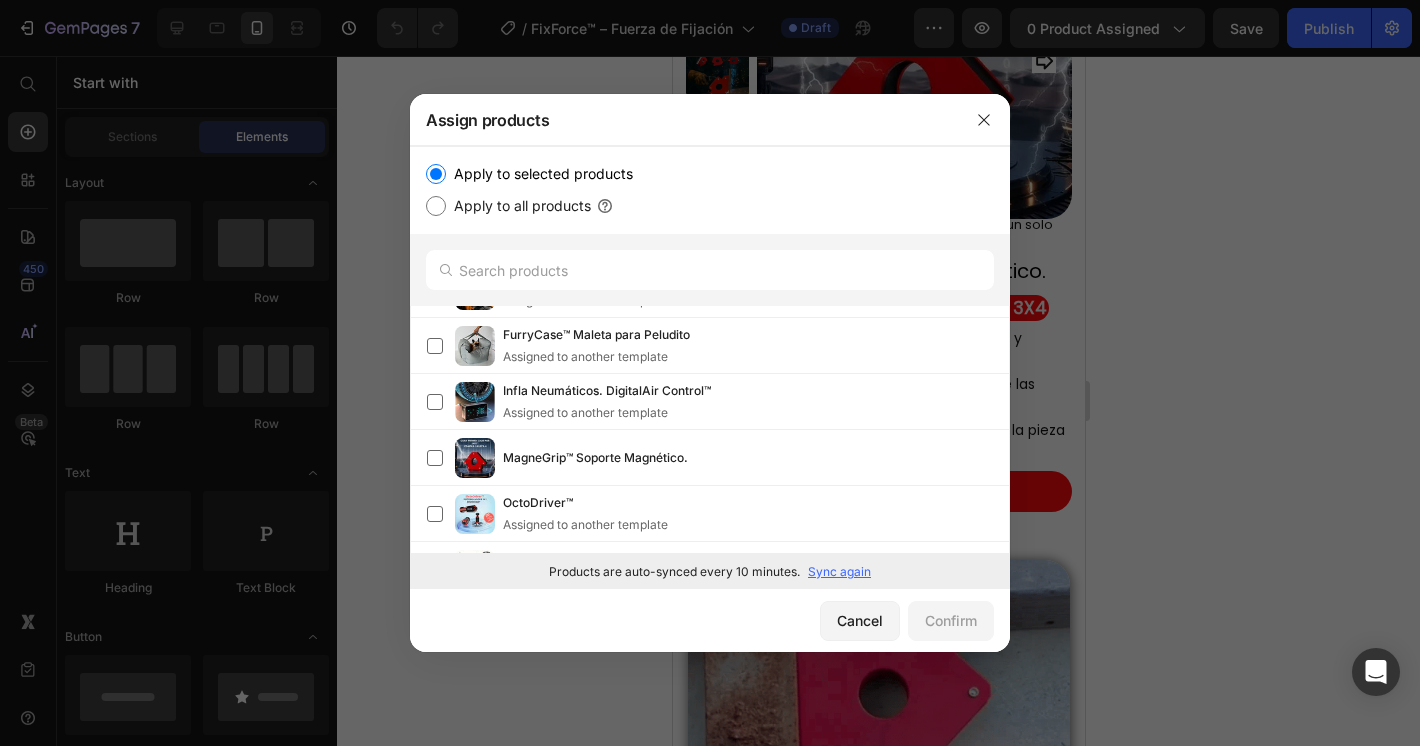 click at bounding box center [710, 373] 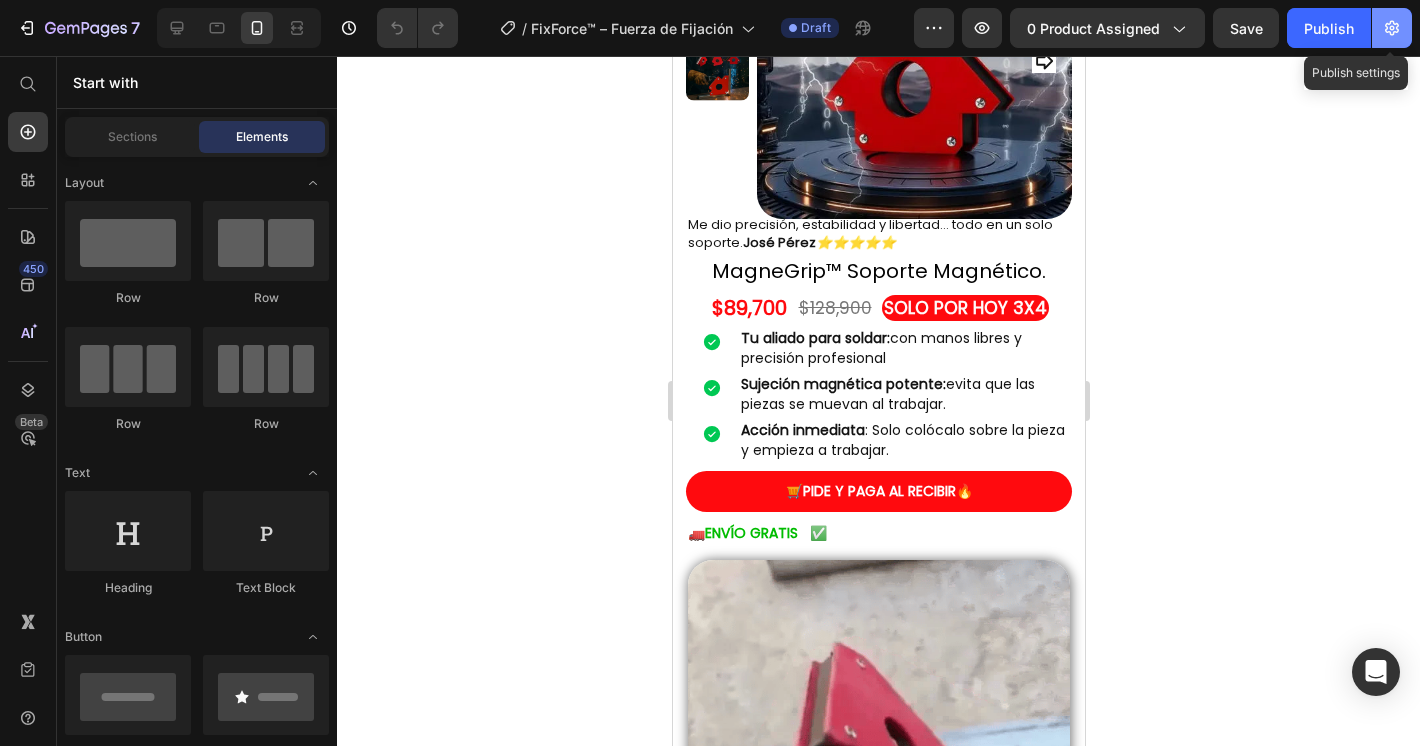 click 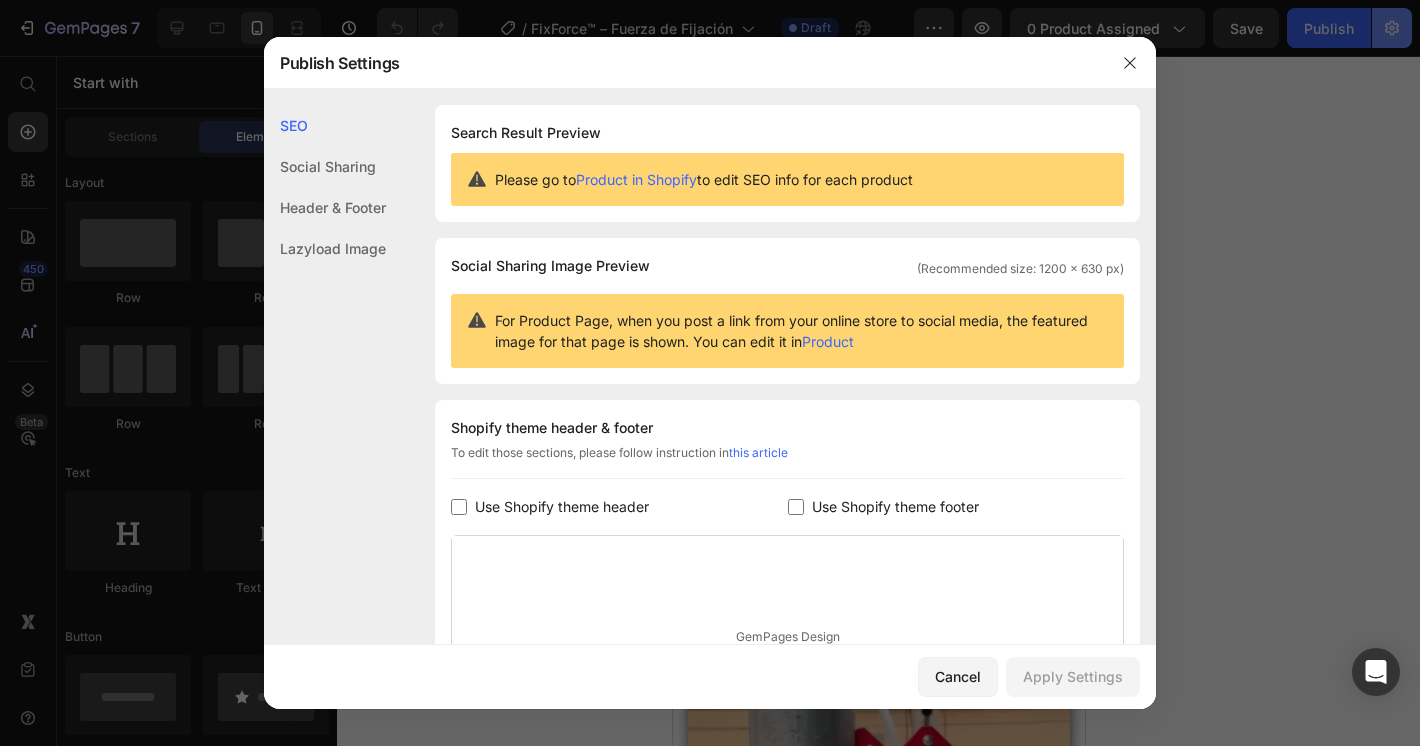 click at bounding box center (710, 373) 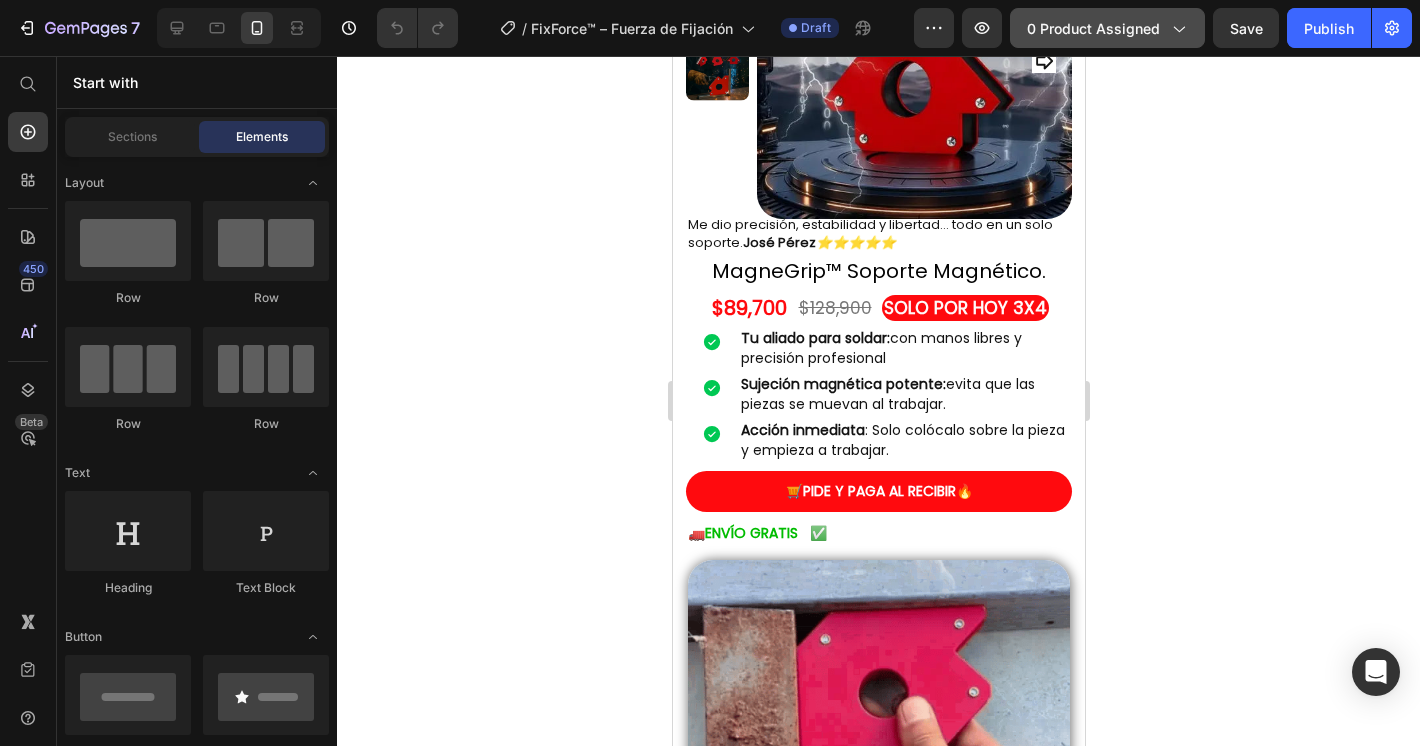 click 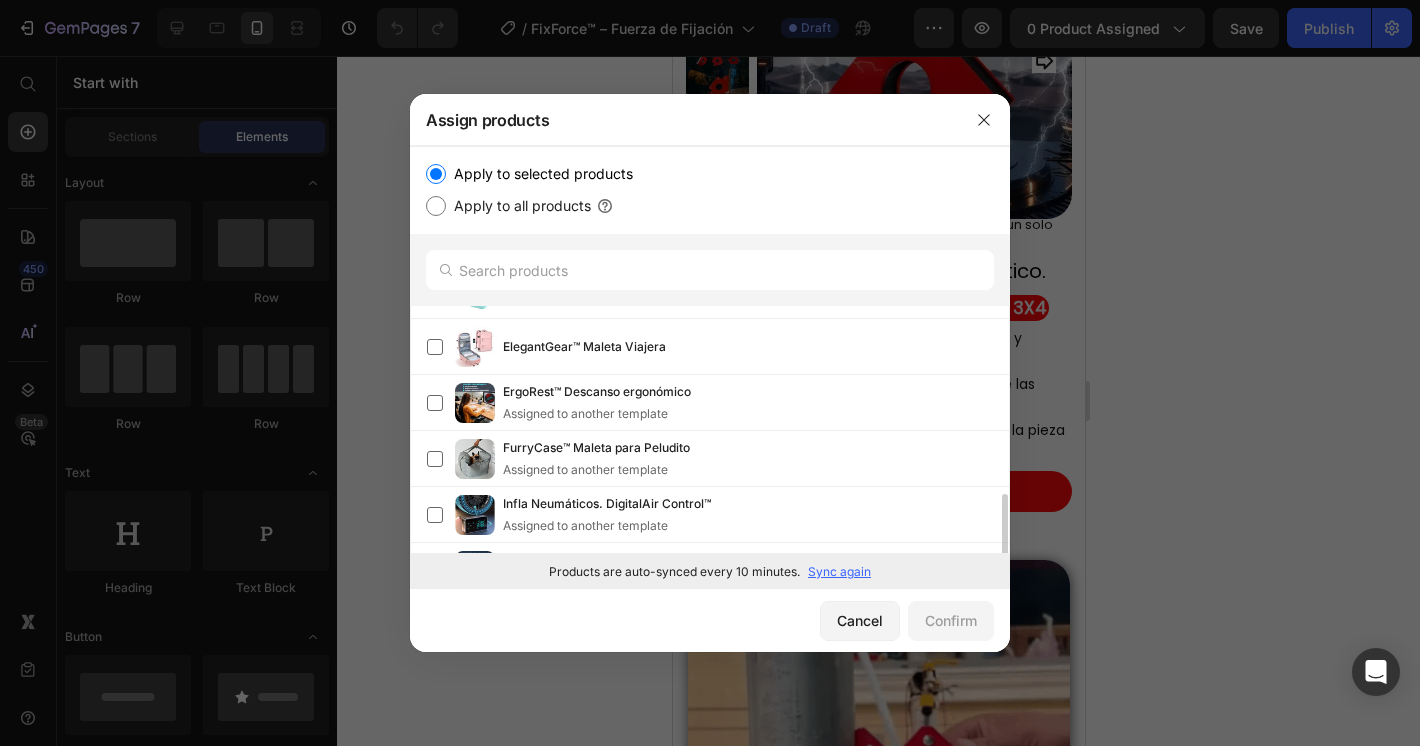 scroll, scrollTop: 200, scrollLeft: 0, axis: vertical 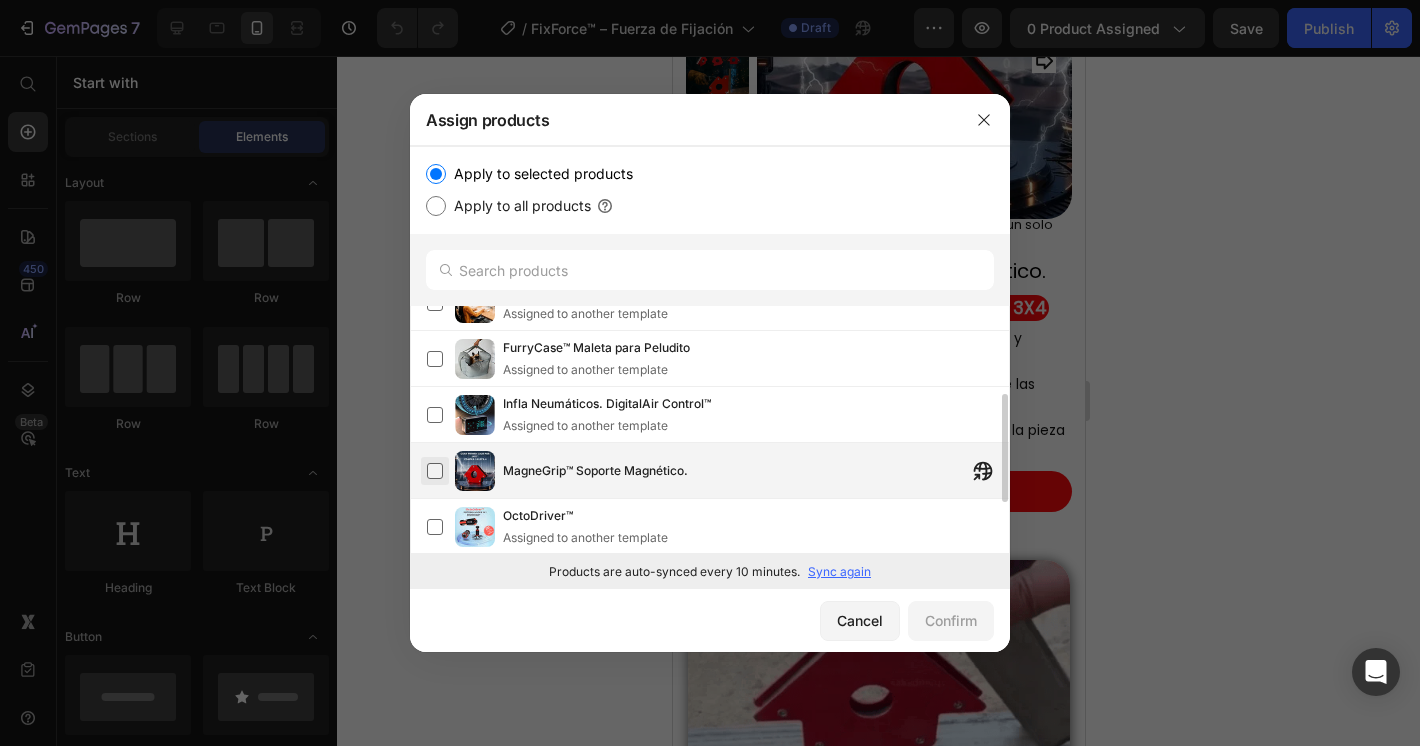 click at bounding box center [435, 471] 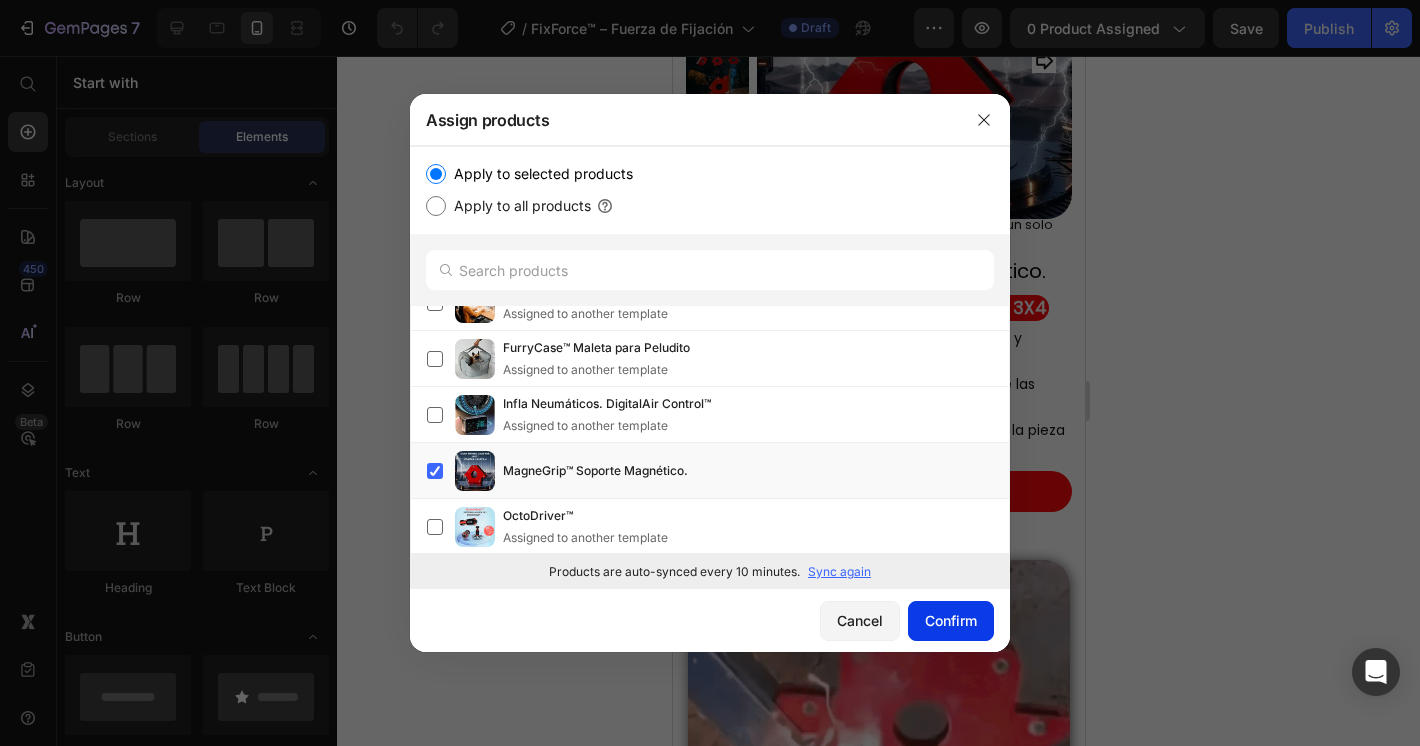 click on "Confirm" at bounding box center [951, 620] 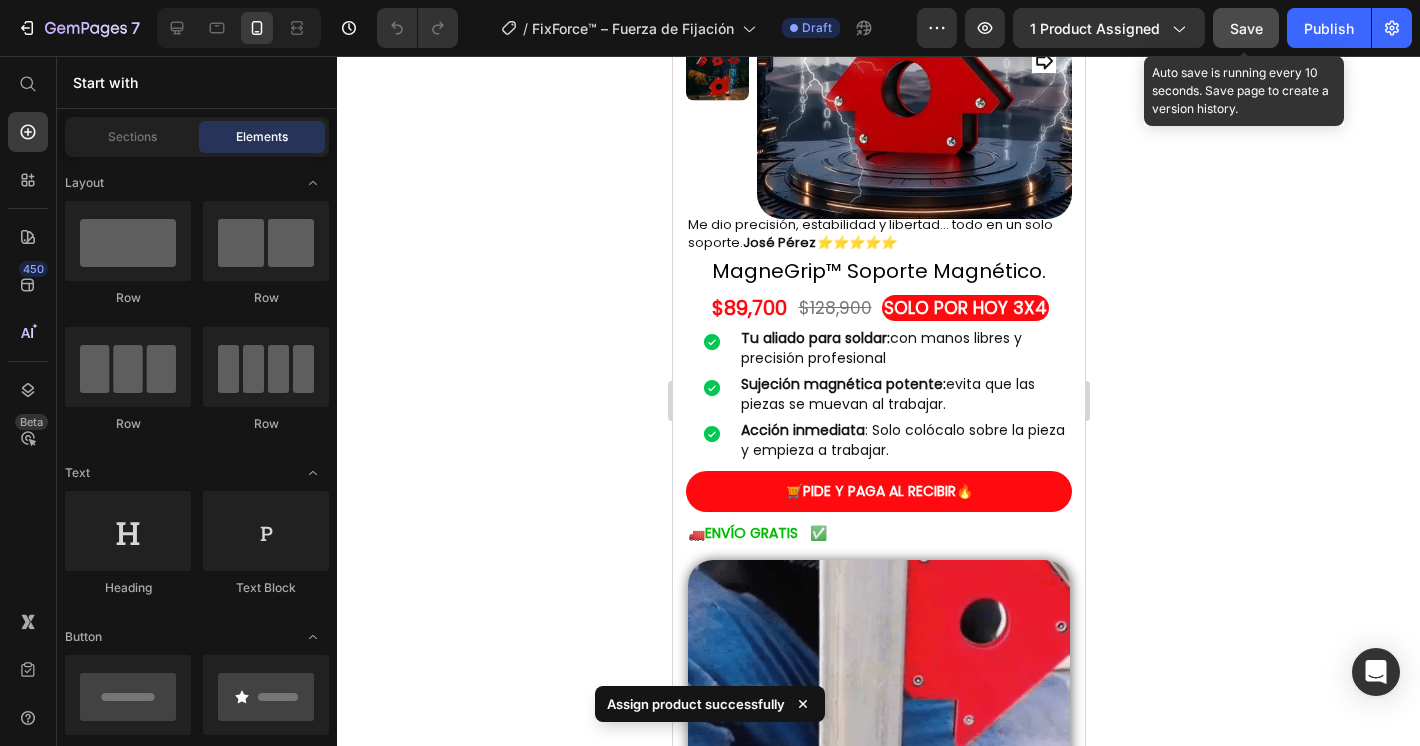 click on "Save" at bounding box center [1246, 28] 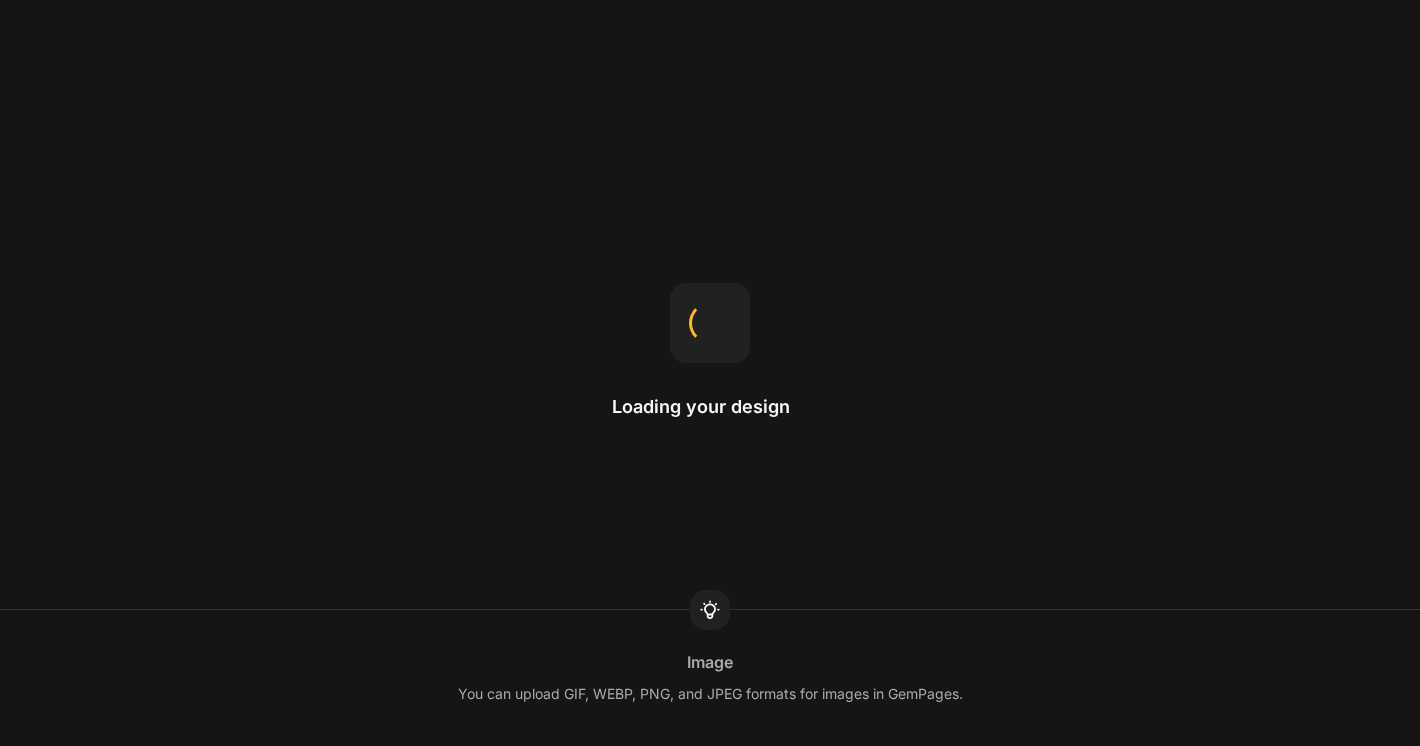scroll, scrollTop: 0, scrollLeft: 0, axis: both 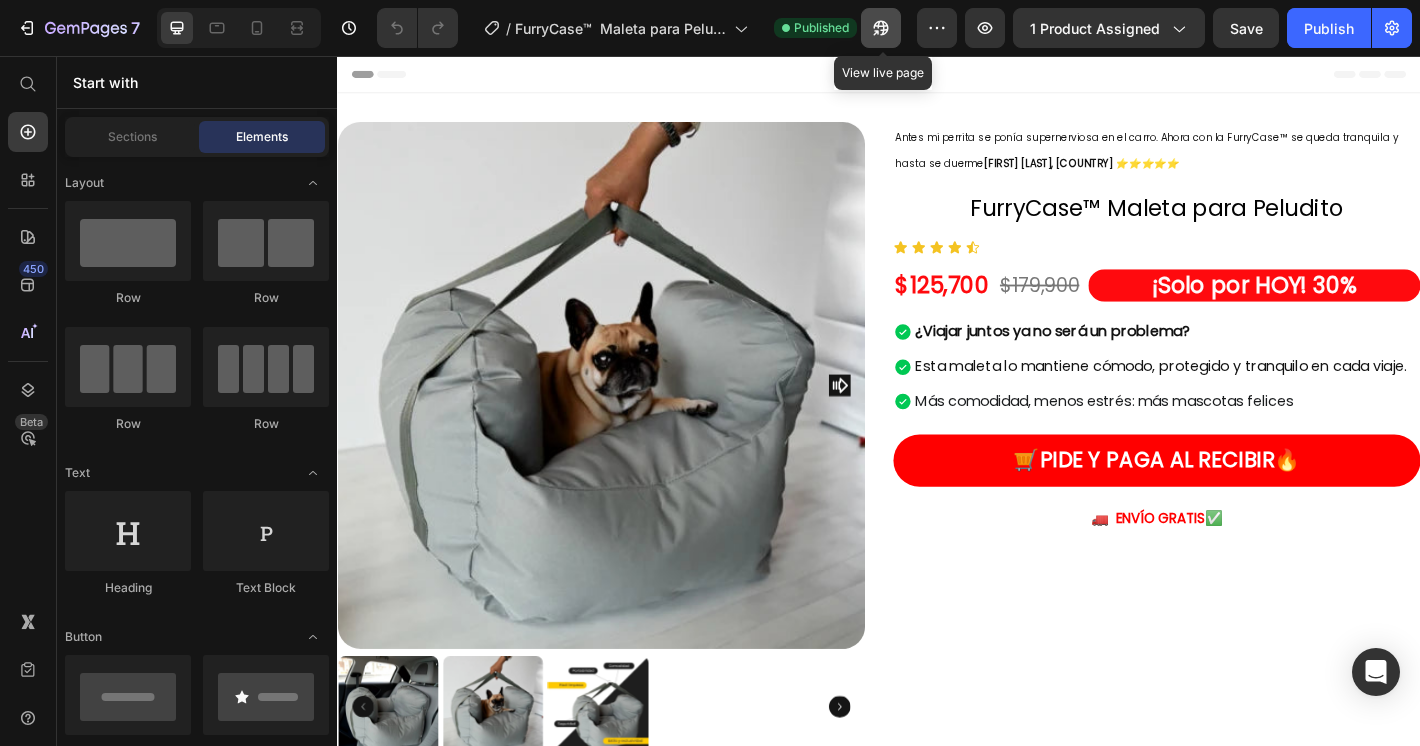 click 